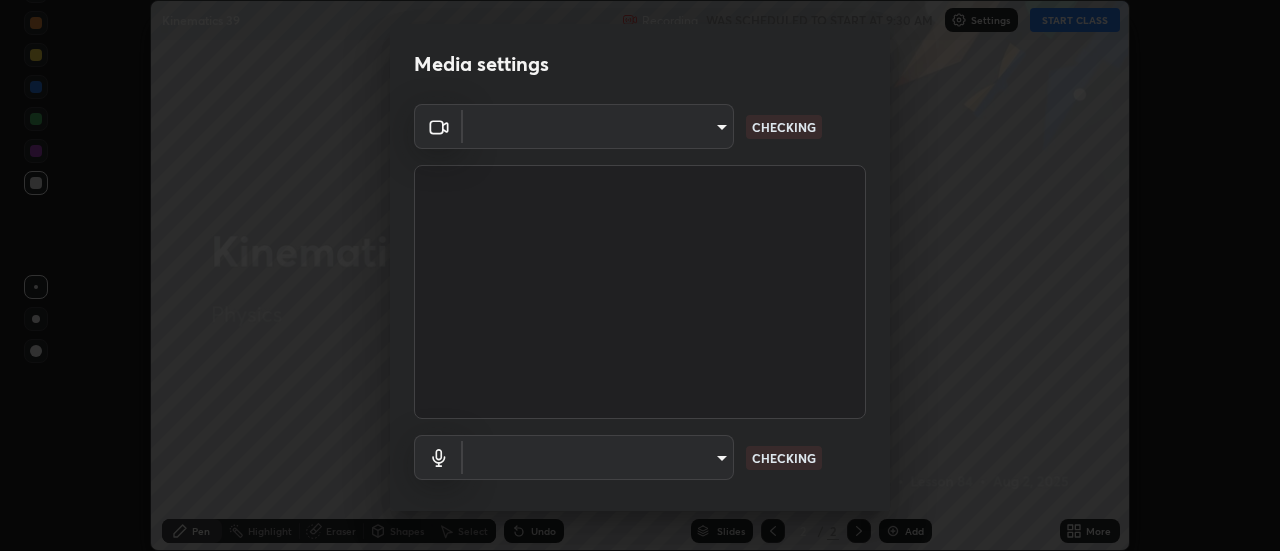 scroll, scrollTop: 0, scrollLeft: 0, axis: both 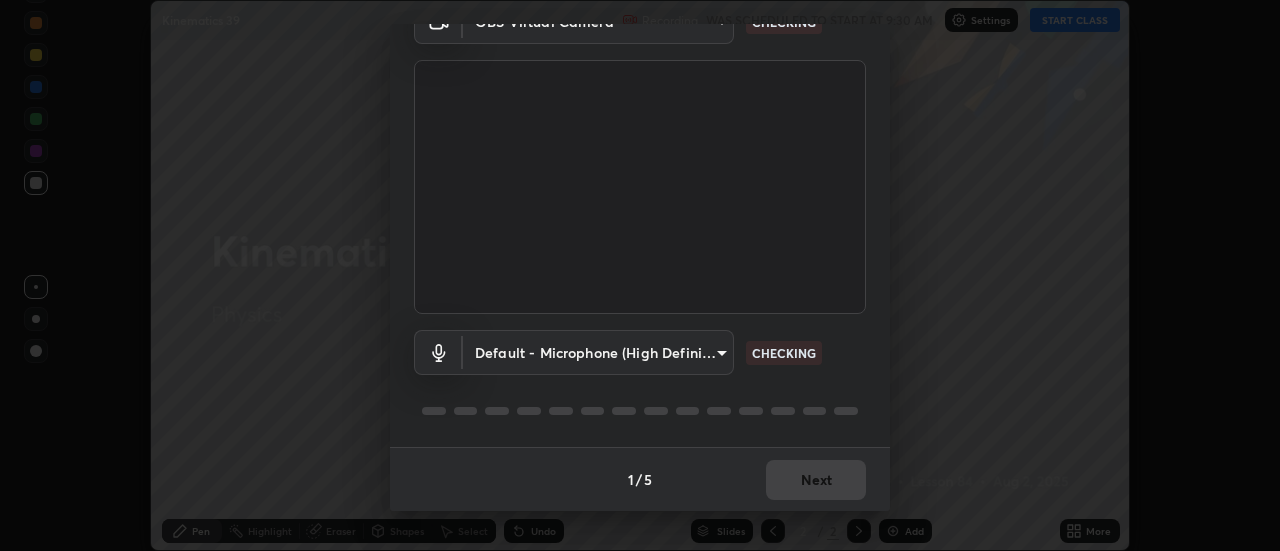 click on "Erase all Kinematics 39 Recording WAS SCHEDULED TO START AT  9:30 AM Settings START CLASS Setting up your live class Kinematics 39 • L84 of Physics [FIRST] [LAST] Pen Highlight Eraser Shapes Select Undo Slides 2 / 2 Add More No doubts shared Encourage your learners to ask a doubt for better clarity Report an issue Reason for reporting Buffering Chat not working Audio - Video sync issue Educator video quality low ​ Attach an image Report Media settings OBS Virtual Camera 4a99d6bca69bbdd202d3e351d44e5ccc04c012061a427bef120972fbb6fcb4fc CHECKING Default - Microphone (High Definition Audio Device) default CHECKING 1 / 5 Next" at bounding box center (640, 275) 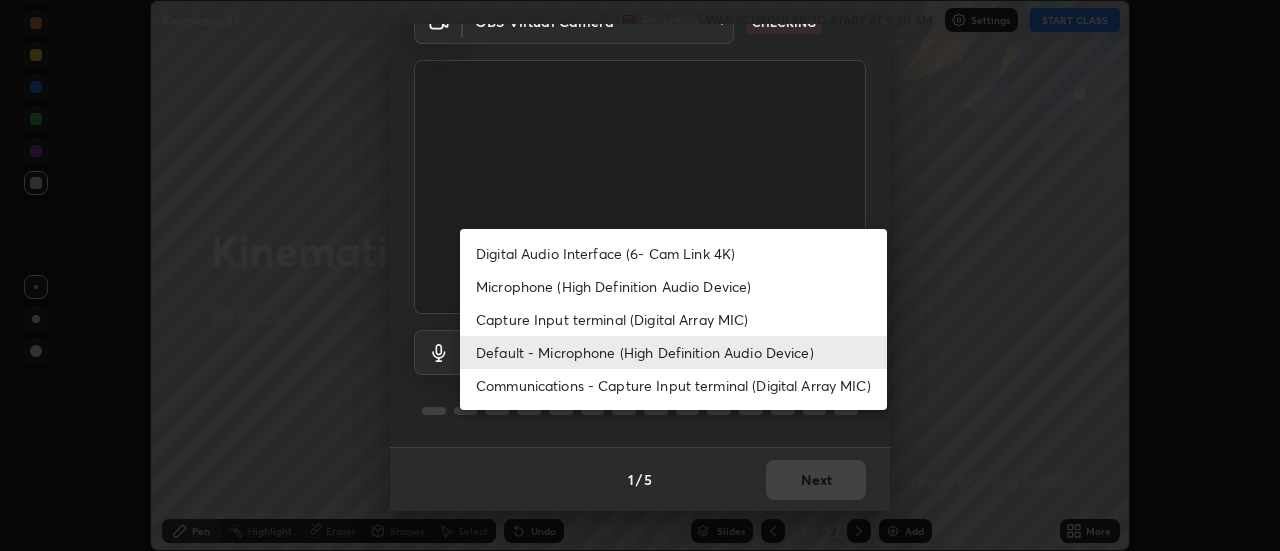 click on "Communications - Capture Input terminal (Digital Array MIC)" at bounding box center (673, 385) 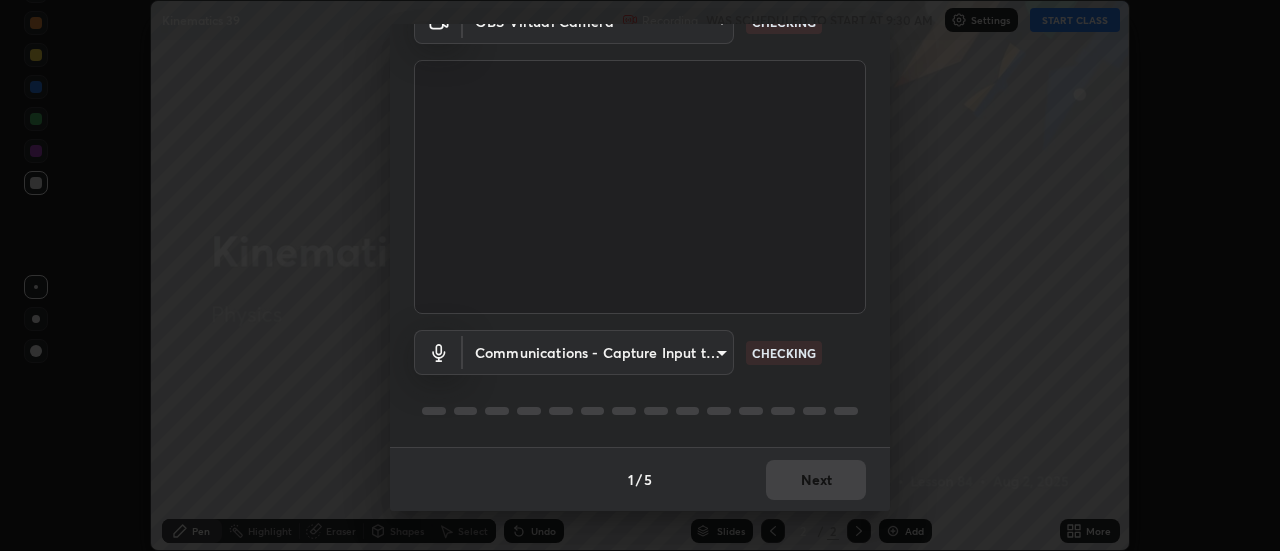 click on "Erase all Kinematics 39 Recording WAS SCHEDULED TO START AT  9:30 AM Settings START CLASS Setting up your live class Kinematics 39 • L84 of Physics [FIRST] [LAST] Pen Highlight Eraser Shapes Select Undo Slides 2 / 2 Add More No doubts shared Encourage your learners to ask a doubt for better clarity Report an issue Reason for reporting Buffering Chat not working Audio - Video sync issue Educator video quality low ​ Attach an image Report Media settings OBS Virtual Camera 4a99d6bca69bbdd202d3e351d44e5ccc04c012061a427bef120972fbb6fcb4fc CHECKING Communications - Capture Input terminal (Digital Array MIC) communications CHECKING 1 / 5 Next Digital Audio Interface (6- Cam Link 4K) Microphone (High Definition Audio Device) Capture Input terminal (Digital Array MIC) Default - Microphone (High Definition Audio Device) Communications - Capture Input terminal (Digital Array MIC)" at bounding box center [640, 275] 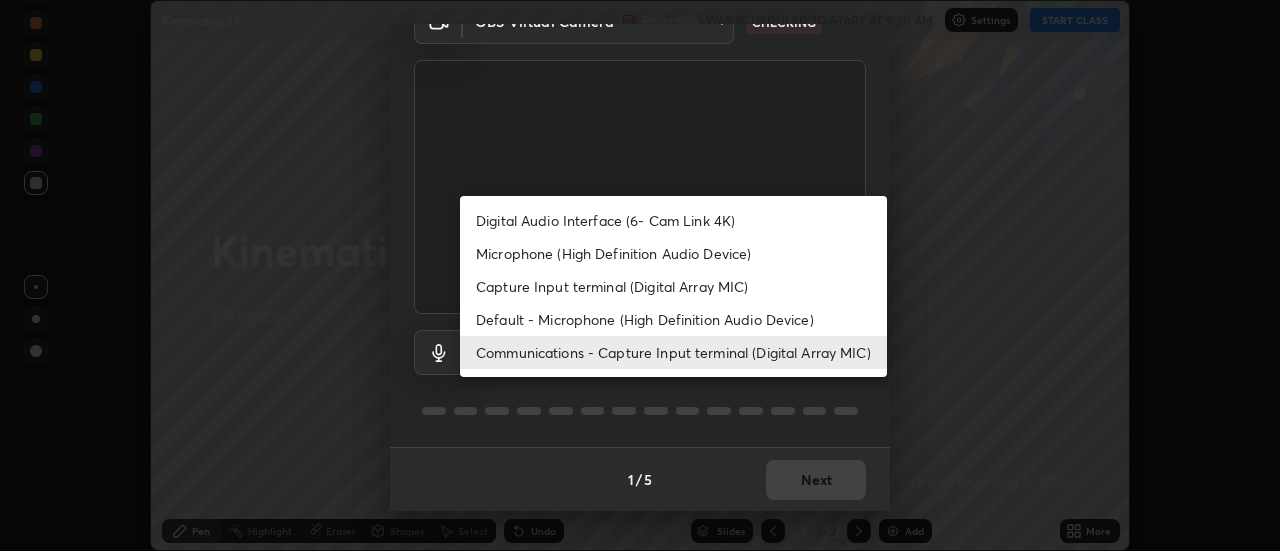 click on "Default - Microphone (High Definition Audio Device)" at bounding box center [673, 319] 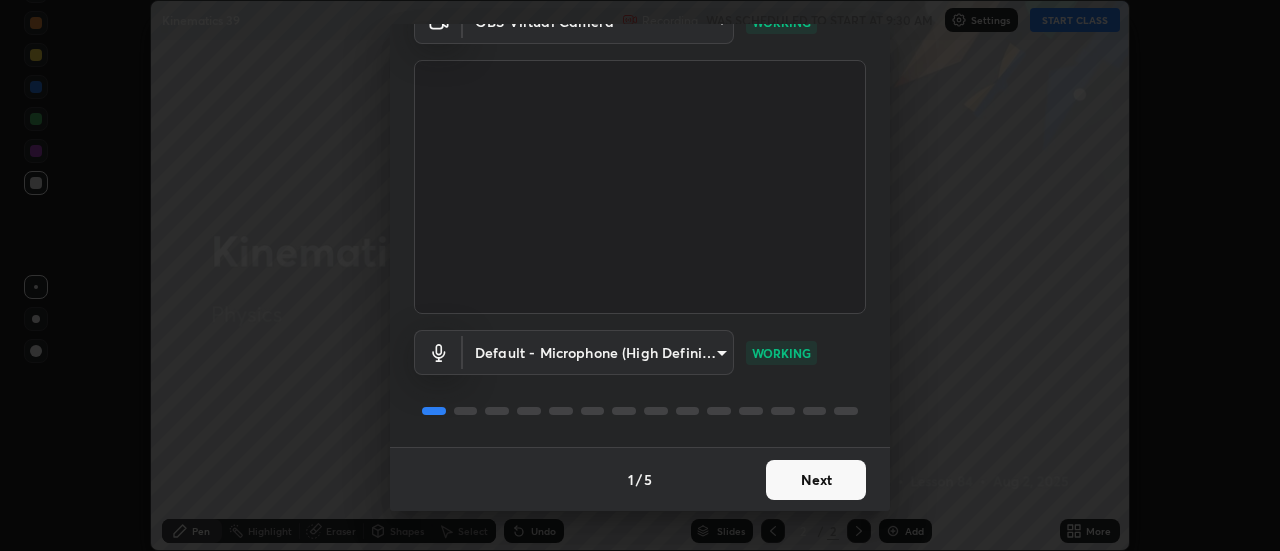 click on "Next" at bounding box center (816, 480) 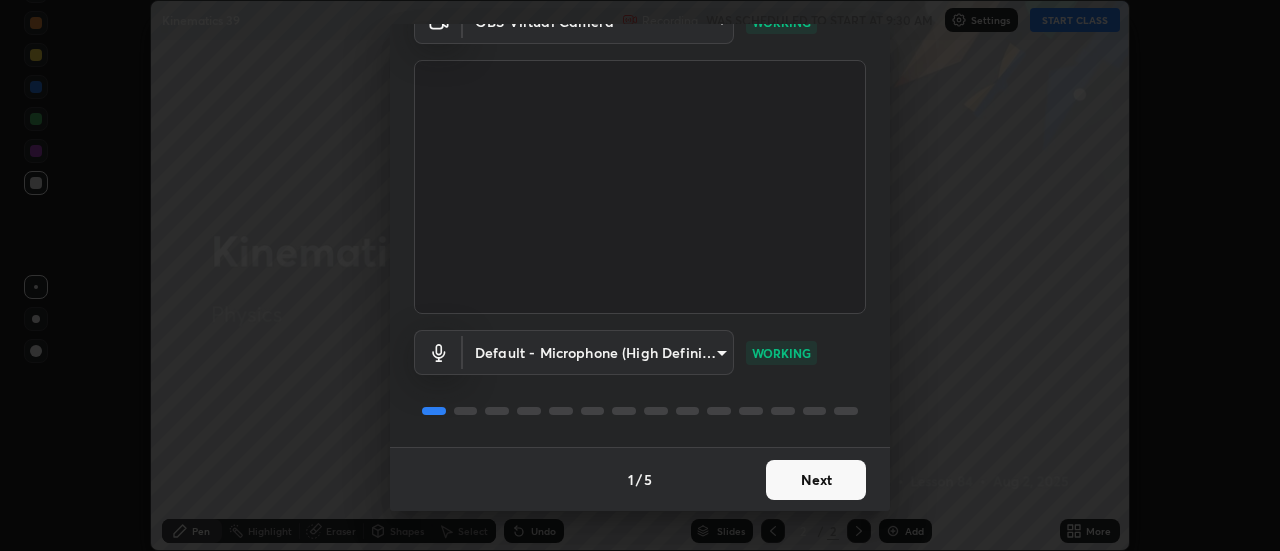 scroll, scrollTop: 0, scrollLeft: 0, axis: both 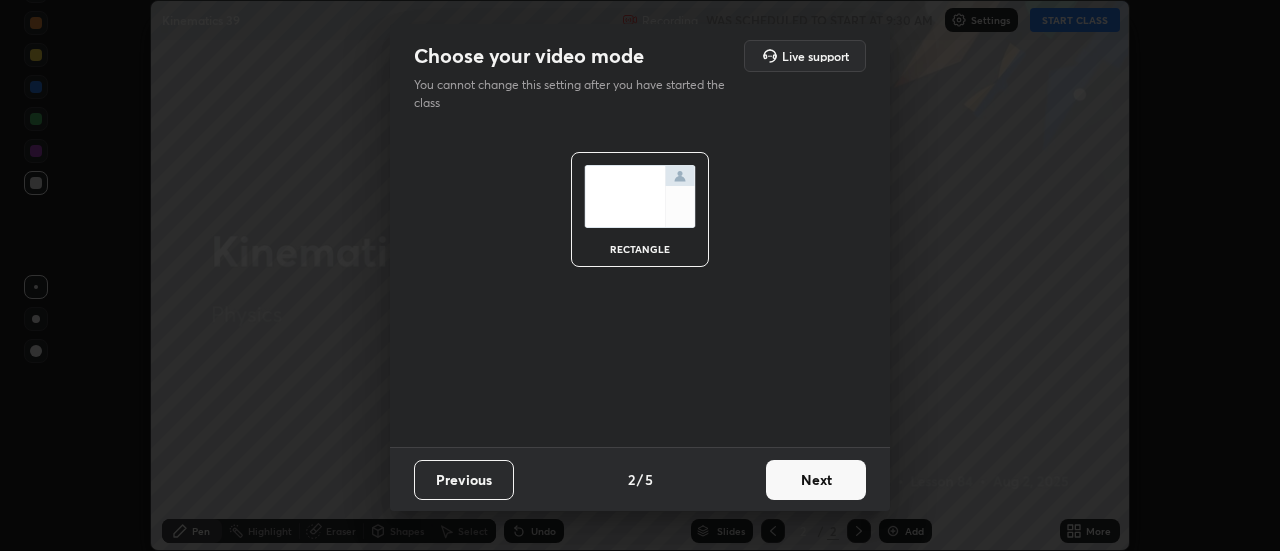 click on "Next" at bounding box center [816, 480] 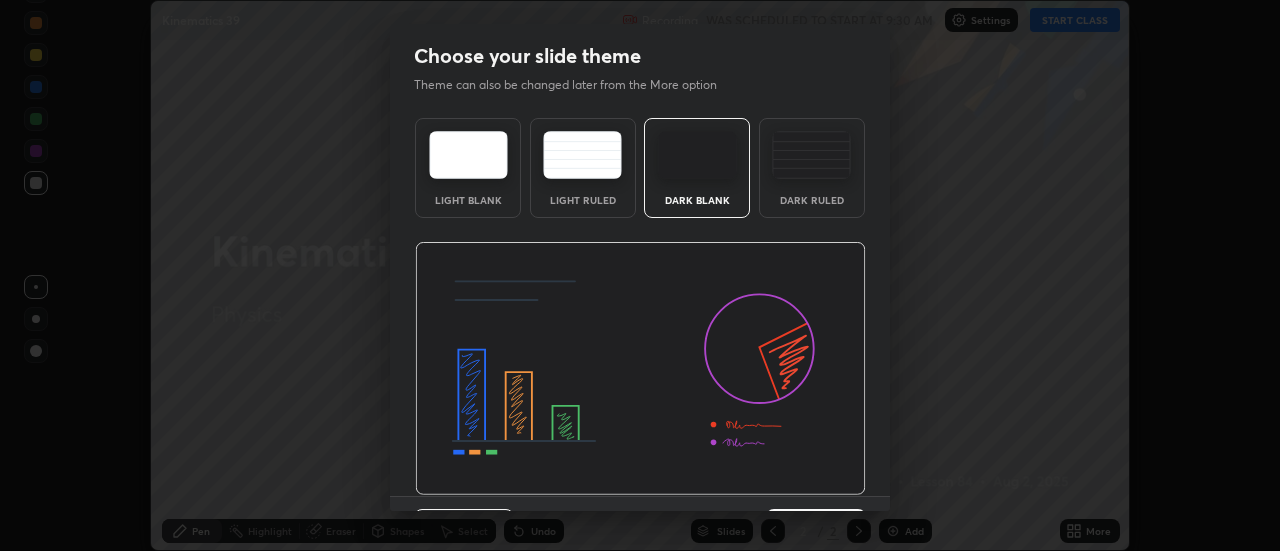 scroll, scrollTop: 49, scrollLeft: 0, axis: vertical 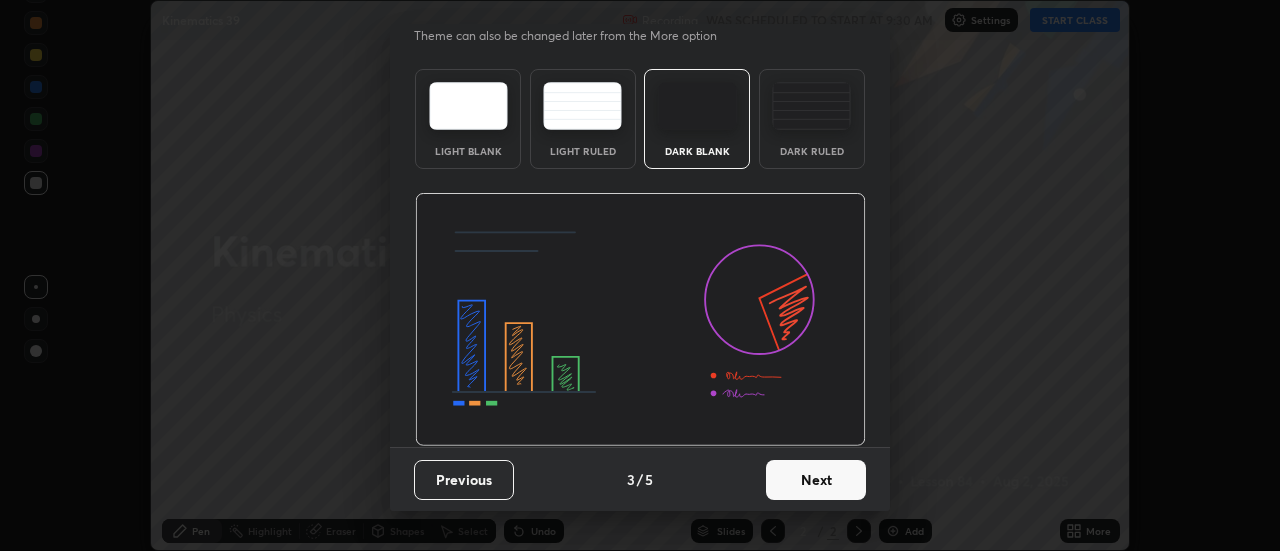 click on "Next" at bounding box center [816, 480] 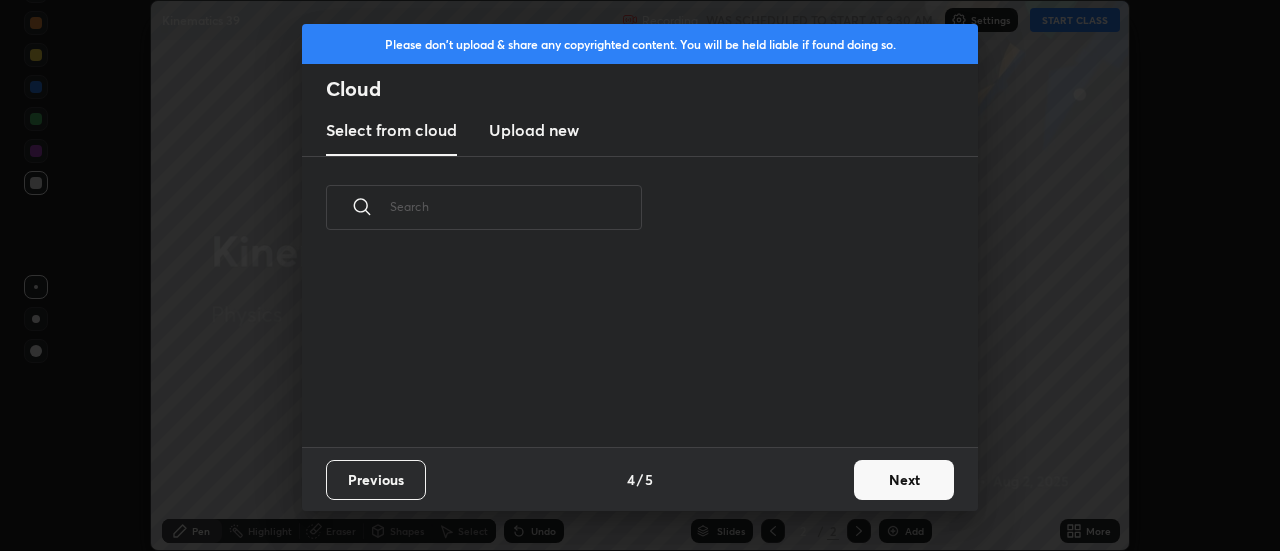 click on "Next" at bounding box center (904, 480) 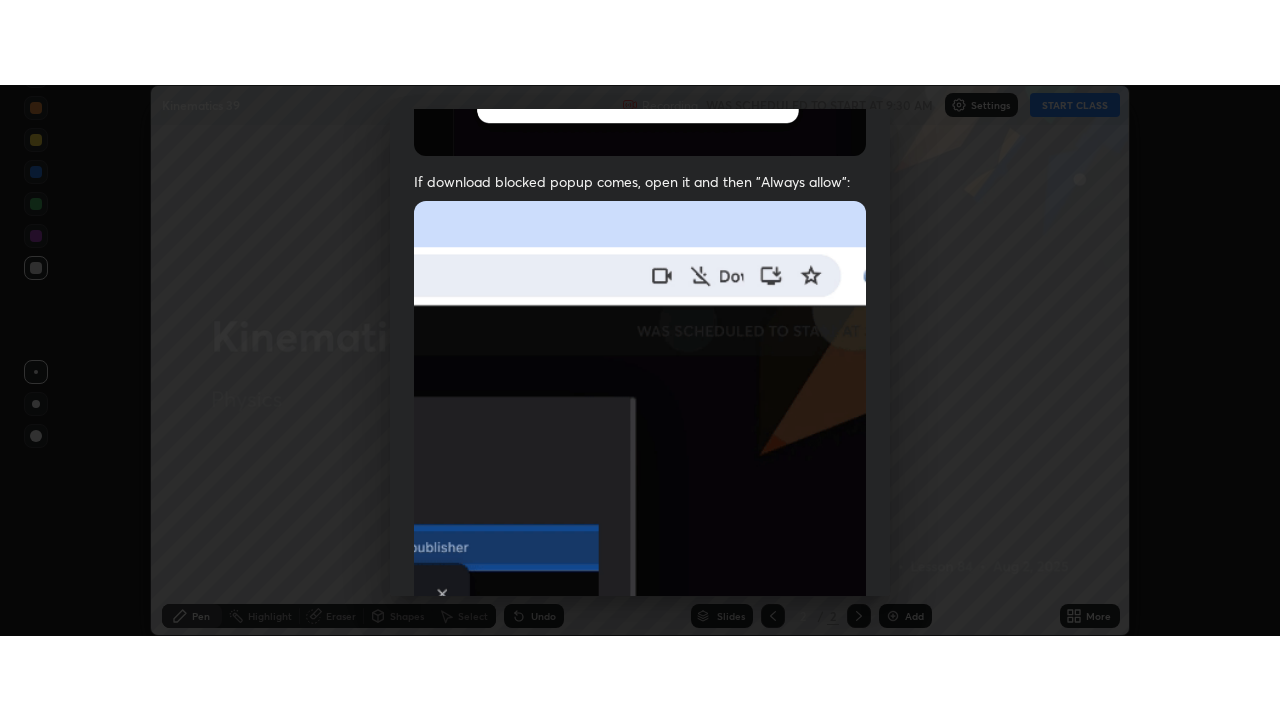 scroll, scrollTop: 513, scrollLeft: 0, axis: vertical 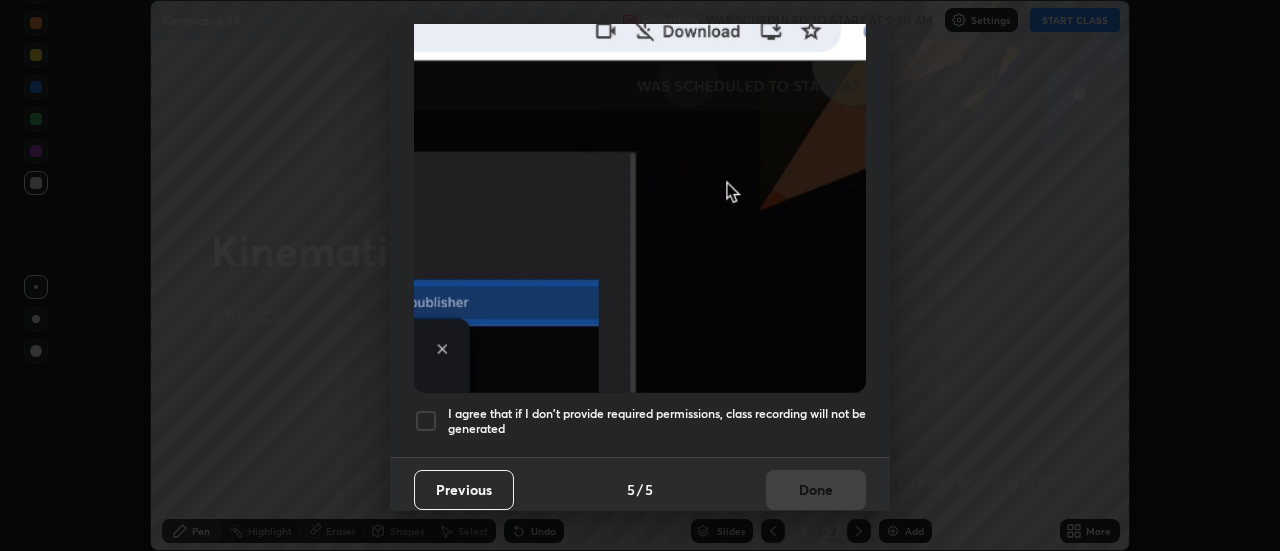 click on "I agree that if I don't provide required permissions, class recording will not be generated" at bounding box center (657, 421) 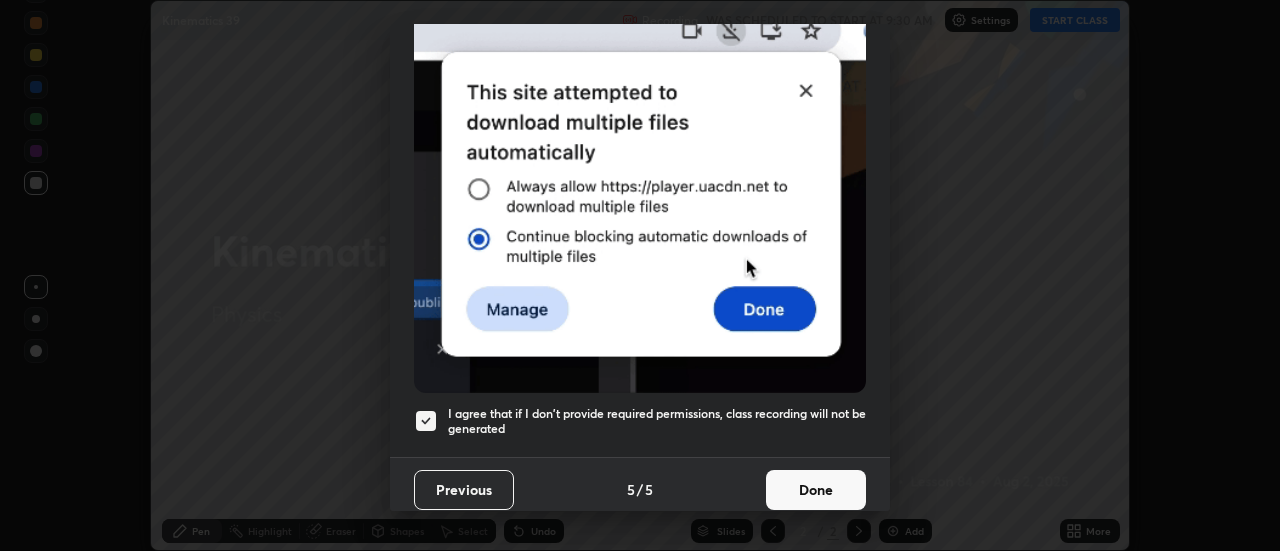 click on "Done" at bounding box center (816, 490) 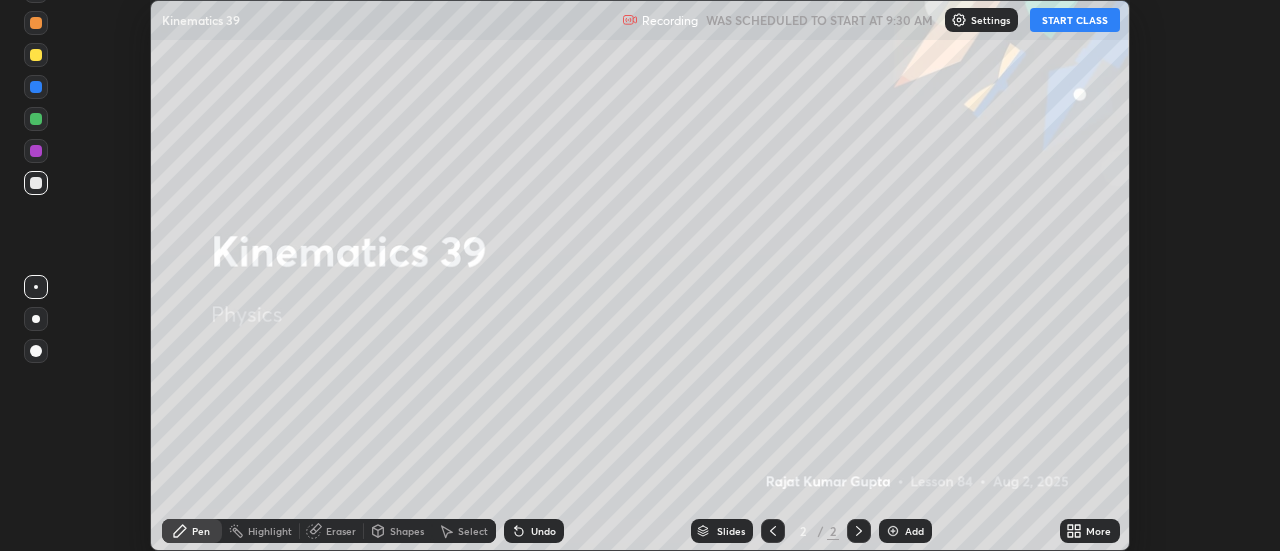 click on "START CLASS" at bounding box center (1075, 20) 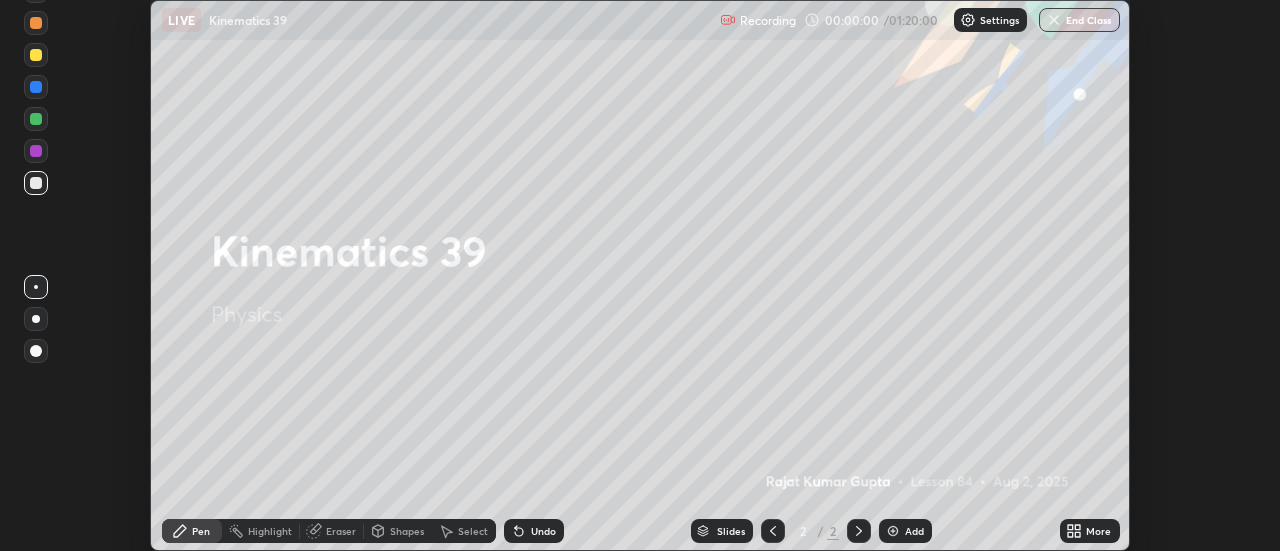 click on "More" at bounding box center (1098, 531) 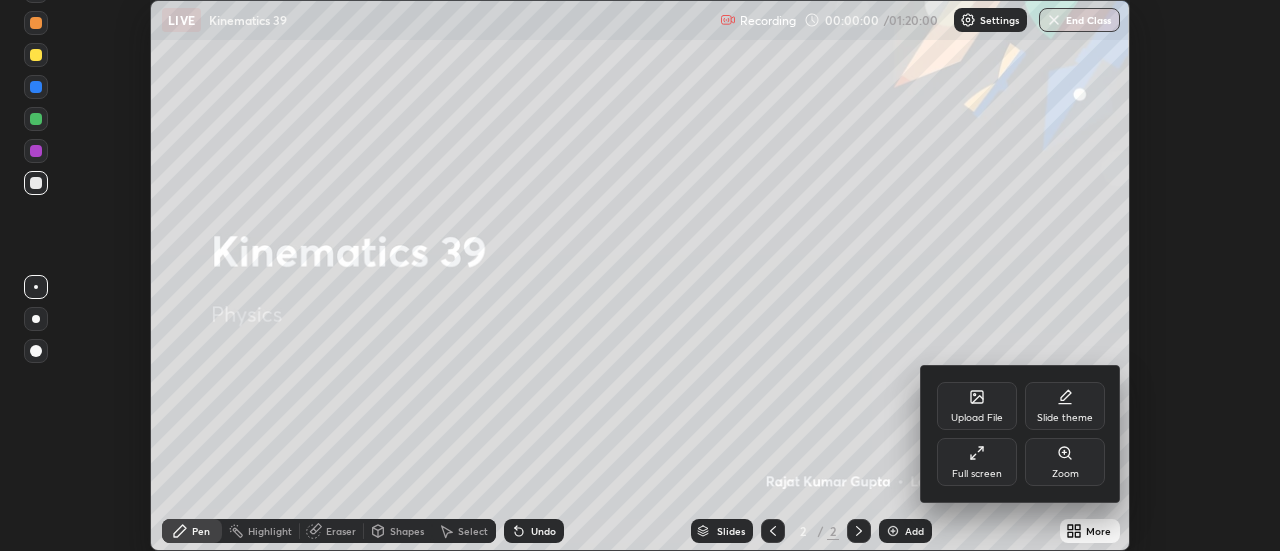 click on "Zoom" at bounding box center (1065, 462) 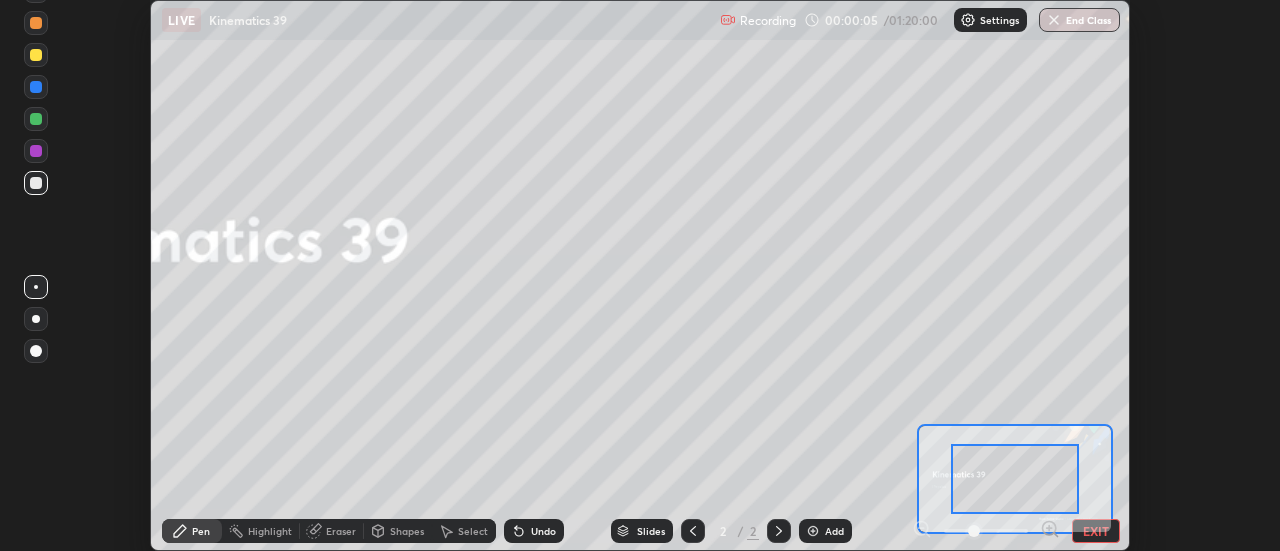 click on "Slides 2 / 2 Add" at bounding box center (732, 531) 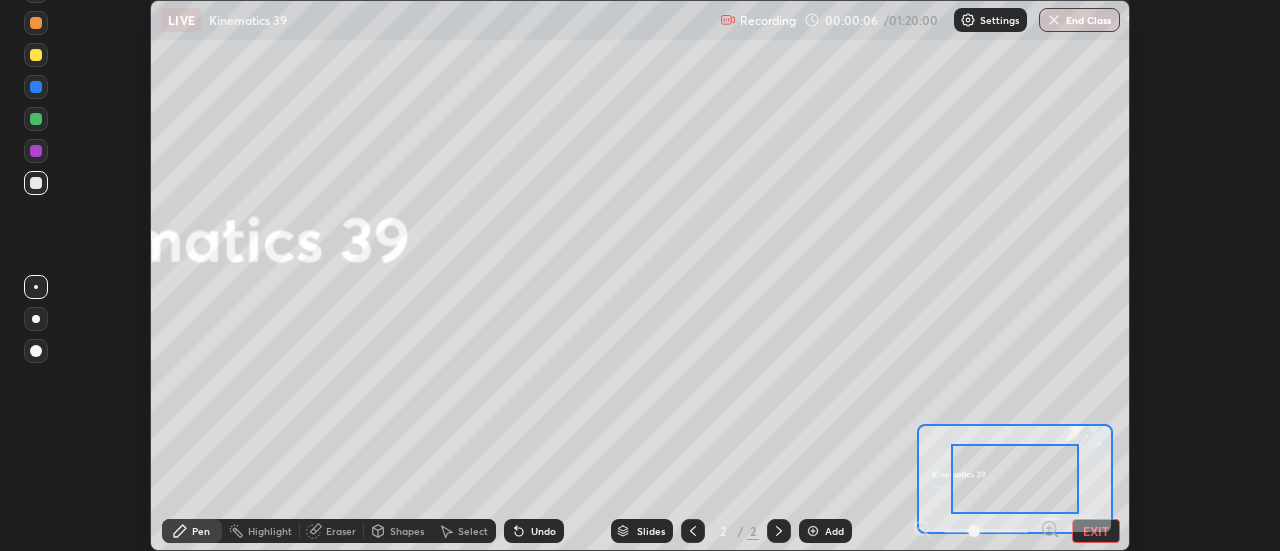click on "EXIT" at bounding box center [1096, 531] 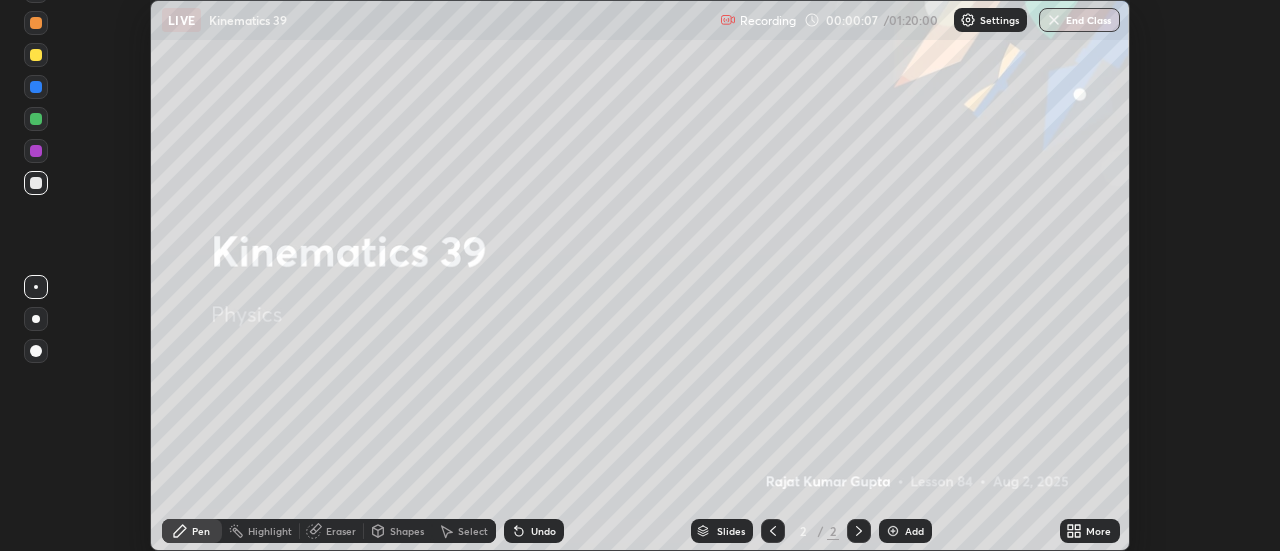 click on "More" at bounding box center (1098, 531) 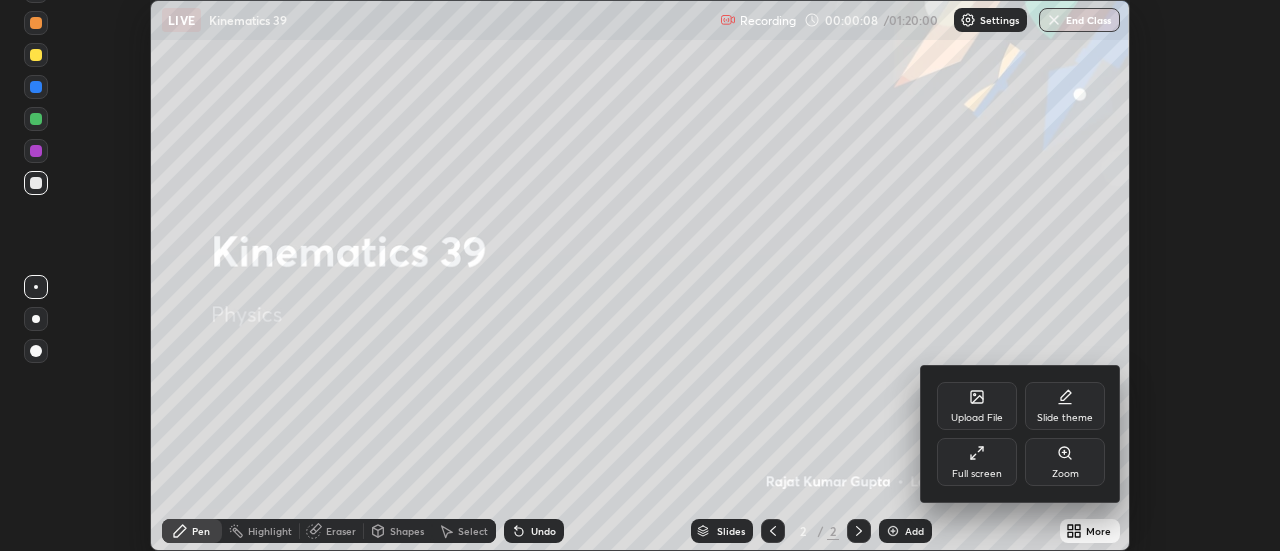click on "Full screen" at bounding box center (977, 462) 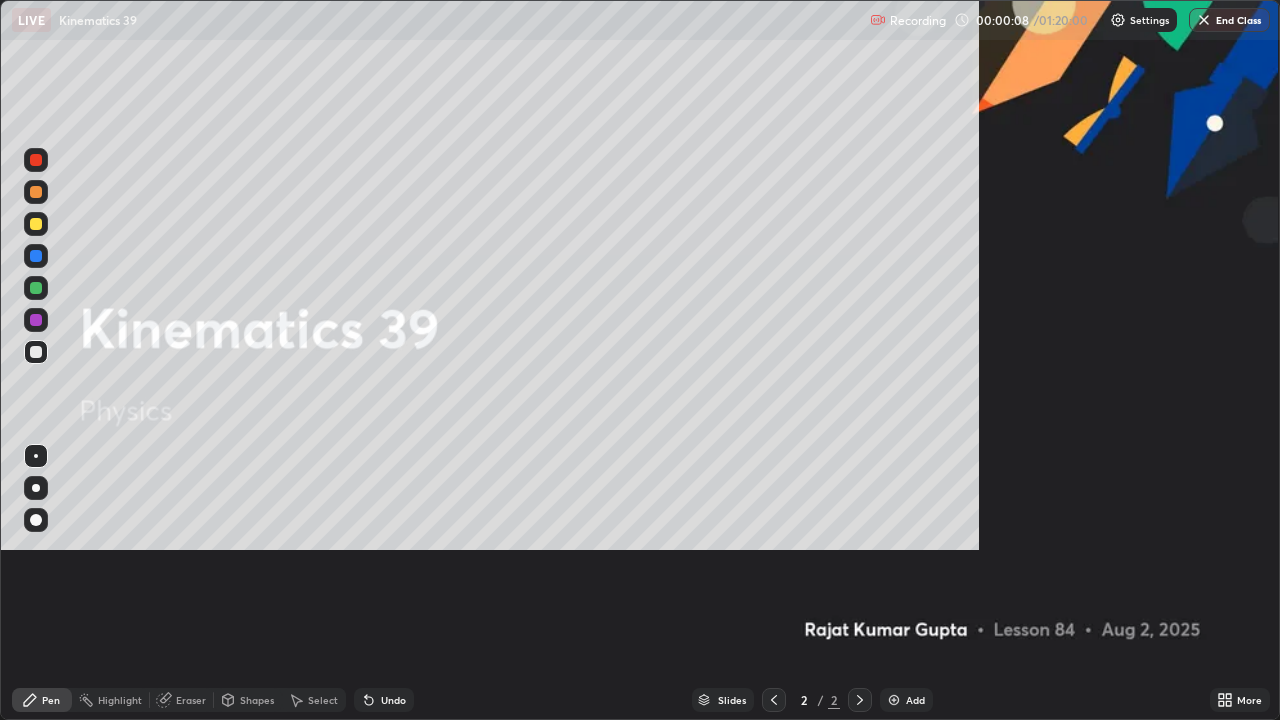 scroll, scrollTop: 99280, scrollLeft: 98720, axis: both 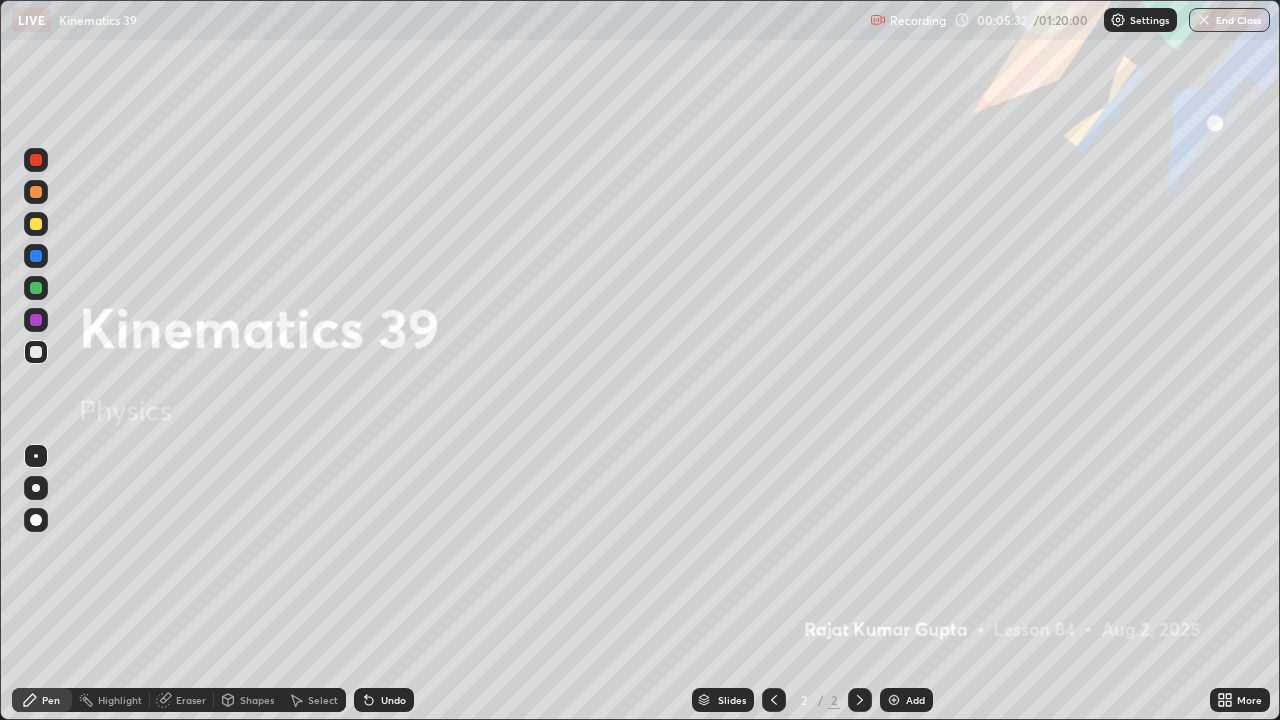 click at bounding box center [894, 700] 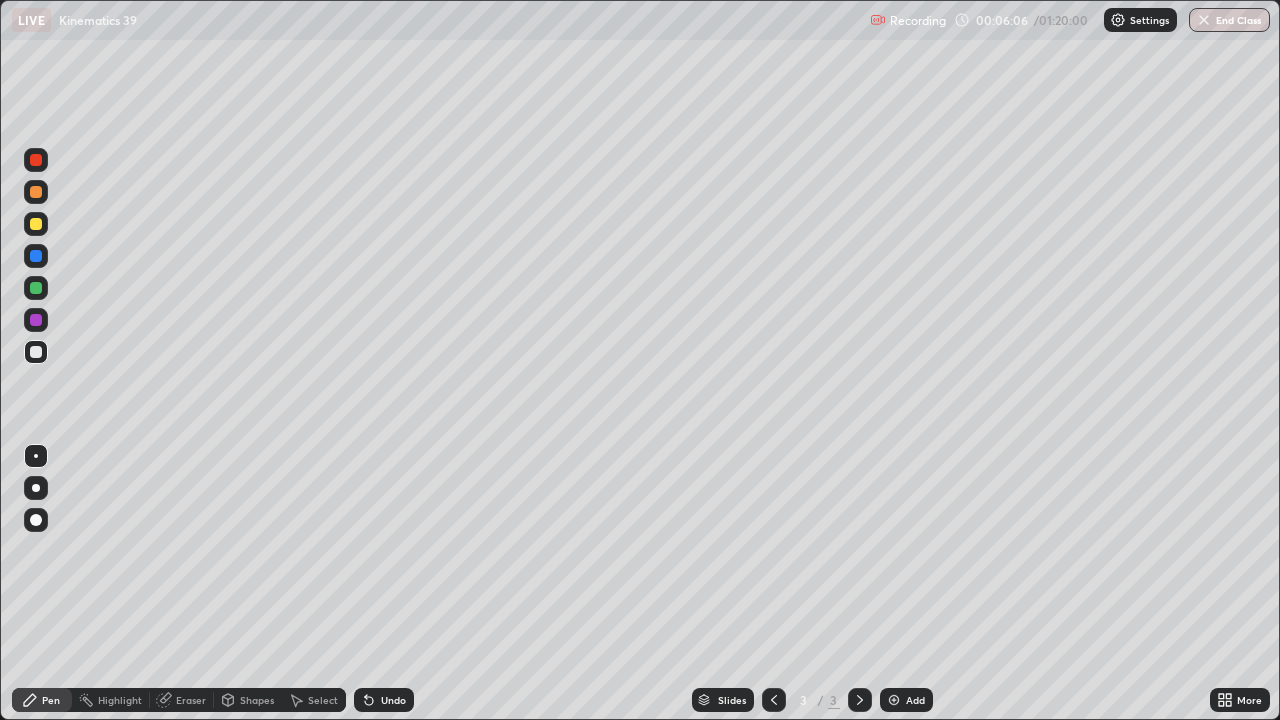 click on "Pen" at bounding box center [42, 700] 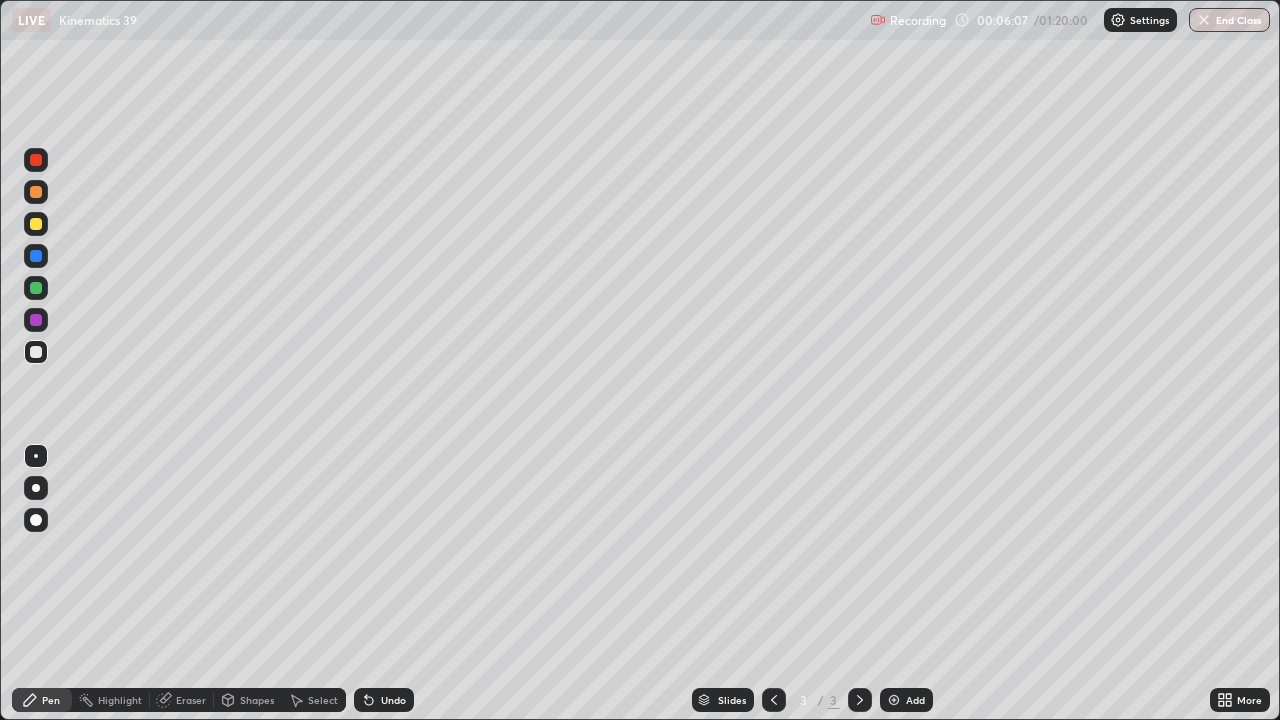 click at bounding box center (36, 352) 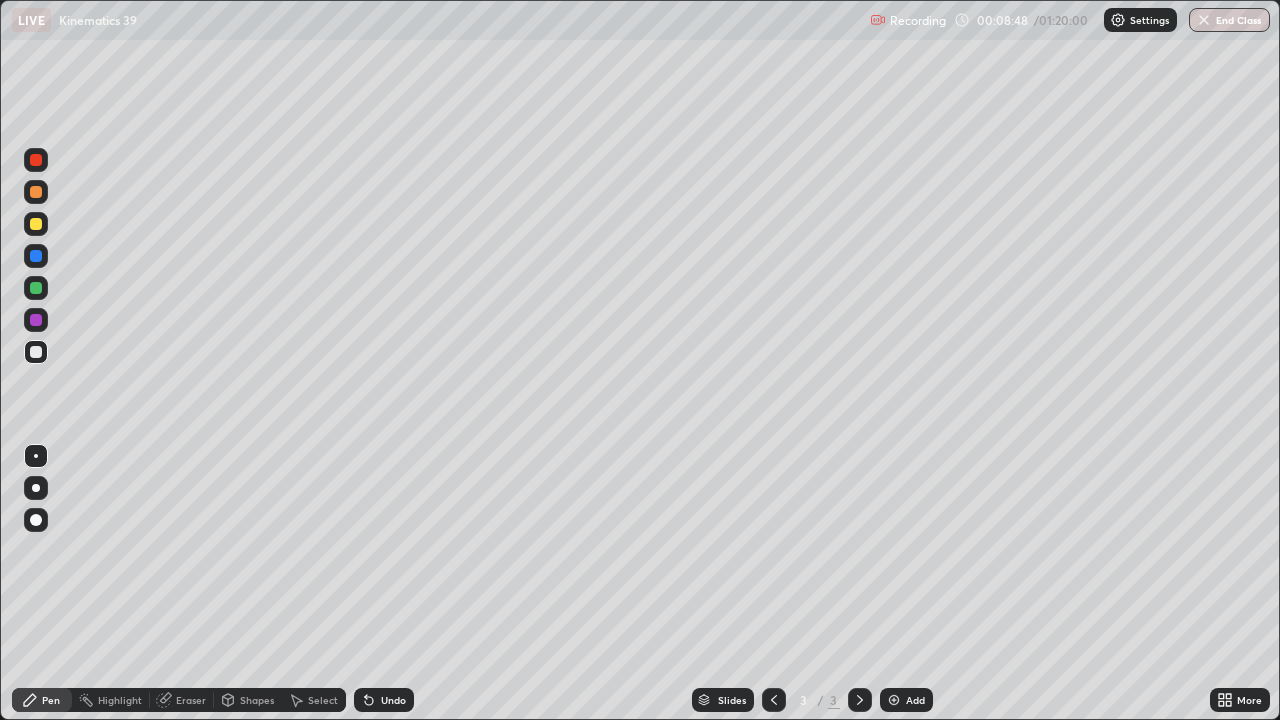 click 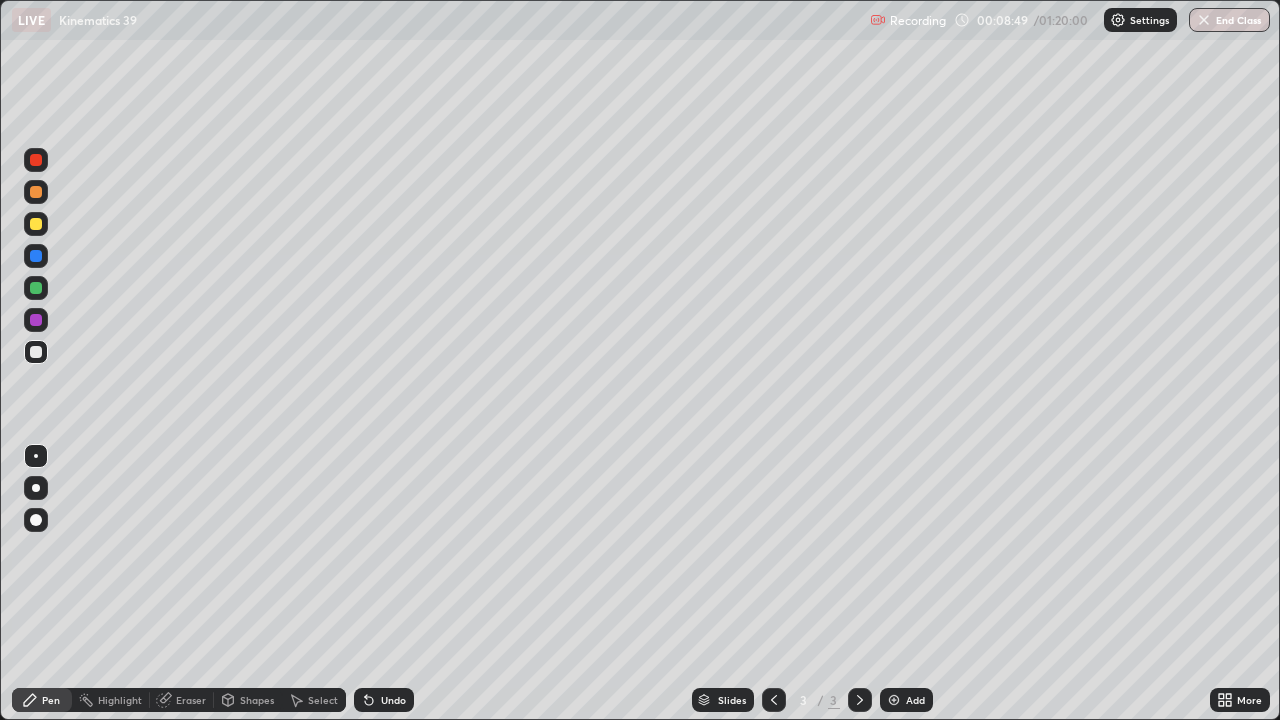 click on "Add" at bounding box center [915, 700] 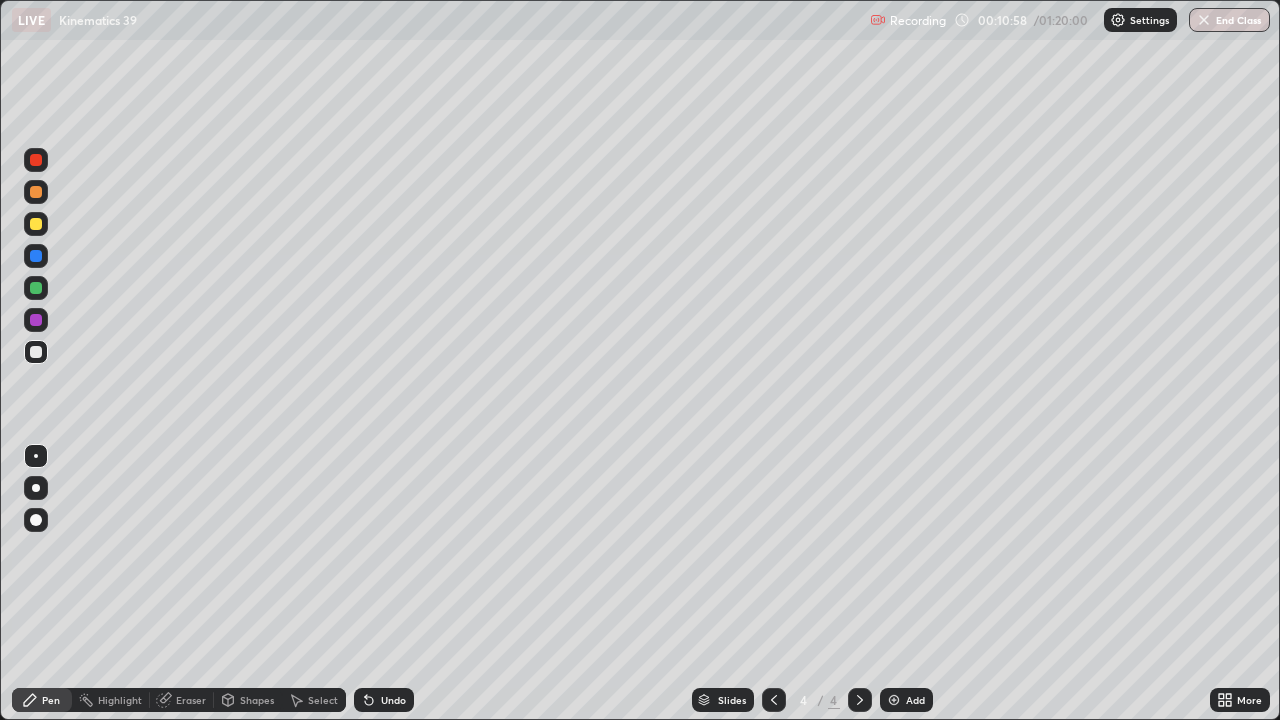 click on "Add" at bounding box center [906, 700] 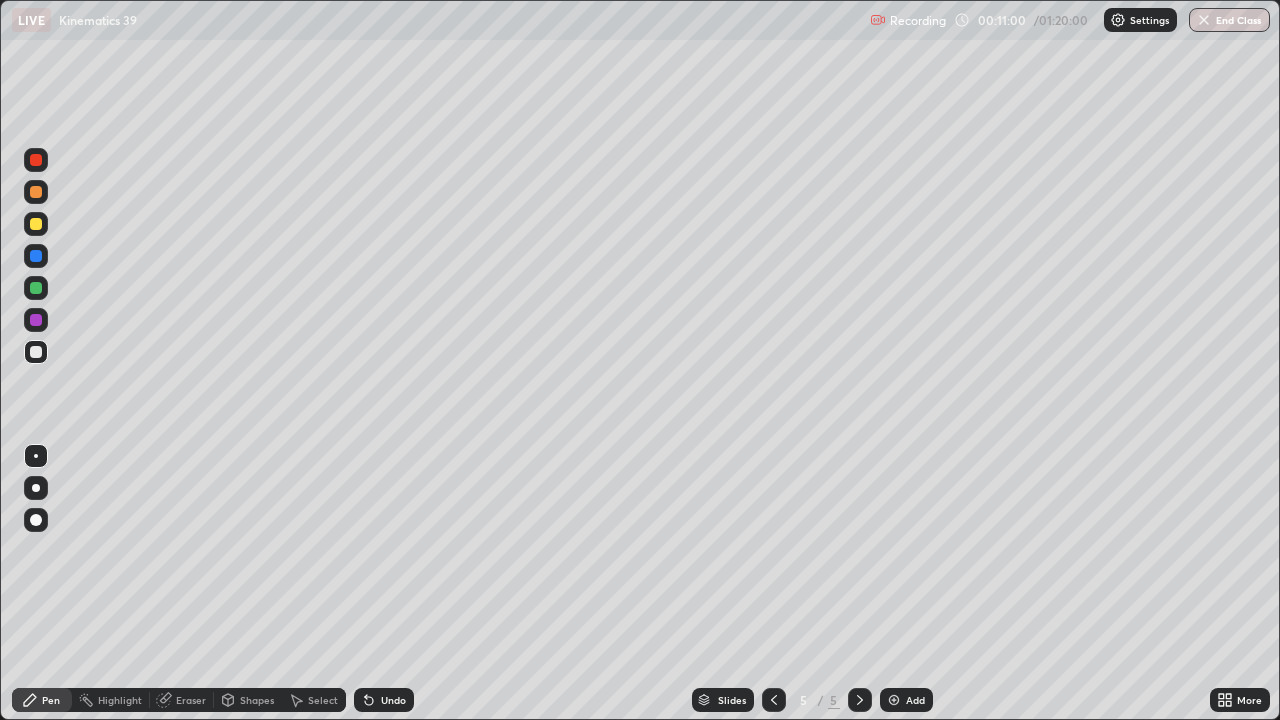 click 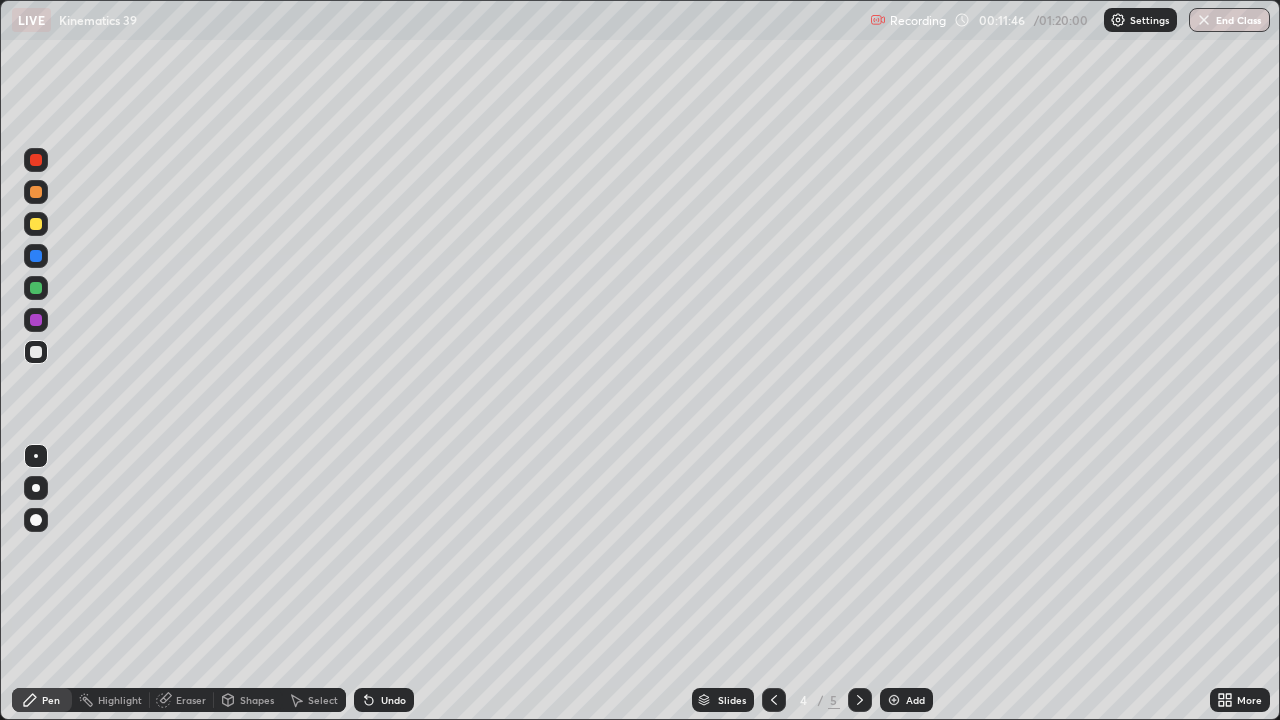 click at bounding box center [36, 320] 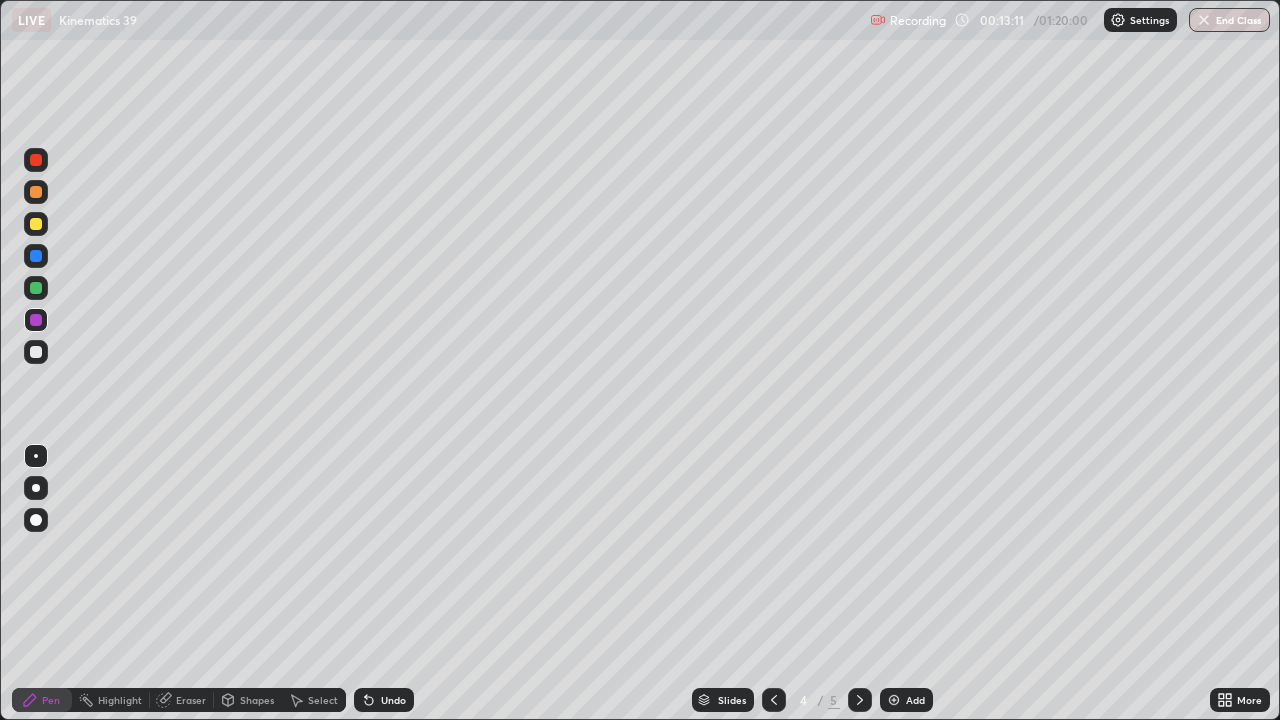 click 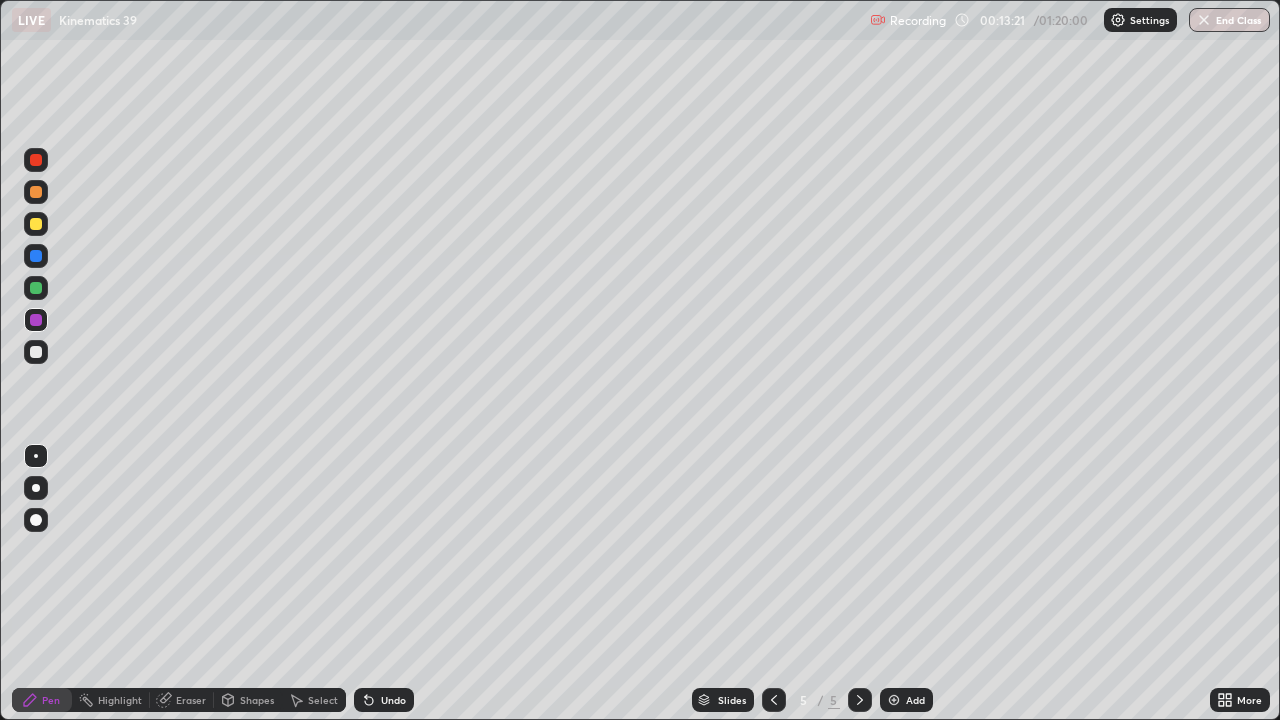 click on "Undo" at bounding box center [393, 700] 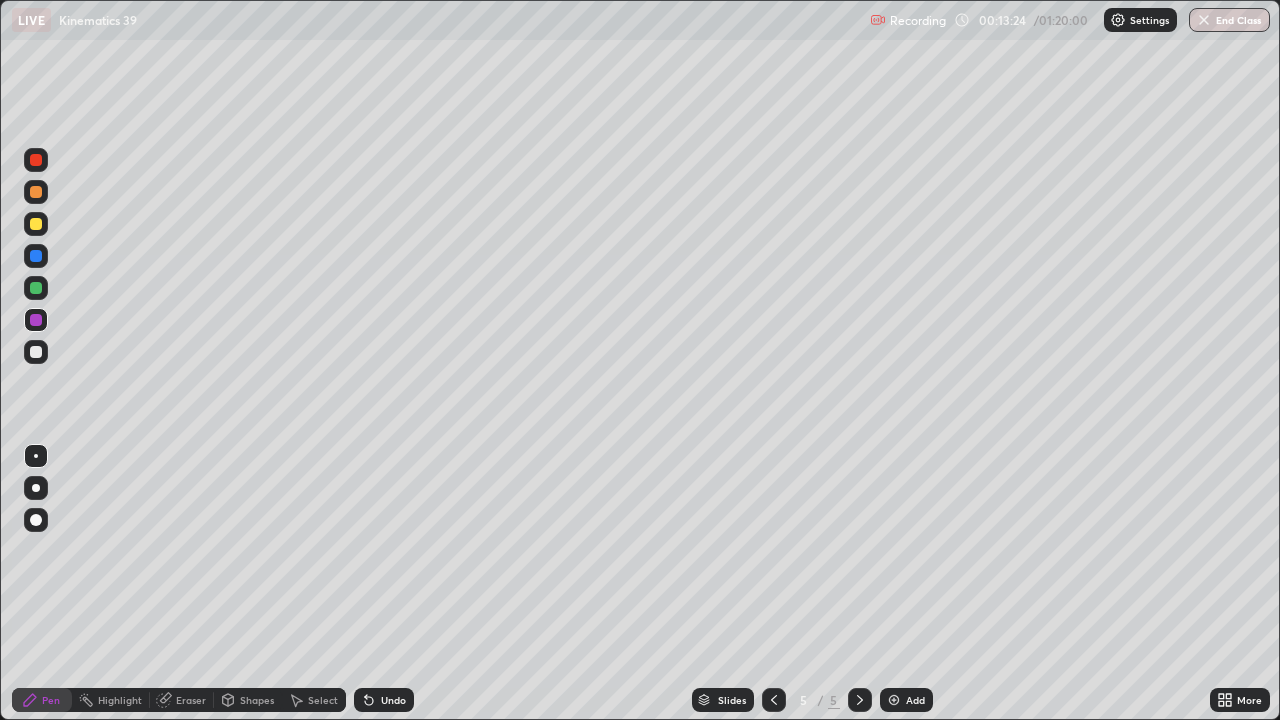 click on "Undo" at bounding box center (393, 700) 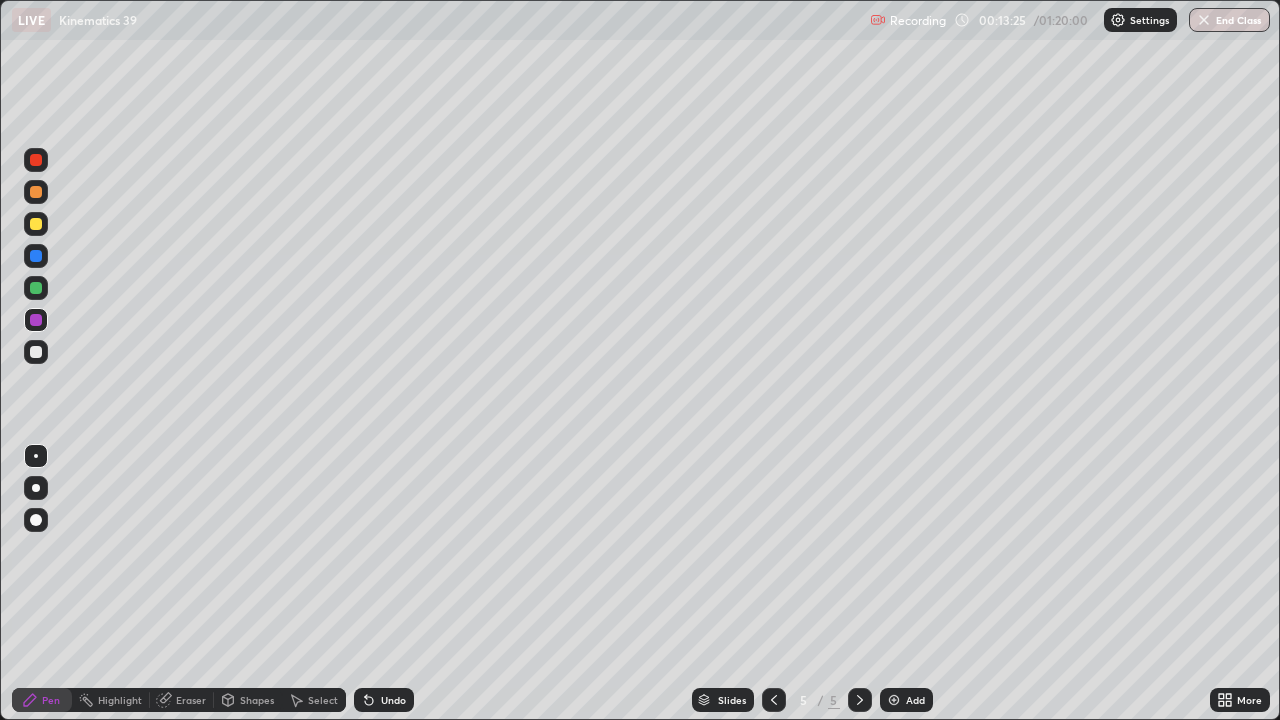 click on "Undo" at bounding box center [393, 700] 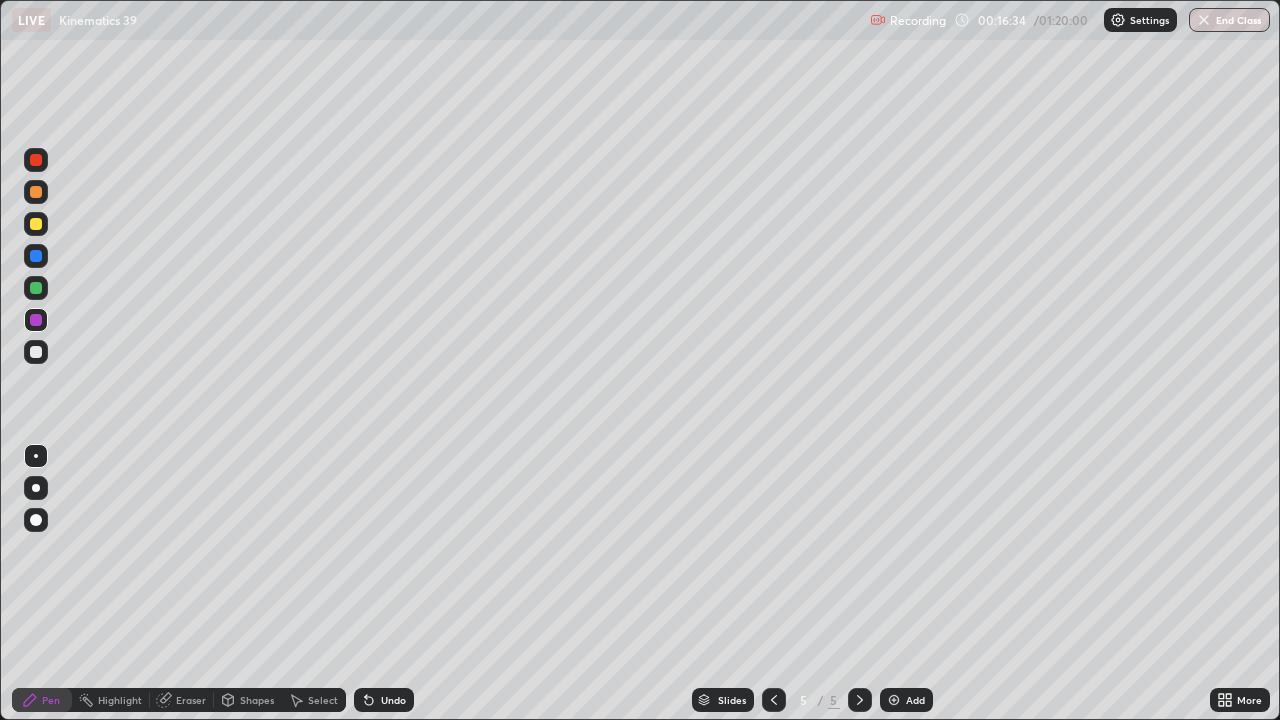 click on "Select" at bounding box center (323, 700) 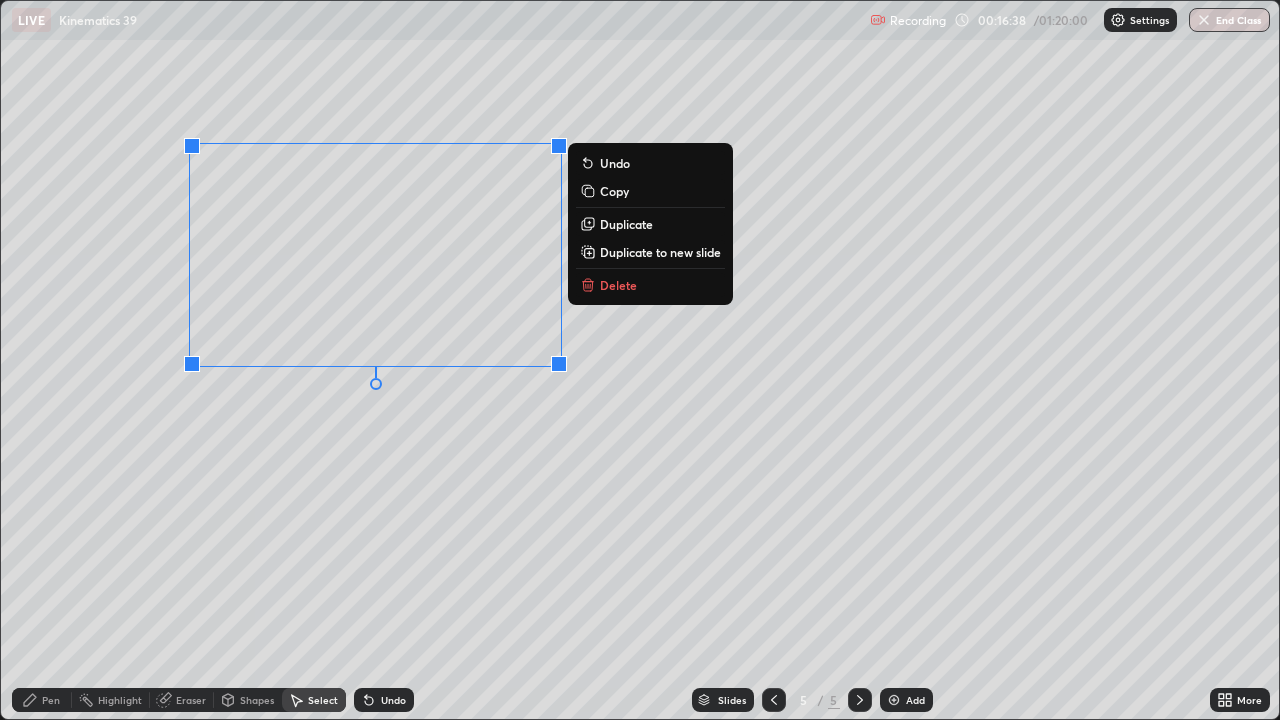 click on "Delete" at bounding box center [618, 285] 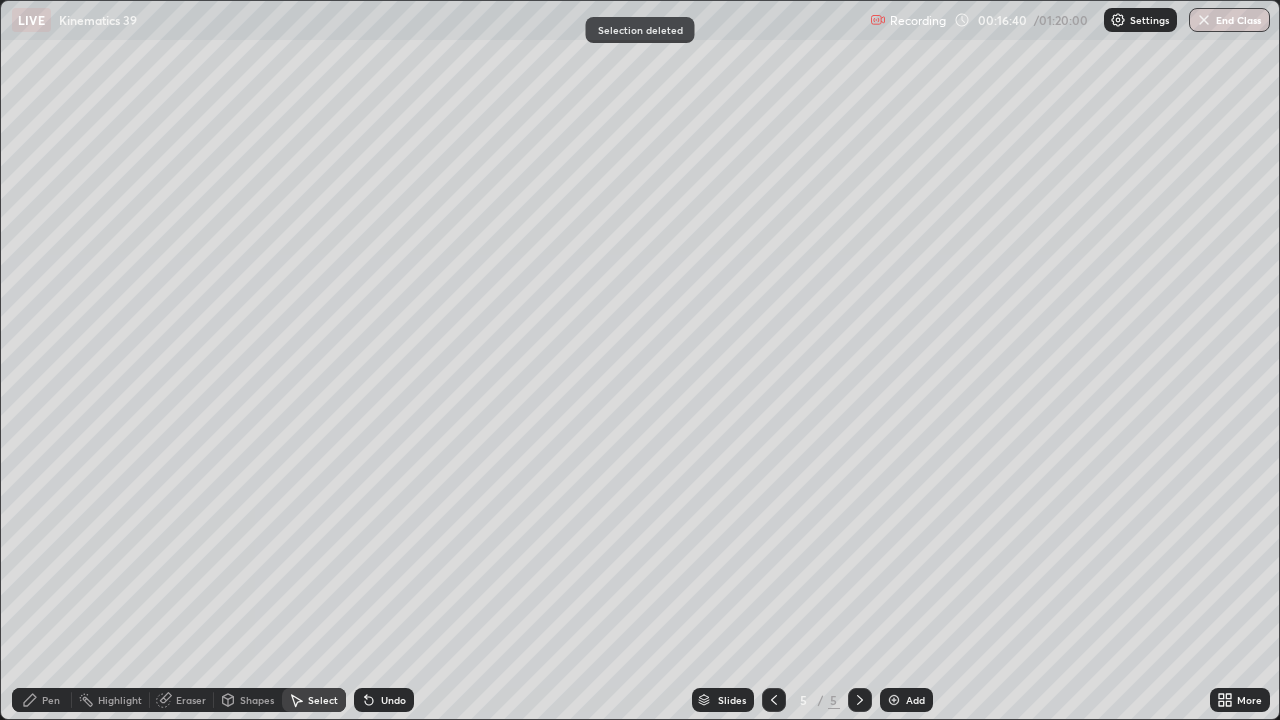 click on "Pen" at bounding box center (42, 700) 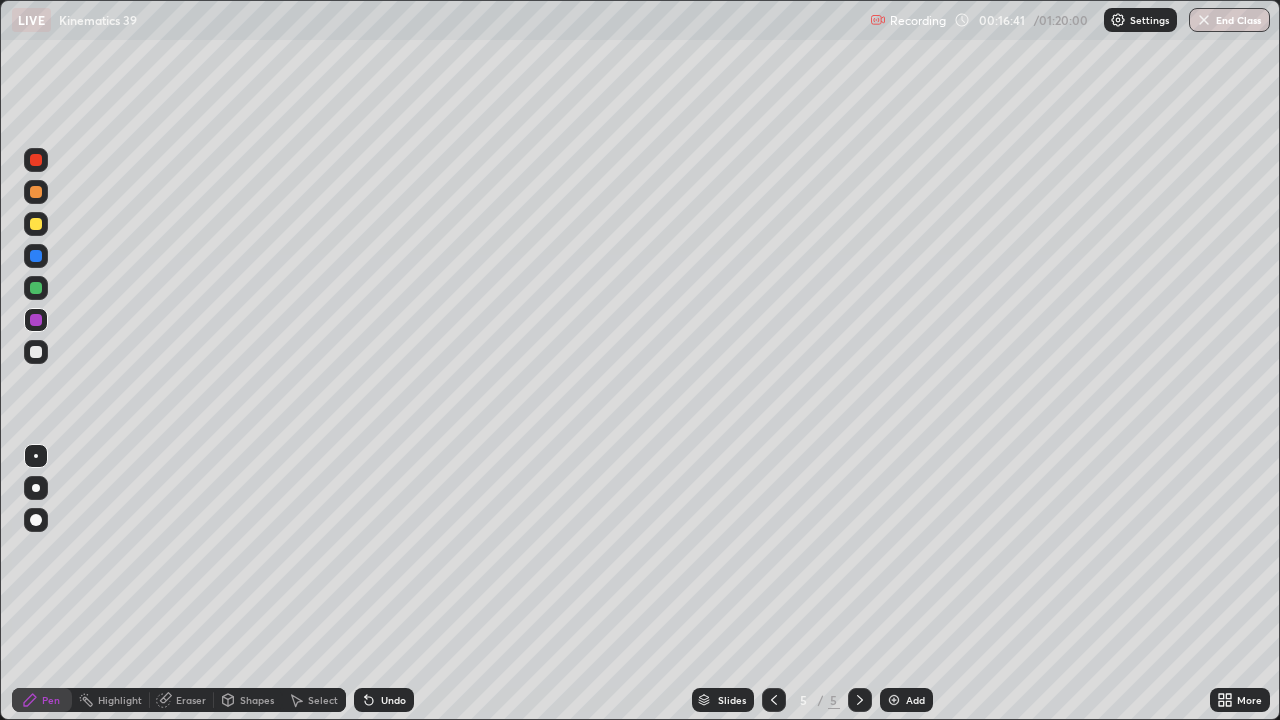 click at bounding box center (36, 520) 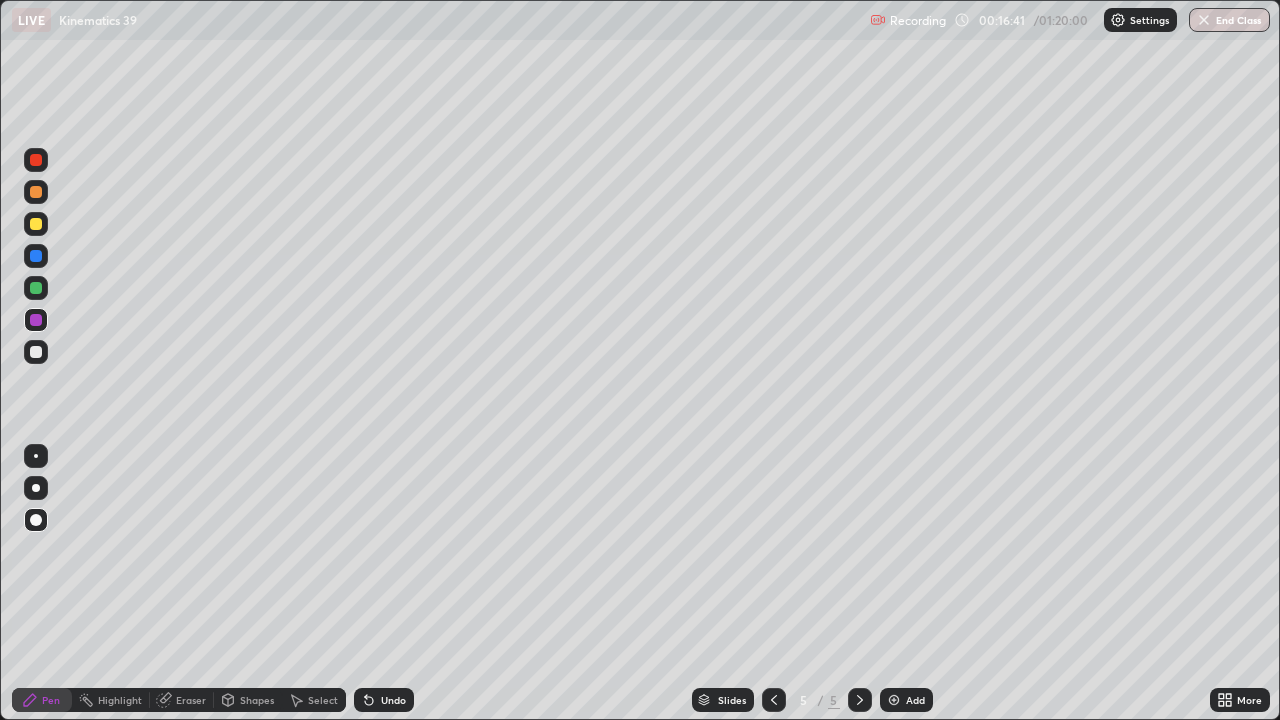 click at bounding box center [36, 520] 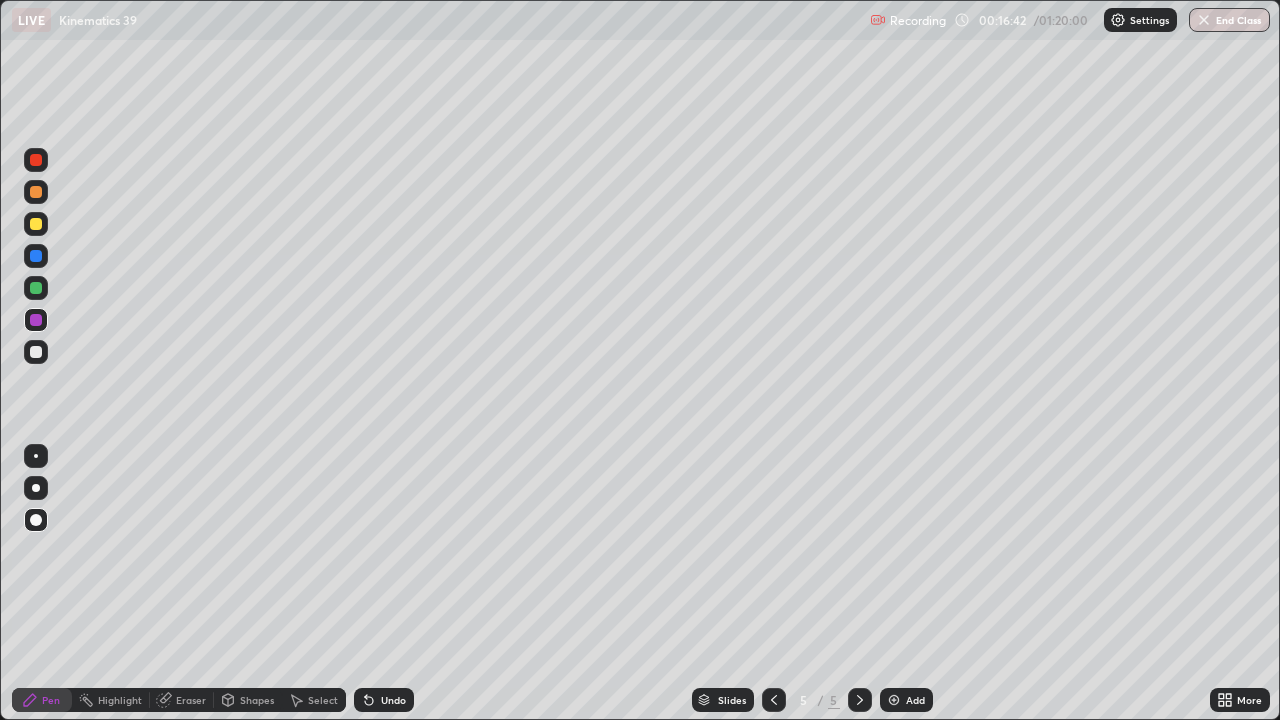 click at bounding box center [36, 520] 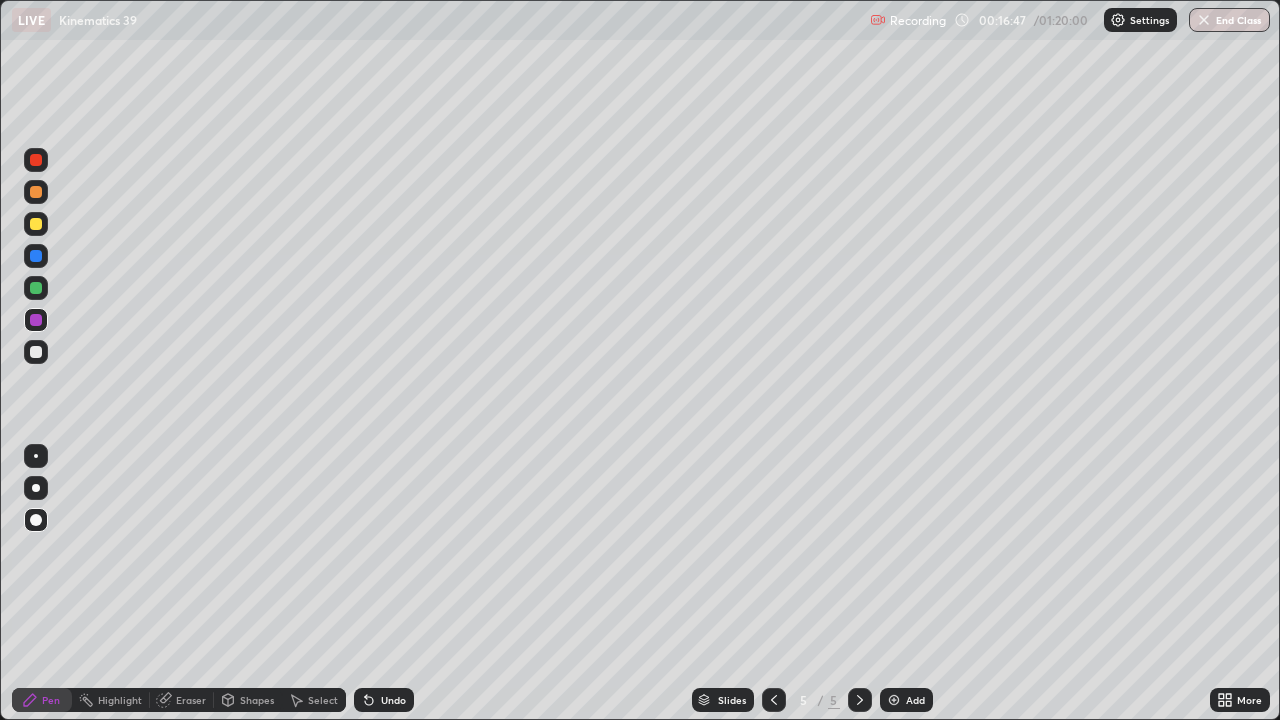 click at bounding box center [36, 352] 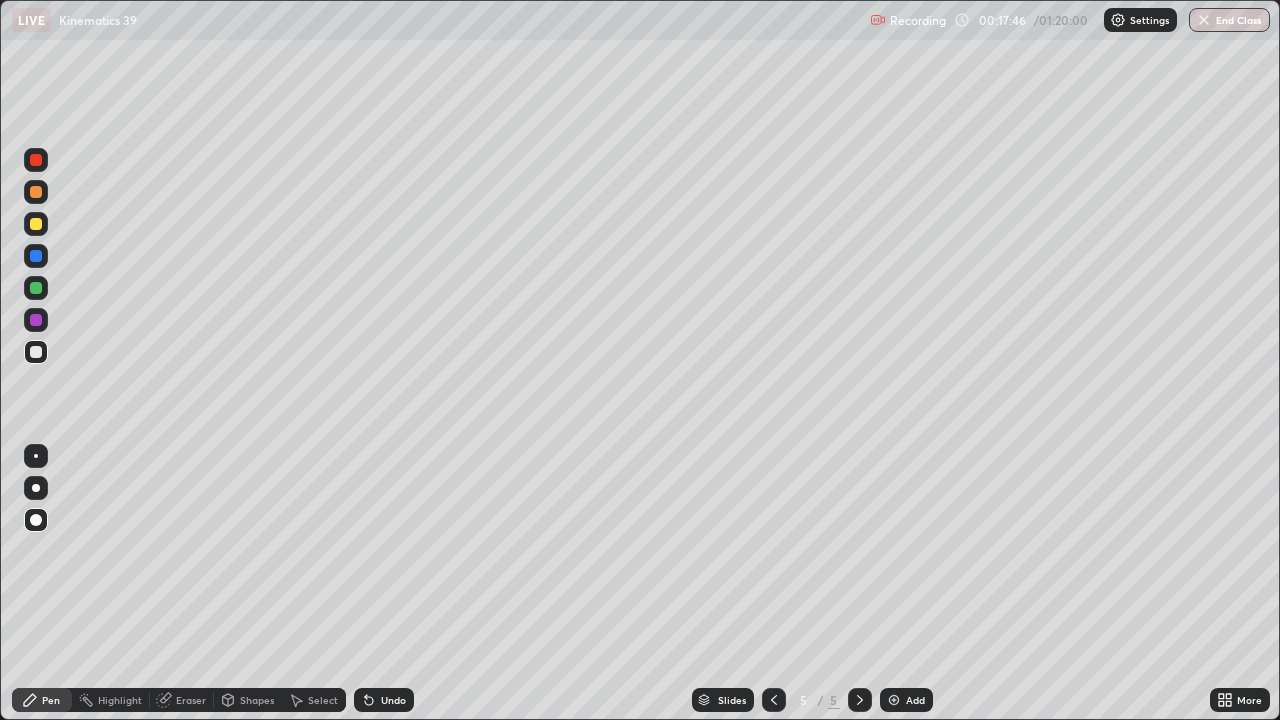 click on "Eraser" at bounding box center [191, 700] 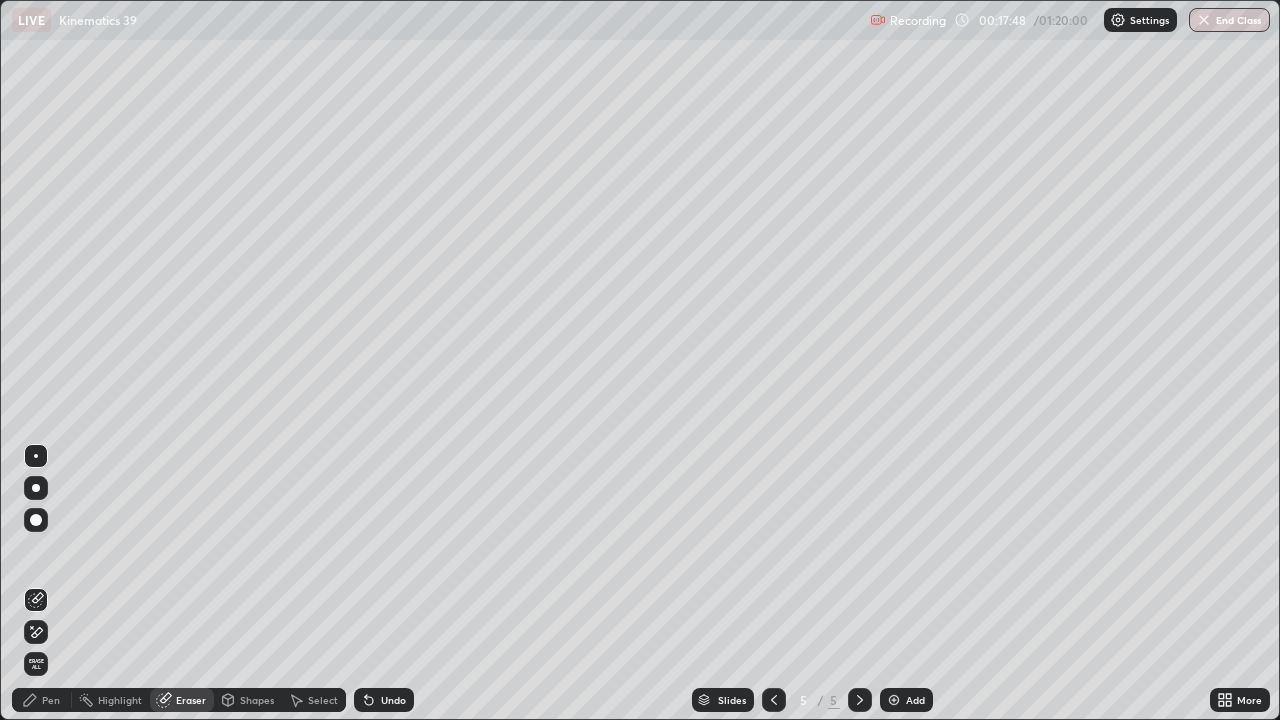 click on "Pen" at bounding box center [42, 700] 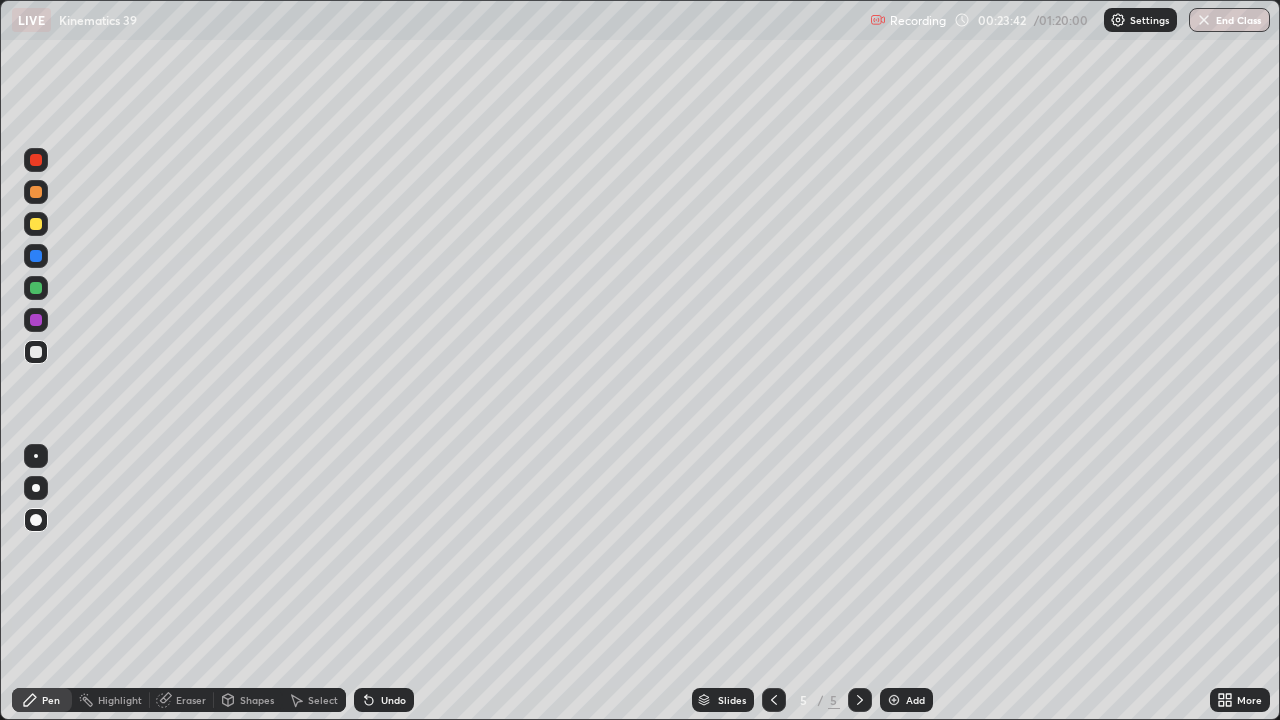 click at bounding box center [36, 288] 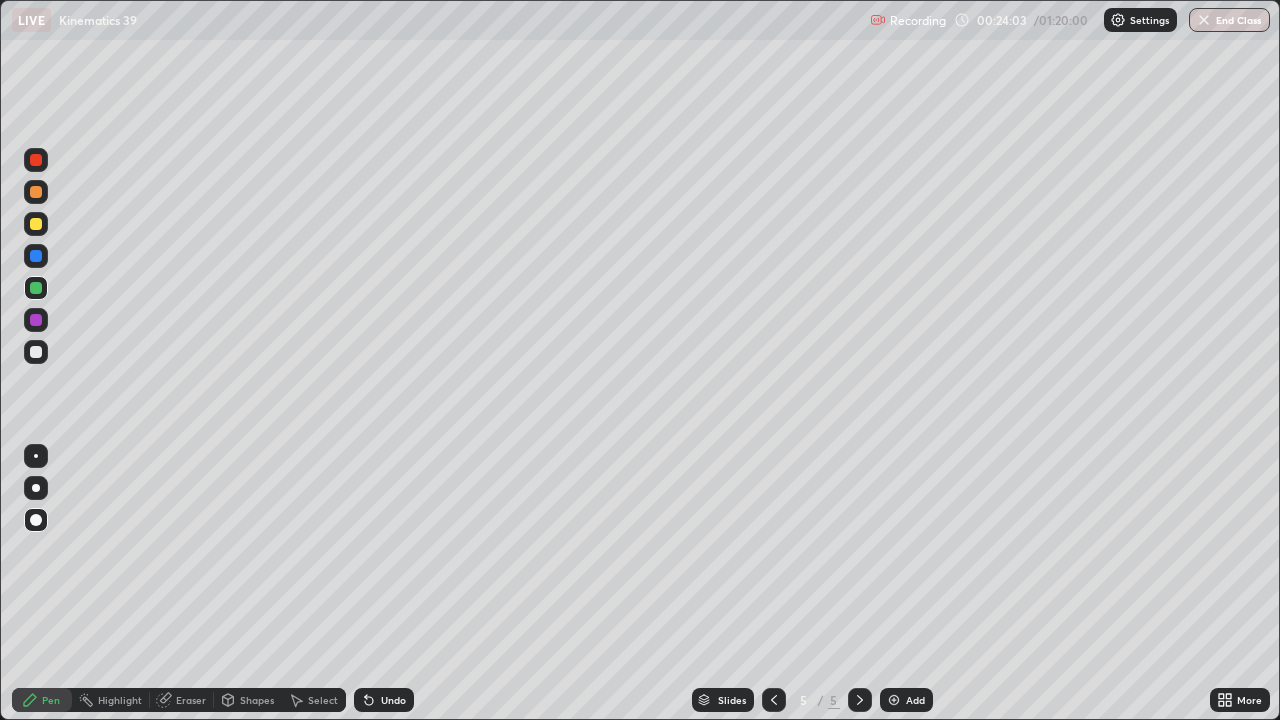 click on "Undo" at bounding box center (393, 700) 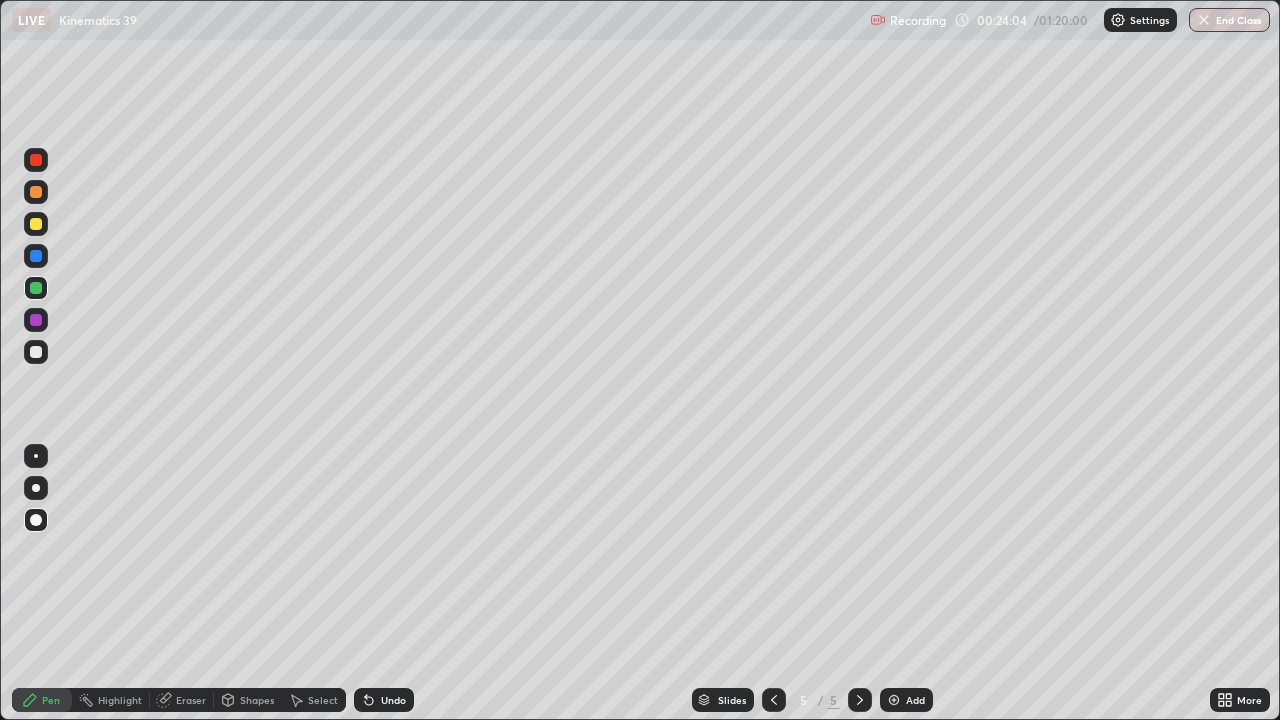 click on "Undo" at bounding box center [384, 700] 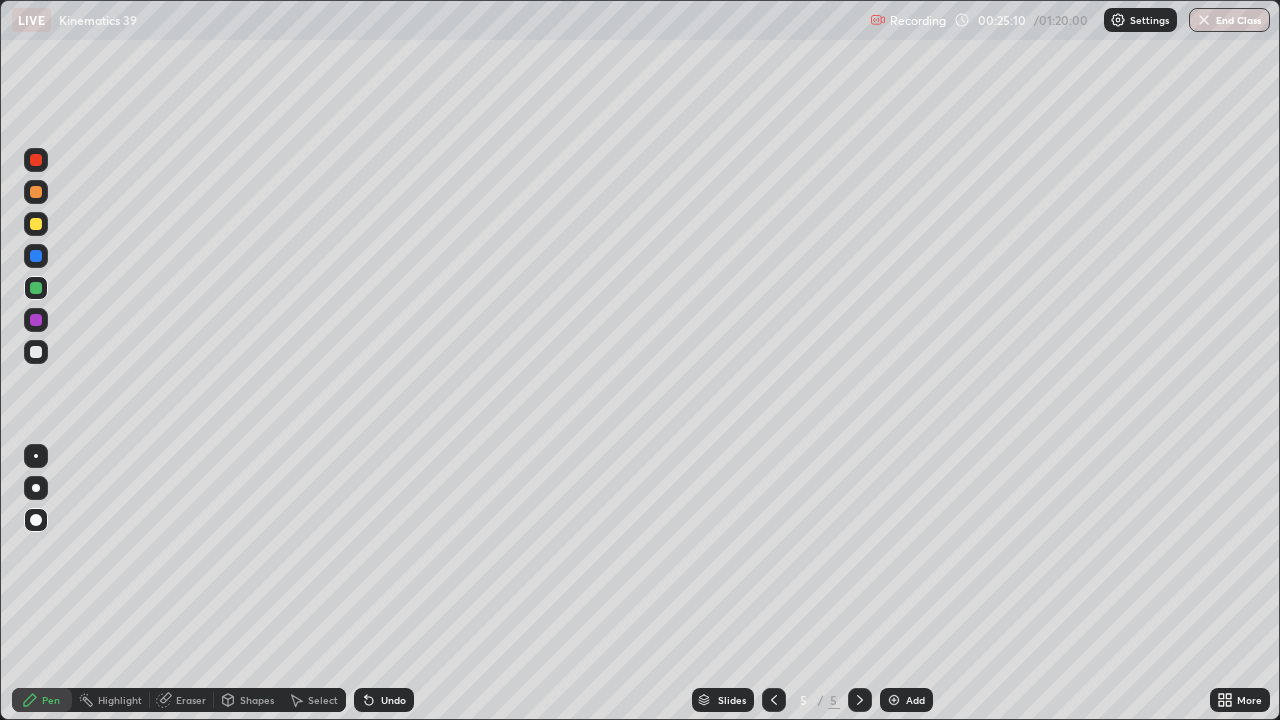 click on "Undo" at bounding box center [384, 700] 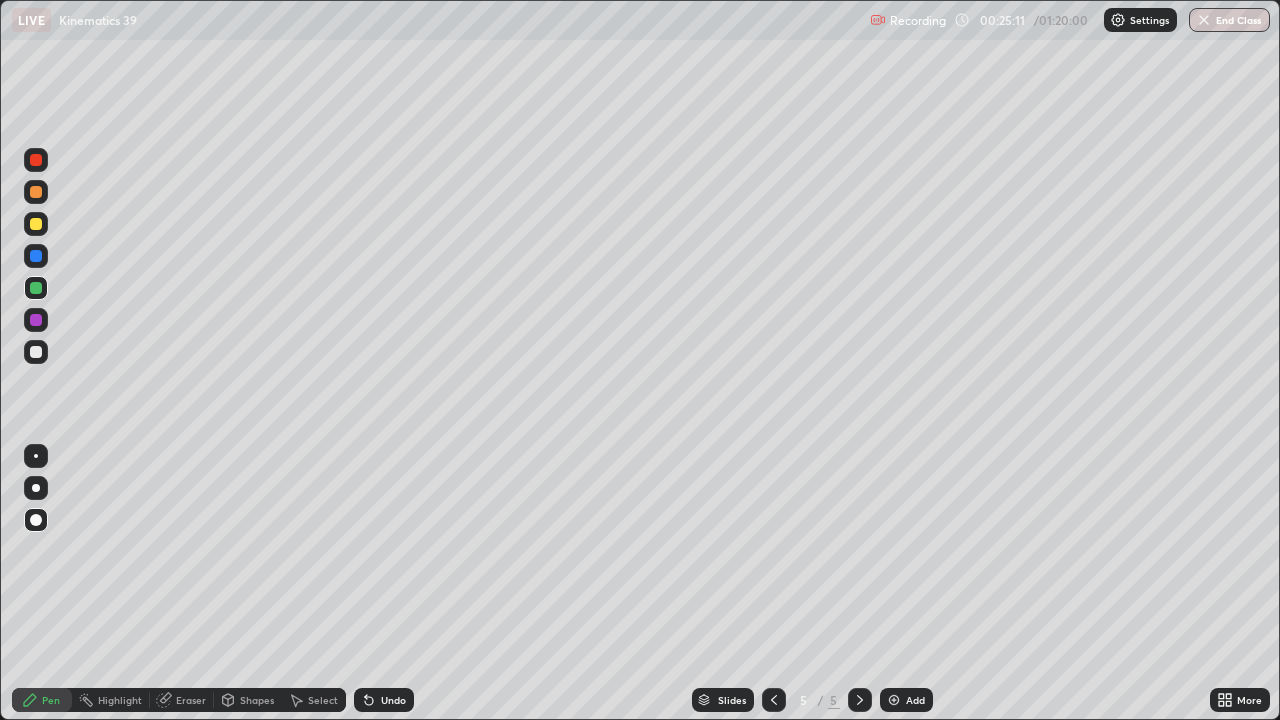 click on "Undo" at bounding box center [384, 700] 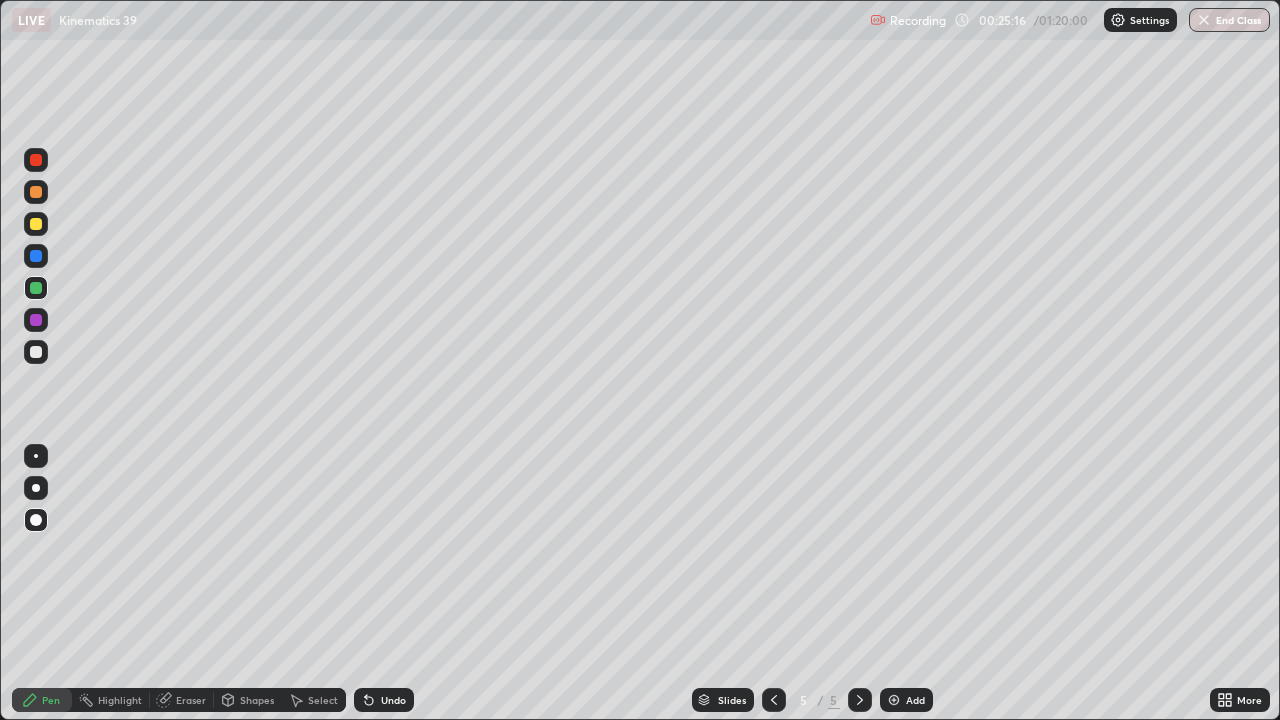 click on "Undo" at bounding box center [384, 700] 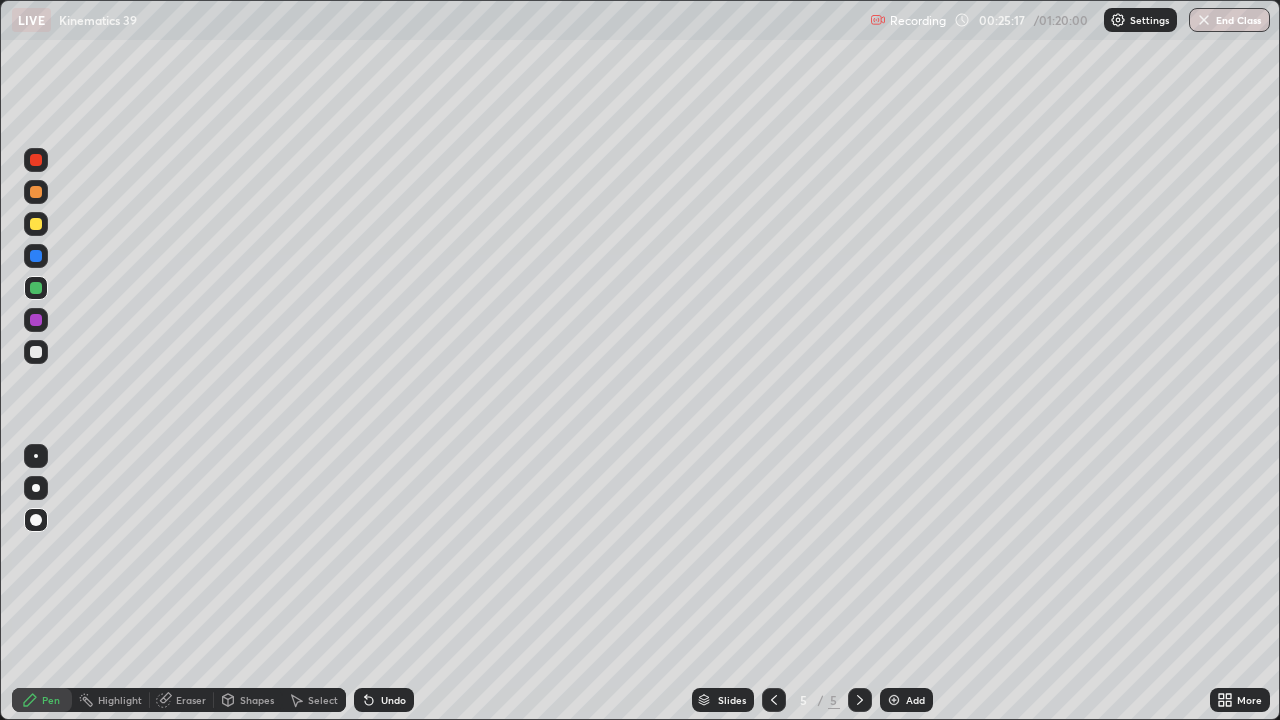 click on "Undo" at bounding box center [384, 700] 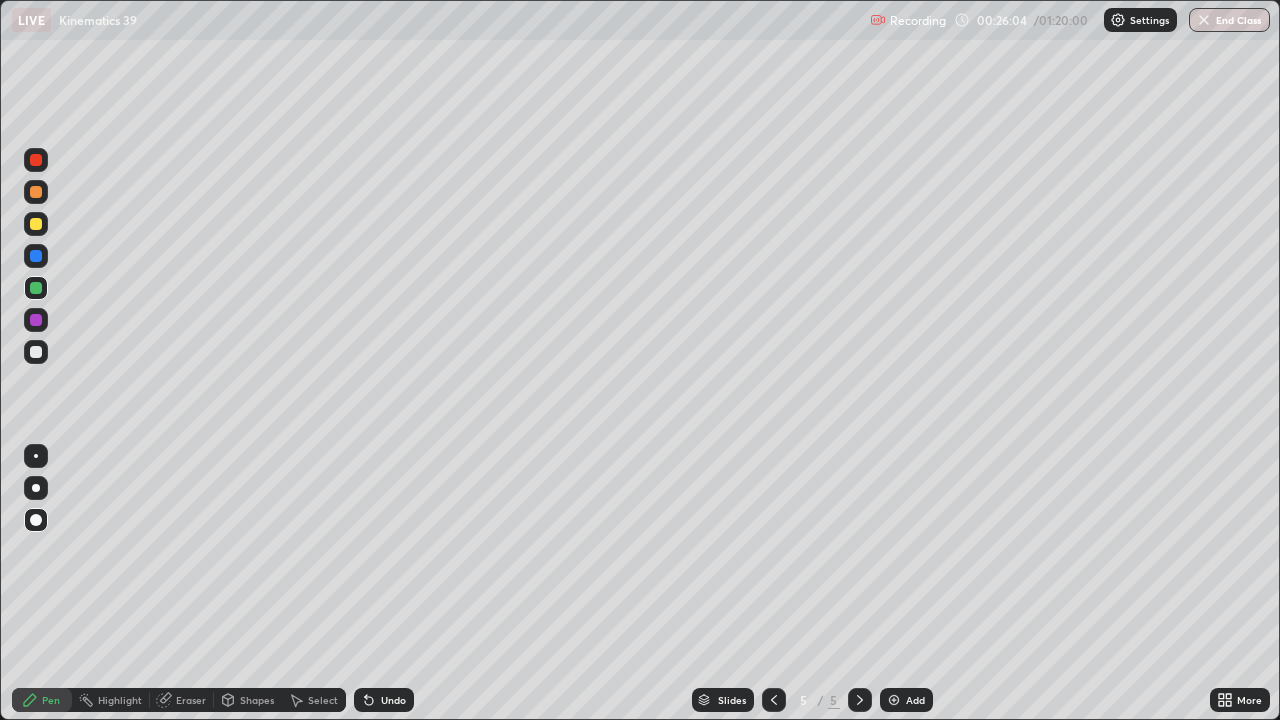 click on "Undo" at bounding box center [393, 700] 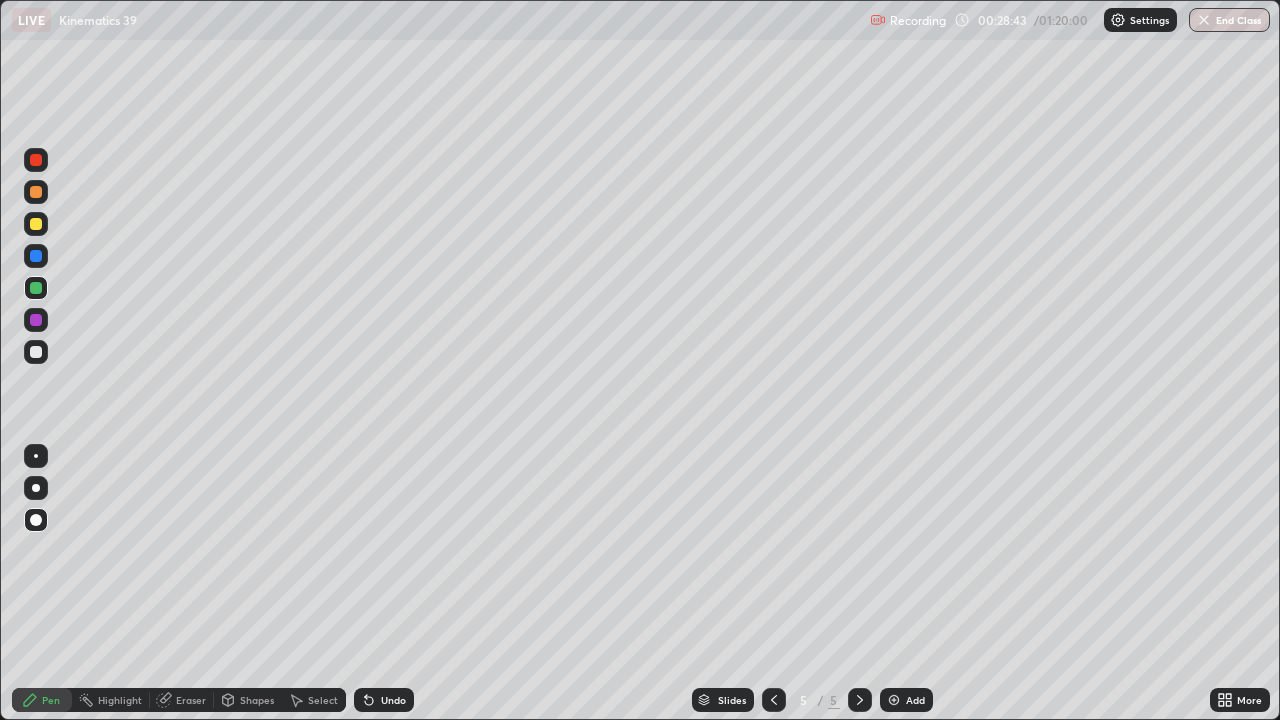 click 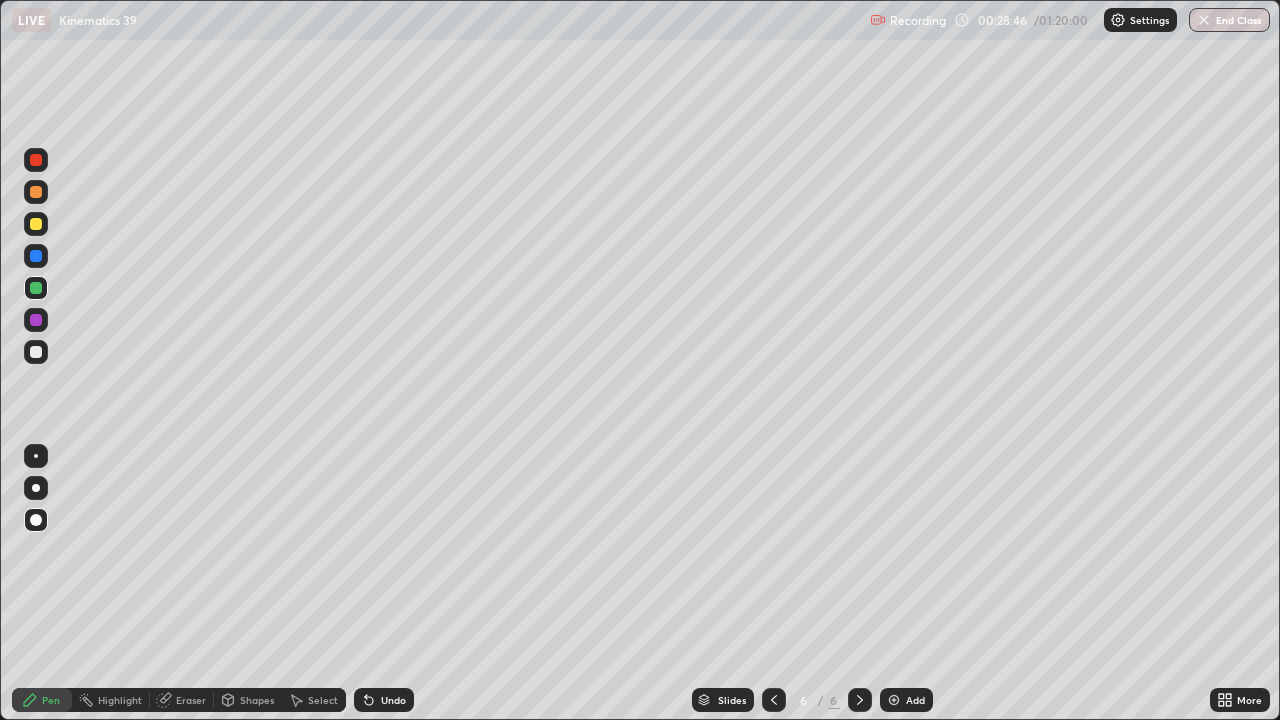click at bounding box center [36, 352] 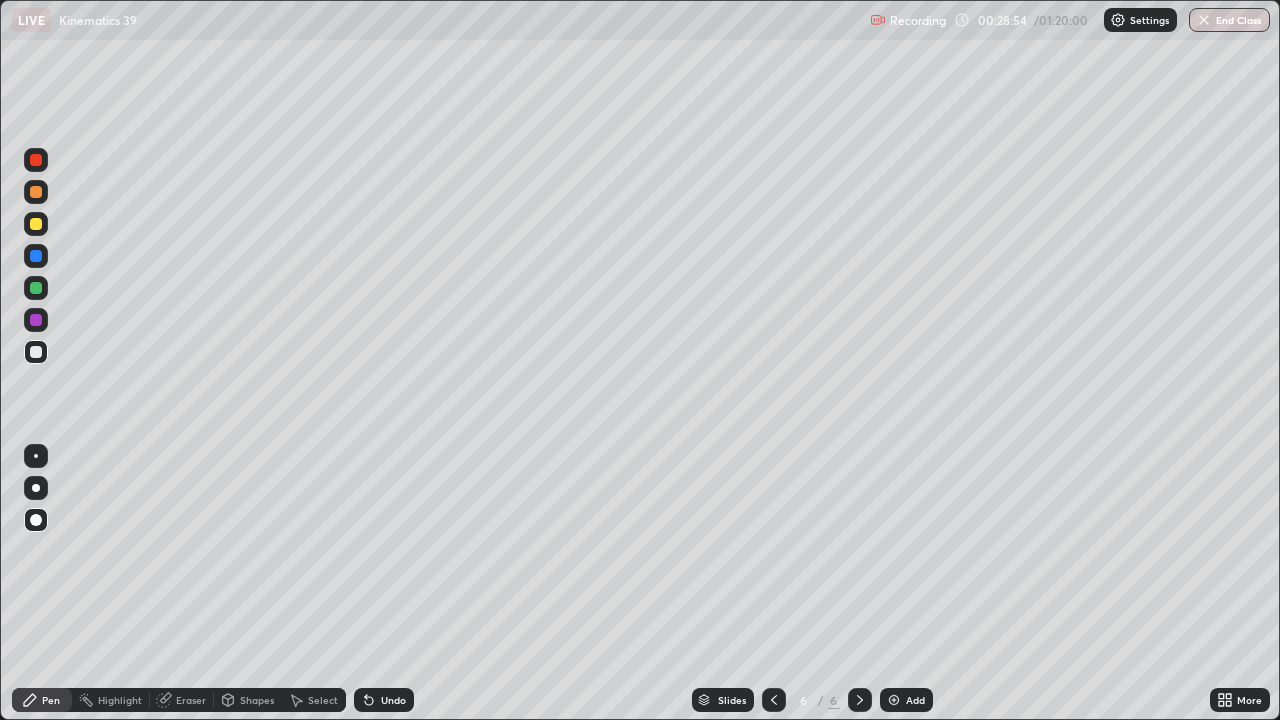 click on "Undo" at bounding box center [393, 700] 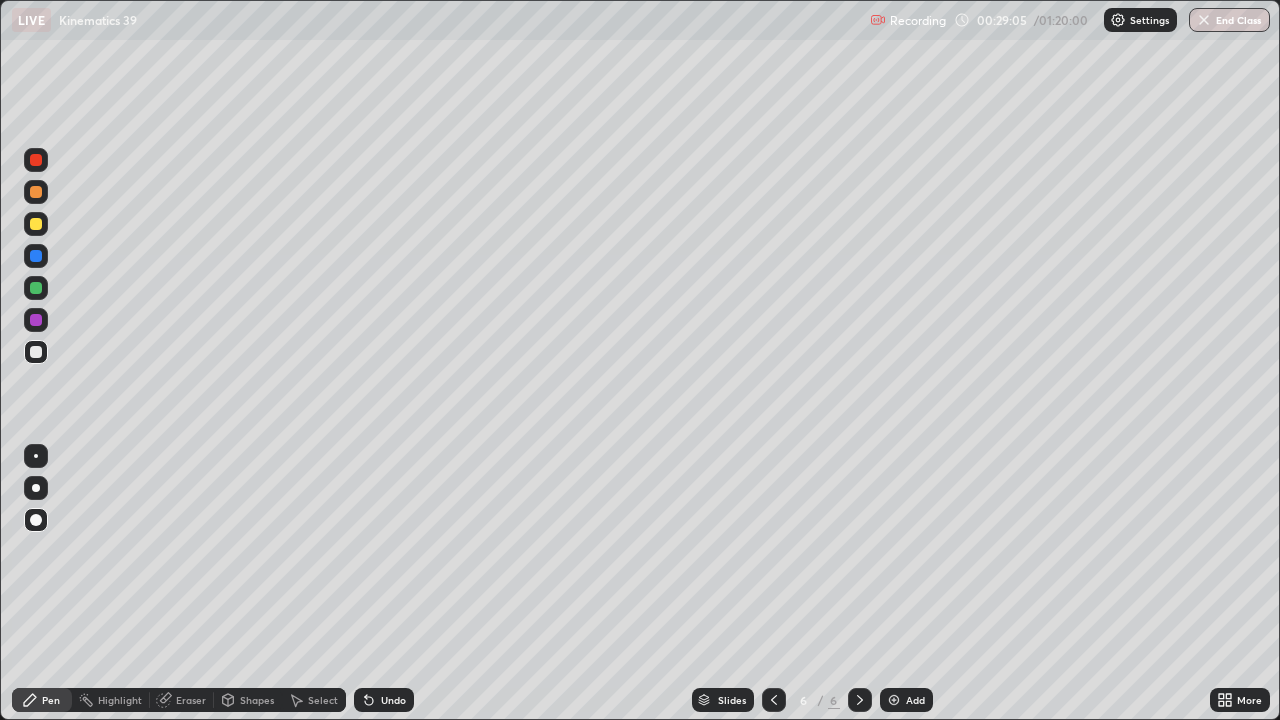 click on "Eraser" at bounding box center [182, 700] 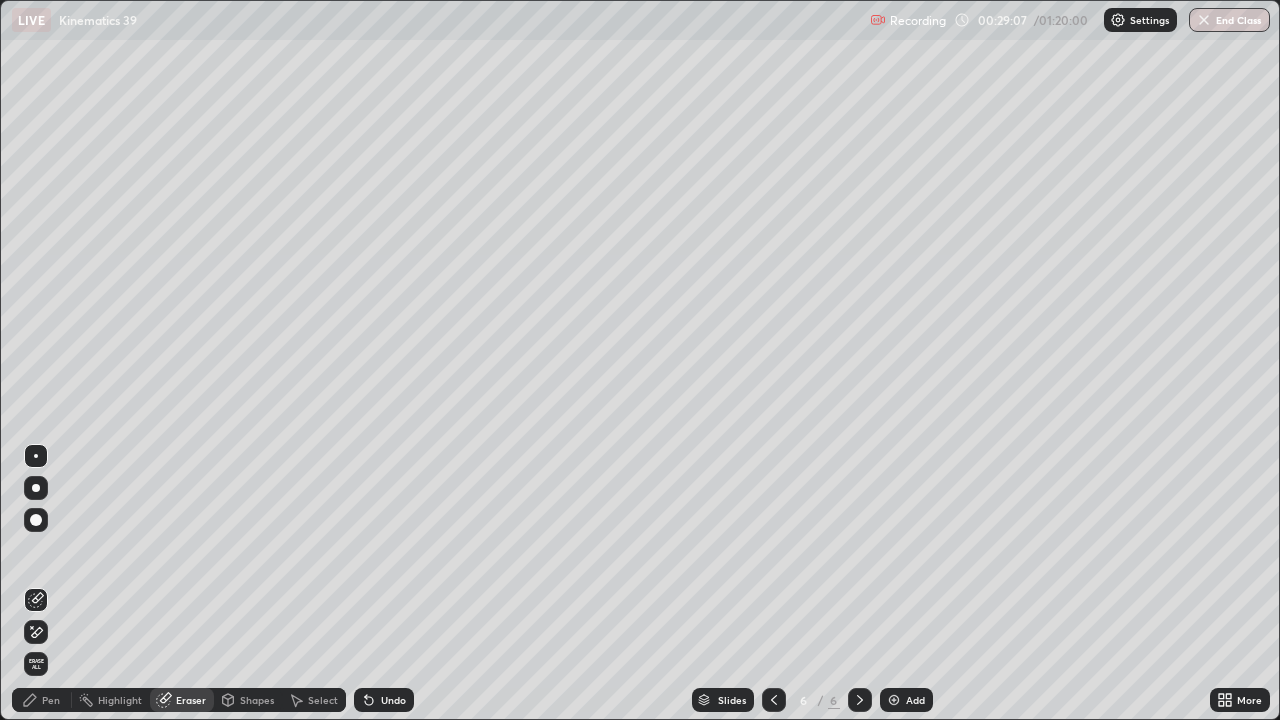 click on "Pen" at bounding box center (51, 700) 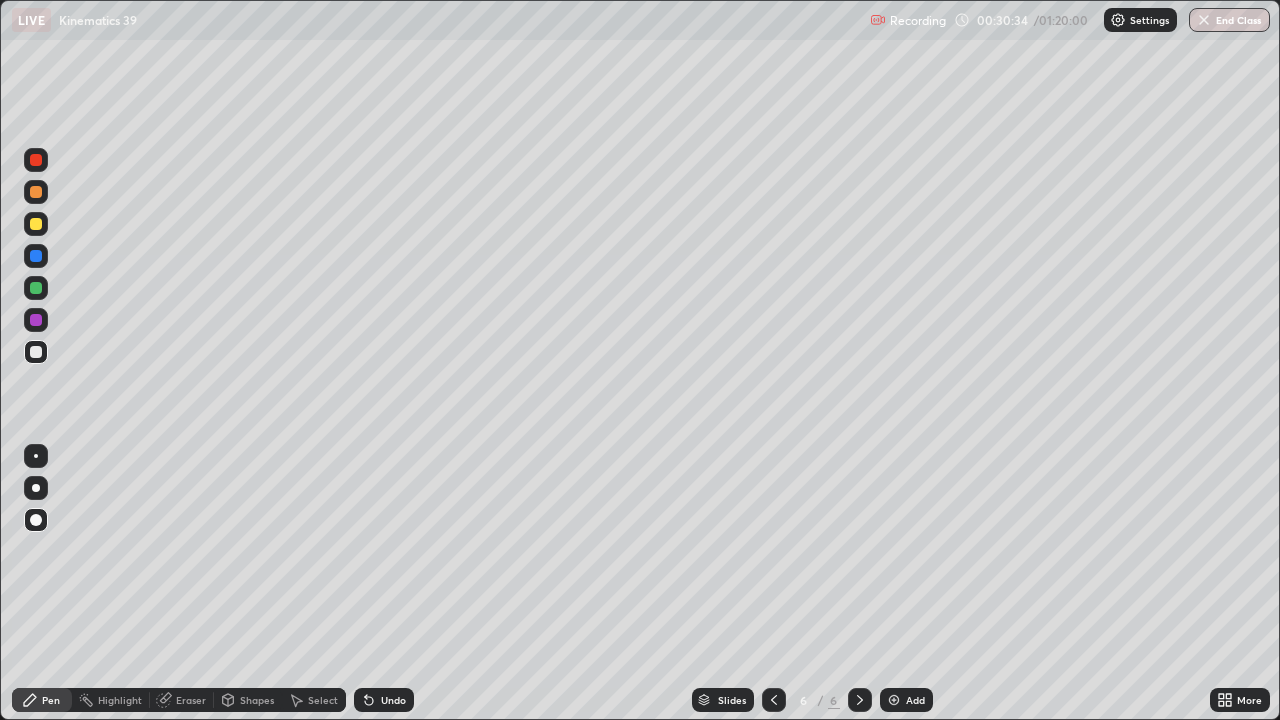 click on "Undo" at bounding box center (393, 700) 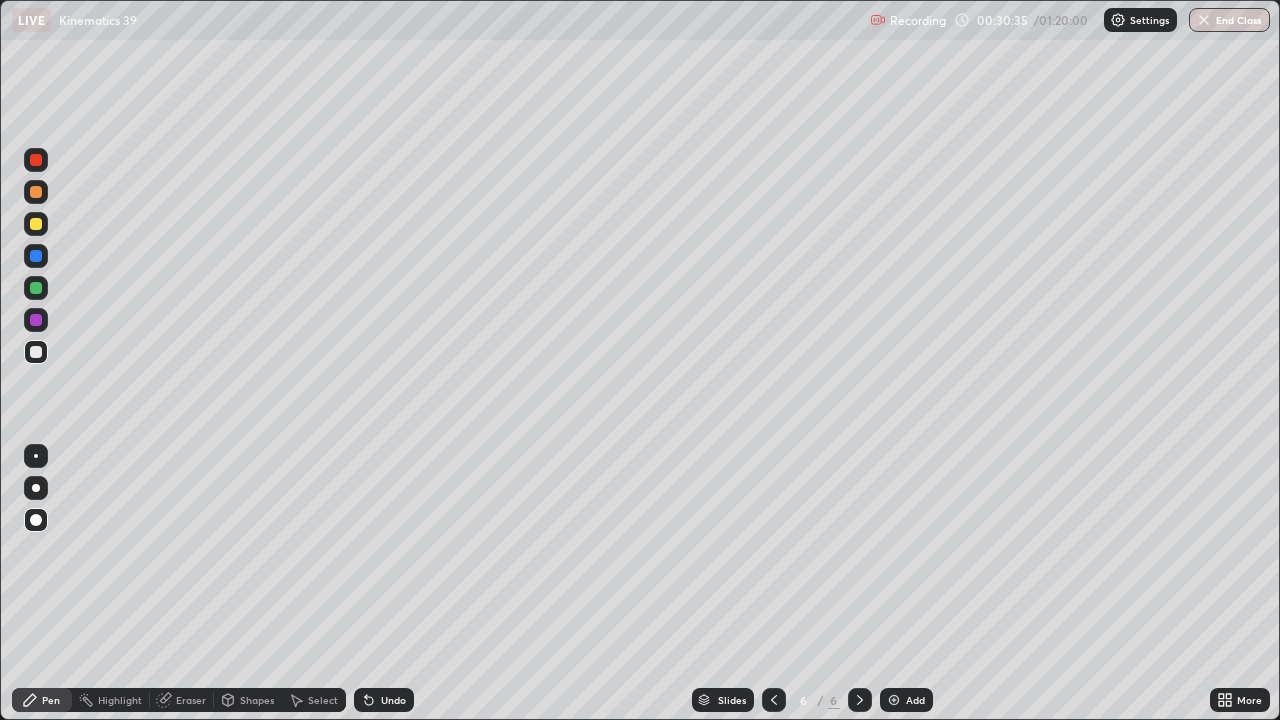 click on "Undo" at bounding box center (384, 700) 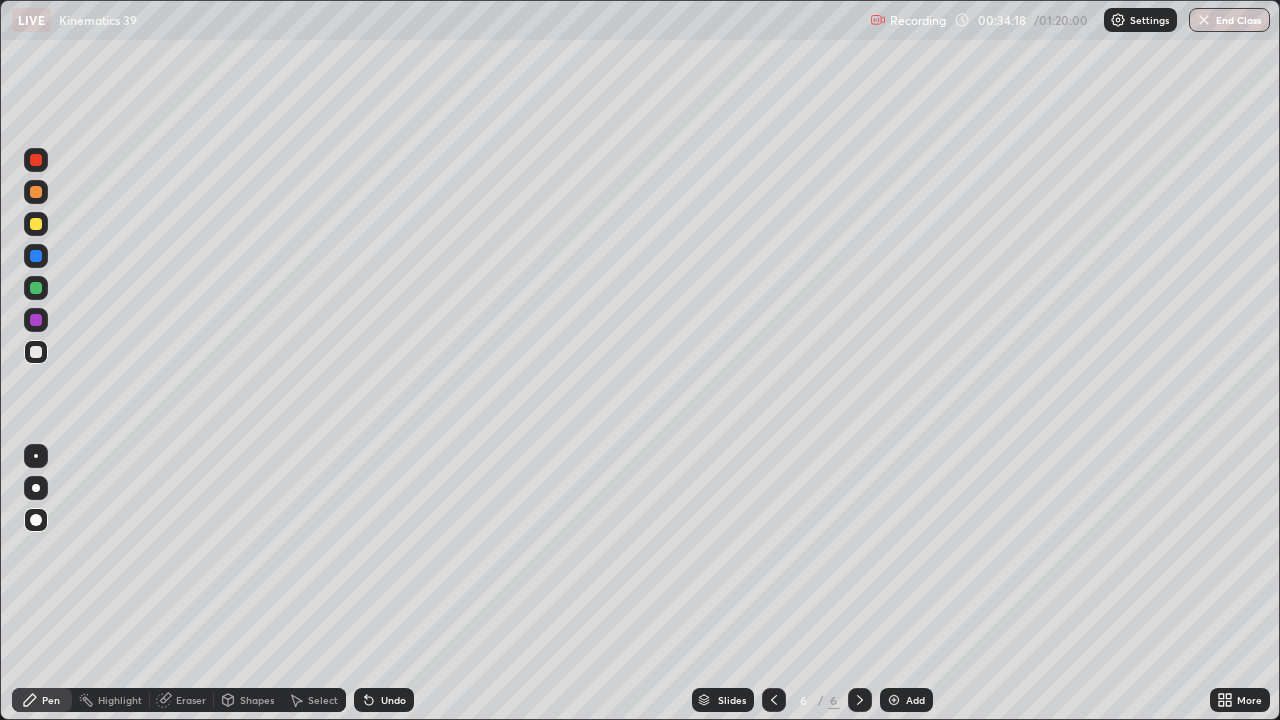 click at bounding box center (36, 256) 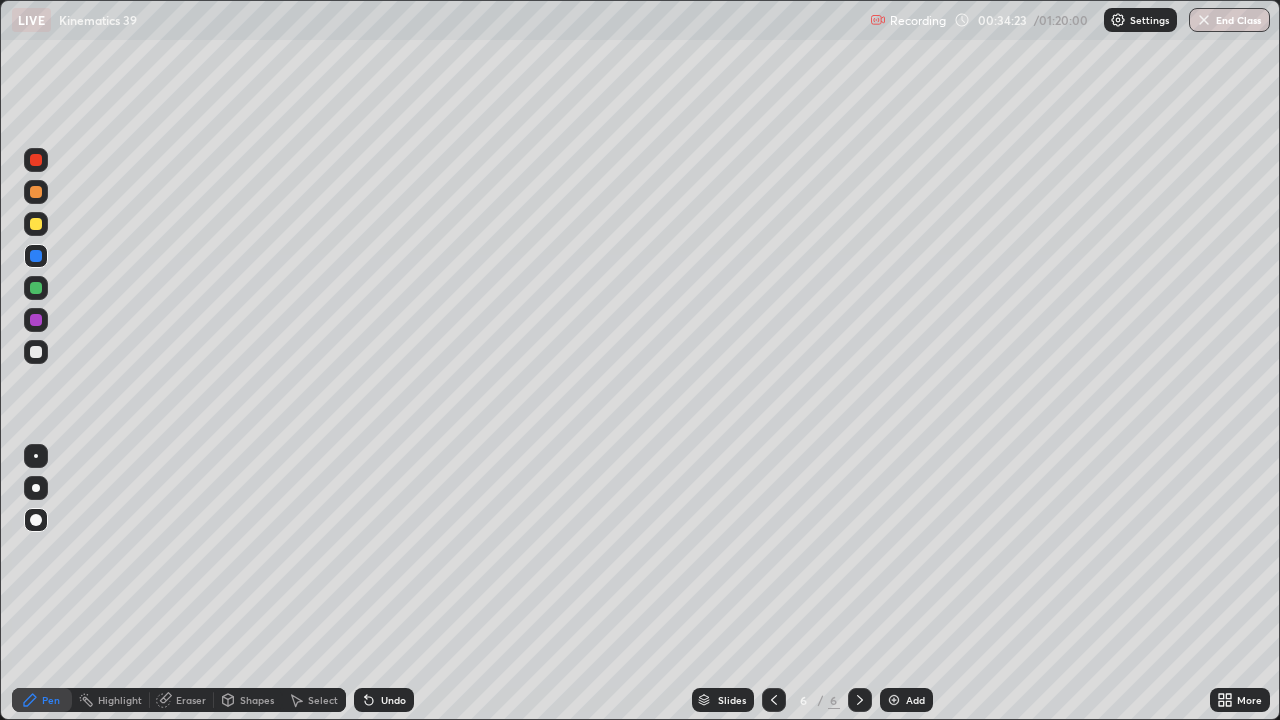 click at bounding box center (36, 352) 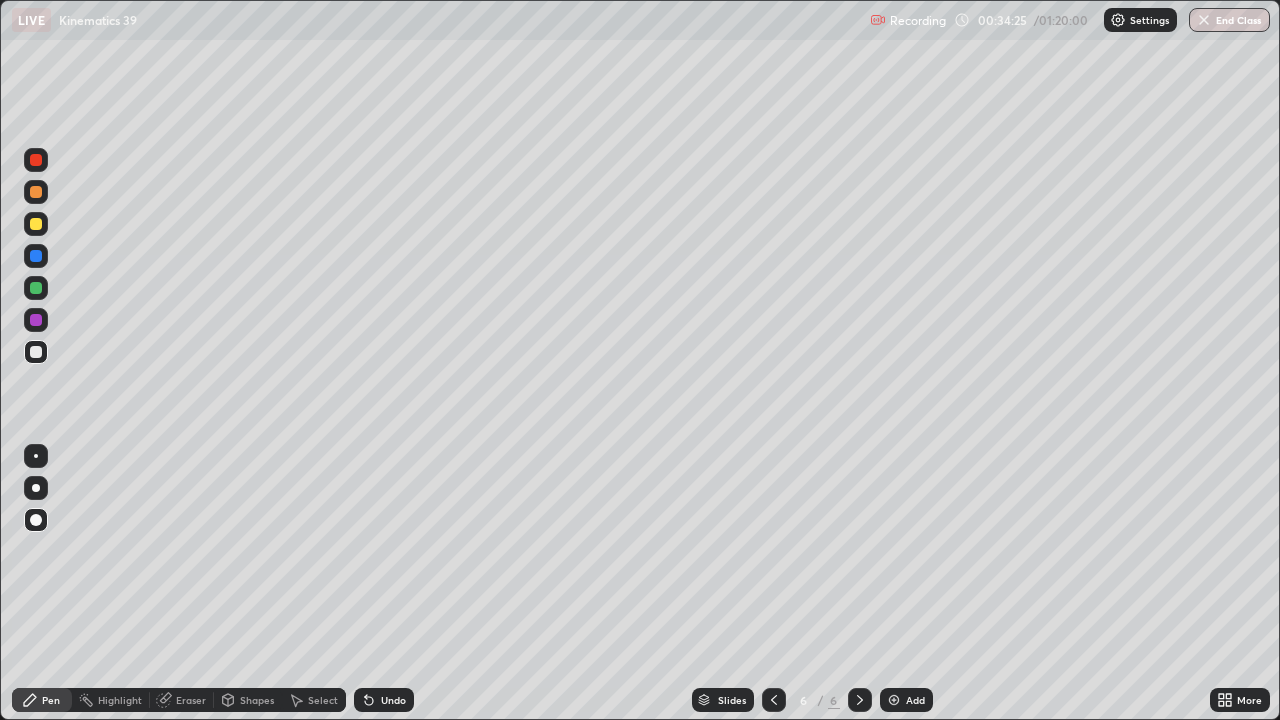click at bounding box center [36, 224] 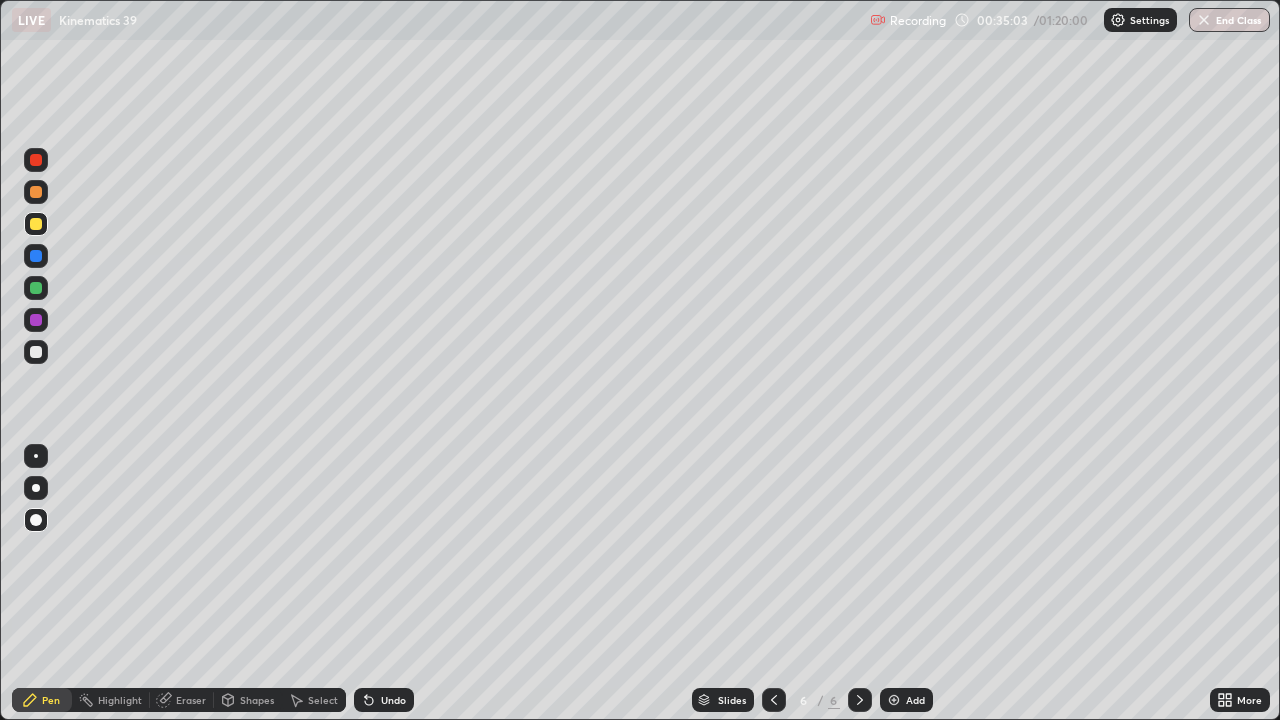 click on "Eraser" at bounding box center (182, 700) 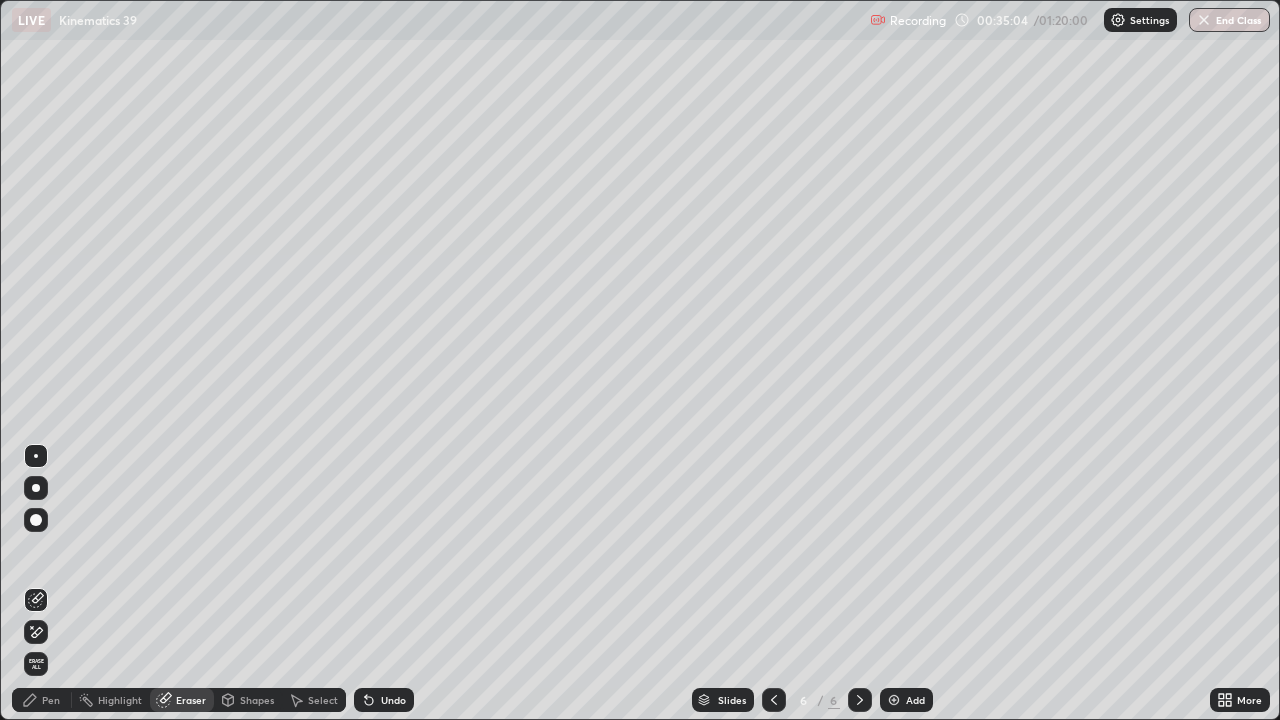 click on "Eraser" at bounding box center (182, 700) 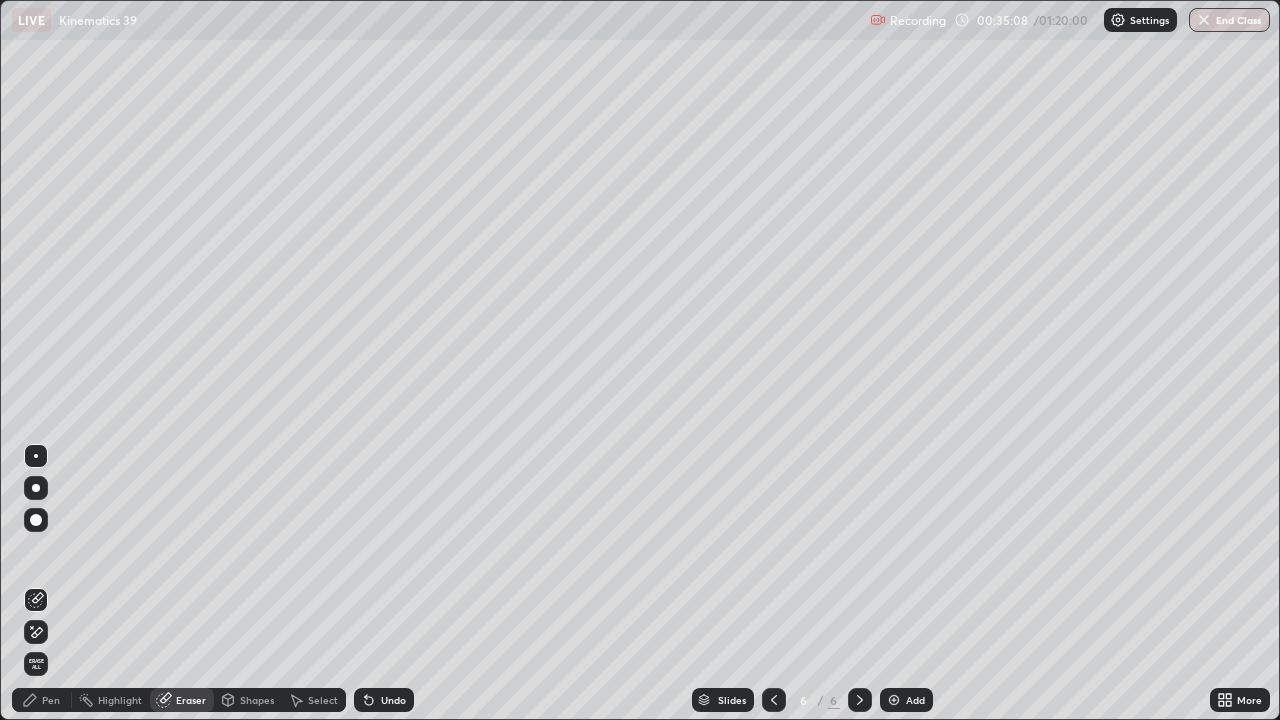 click on "Pen" at bounding box center (51, 700) 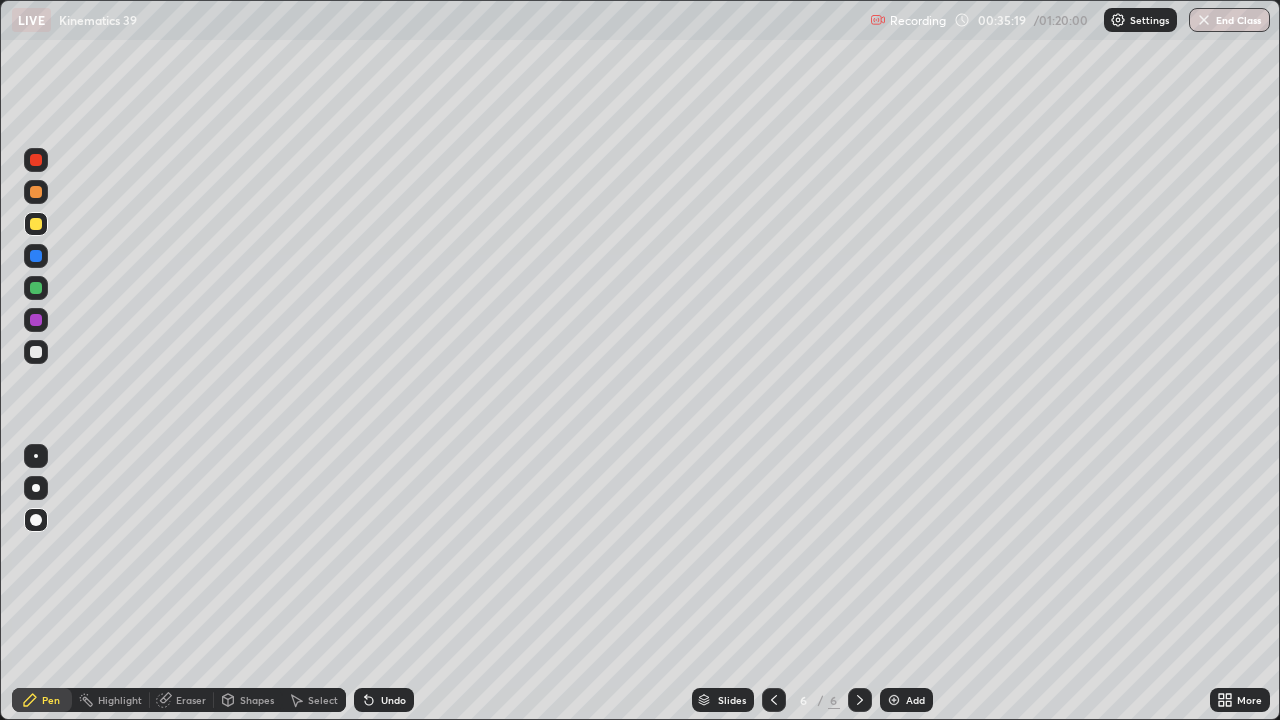 click on "Undo" at bounding box center [393, 700] 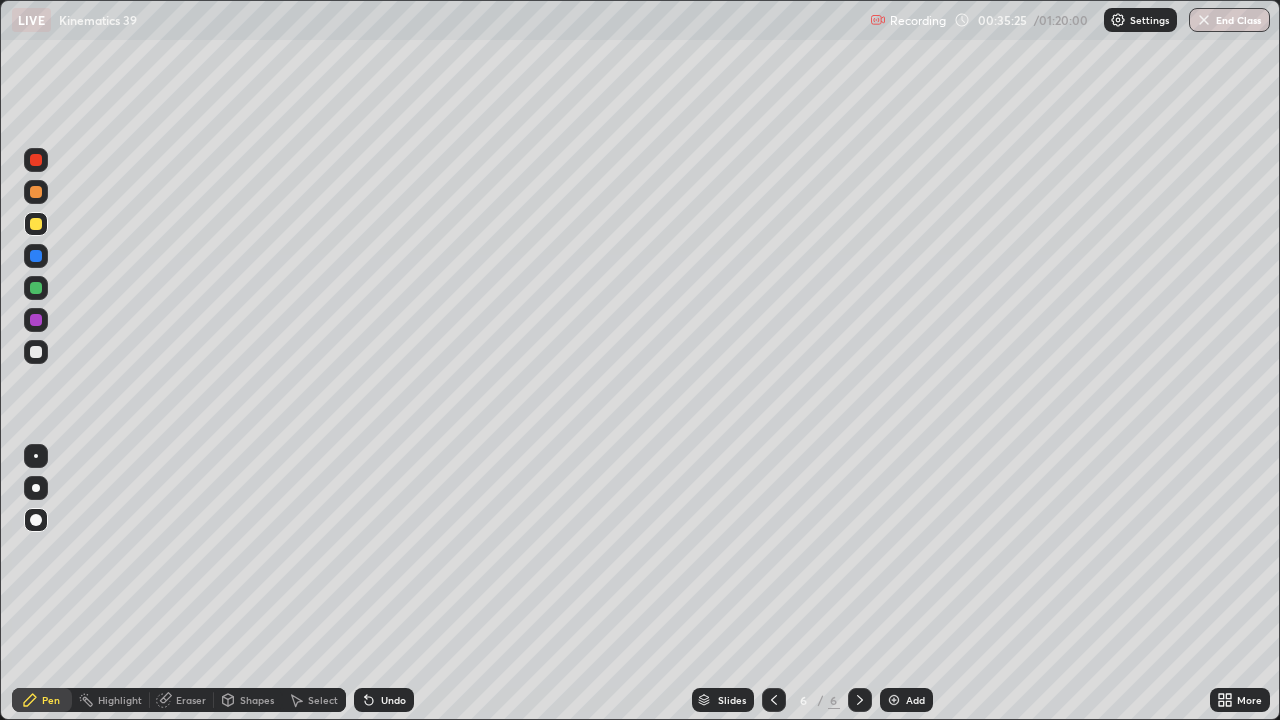 click on "Undo" at bounding box center (393, 700) 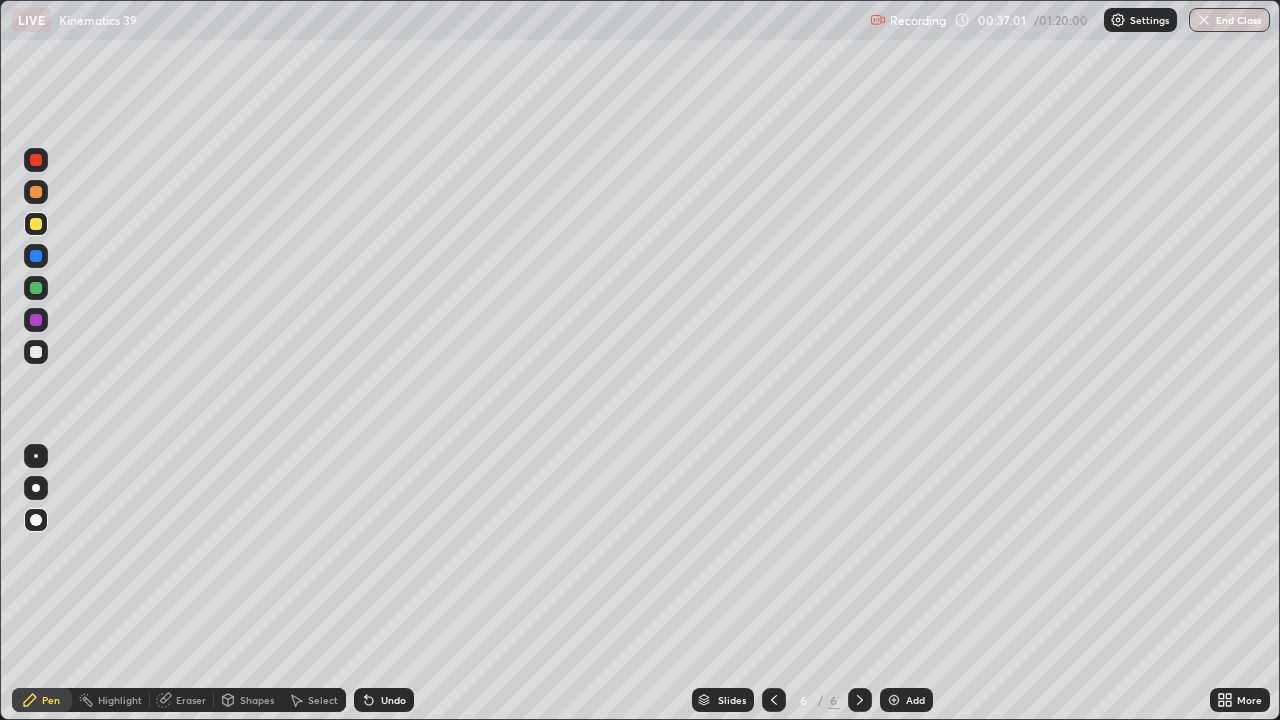 click at bounding box center (36, 160) 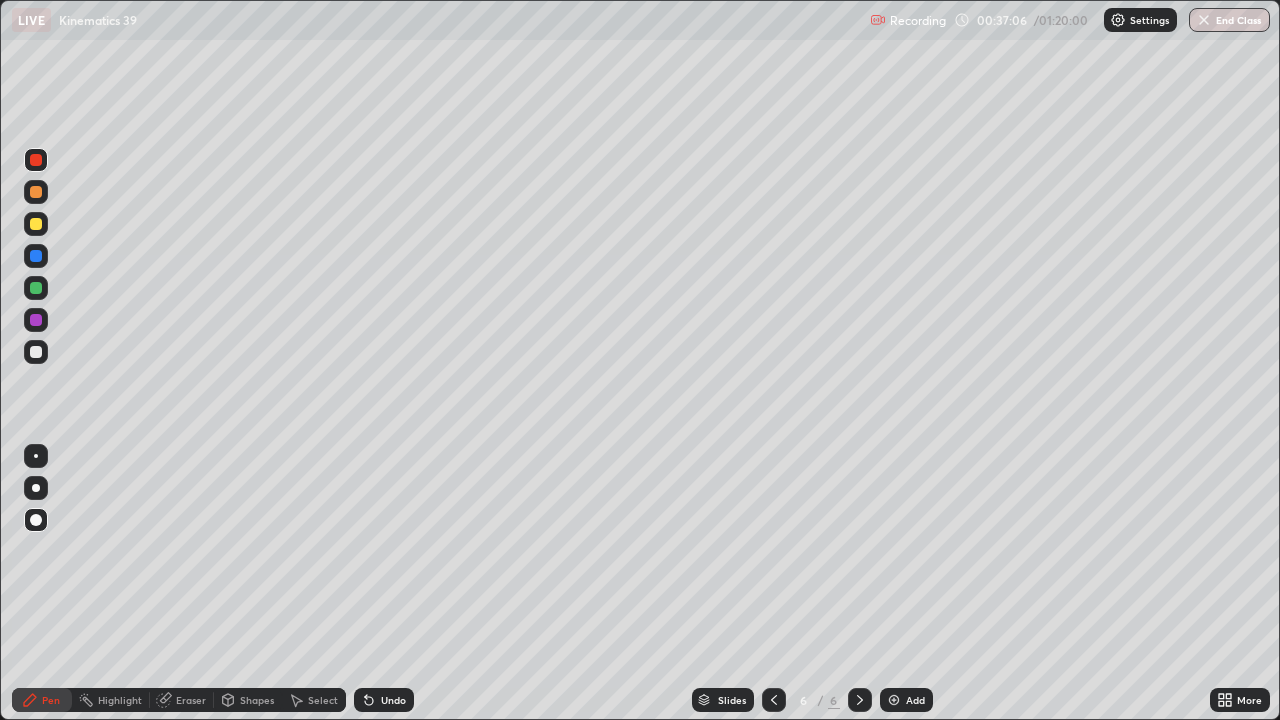 click at bounding box center (36, 224) 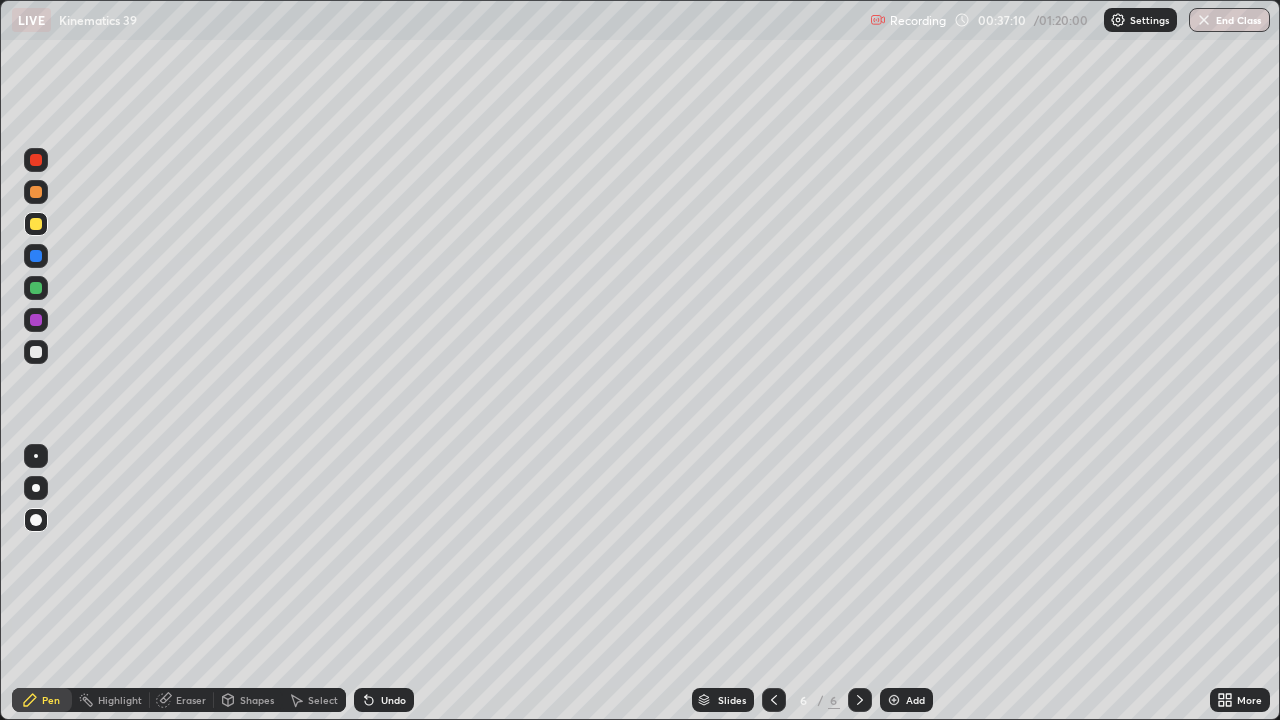 click at bounding box center (36, 160) 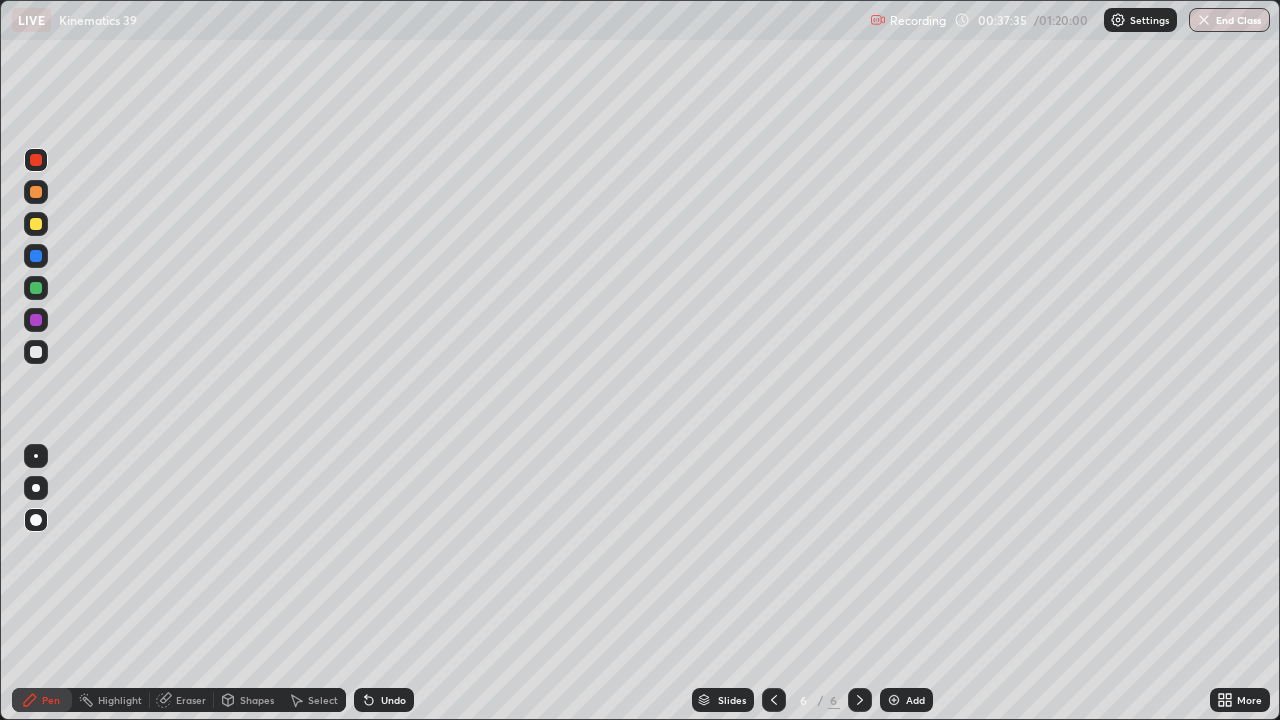 click at bounding box center (36, 352) 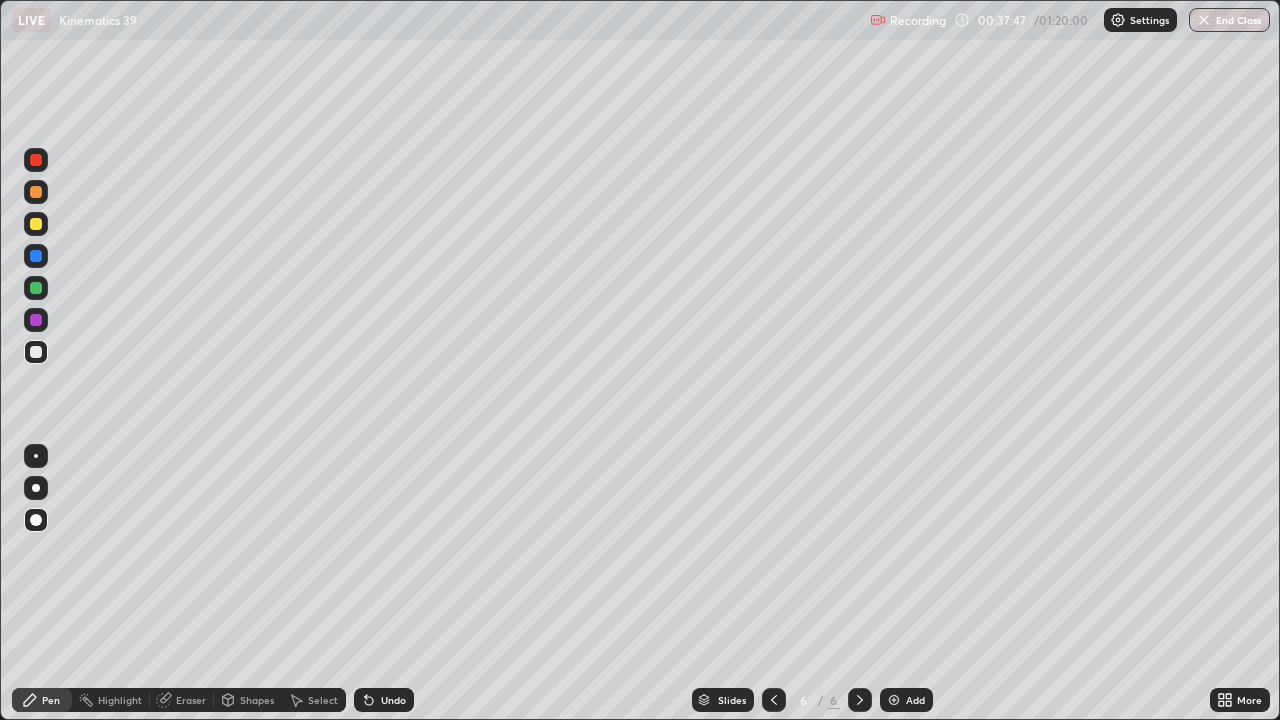 click at bounding box center (36, 160) 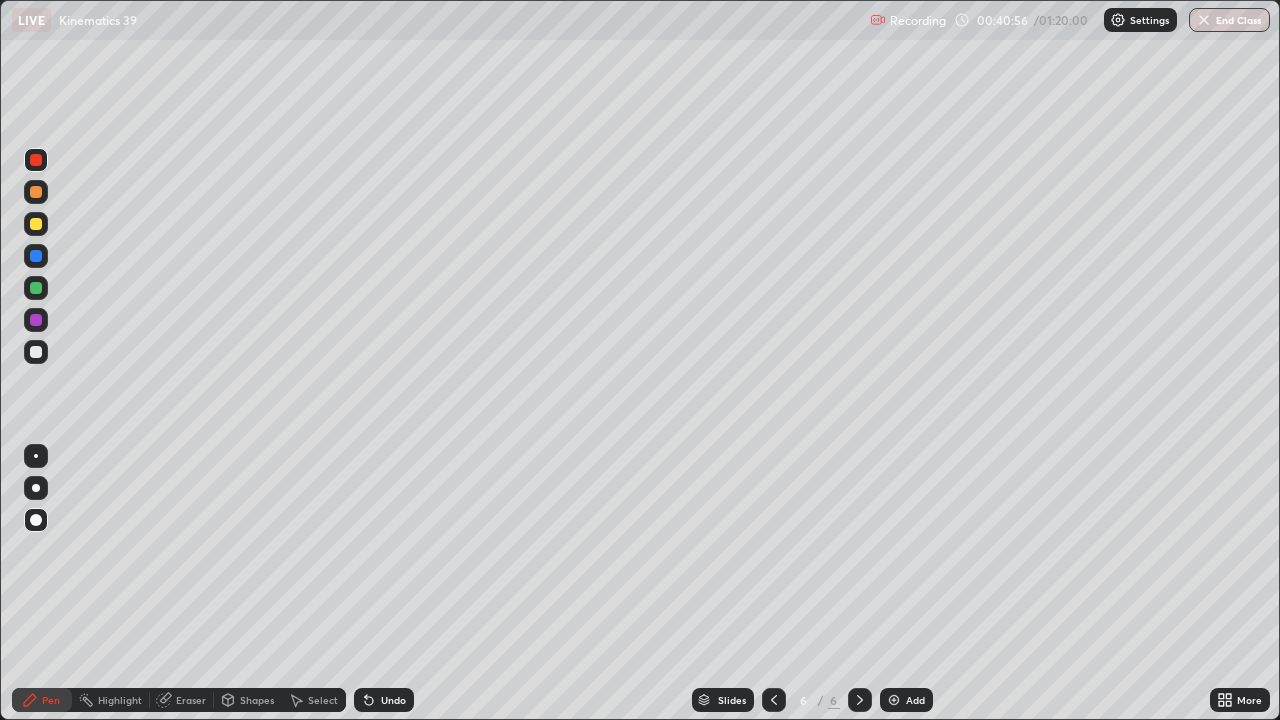 click 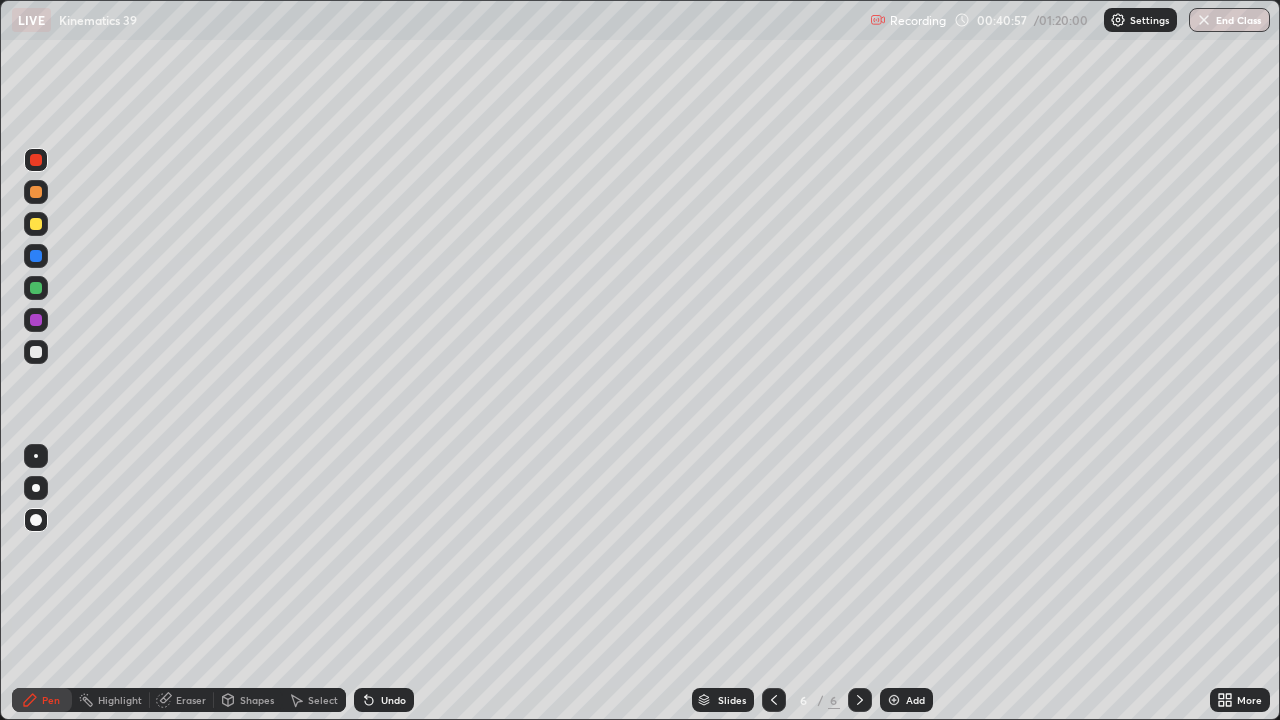 click on "Add" at bounding box center (906, 700) 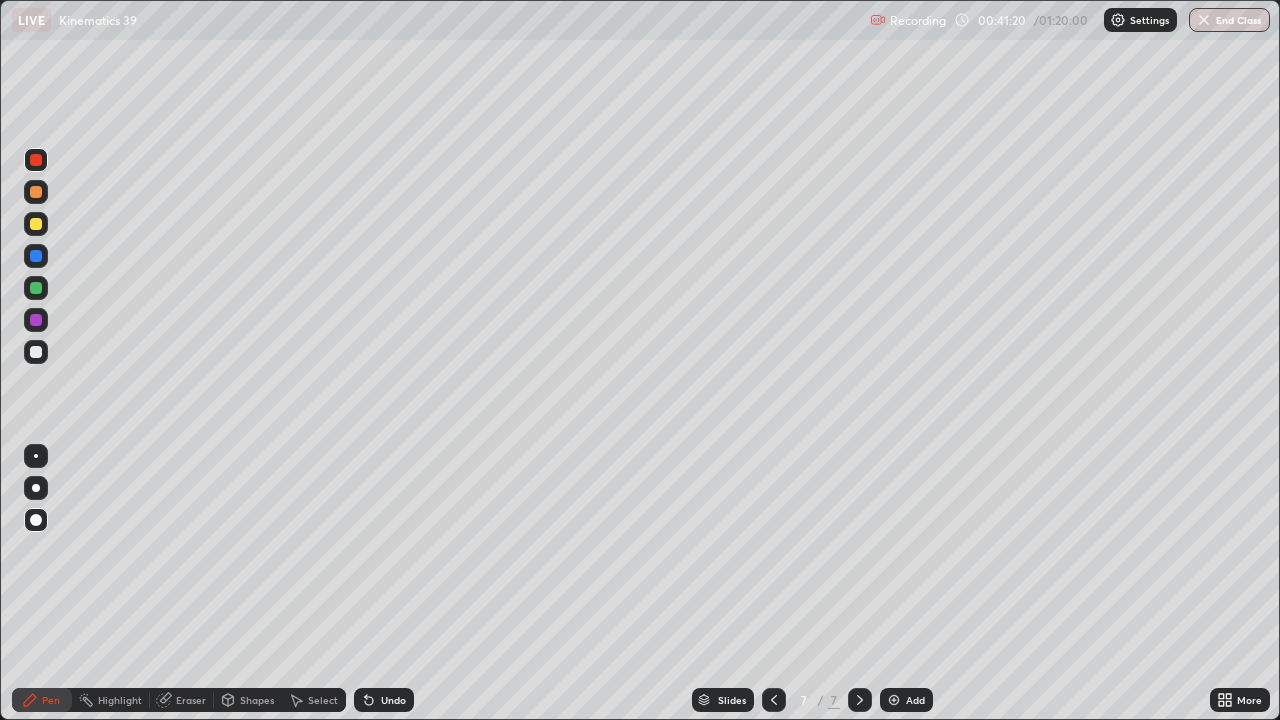 click at bounding box center (36, 160) 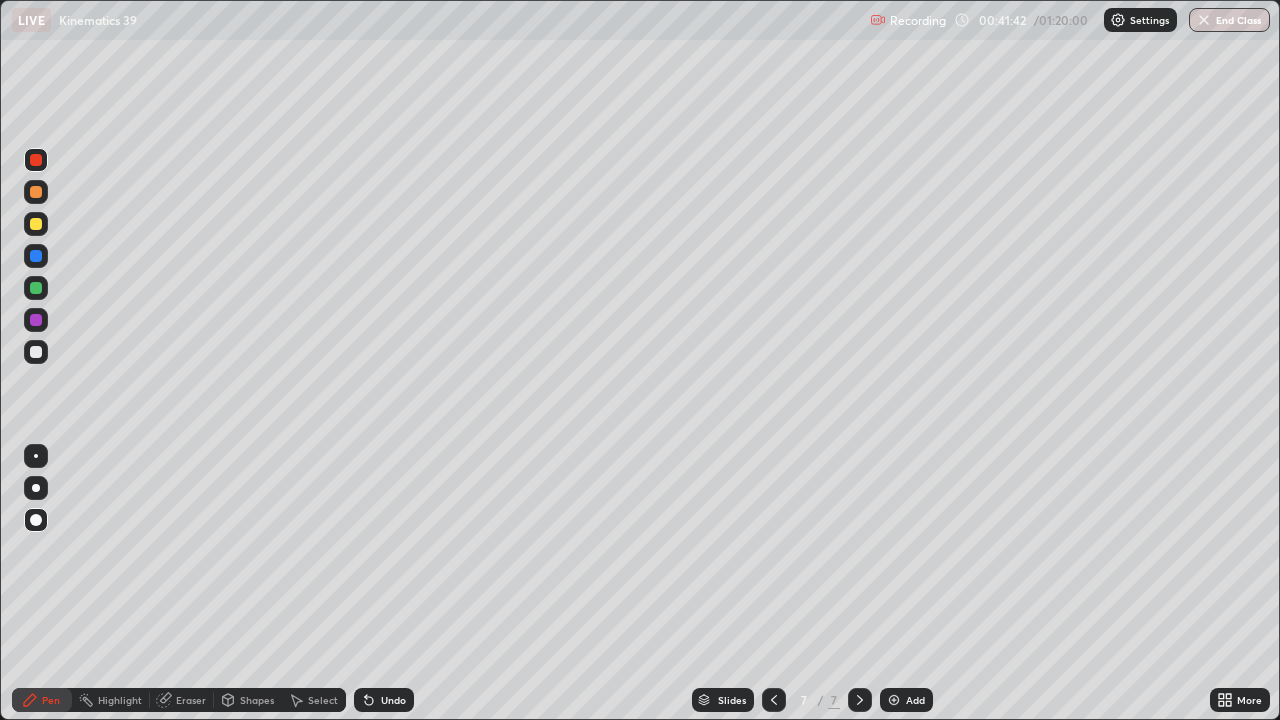 click at bounding box center [36, 352] 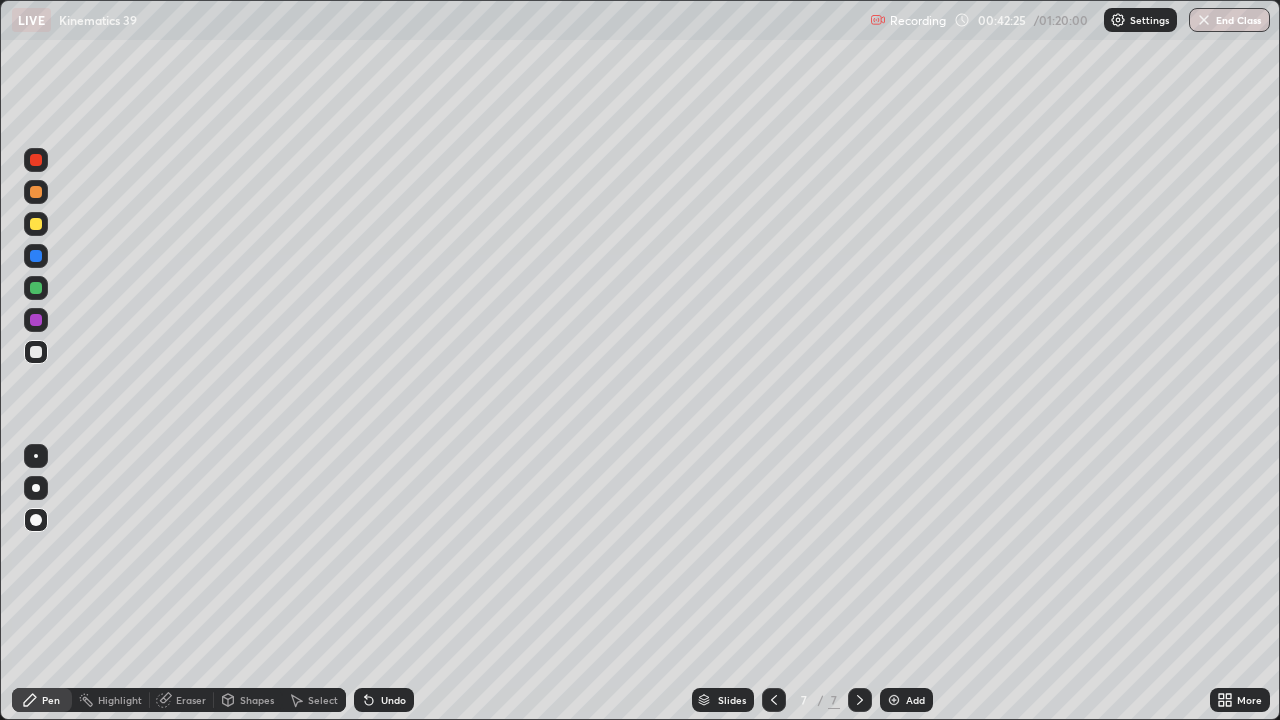 click at bounding box center [36, 352] 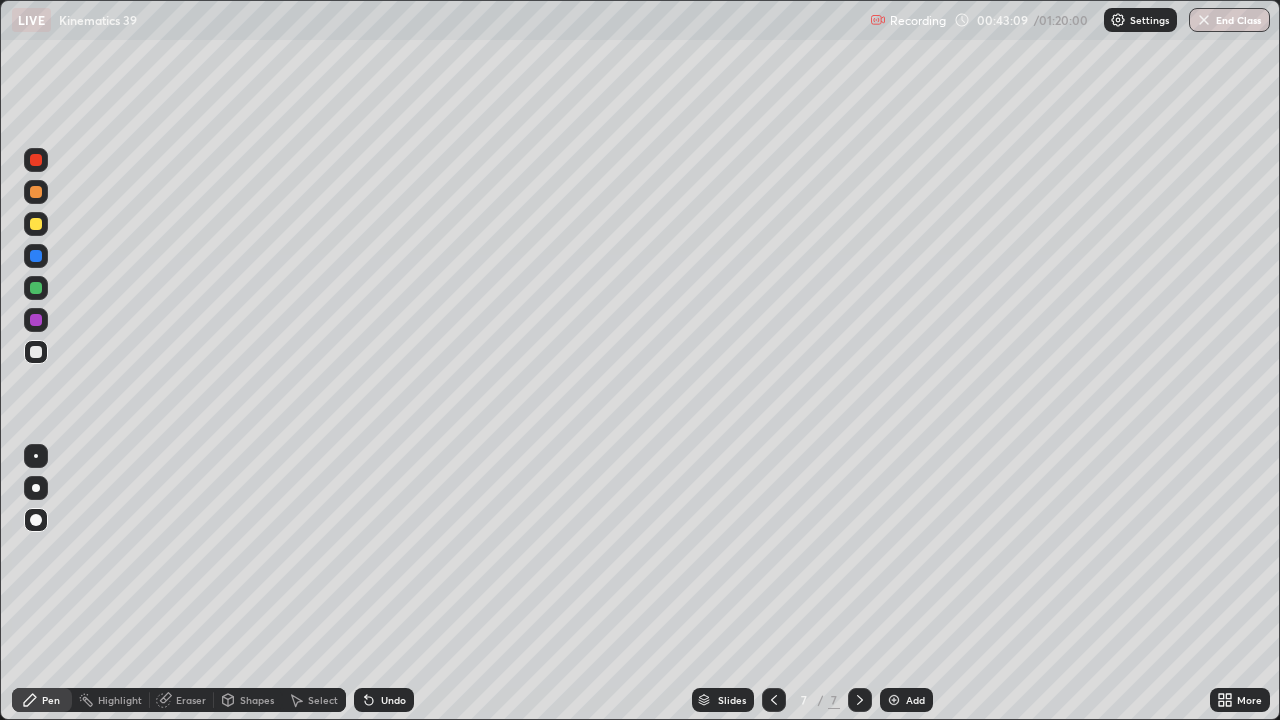 click at bounding box center (36, 320) 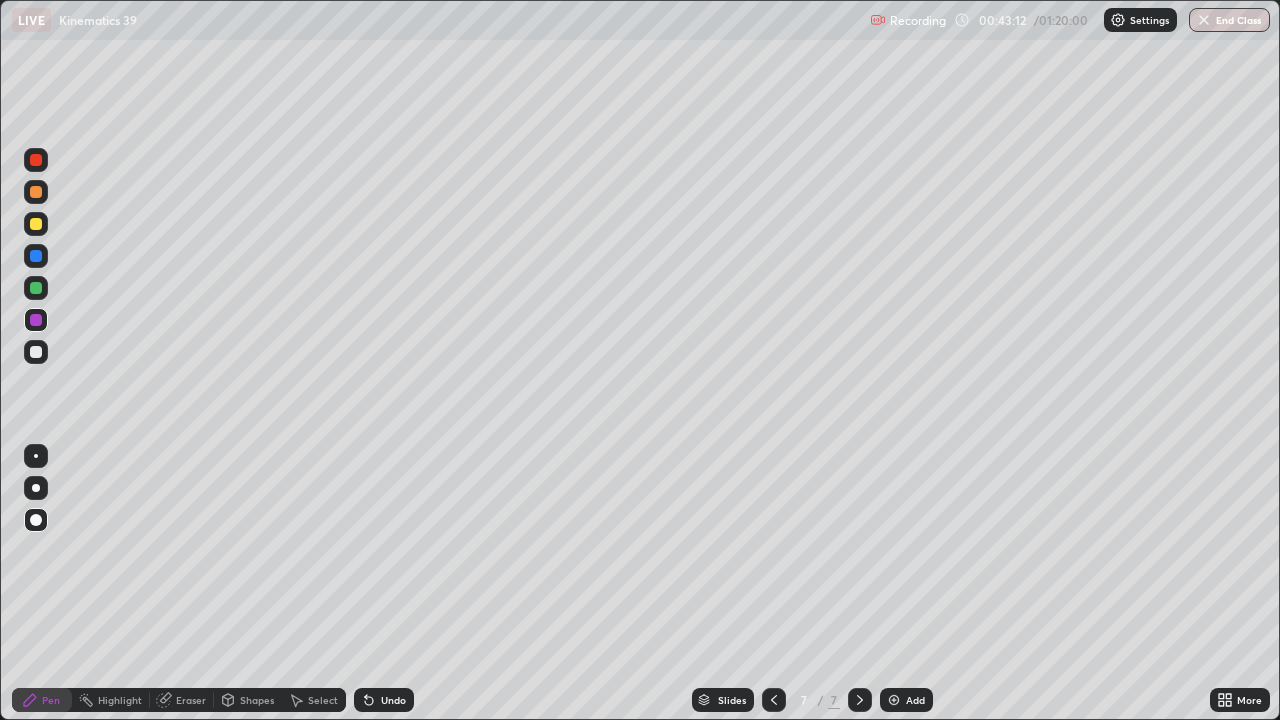 click on "Undo" at bounding box center [393, 700] 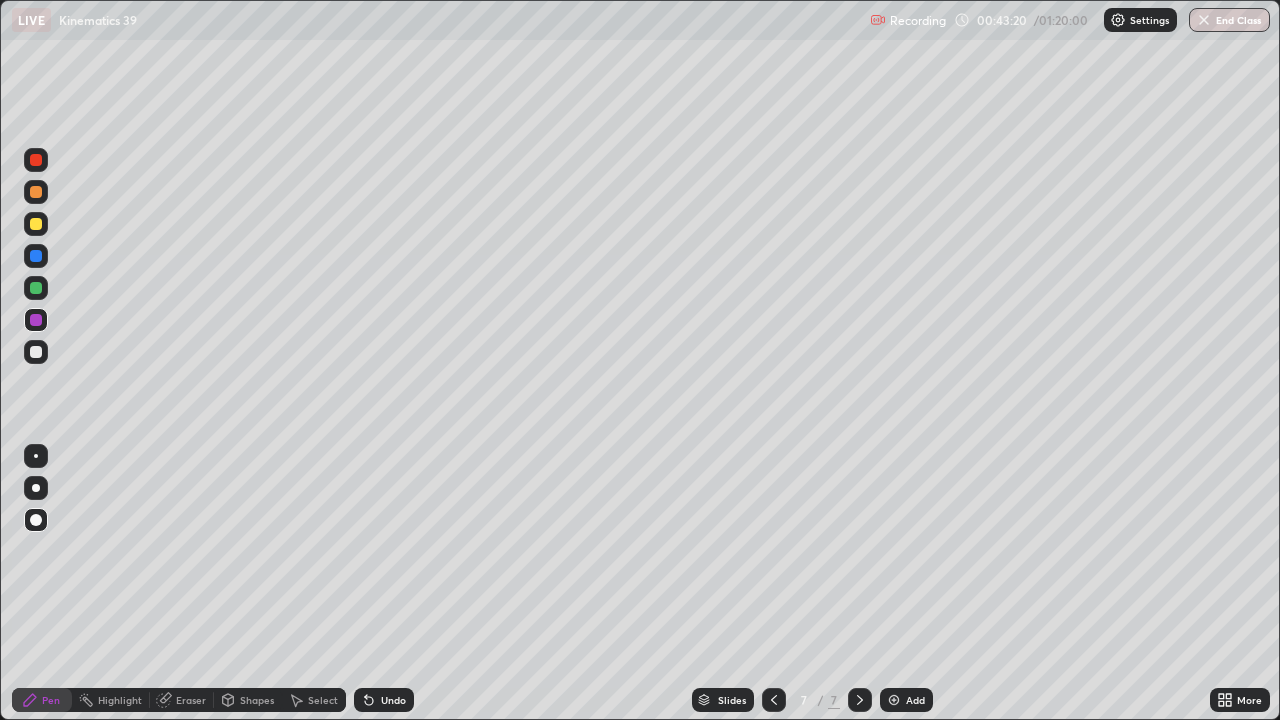 click at bounding box center [36, 352] 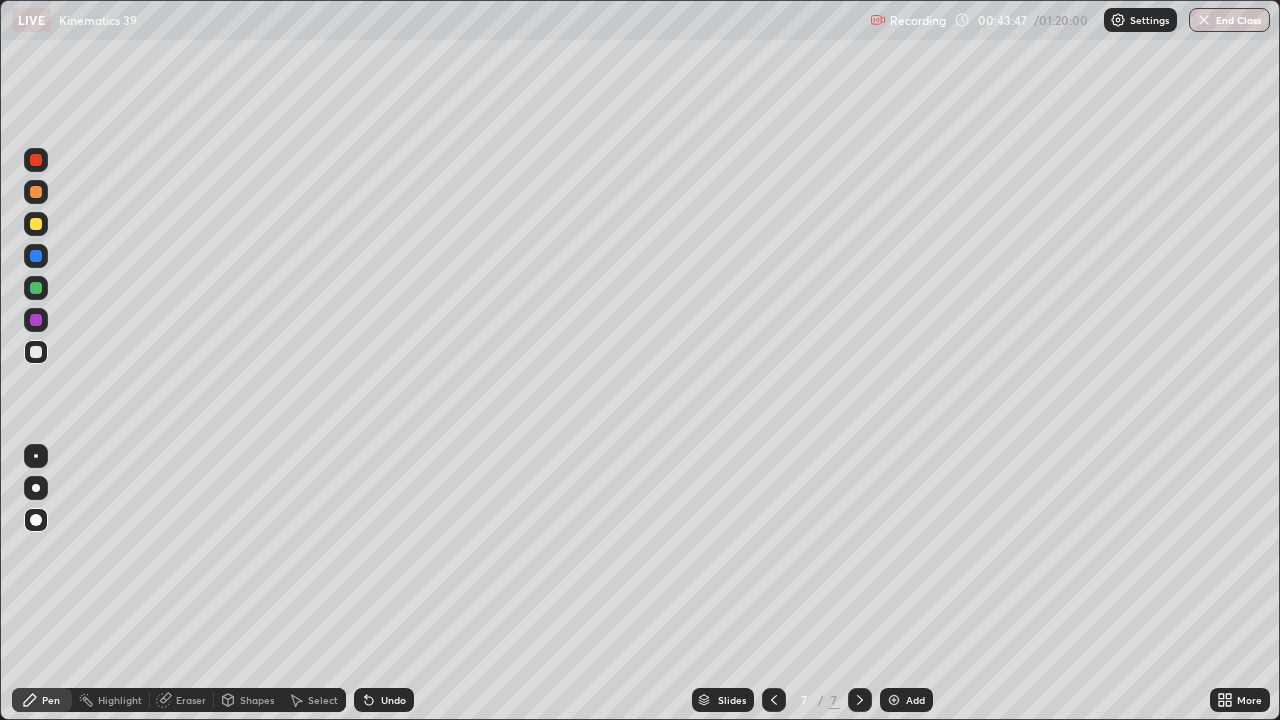click on "Undo" at bounding box center [393, 700] 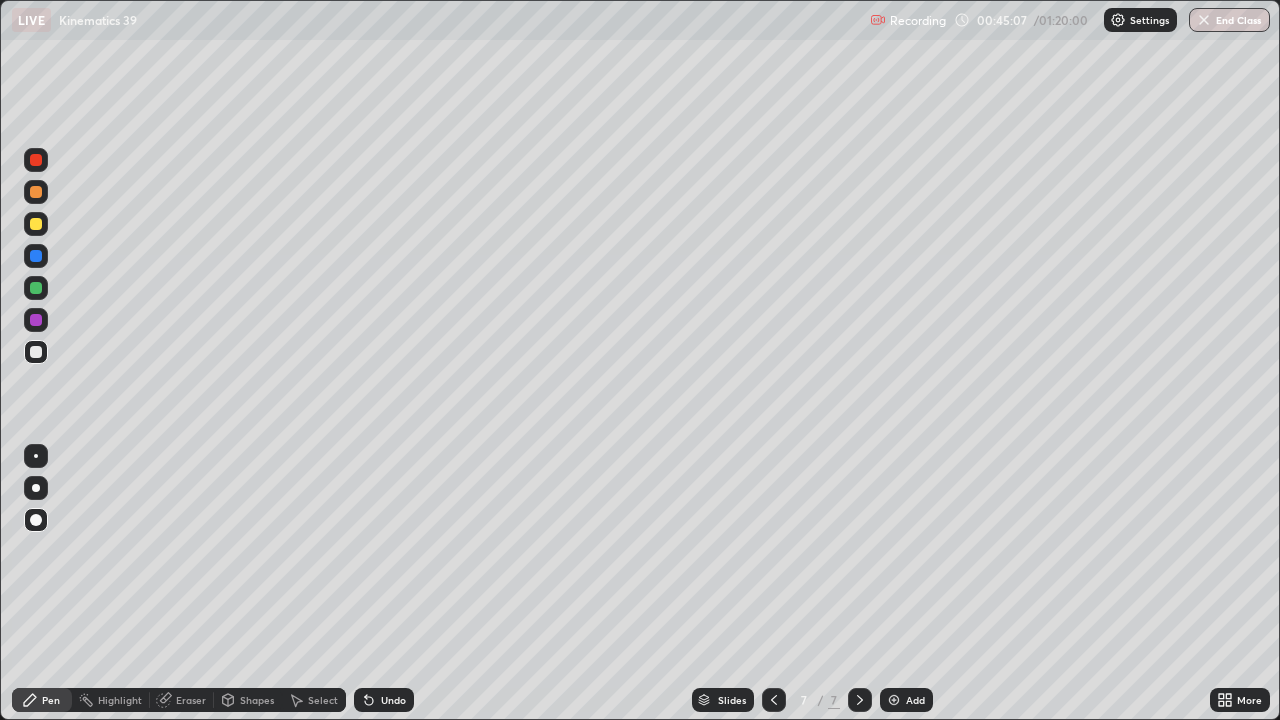 click on "Eraser" at bounding box center (191, 700) 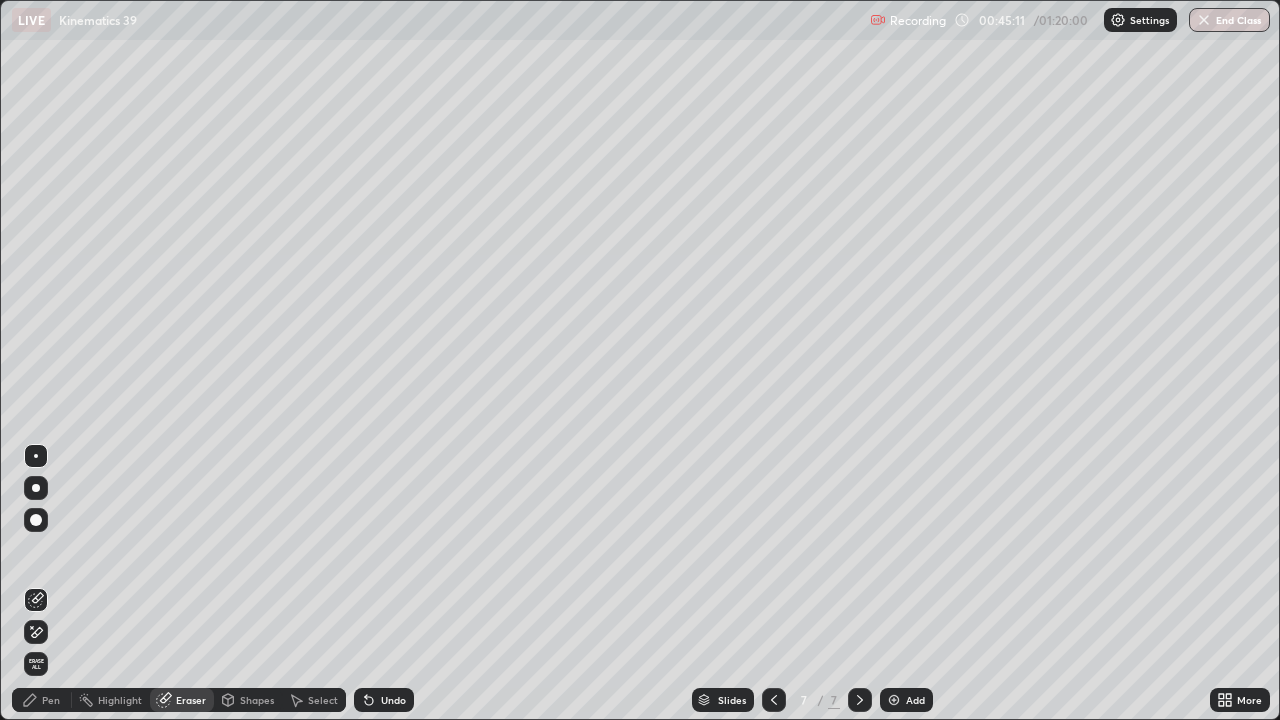 click on "Pen" at bounding box center (51, 700) 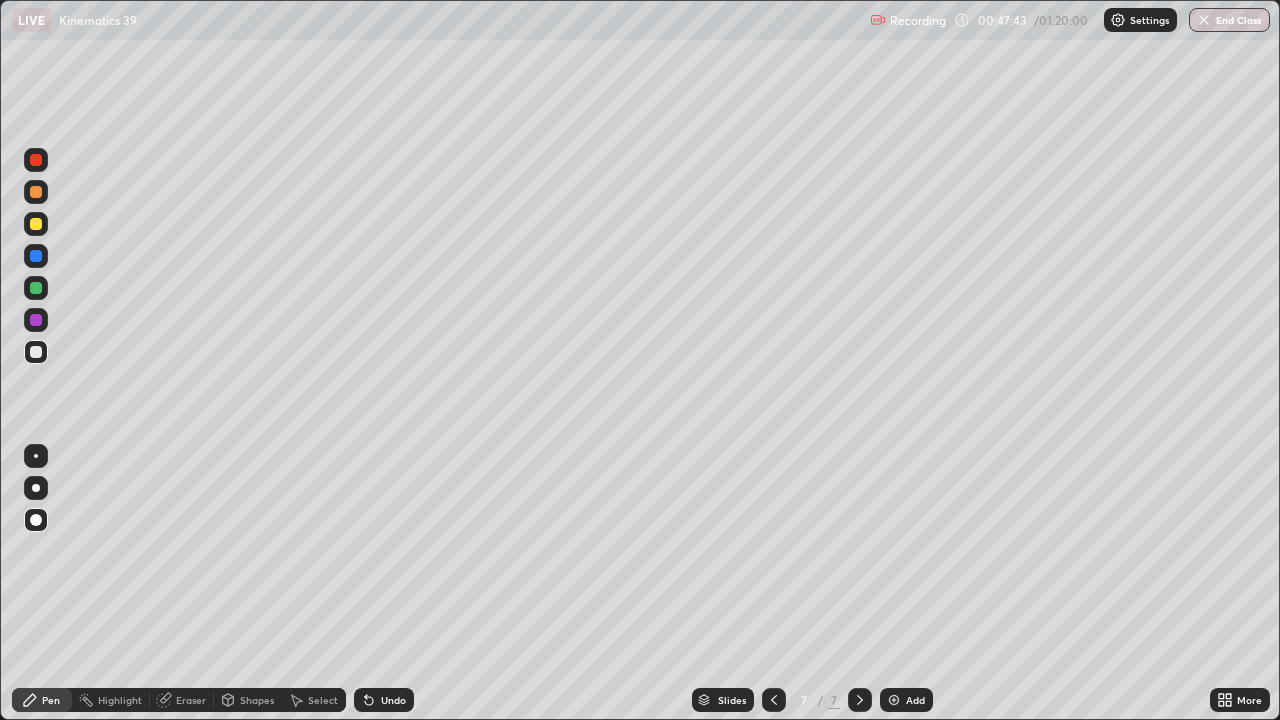 click on "Pen" at bounding box center [51, 700] 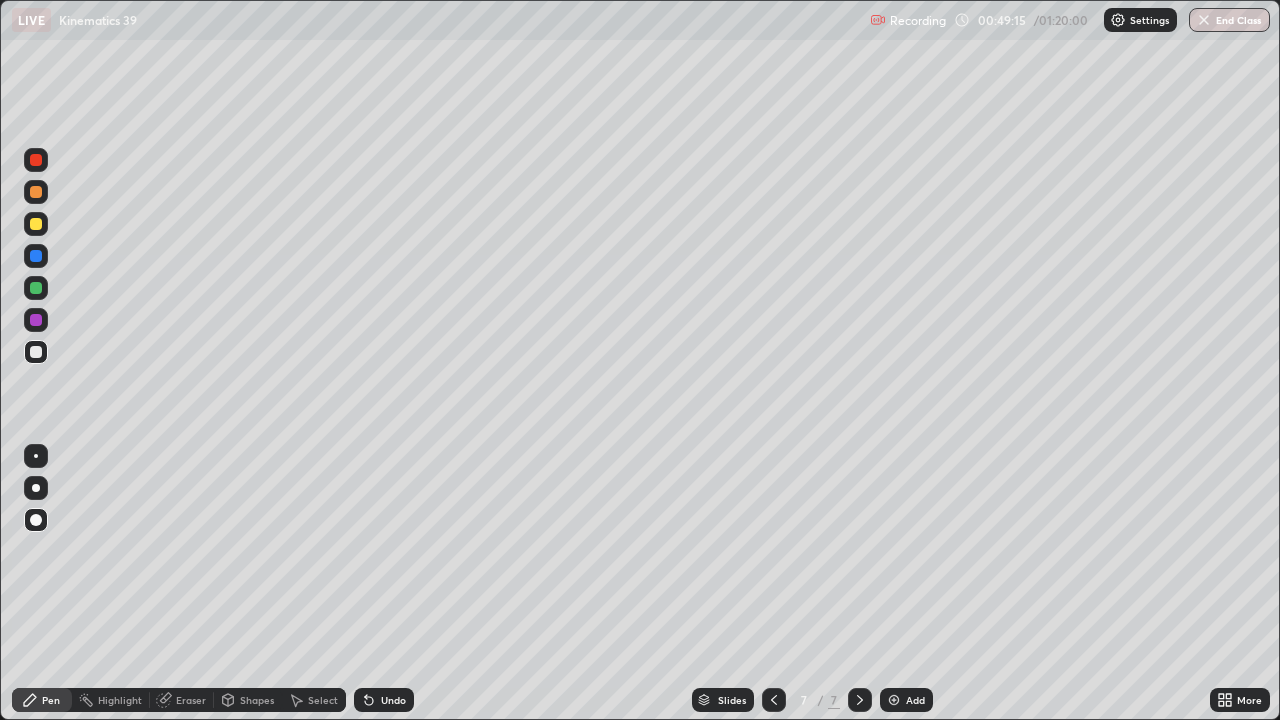 click on "Eraser" at bounding box center [191, 700] 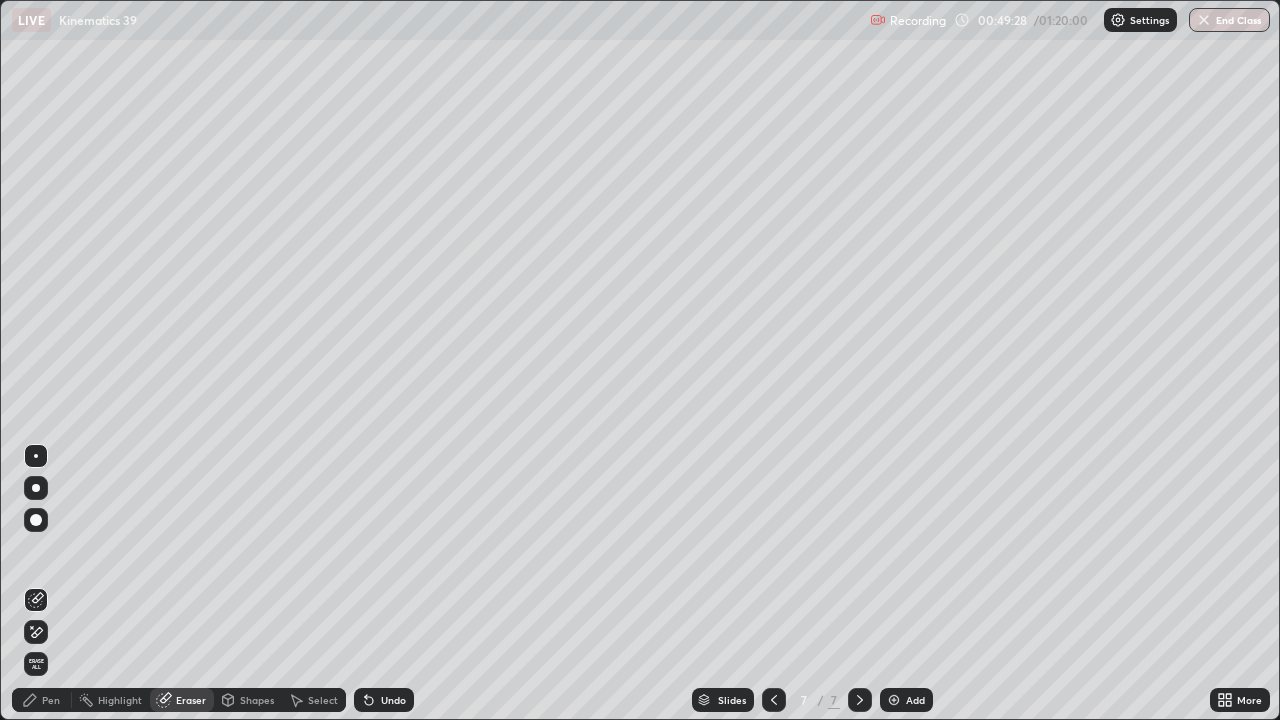 click on "Pen" at bounding box center (42, 700) 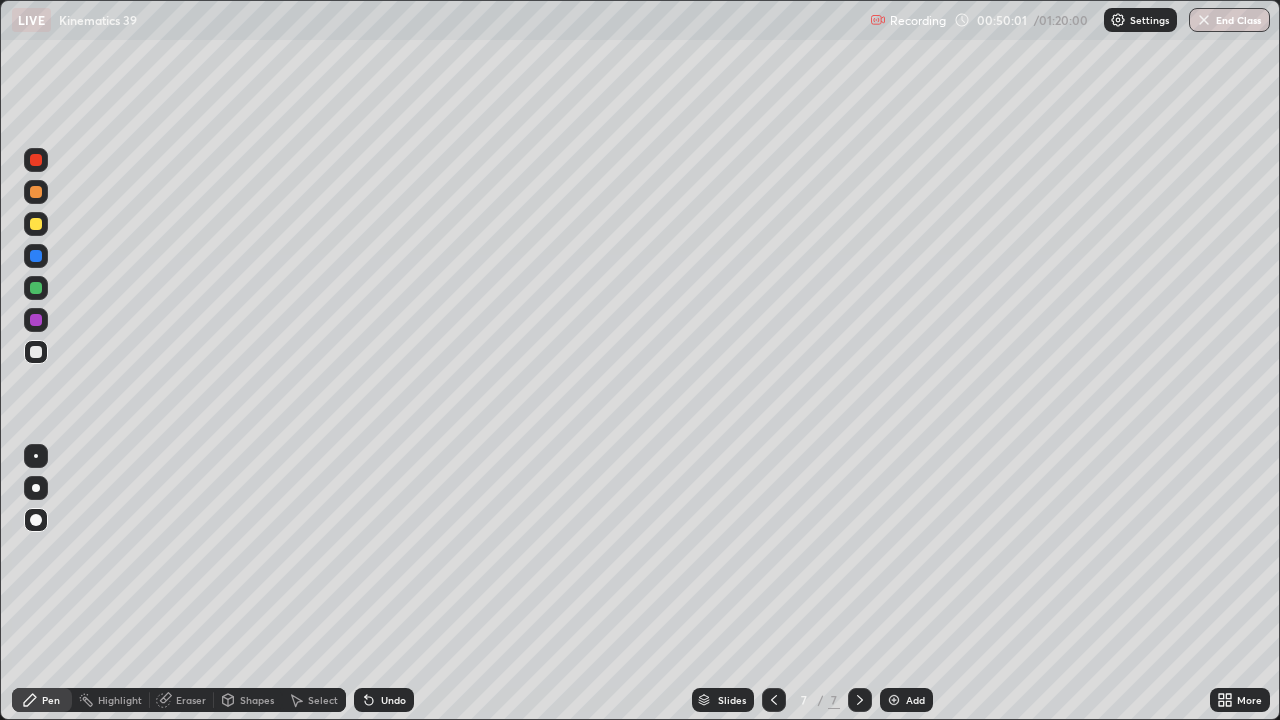 click at bounding box center [860, 700] 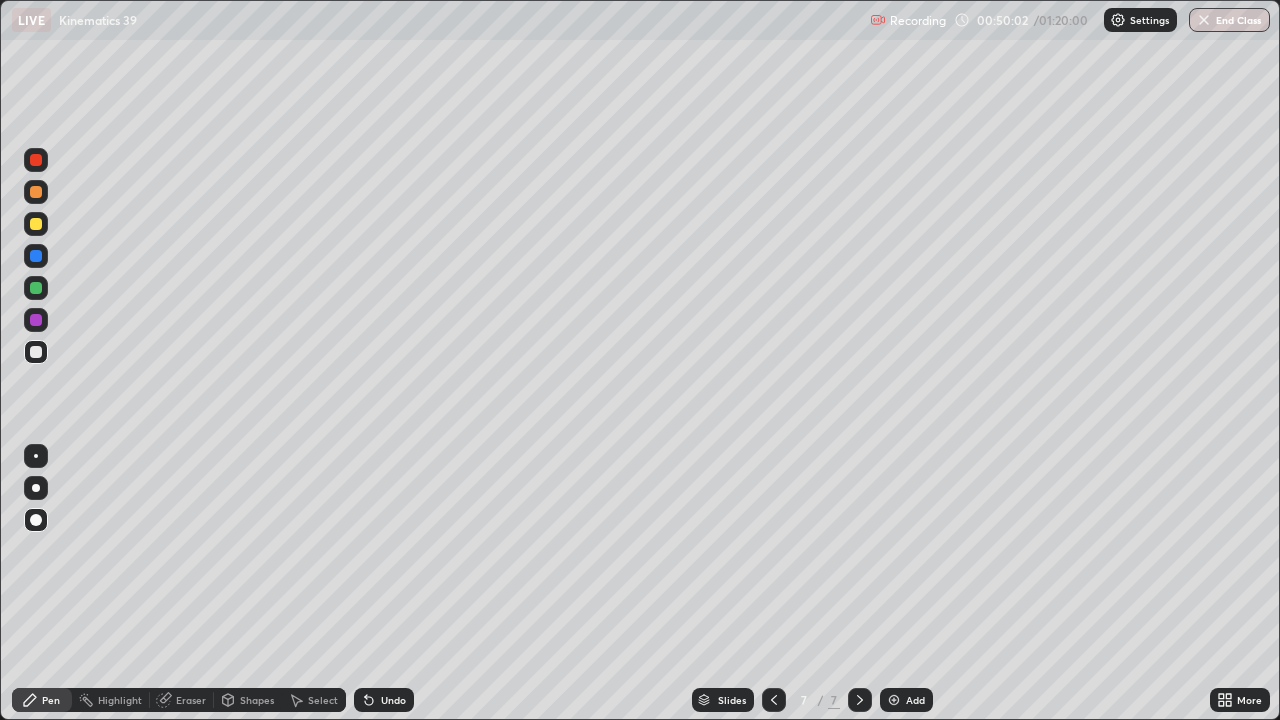 click at bounding box center (894, 700) 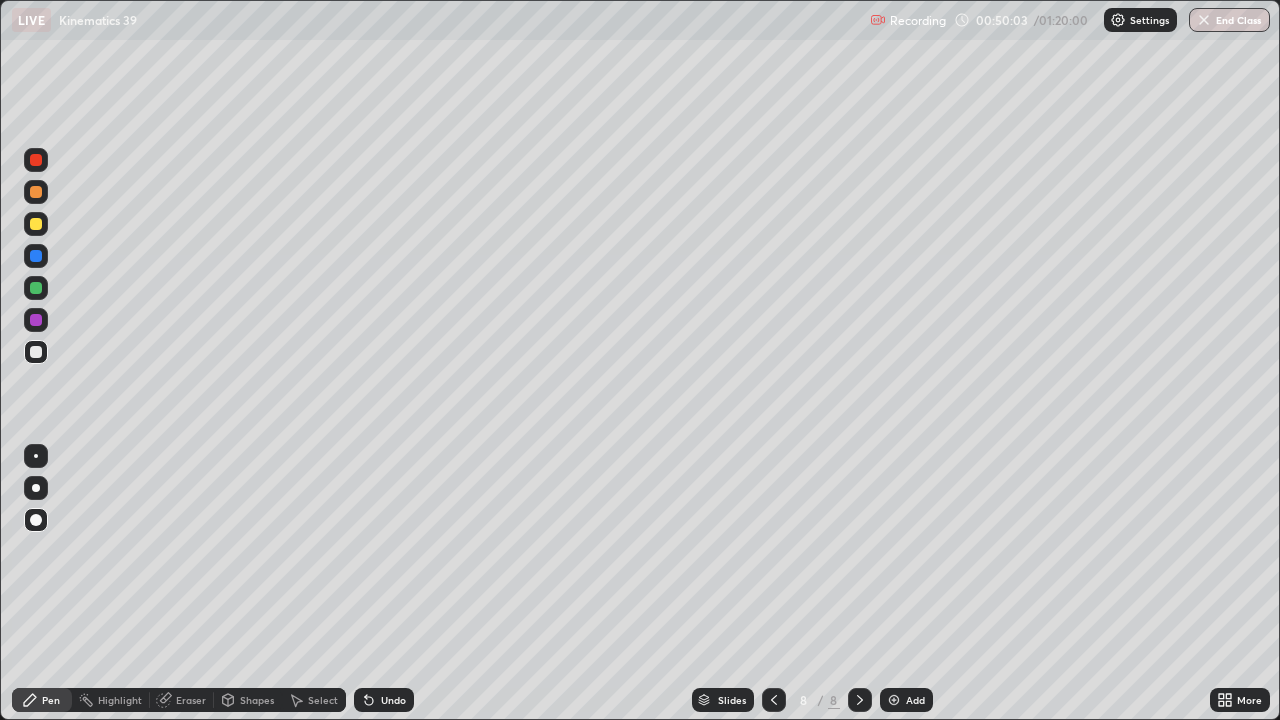 click at bounding box center (36, 352) 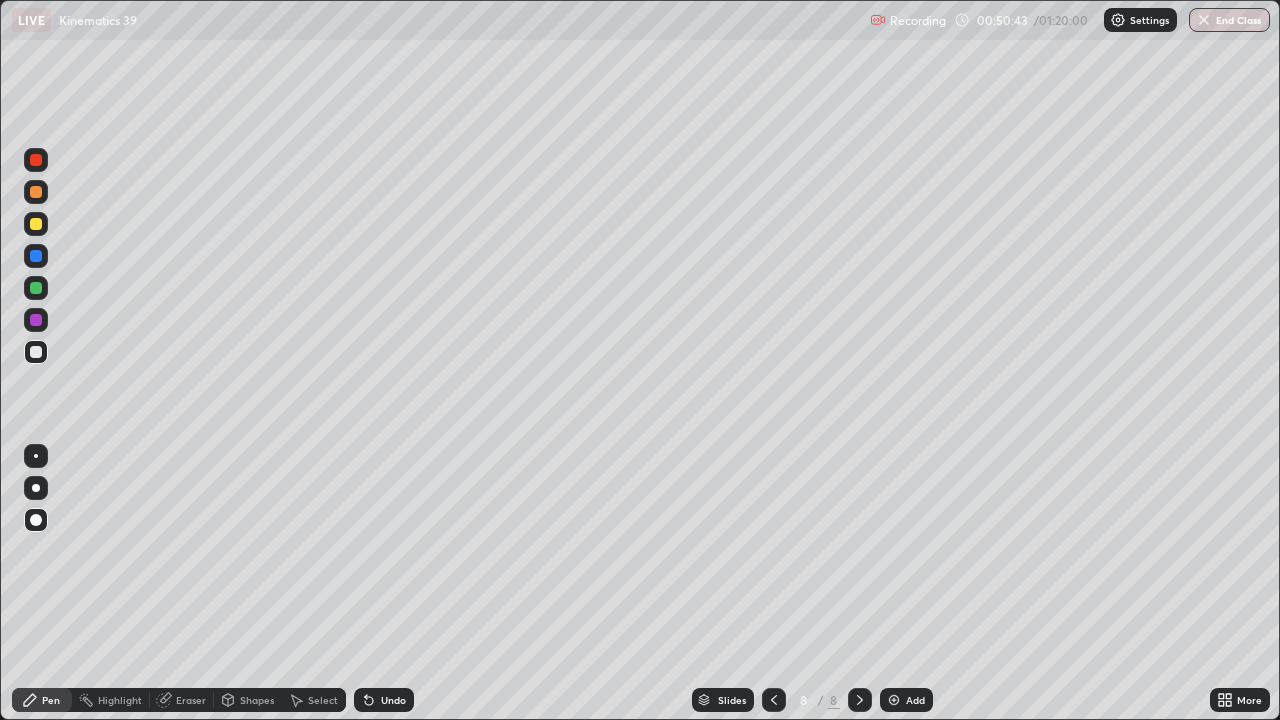 click at bounding box center (36, 352) 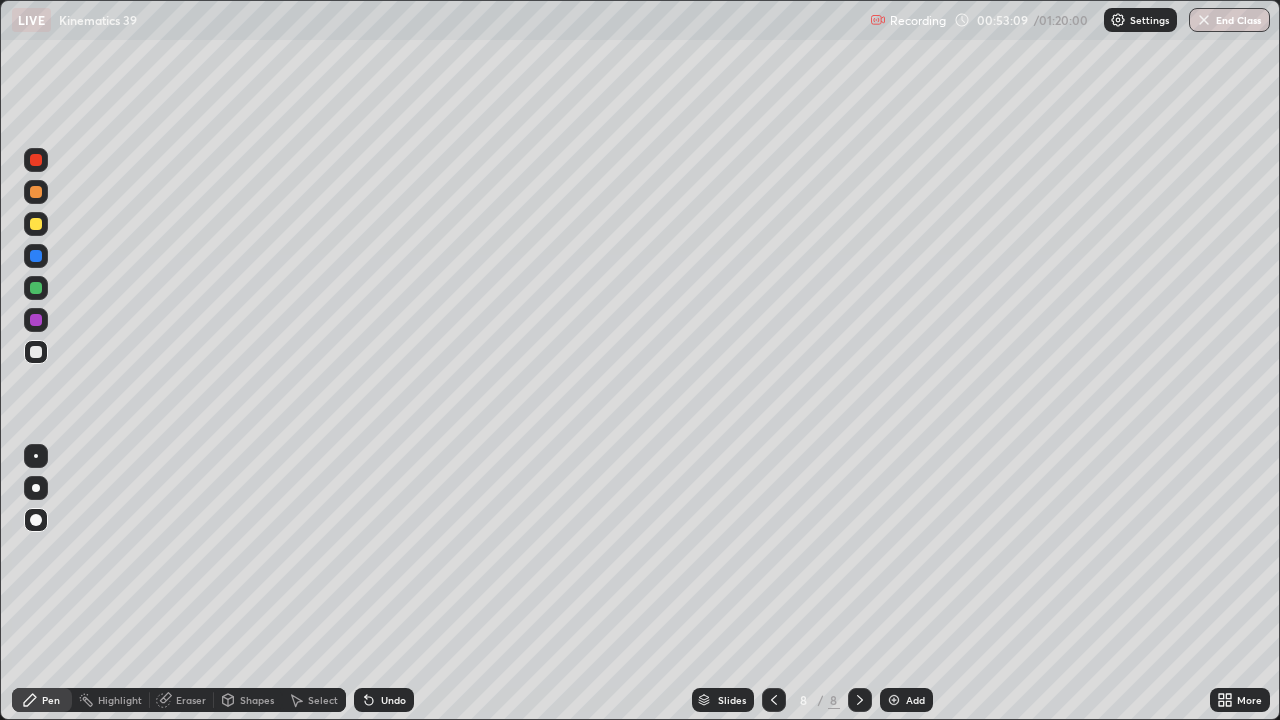 click on "Undo" at bounding box center (393, 700) 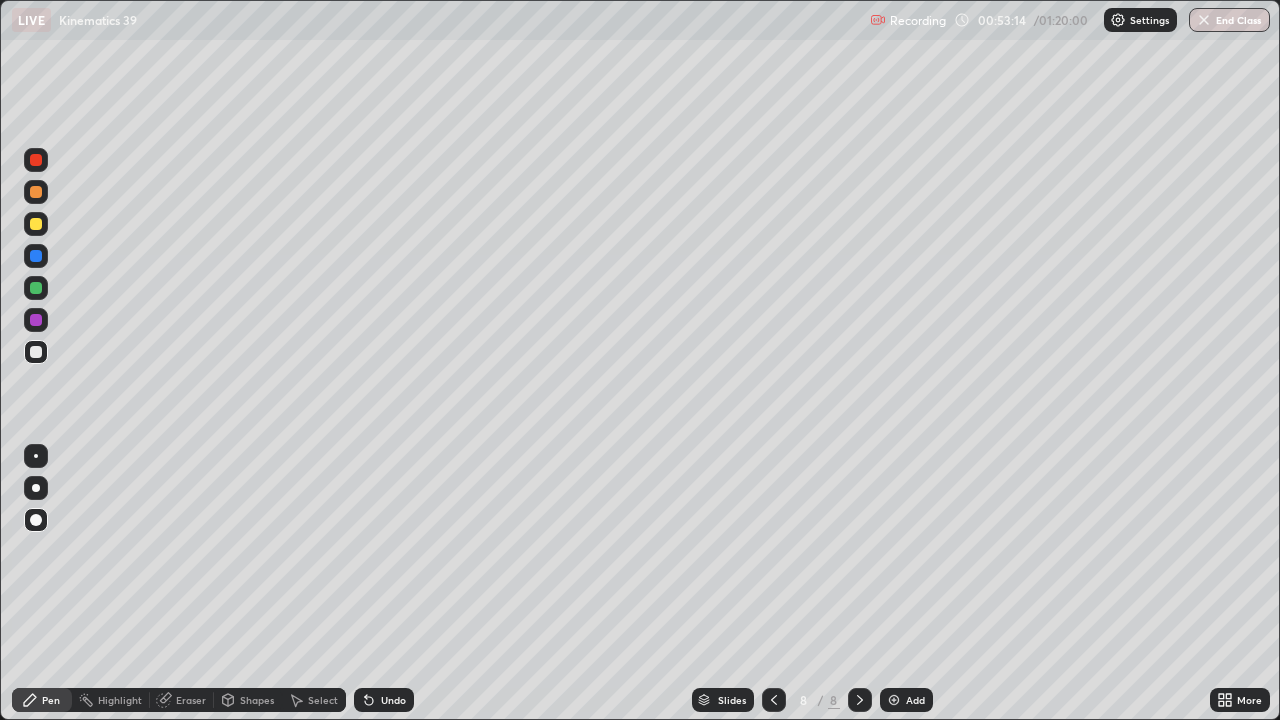 click on "Undo" at bounding box center [384, 700] 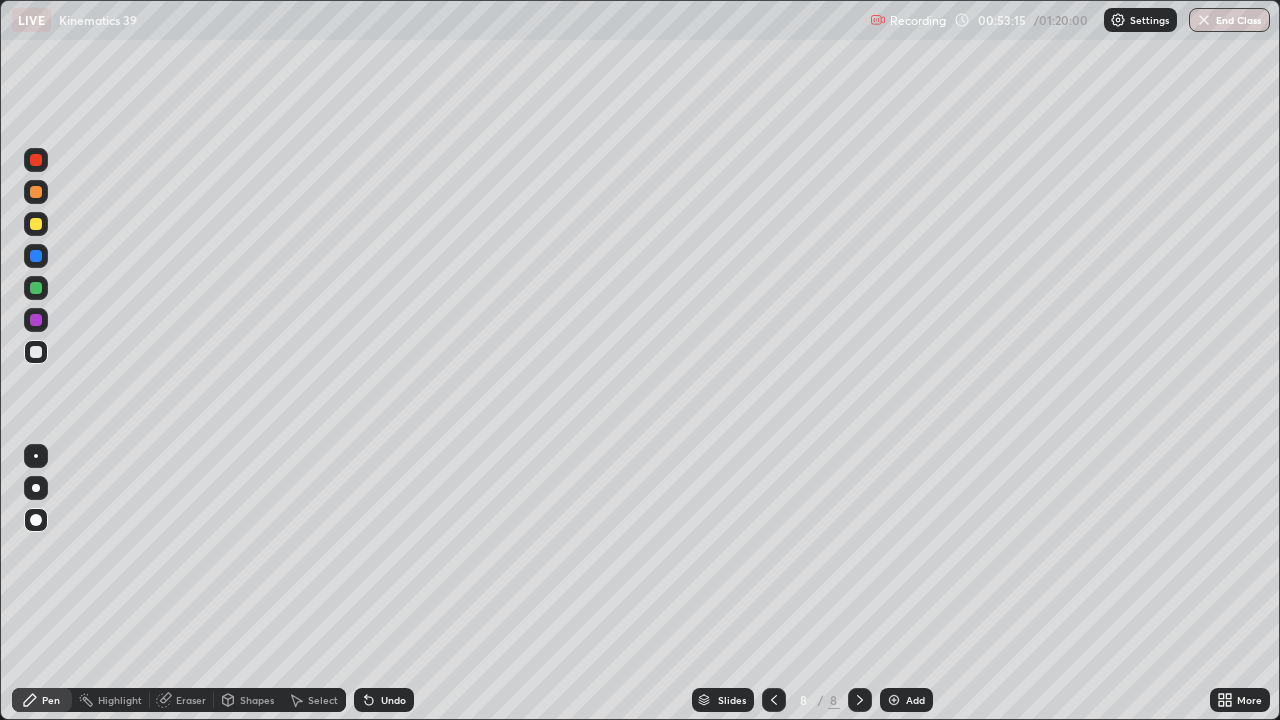 click 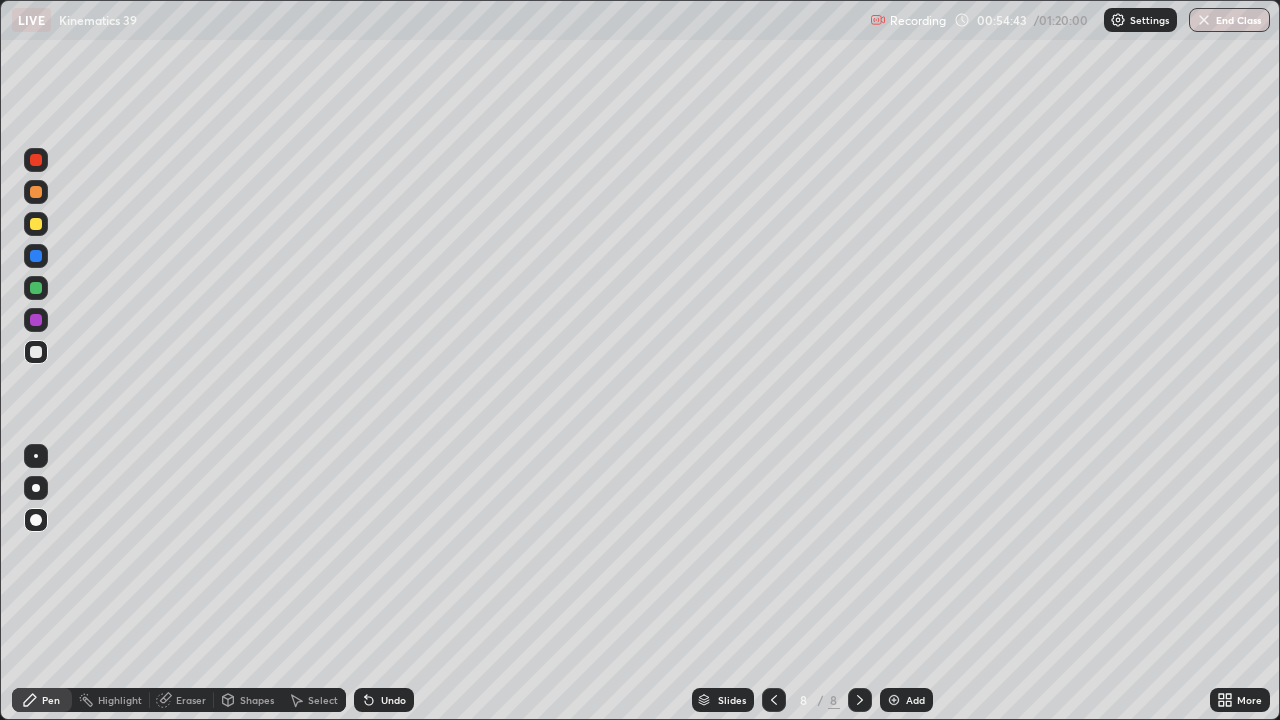 click on "Add" at bounding box center (915, 700) 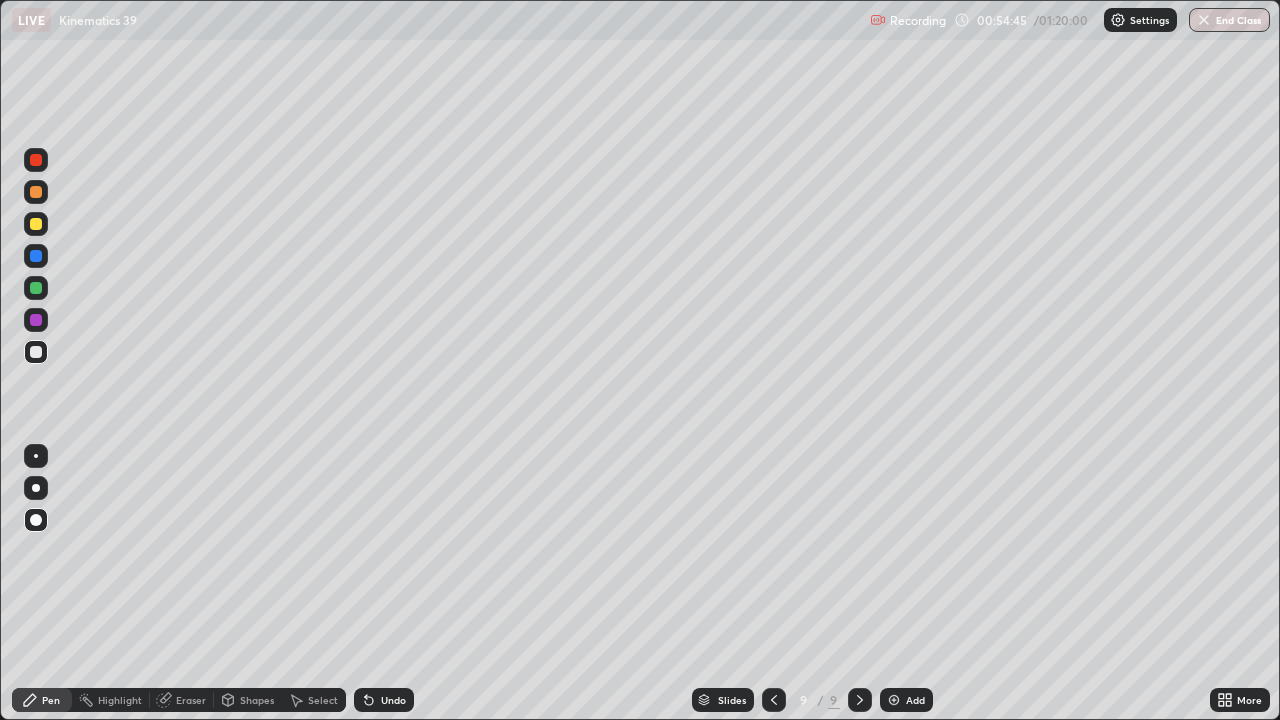 click at bounding box center (36, 352) 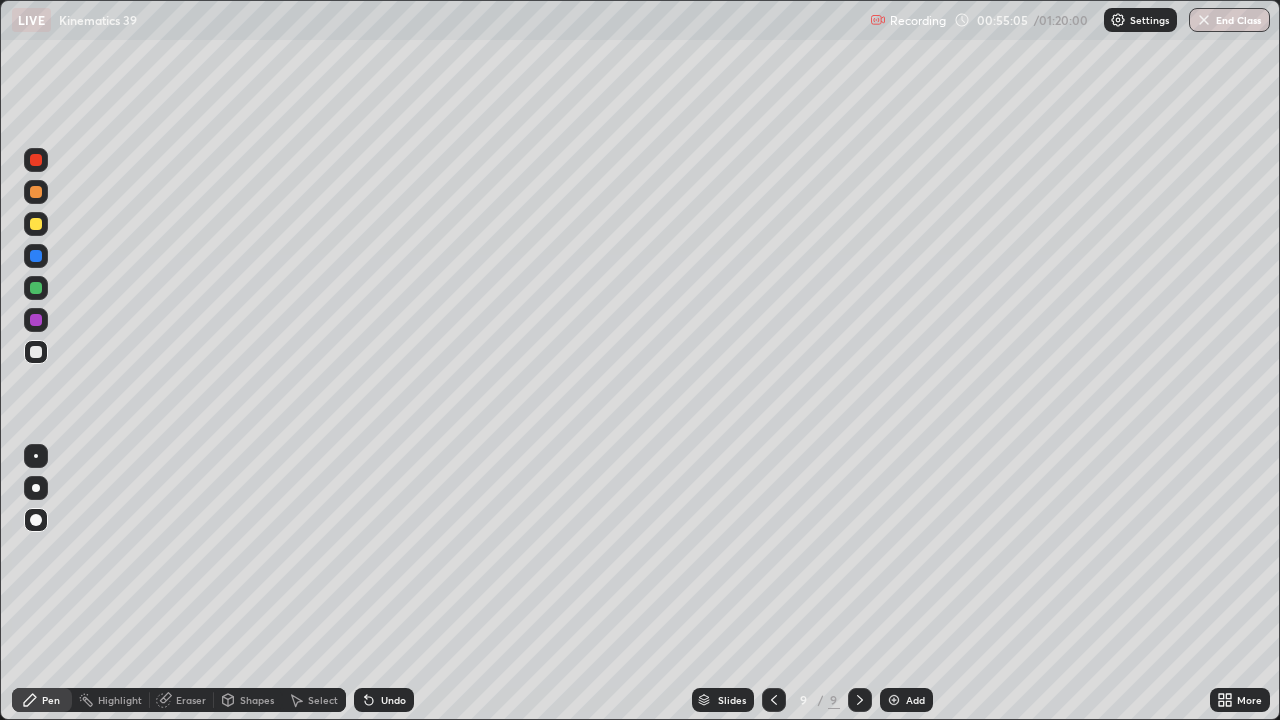 click on "Undo" at bounding box center (393, 700) 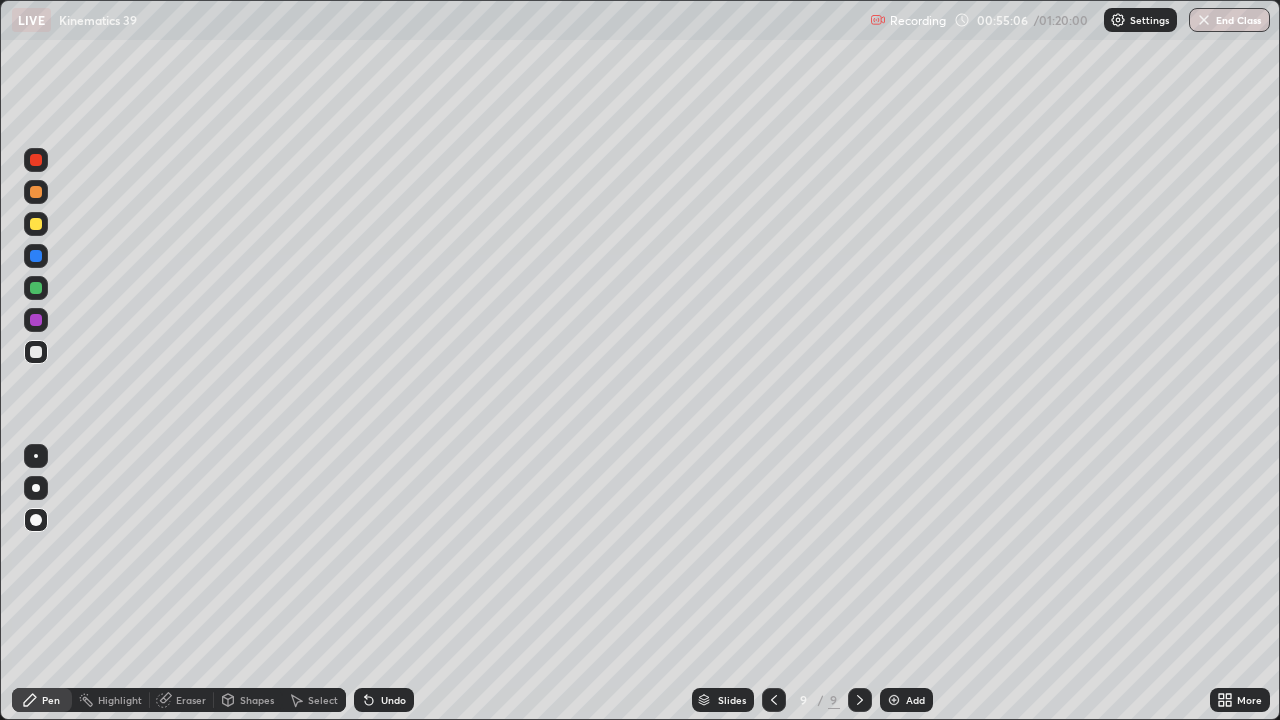 click on "Undo" at bounding box center (384, 700) 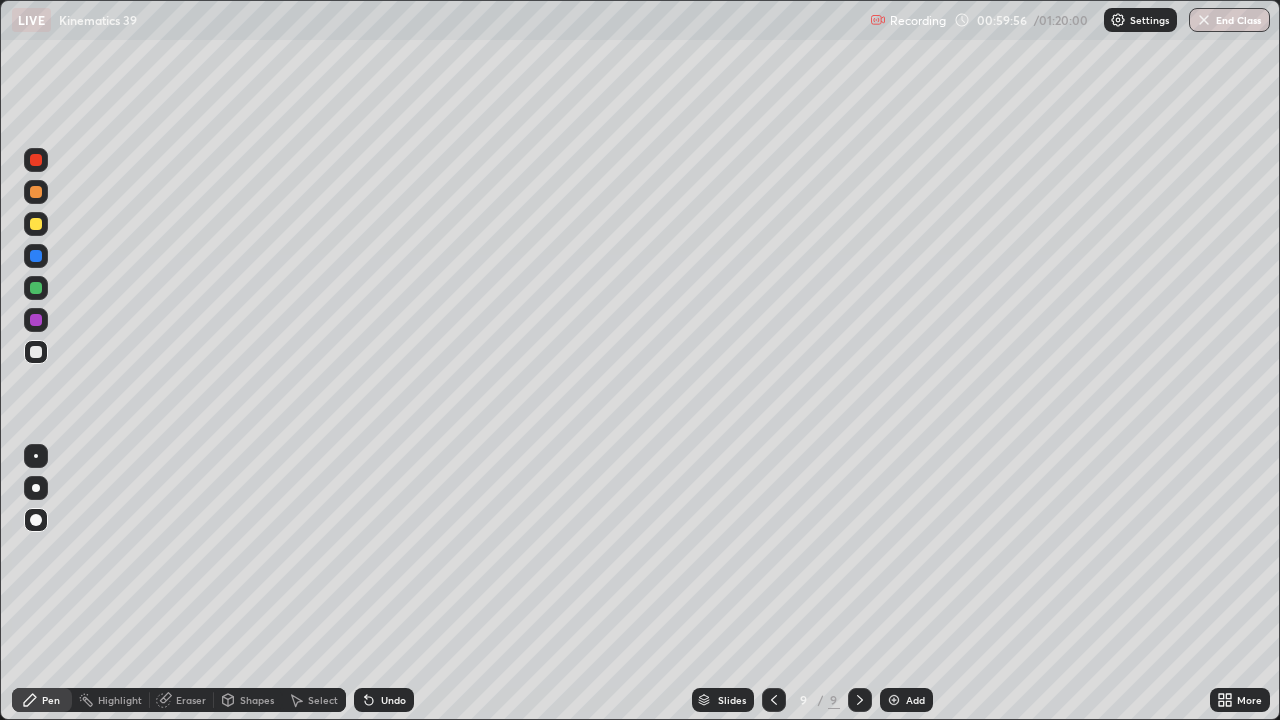 click on "Undo" at bounding box center [393, 700] 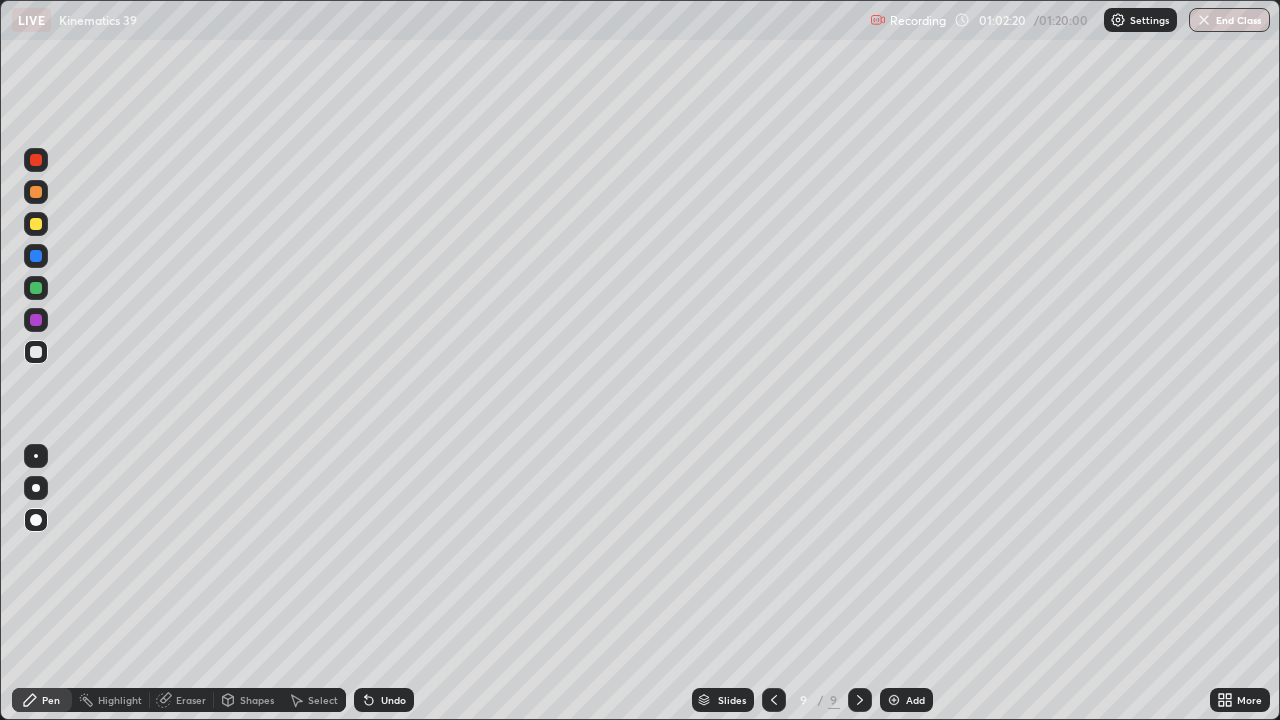 click at bounding box center (36, 192) 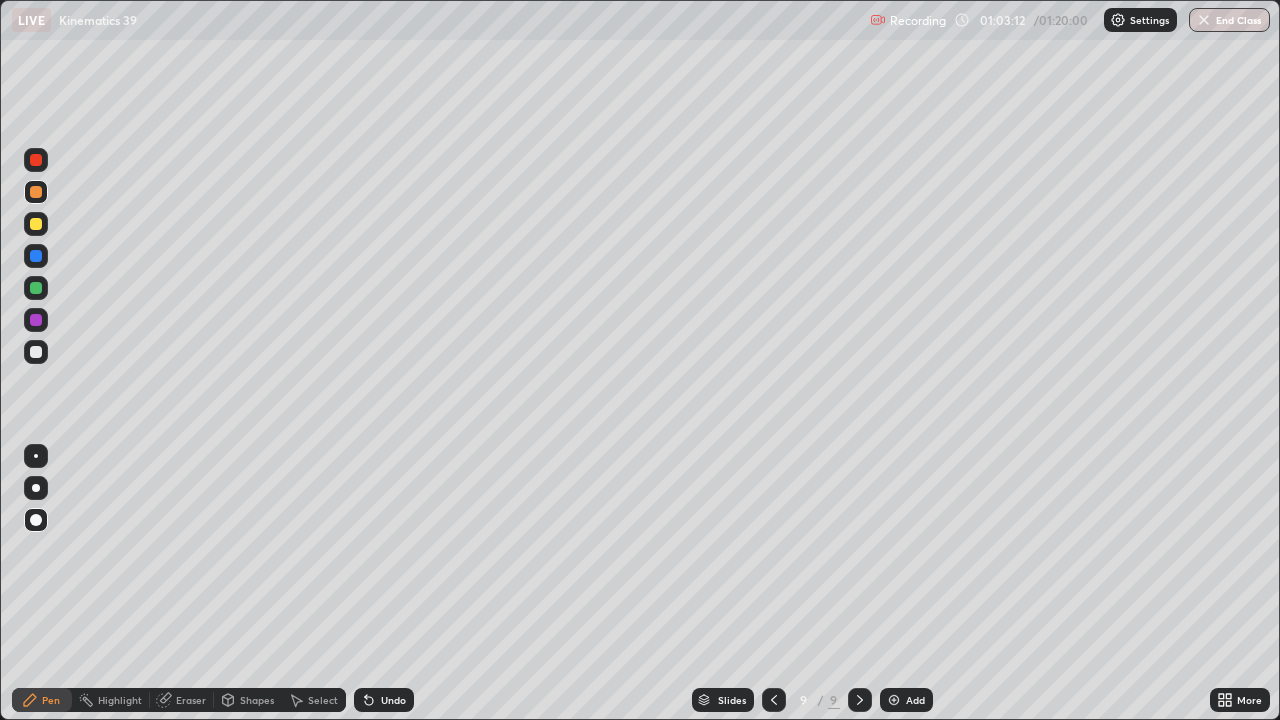 click 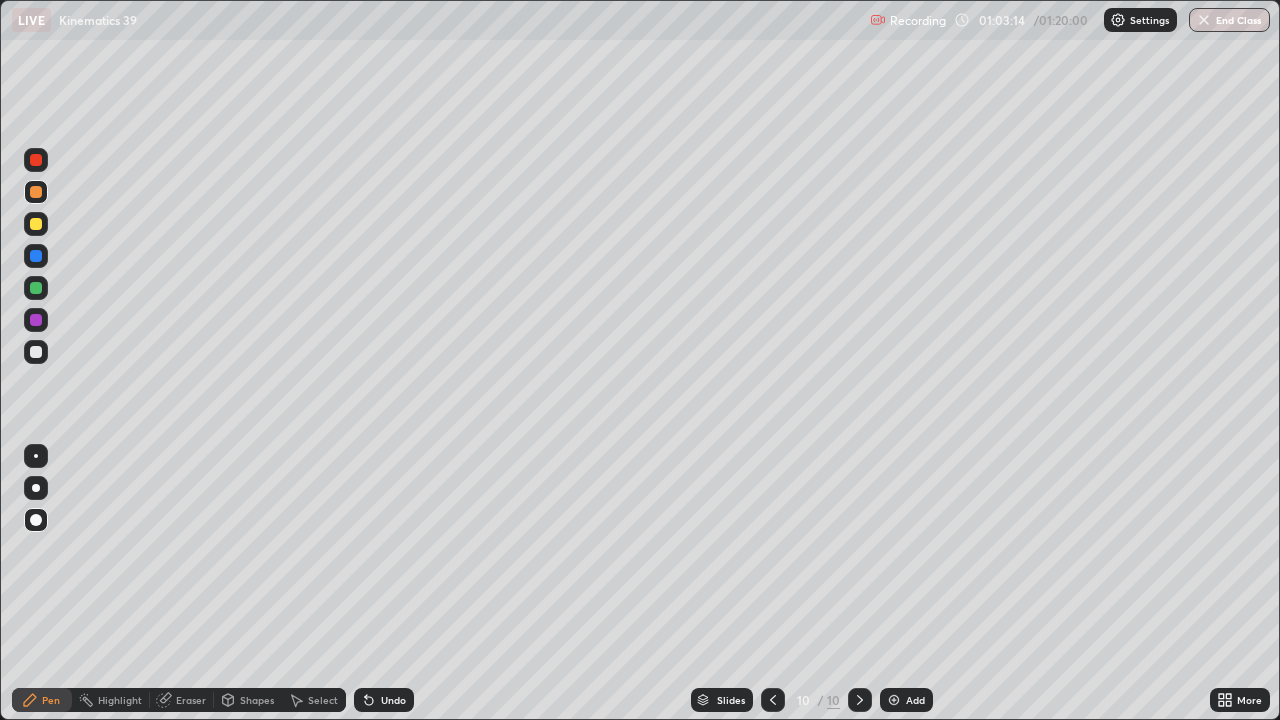 click at bounding box center (36, 520) 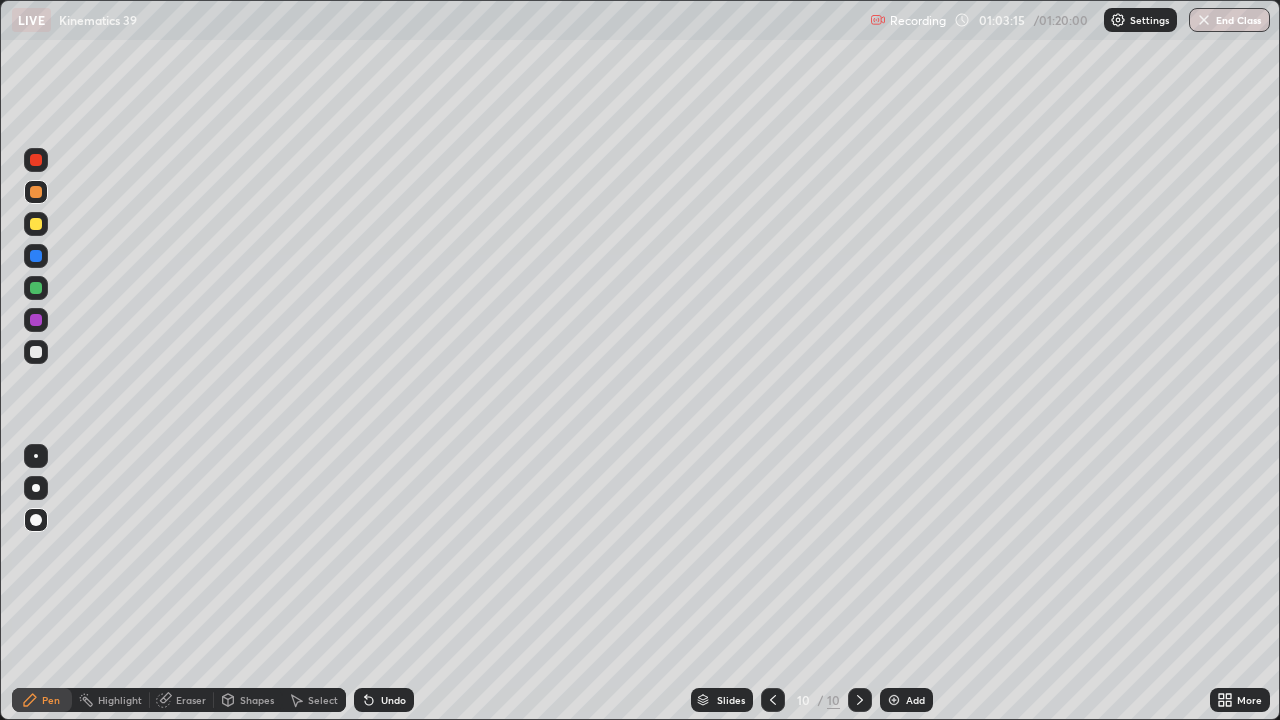 click at bounding box center [36, 288] 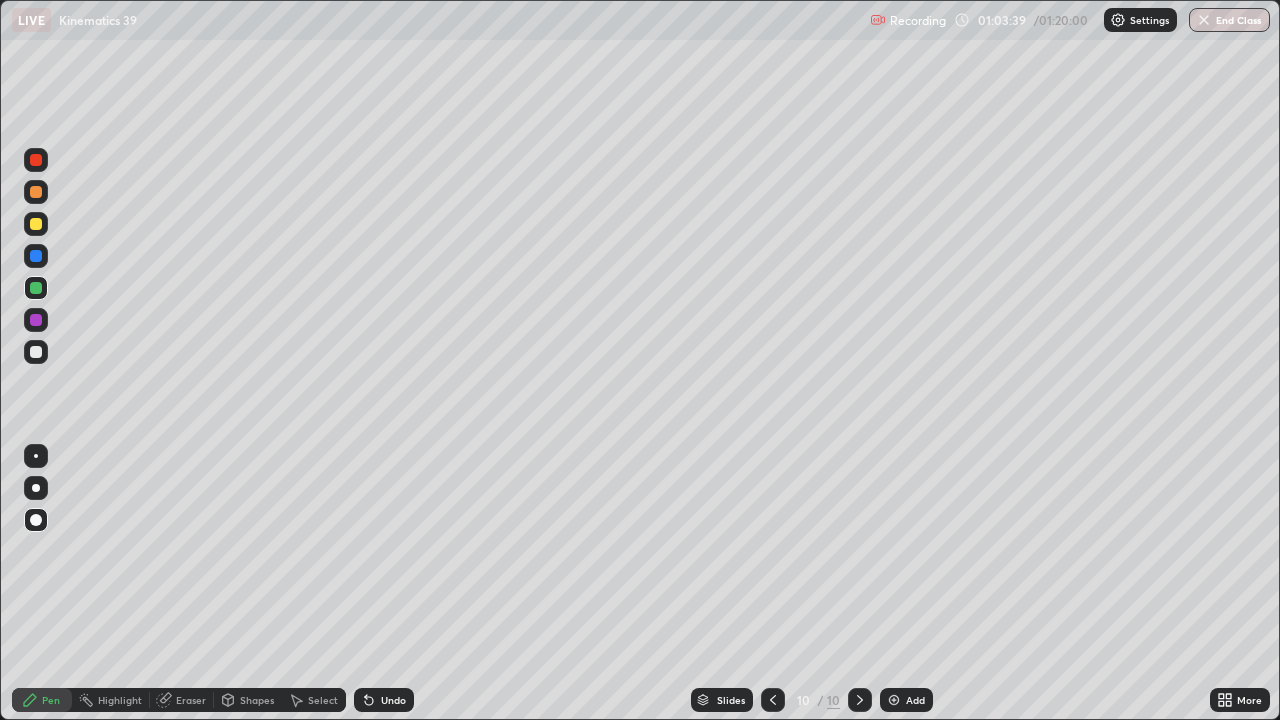 click at bounding box center (36, 352) 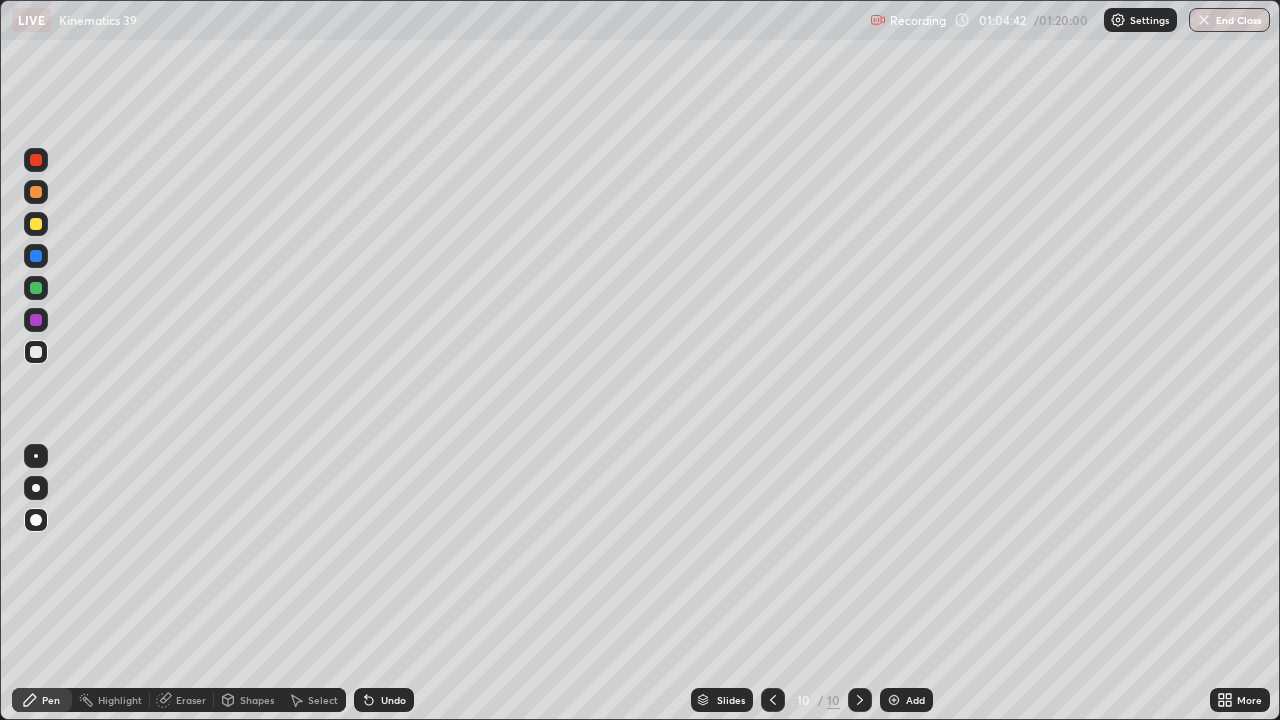 click on "Pen" at bounding box center [42, 700] 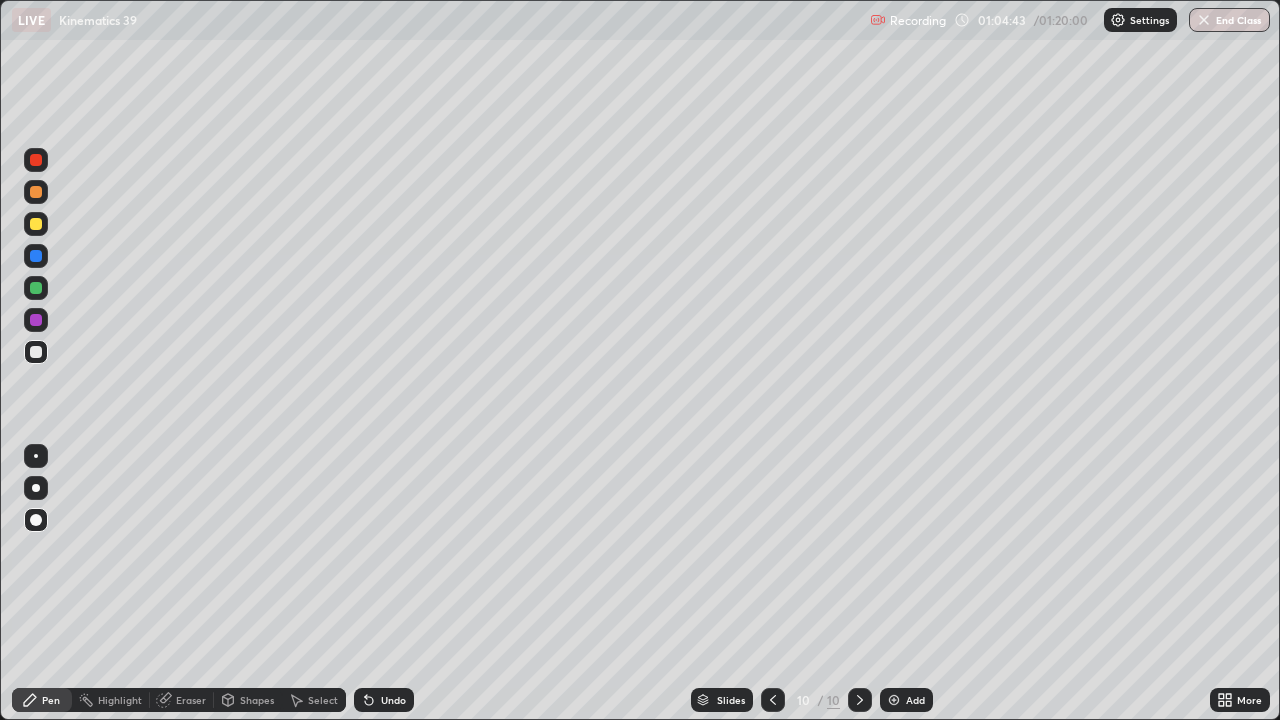 click at bounding box center (36, 352) 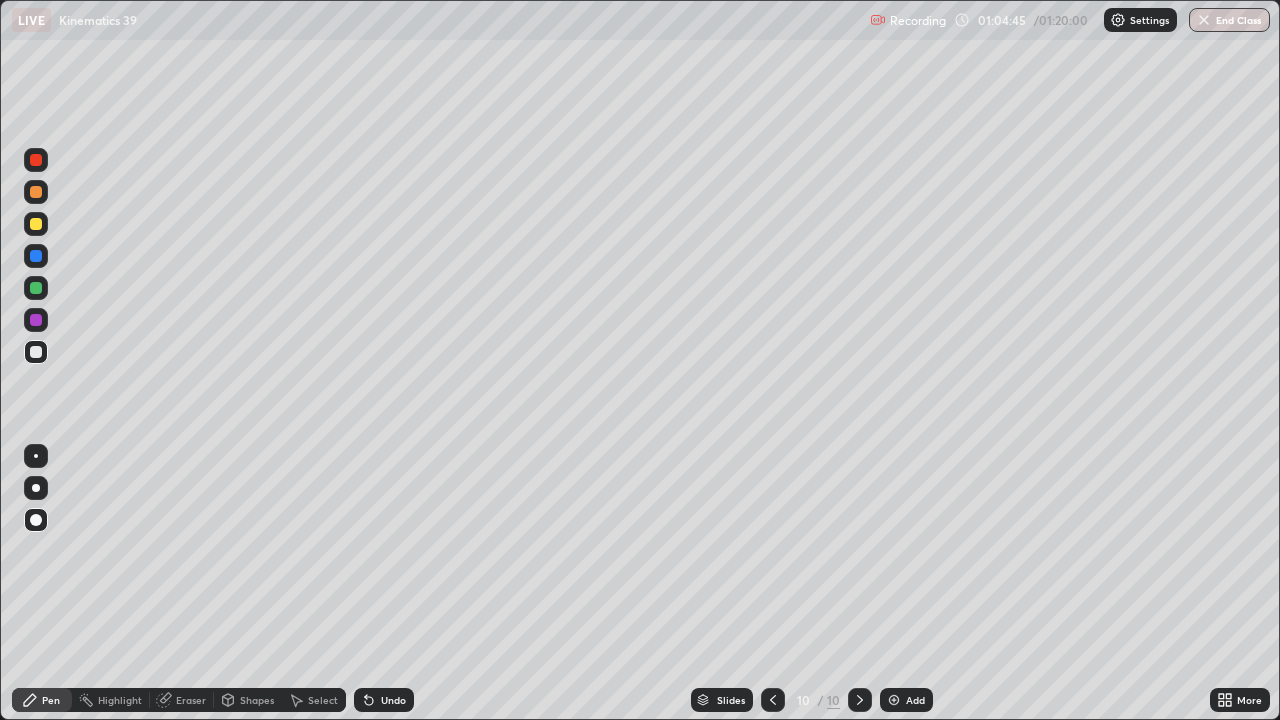 click at bounding box center [36, 256] 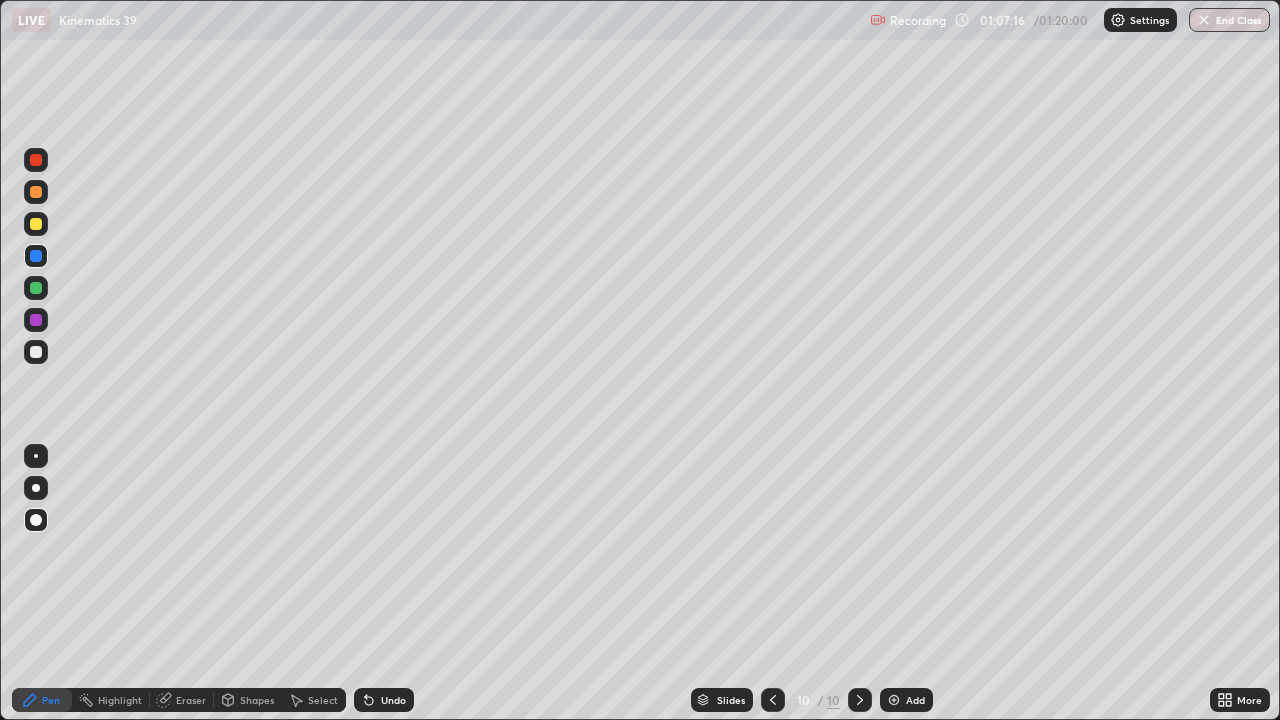 click at bounding box center (36, 352) 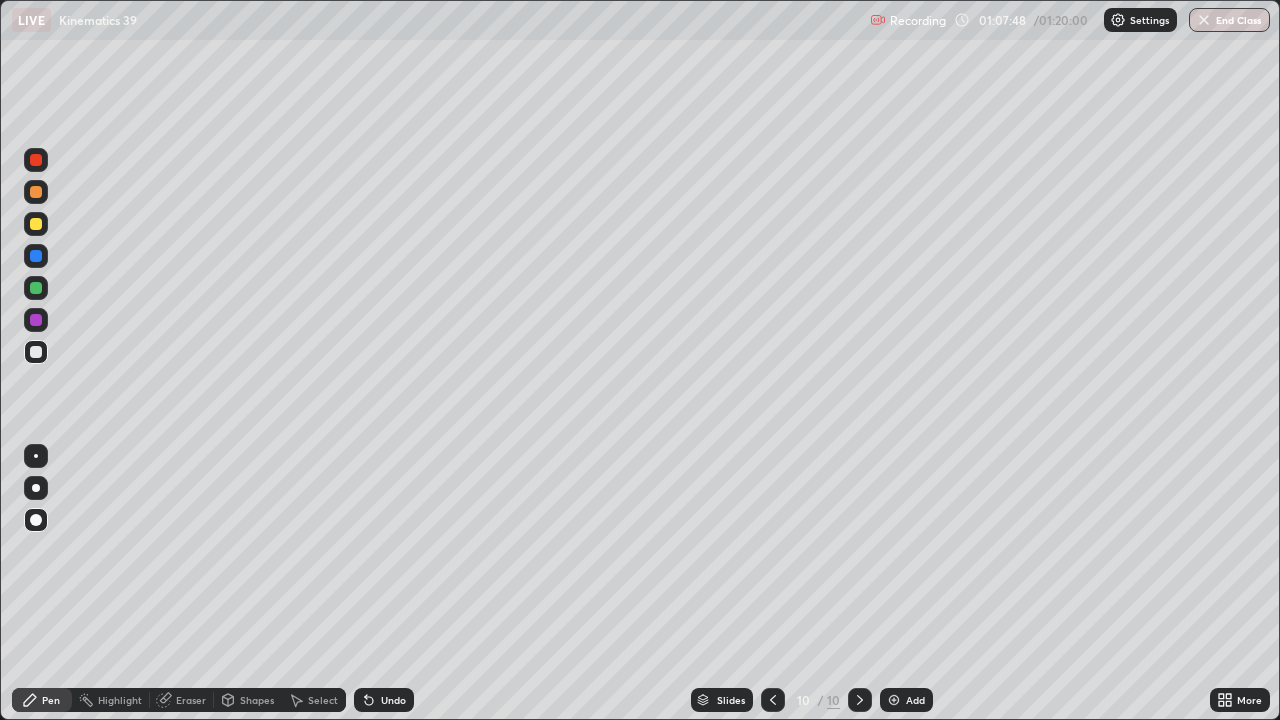 click at bounding box center [36, 352] 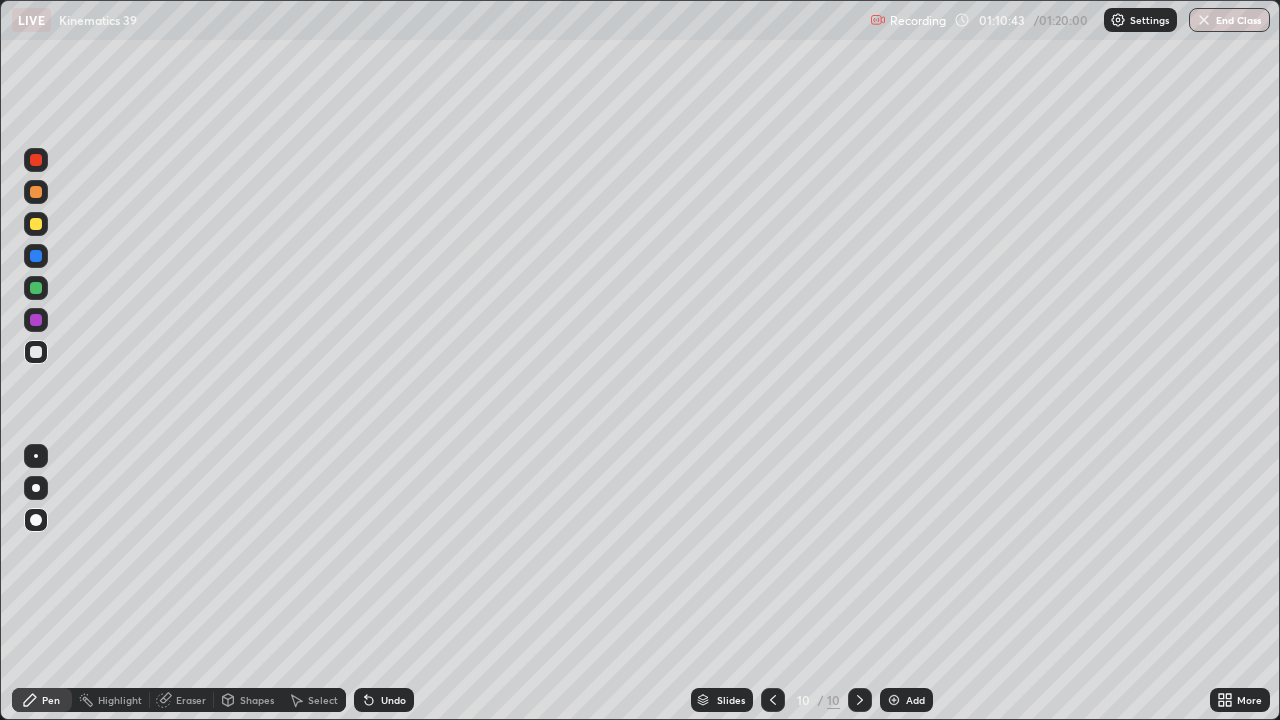 click on "Pen" at bounding box center [42, 700] 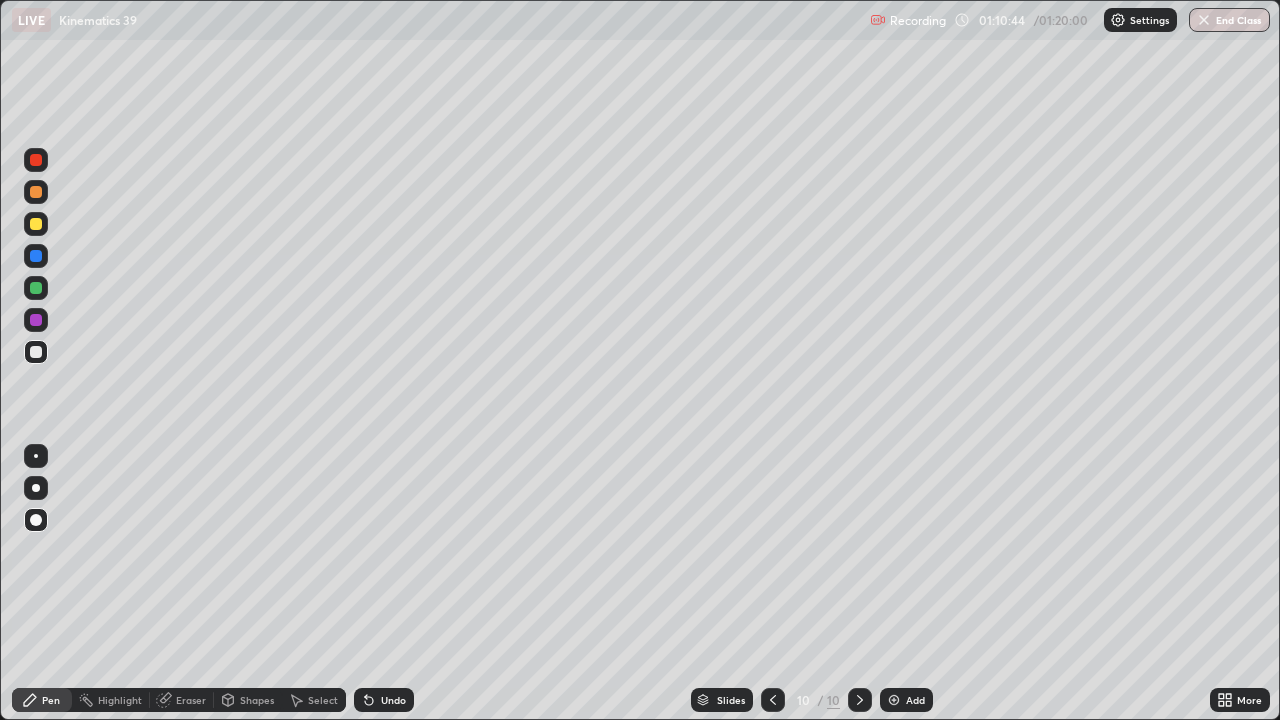 click at bounding box center (36, 320) 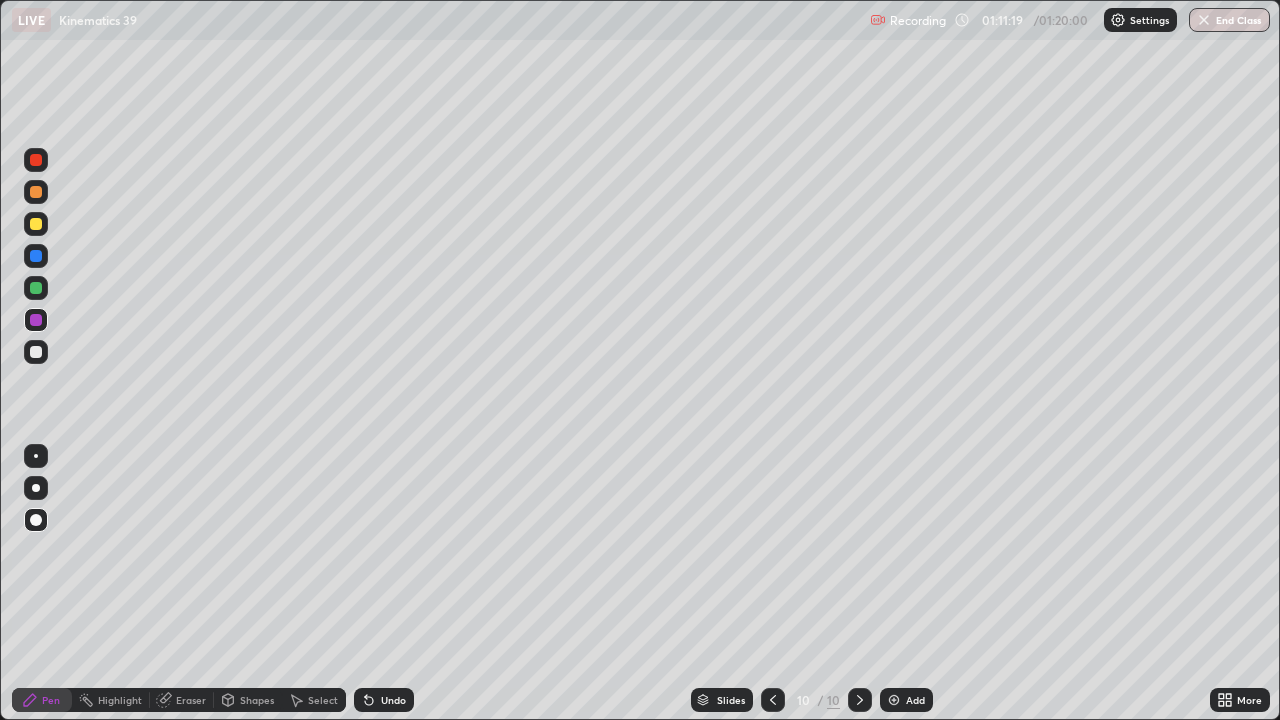 click at bounding box center [36, 352] 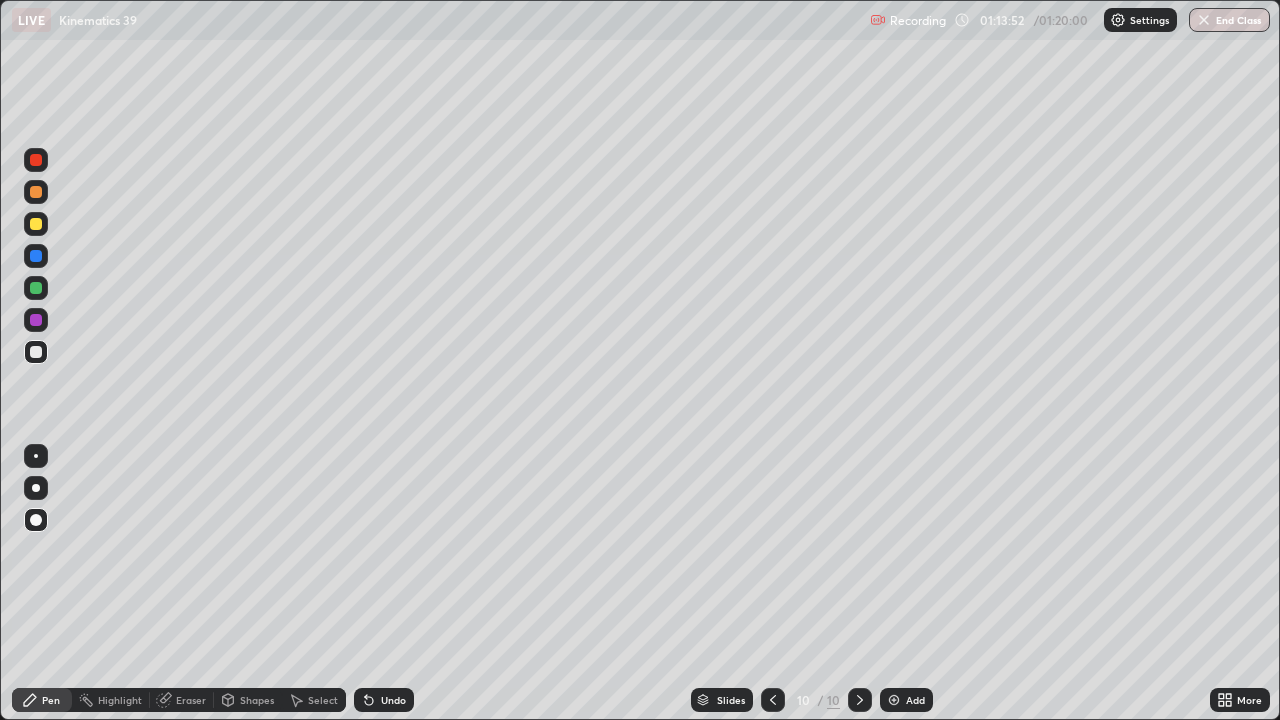 click at bounding box center (1204, 20) 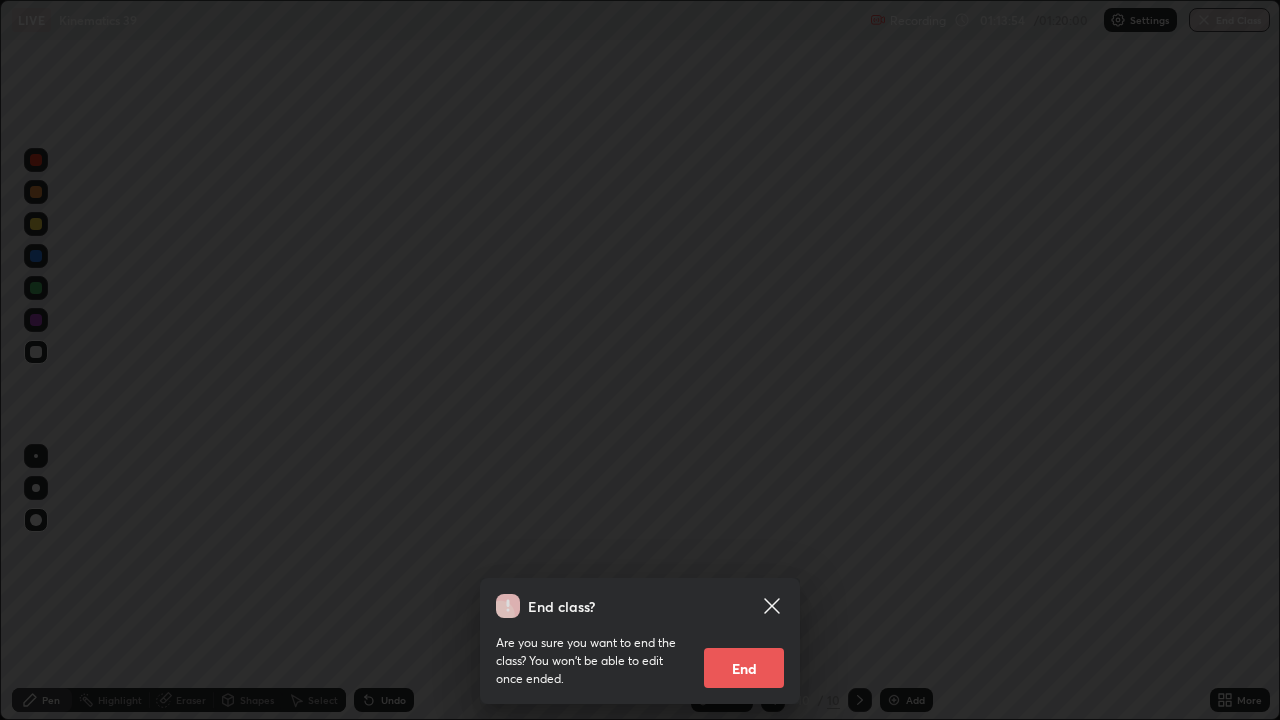 click 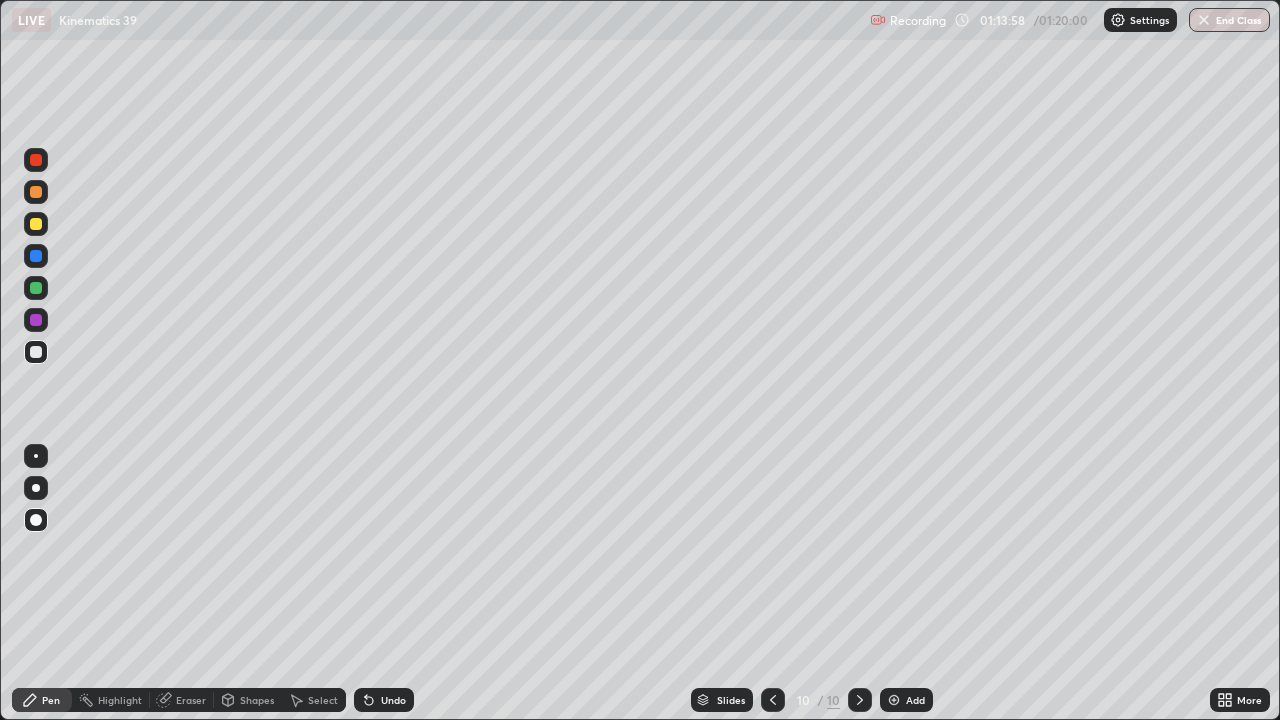 click 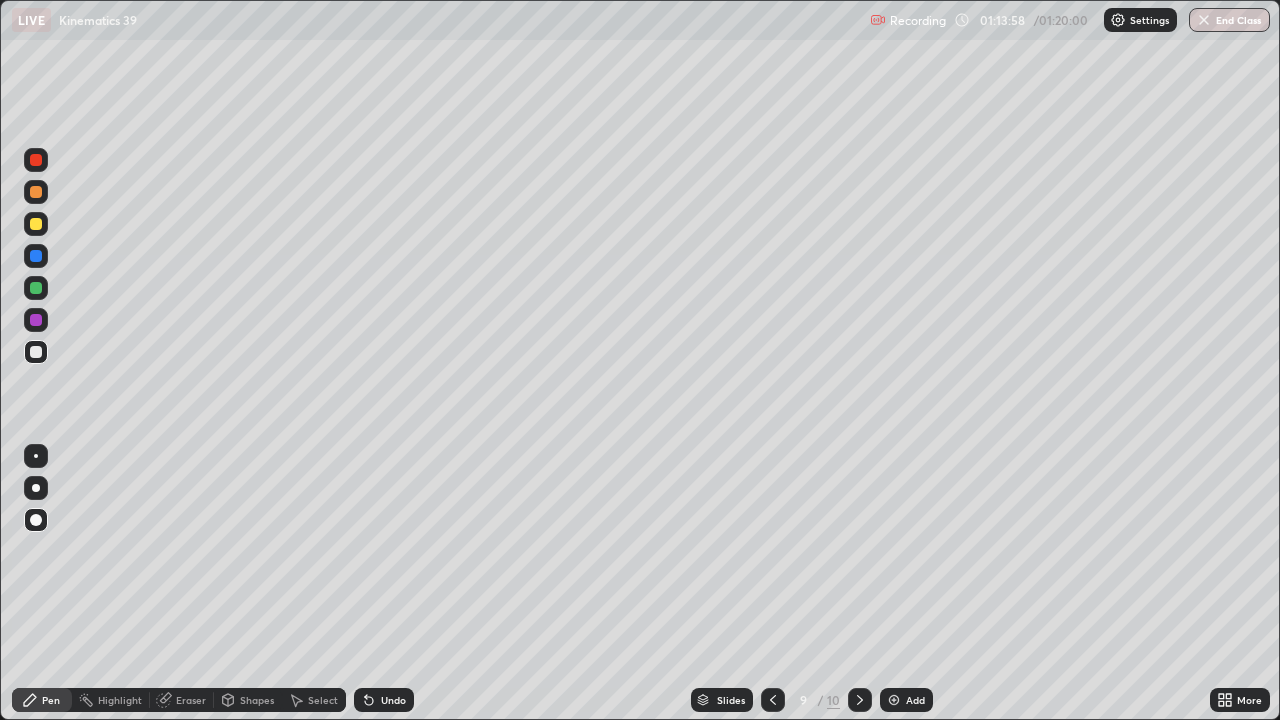 click 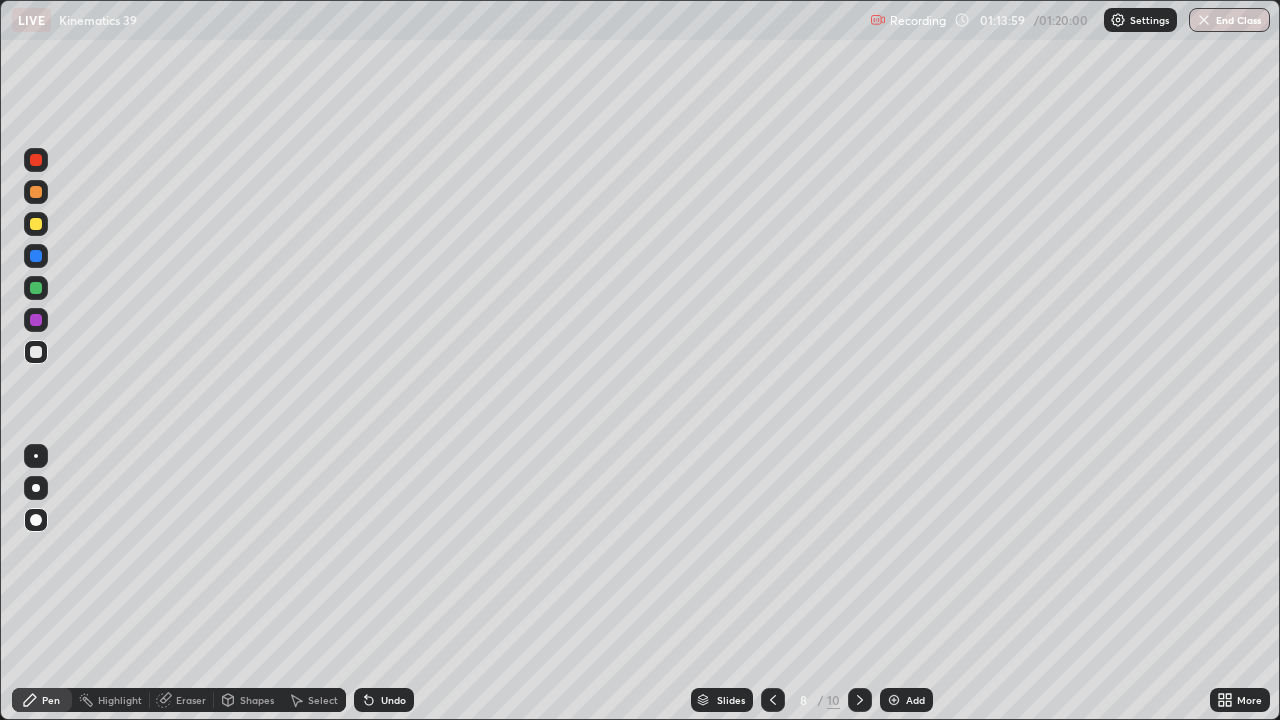 click 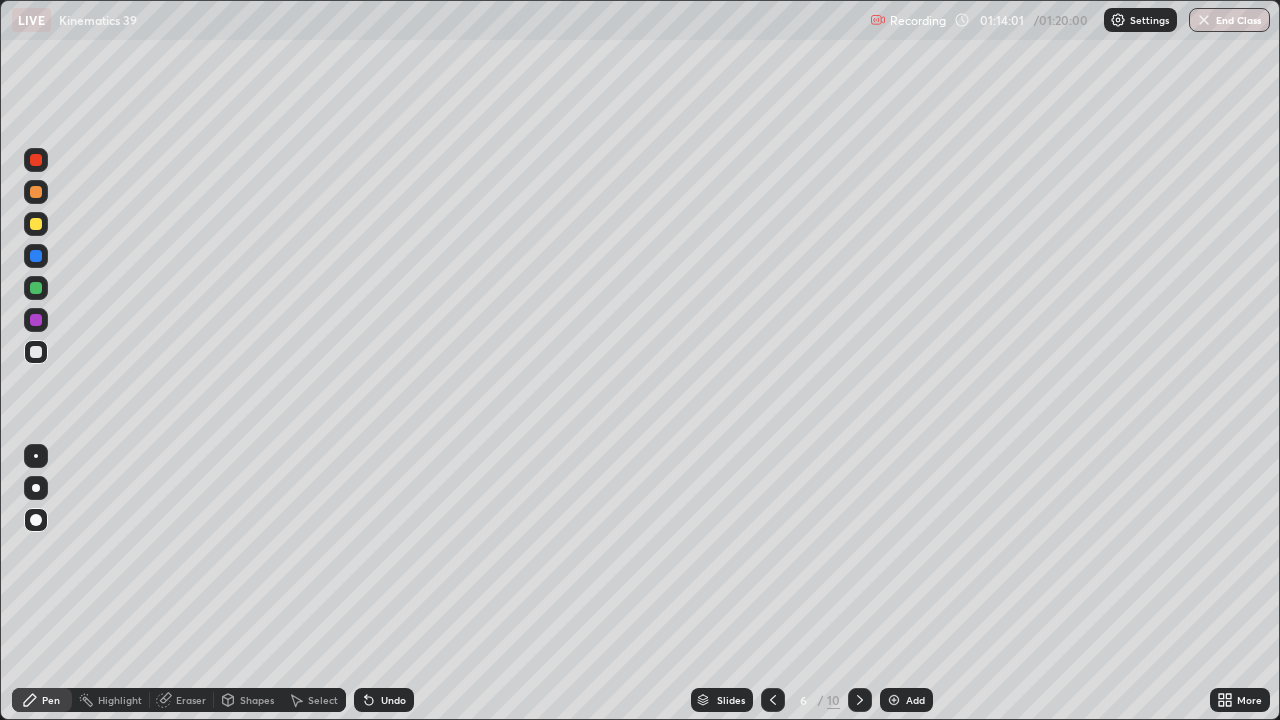 click on "End Class" at bounding box center [1229, 20] 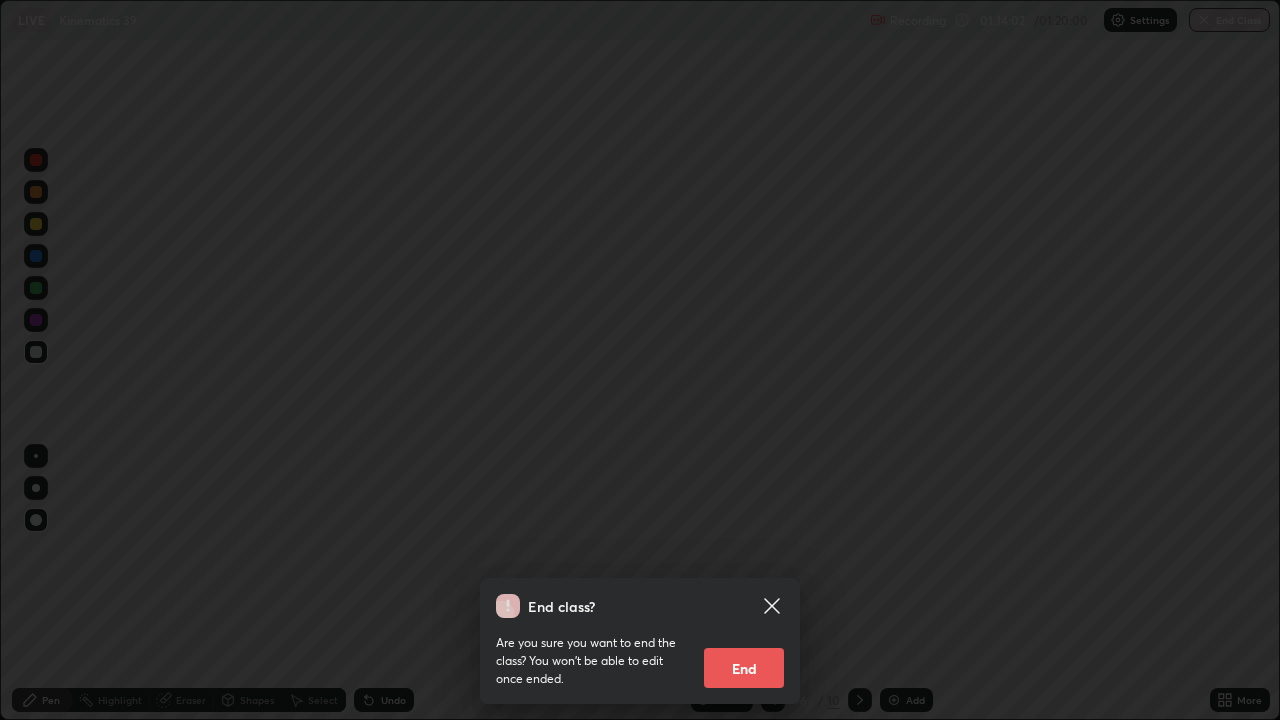 click on "End class? Are you sure you want to end the class? You won’t be able to edit once ended. End" at bounding box center (640, 360) 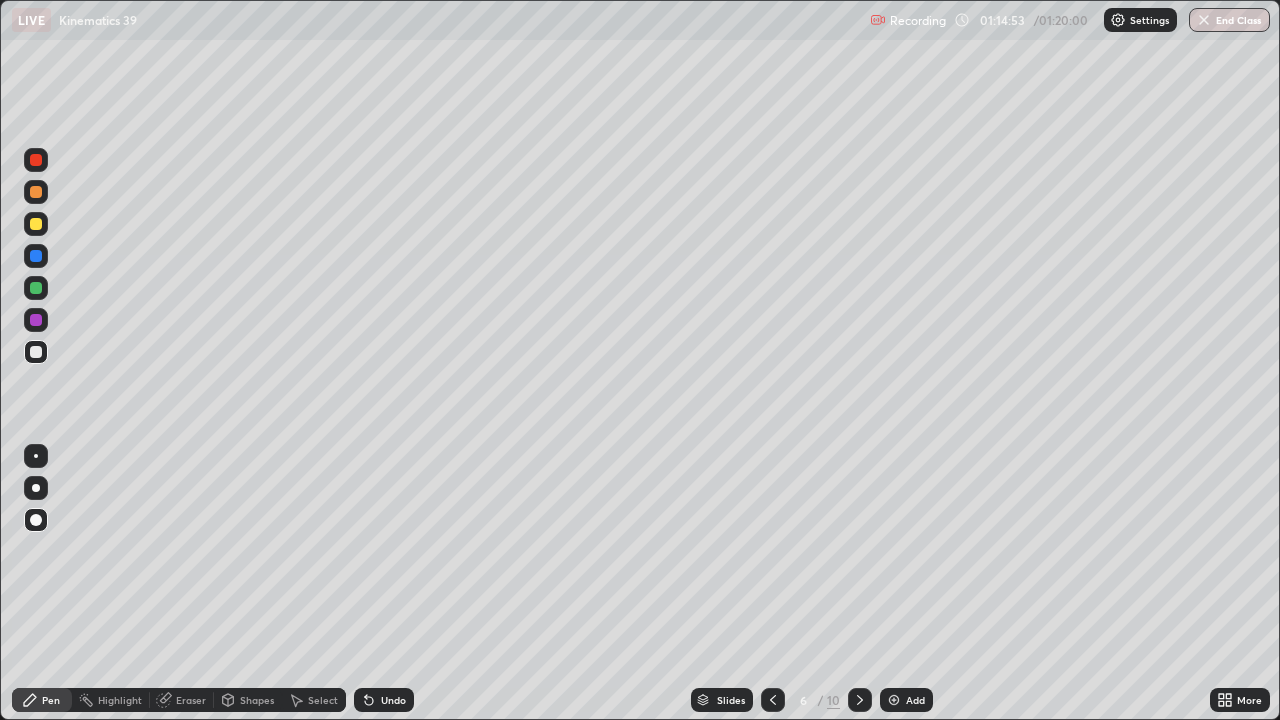 click on "End Class" at bounding box center [1229, 20] 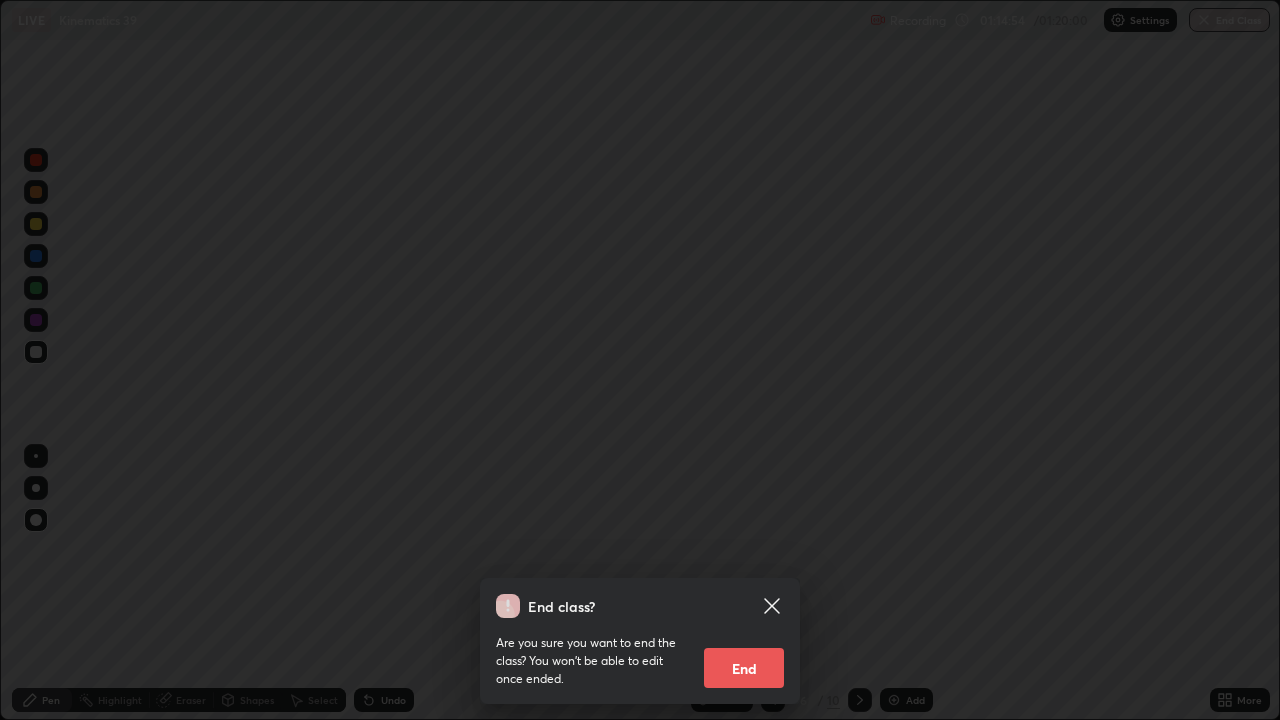 click on "End" at bounding box center [744, 668] 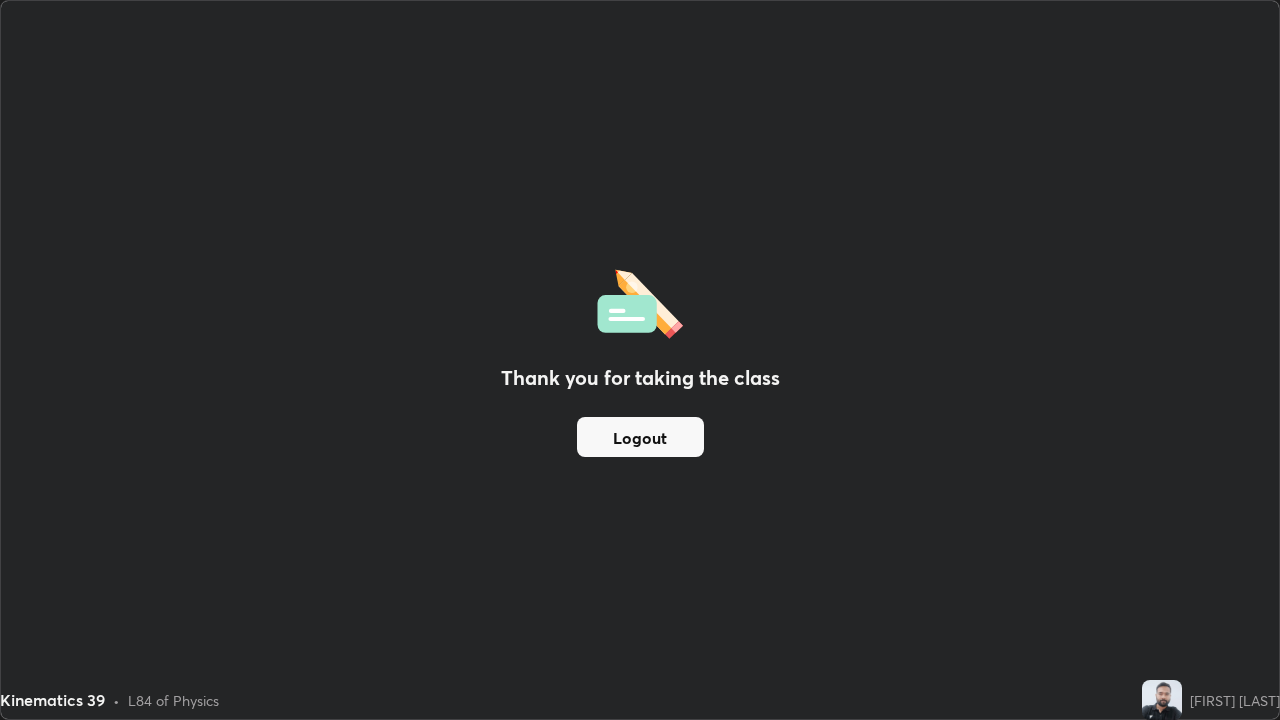click on "Logout" at bounding box center [640, 437] 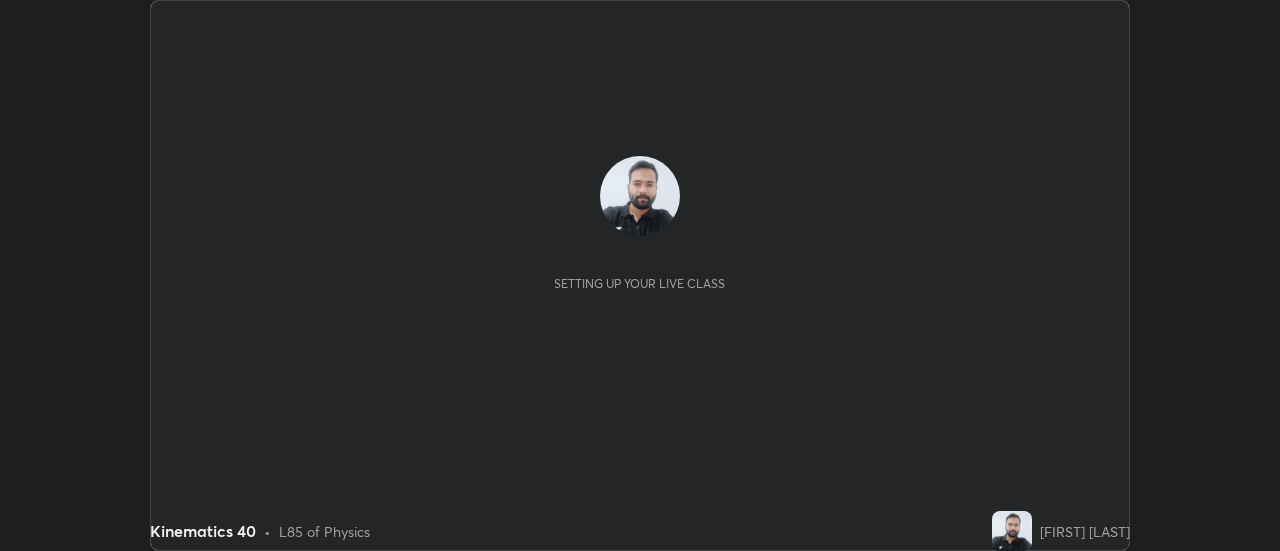 scroll, scrollTop: 0, scrollLeft: 0, axis: both 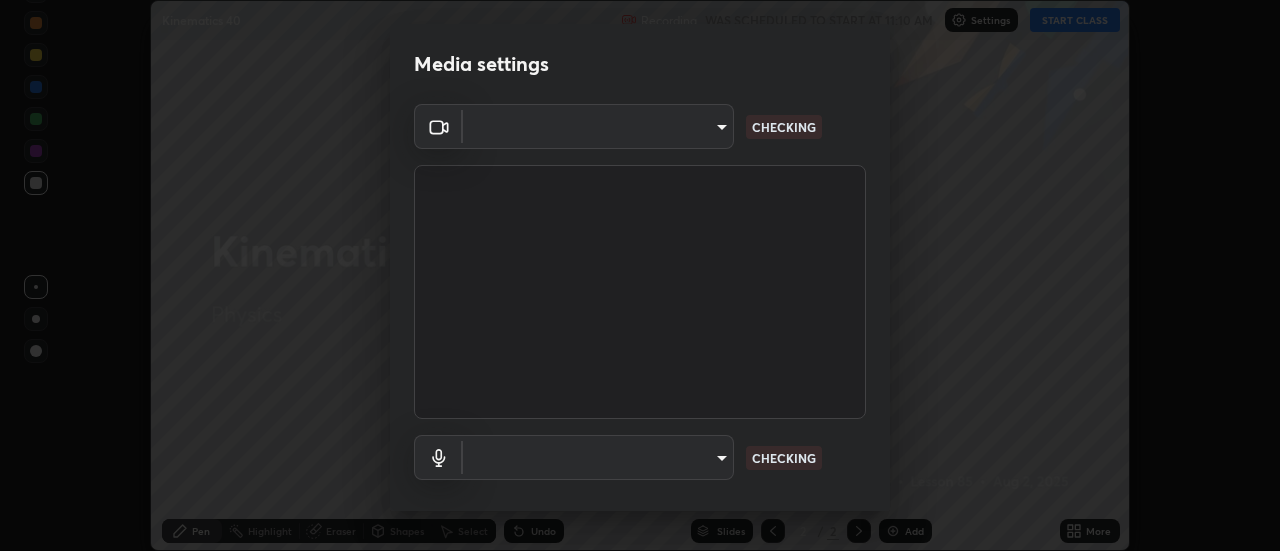 type on "4a99d6bca69bbdd202d3e351d44e5ccc04c012061a427bef120972fbb6fcb4fc" 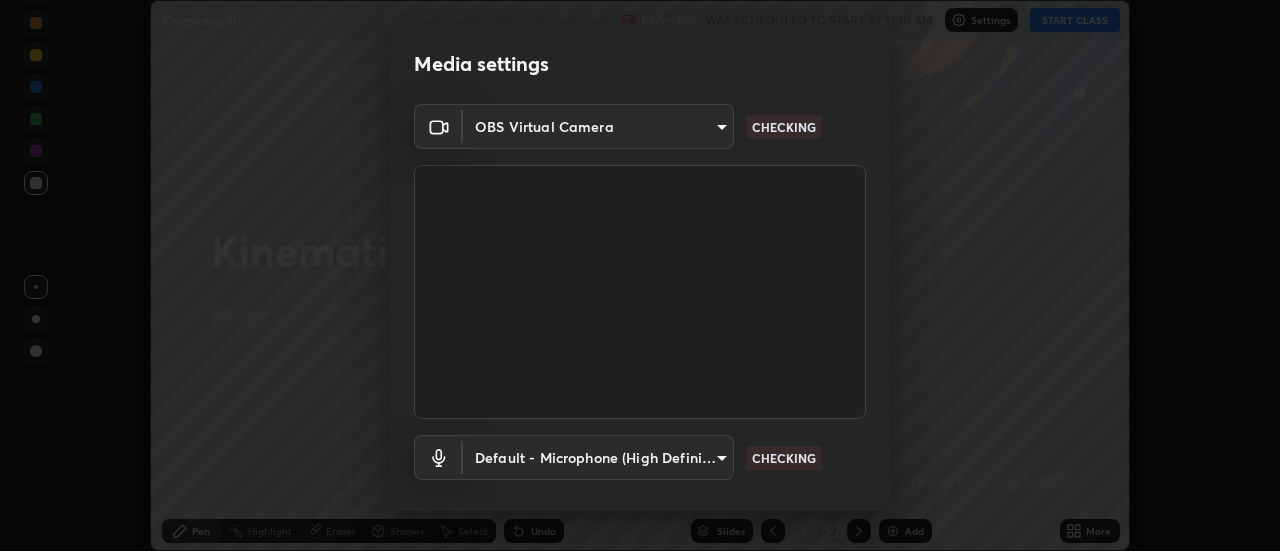 scroll, scrollTop: 105, scrollLeft: 0, axis: vertical 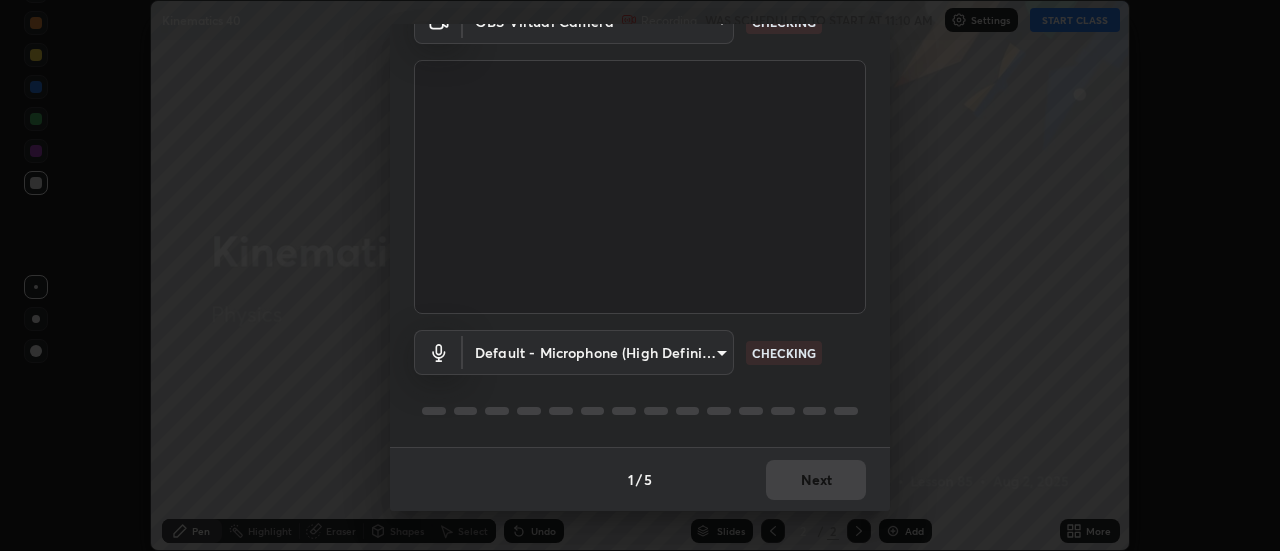 click on "Erase all Kinematics 40 Recording WAS SCHEDULED TO START AT  11:10 AM Settings START CLASS Setting up your live class Kinematics 40 • L85 of Physics Rajat Kumar Gupta Pen Highlight Eraser Shapes Select Undo Slides 2 / 2 Add More No doubts shared Encourage your learners to ask a doubt for better clarity Report an issue Reason for reporting Buffering Chat not working Audio - Video sync issue Educator video quality low ​ Attach an image Report Media settings OBS Virtual Camera 4a99d6bca69bbdd202d3e351d44e5ccc04c012061a427bef120972fbb6fcb4fc CHECKING Default - Microphone (High Definition Audio Device) default CHECKING 1 / 5 Next" at bounding box center [640, 275] 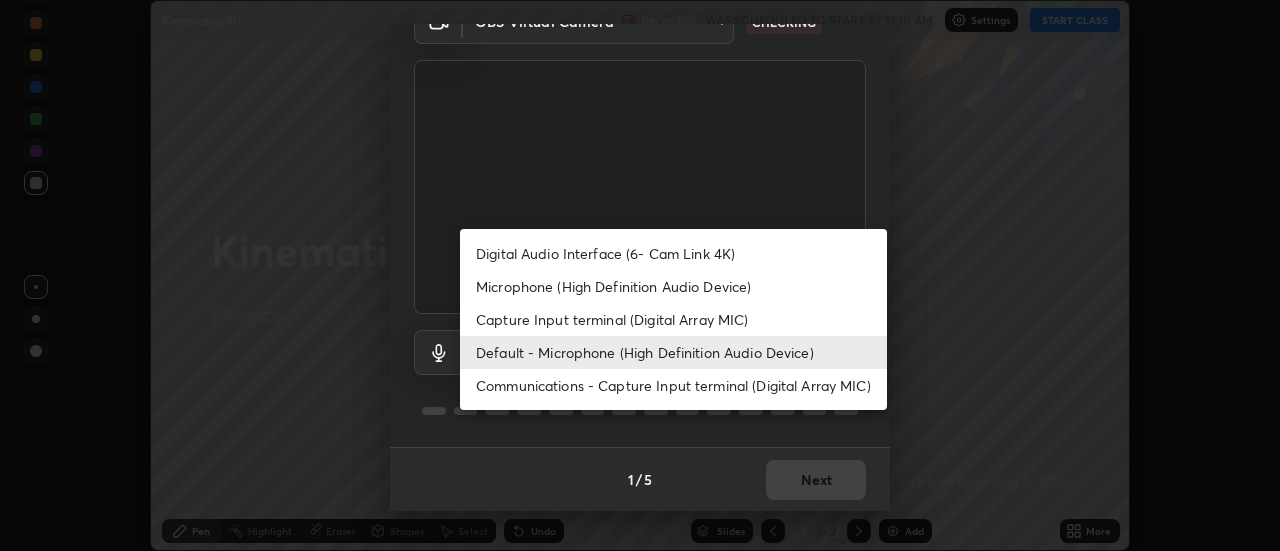 click on "Communications - Capture Input terminal (Digital Array MIC)" at bounding box center [673, 385] 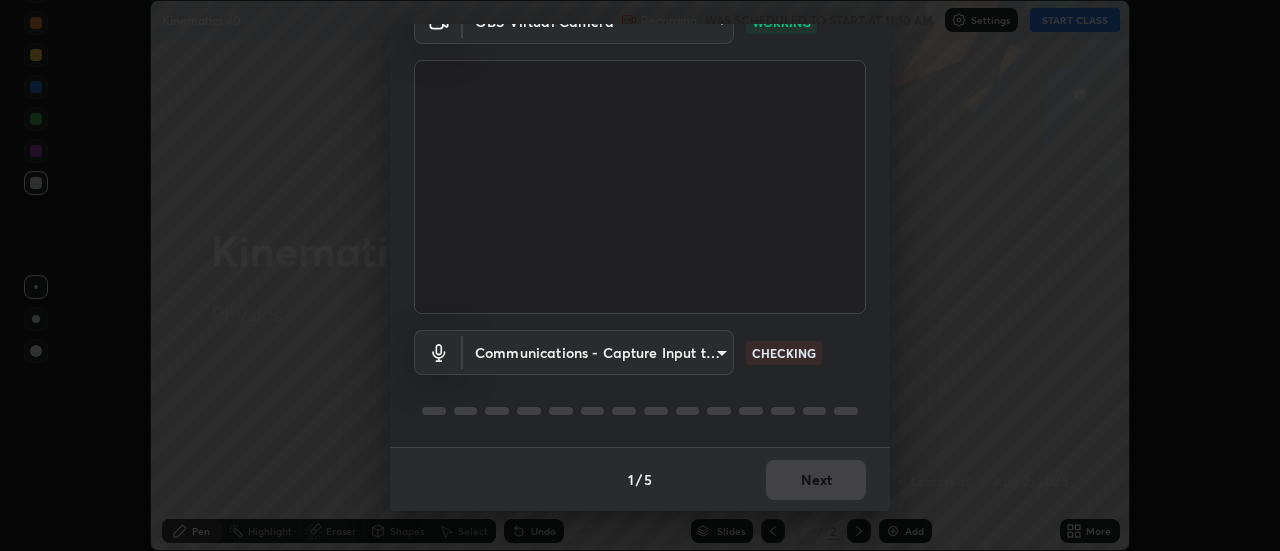 click on "Erase all Kinematics 40 Recording WAS SCHEDULED TO START AT  11:10 AM Settings START CLASS Setting up your live class Kinematics 40 • L85 of Physics Rajat Kumar Gupta Pen Highlight Eraser Shapes Select Undo Slides 2 / 2 Add More No doubts shared Encourage your learners to ask a doubt for better clarity Report an issue Reason for reporting Buffering Chat not working Audio - Video sync issue Educator video quality low ​ Attach an image Report Media settings OBS Virtual Camera 4a99d6bca69bbdd202d3e351d44e5ccc04c012061a427bef120972fbb6fcb4fc WORKING Communications - Capture Input terminal (Digital Array MIC) communications CHECKING 1 / 5 Next" at bounding box center (640, 275) 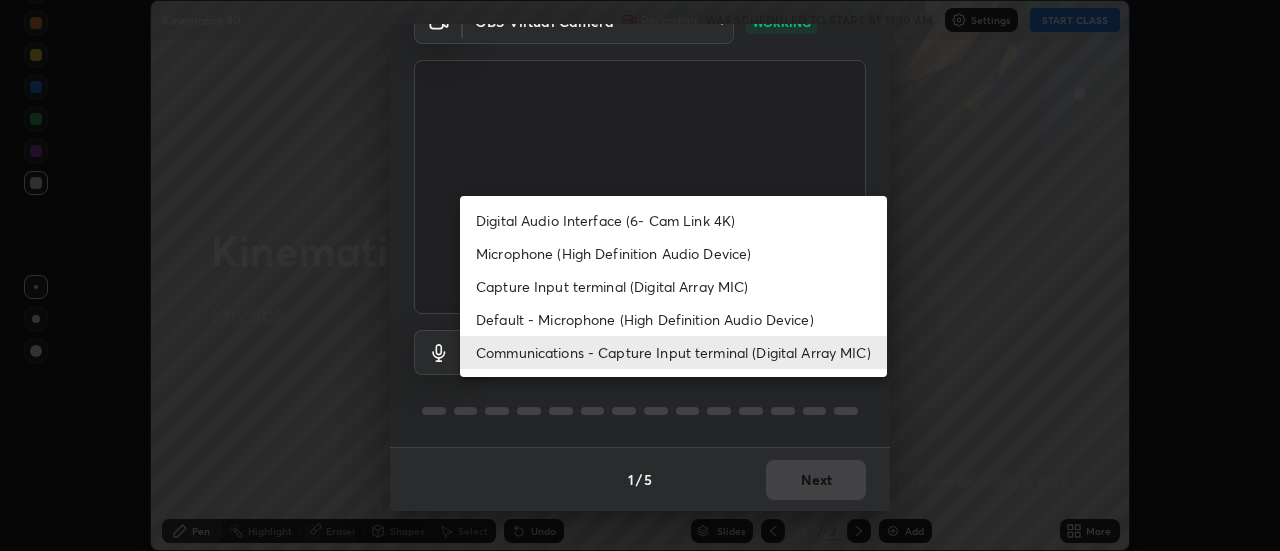 click on "Default - Microphone (High Definition Audio Device)" at bounding box center [673, 319] 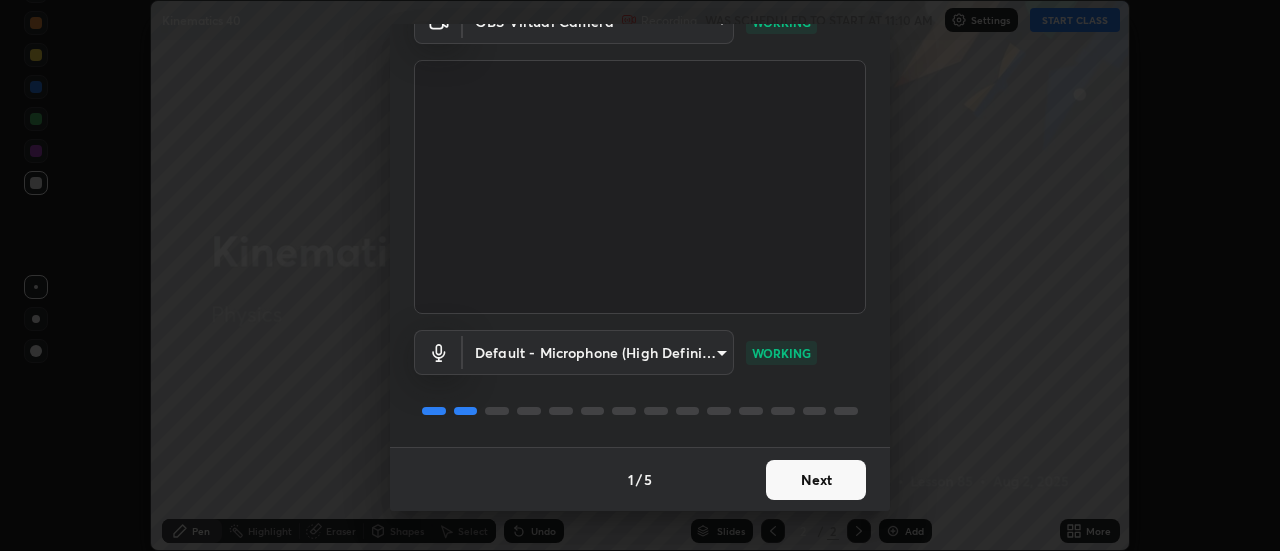 click on "Next" at bounding box center [816, 480] 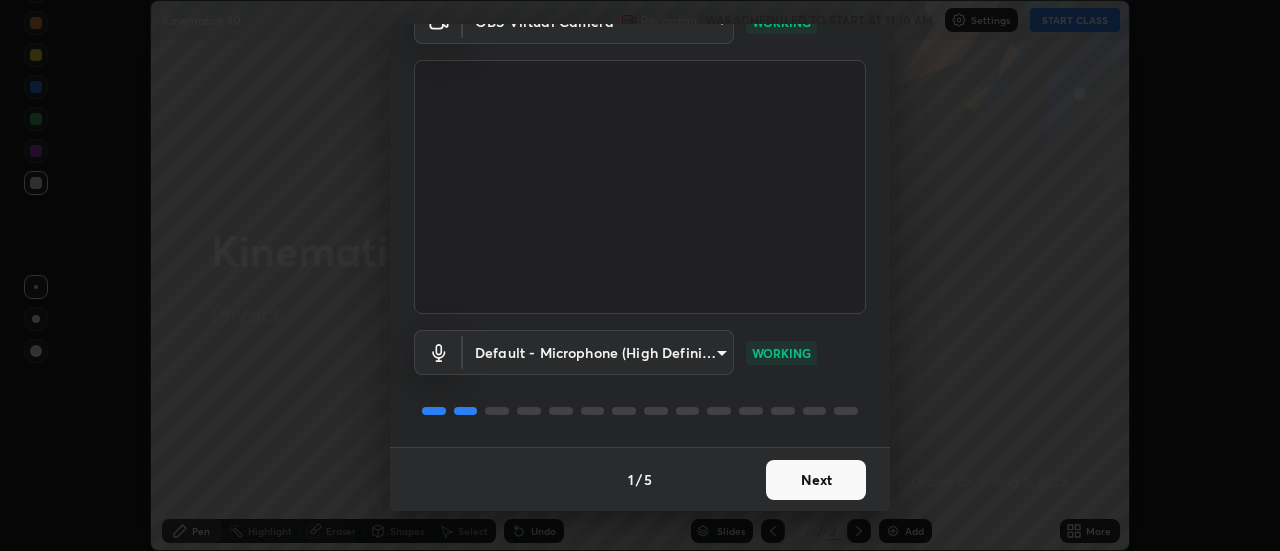 scroll, scrollTop: 0, scrollLeft: 0, axis: both 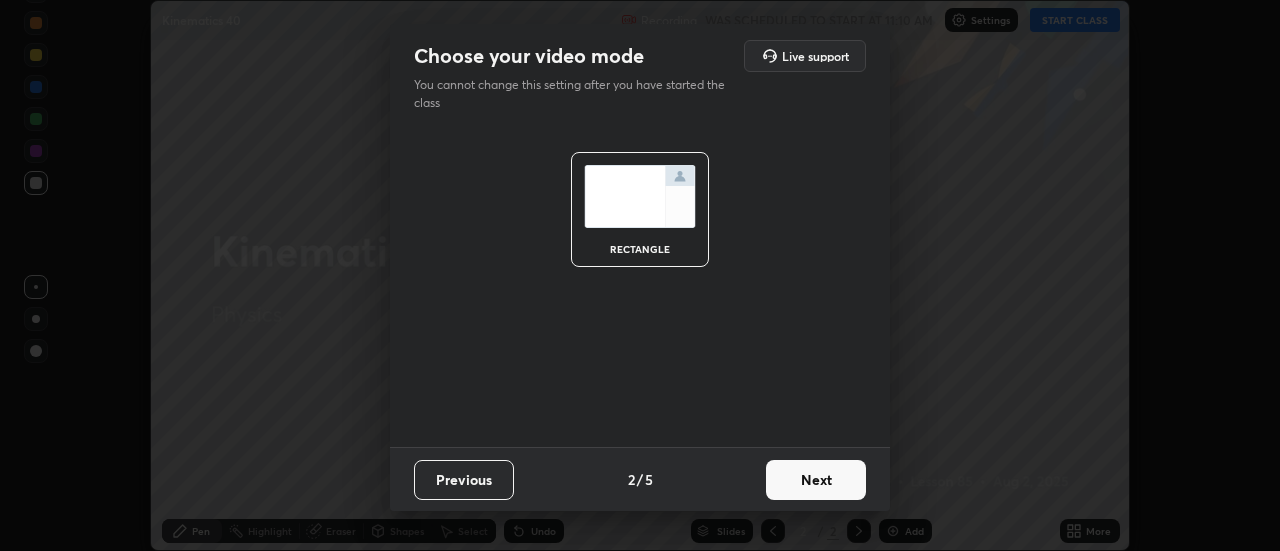 click on "Next" at bounding box center (816, 480) 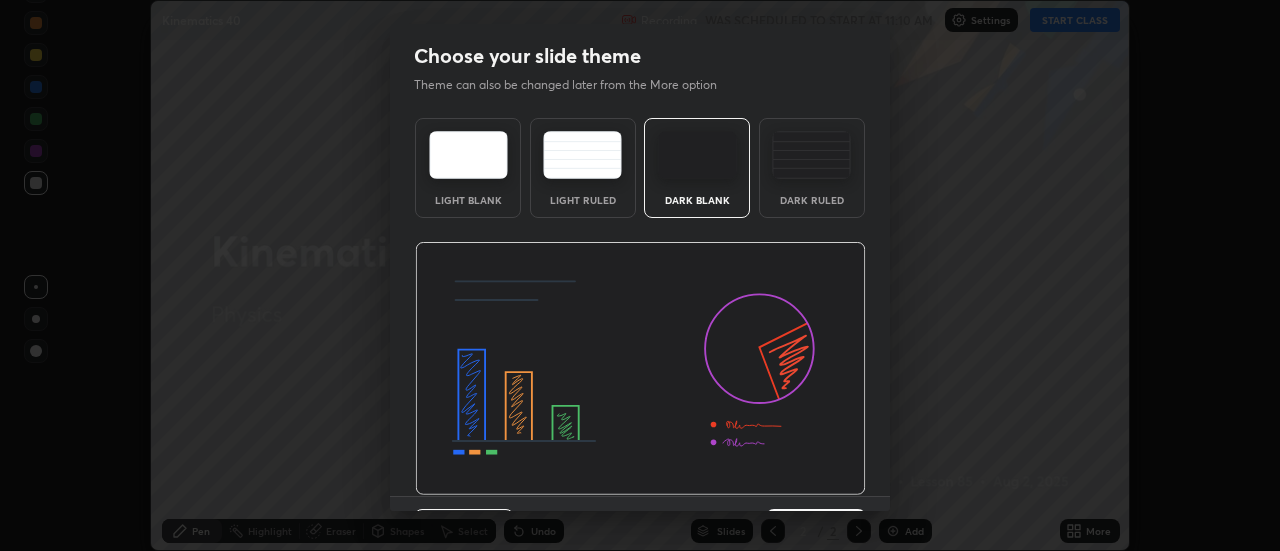 click at bounding box center [640, 369] 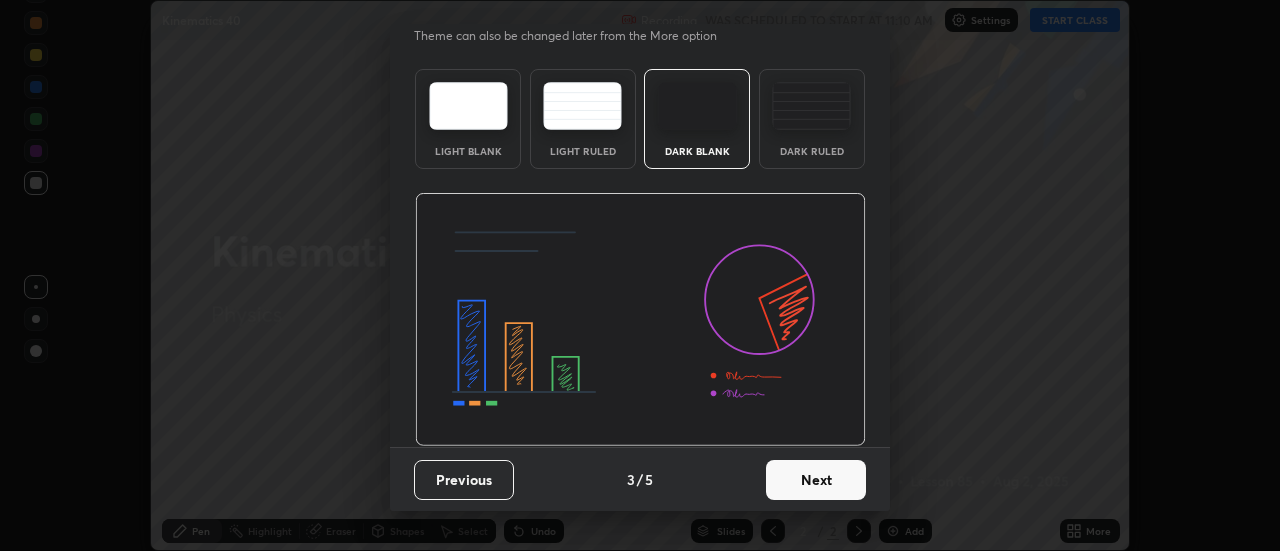 click on "Next" at bounding box center (816, 480) 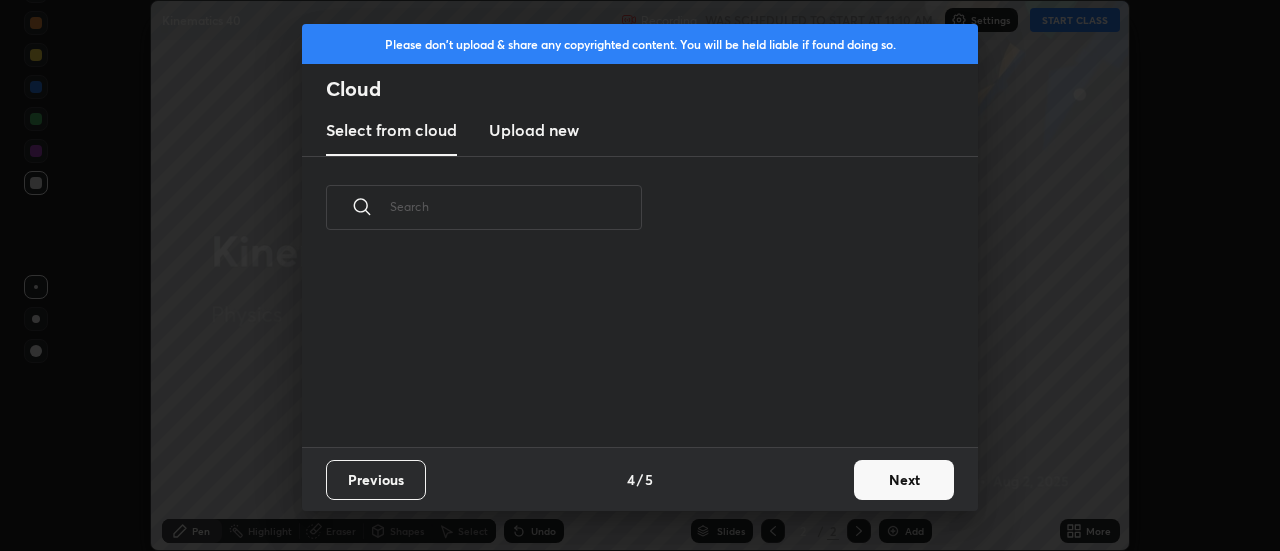 click on "Next" at bounding box center (904, 480) 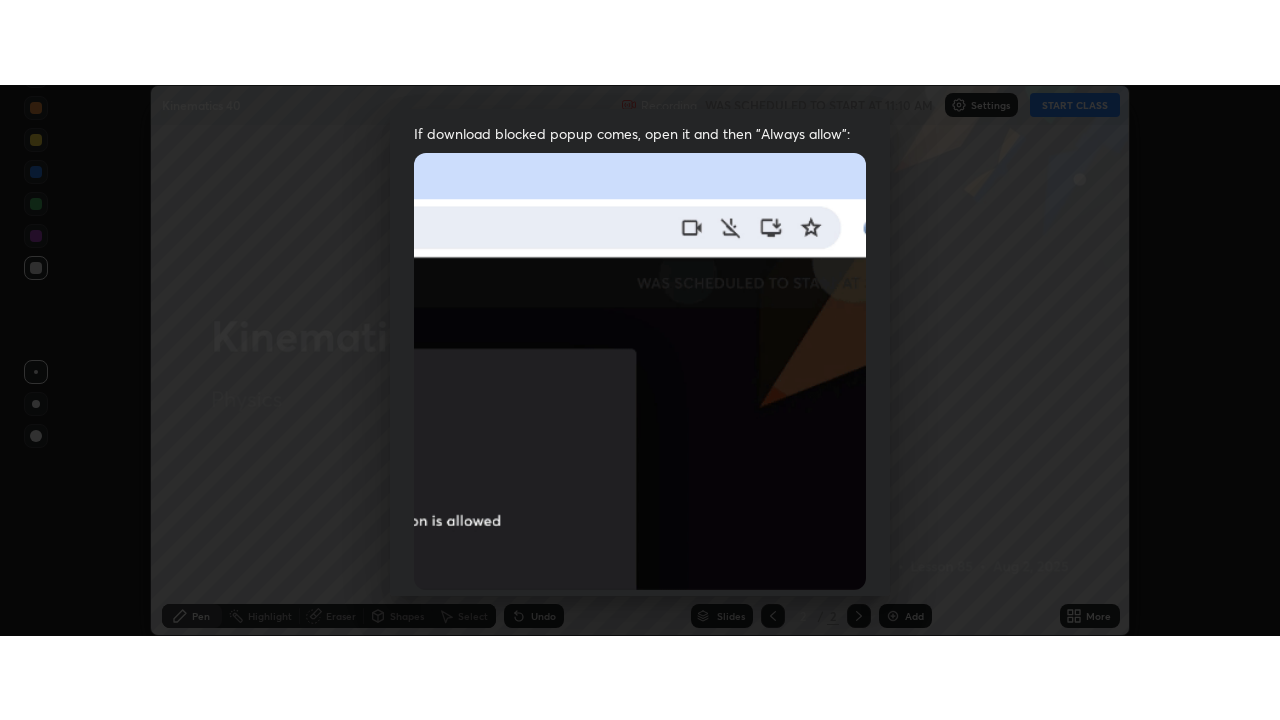 scroll, scrollTop: 513, scrollLeft: 0, axis: vertical 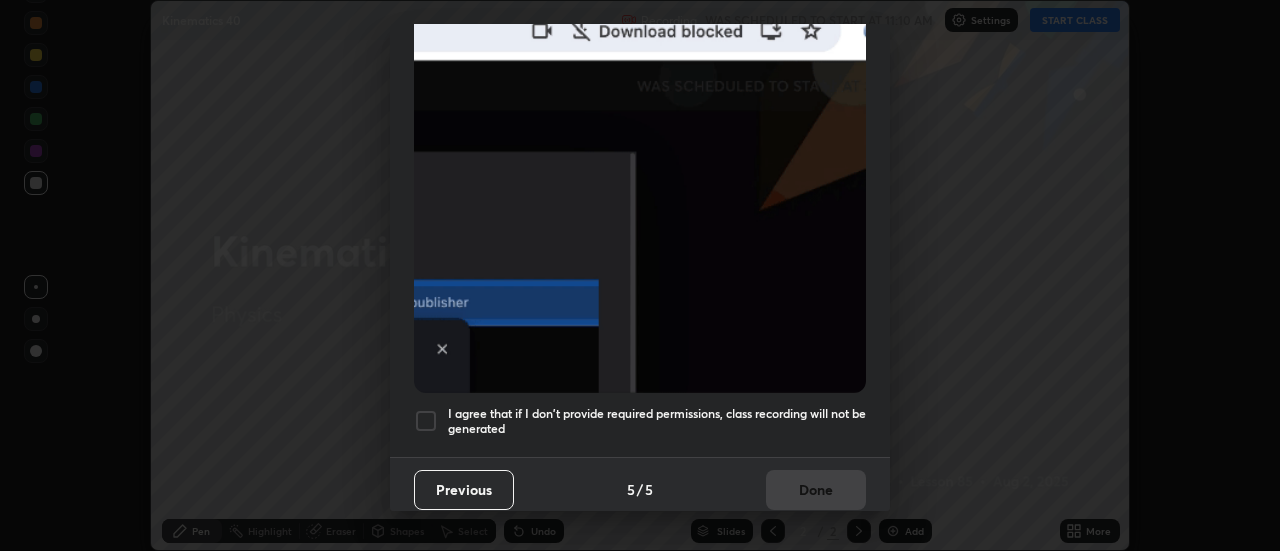 click on "I agree that if I don't provide required permissions, class recording will not be generated" at bounding box center [657, 421] 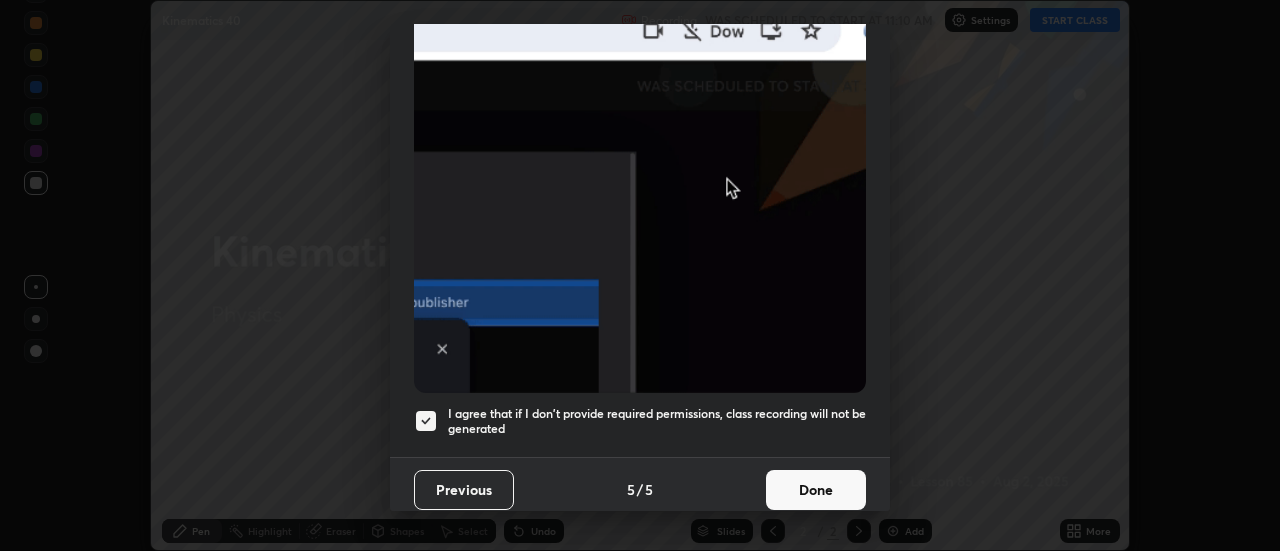 click on "Done" at bounding box center (816, 490) 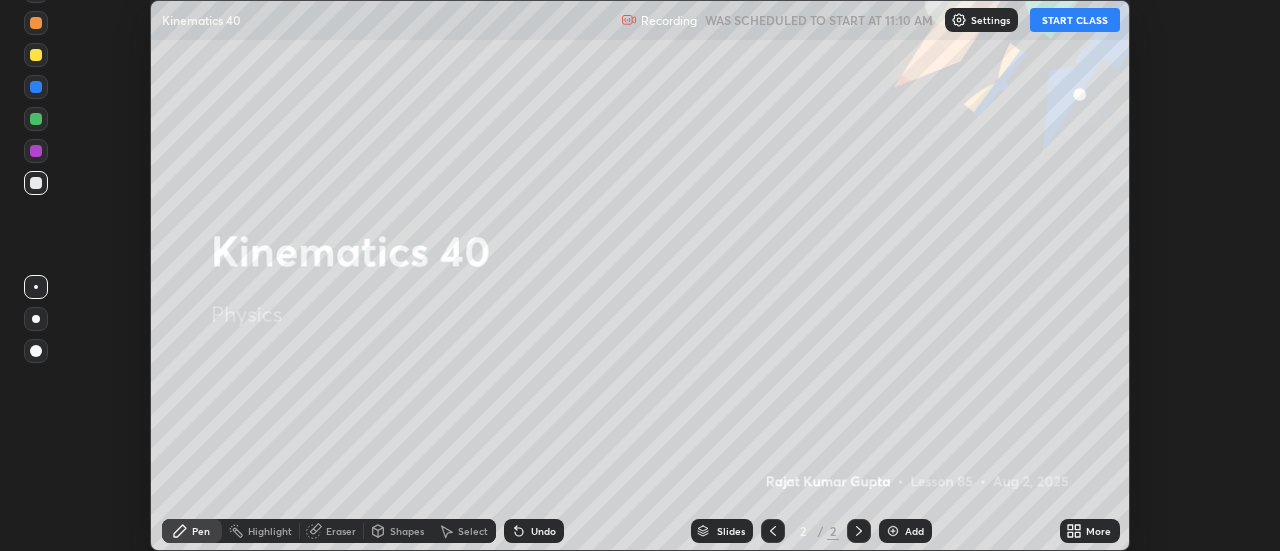 click on "START CLASS" at bounding box center [1075, 20] 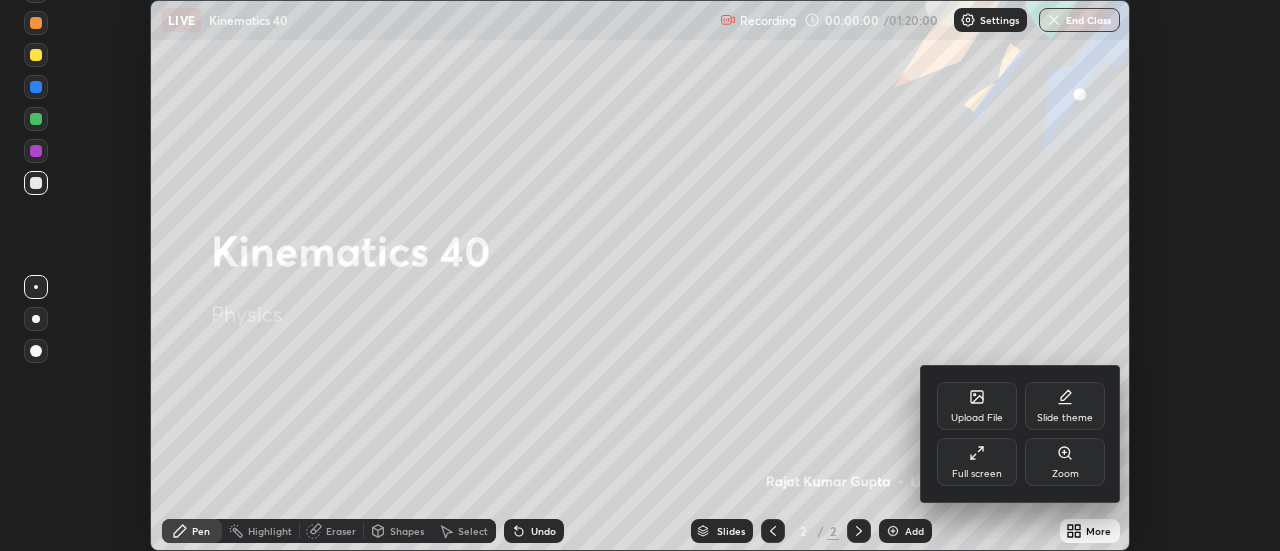click 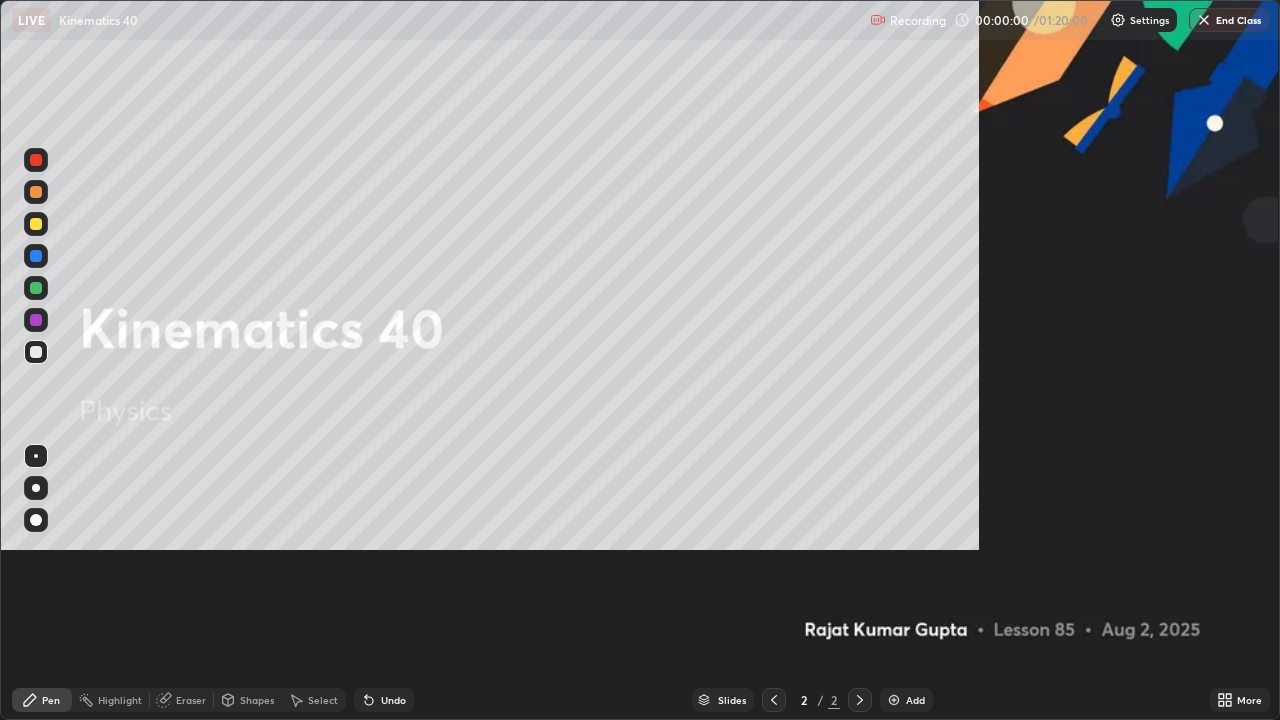 scroll, scrollTop: 99280, scrollLeft: 98720, axis: both 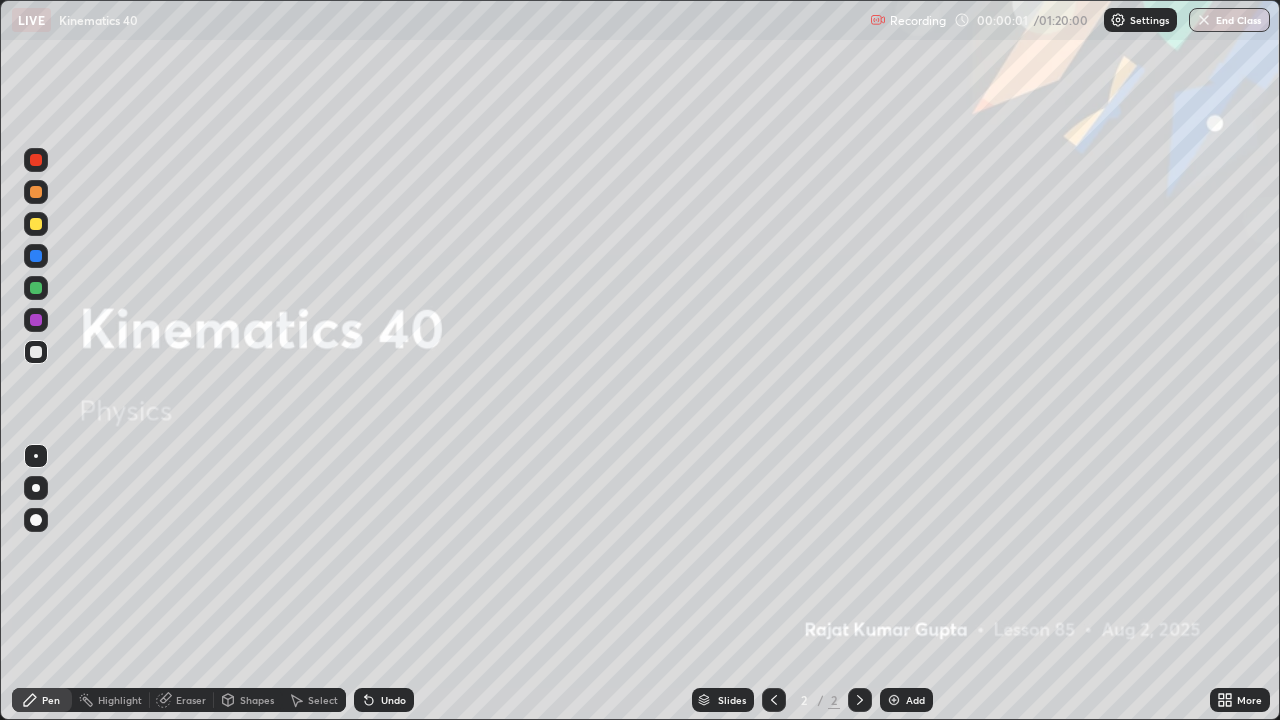 click on "Add" at bounding box center (915, 700) 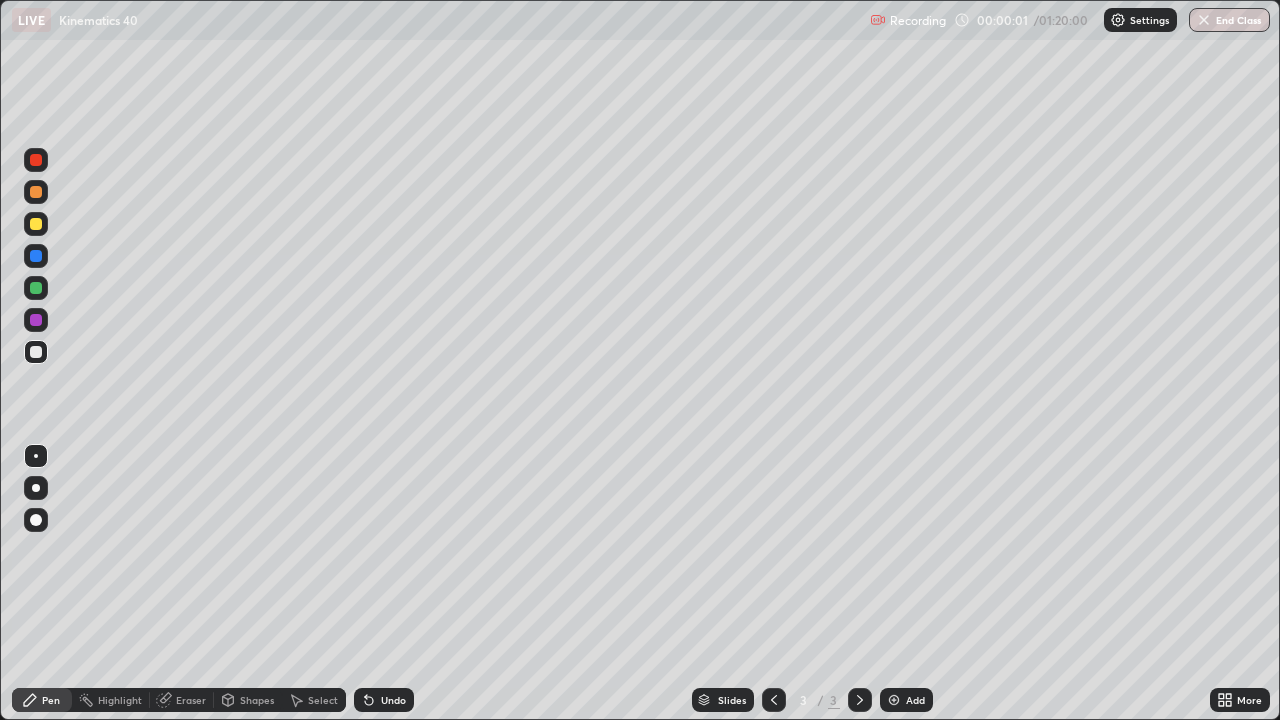 click on "Add" at bounding box center (915, 700) 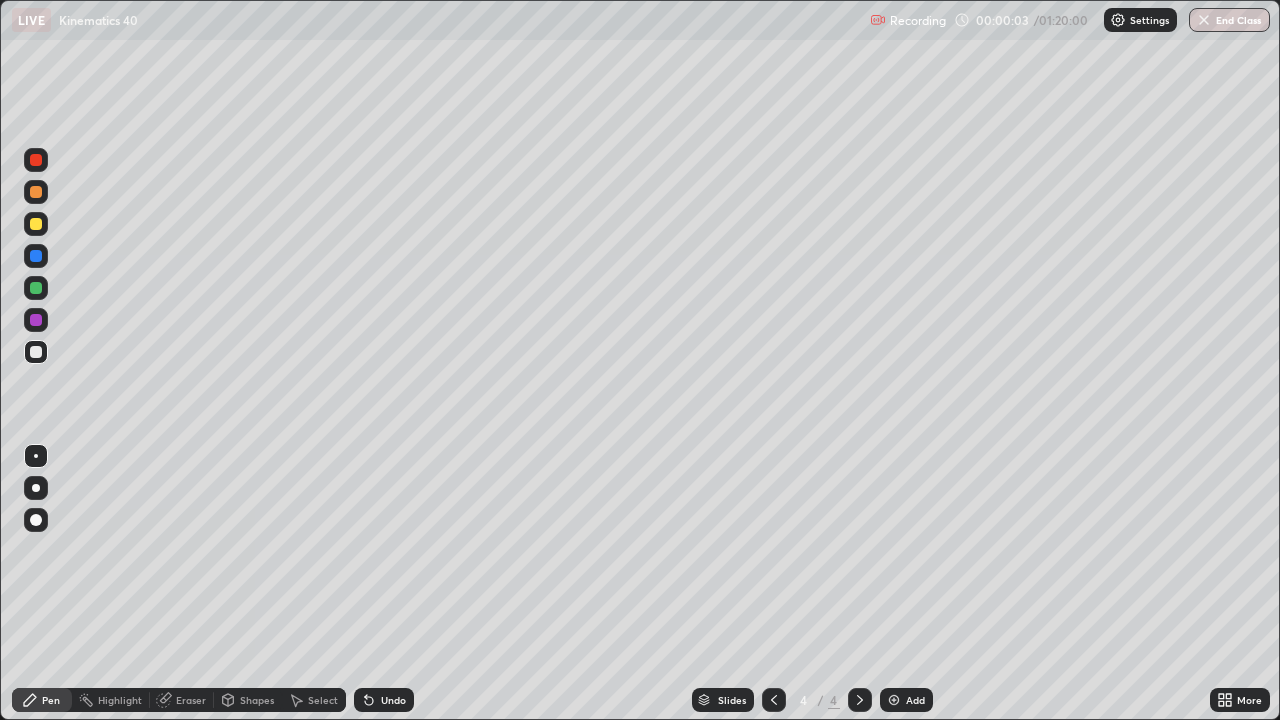 click 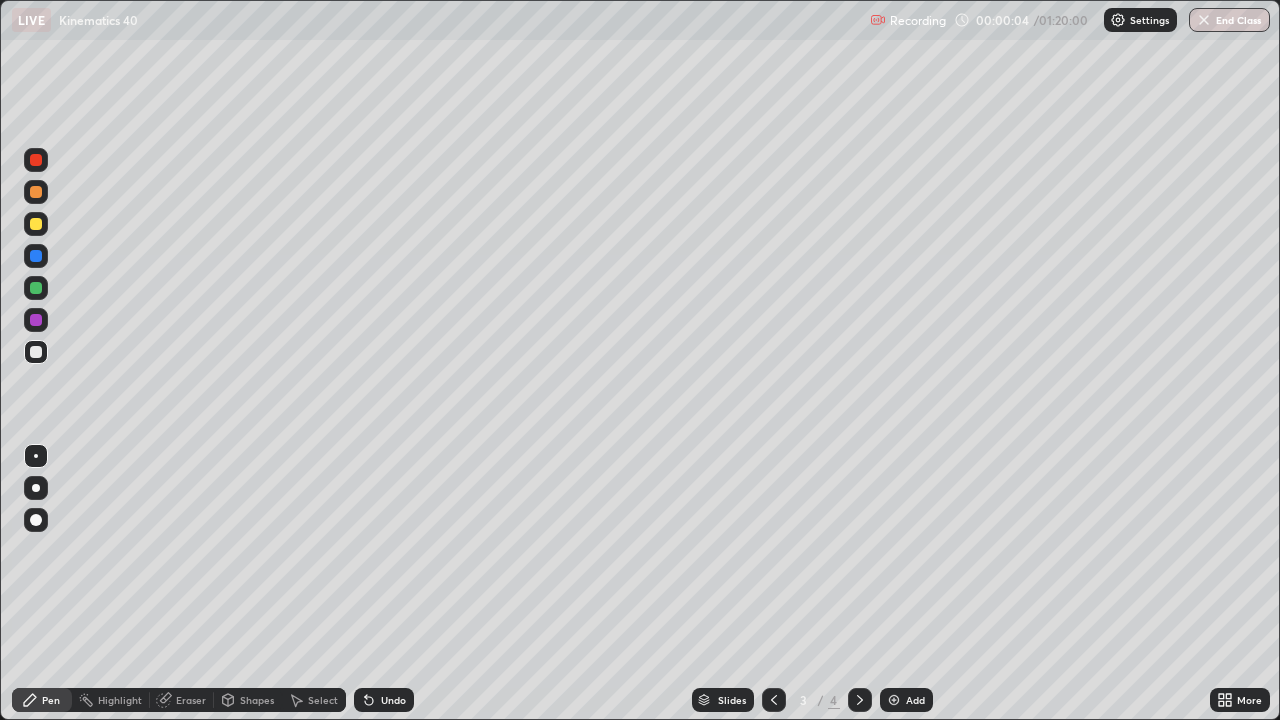 click 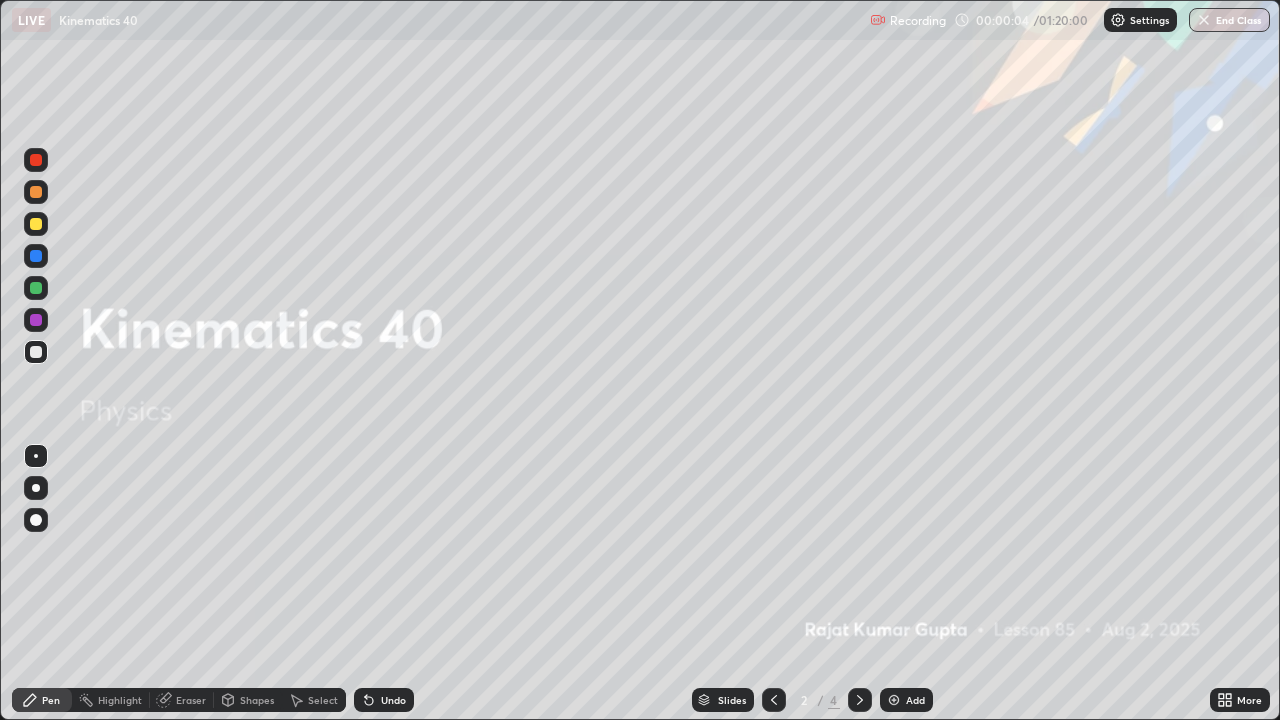 click 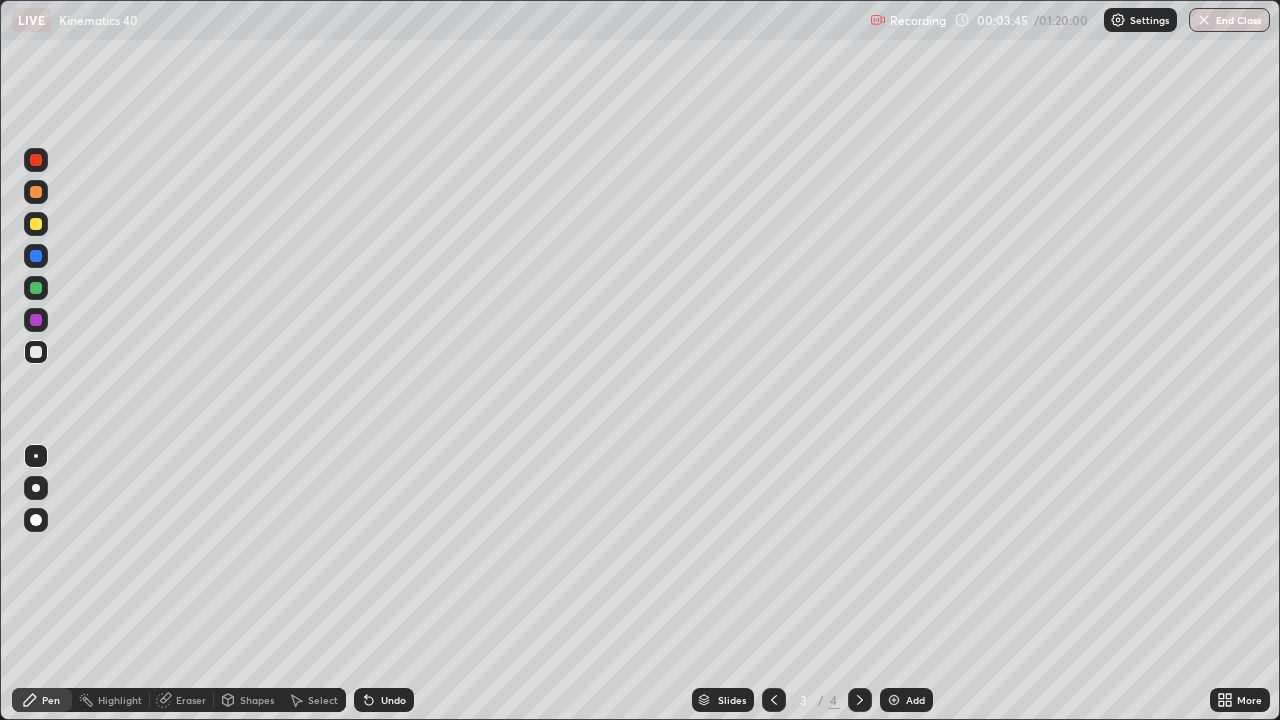 click at bounding box center [36, 256] 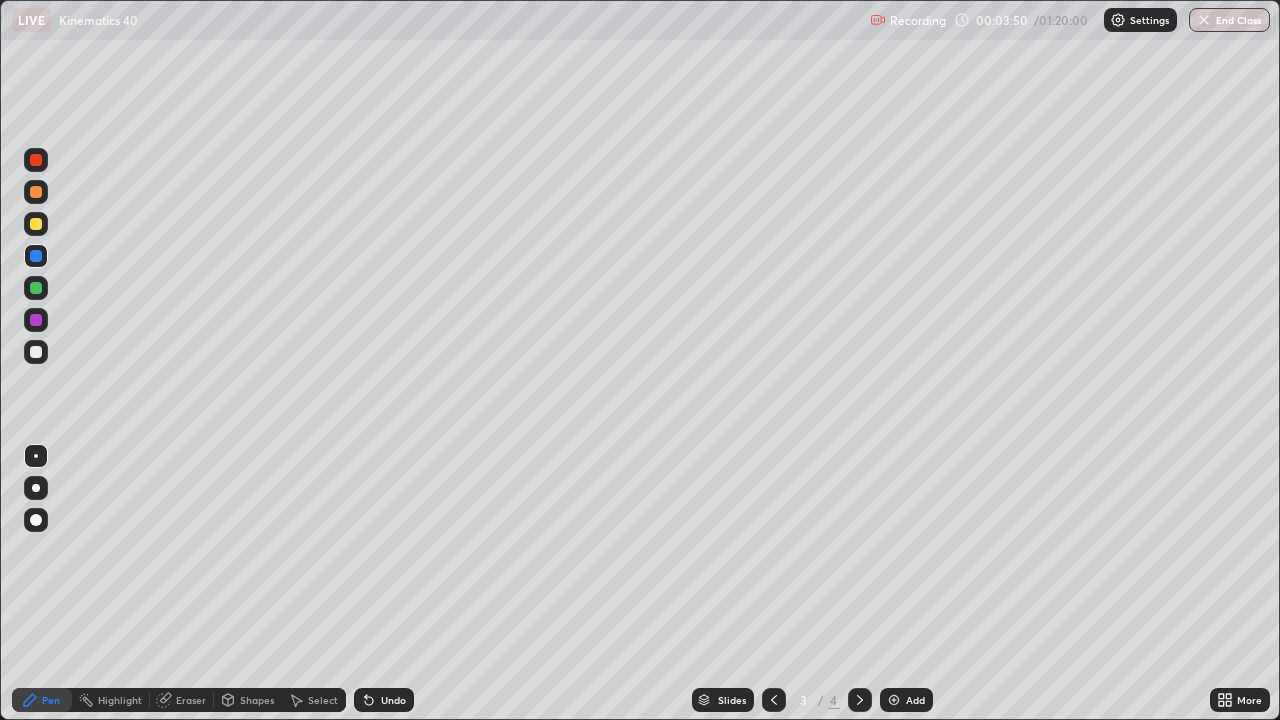 click on "Undo" at bounding box center (393, 700) 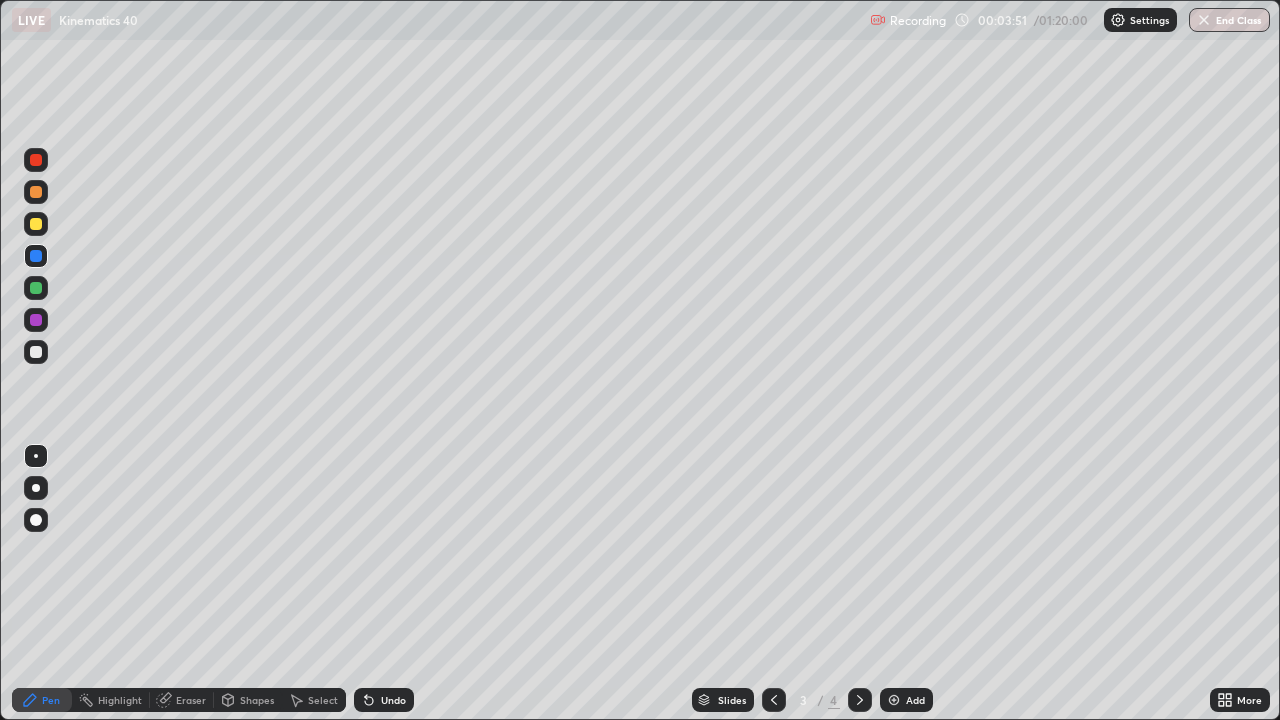 click on "Pen" at bounding box center [51, 700] 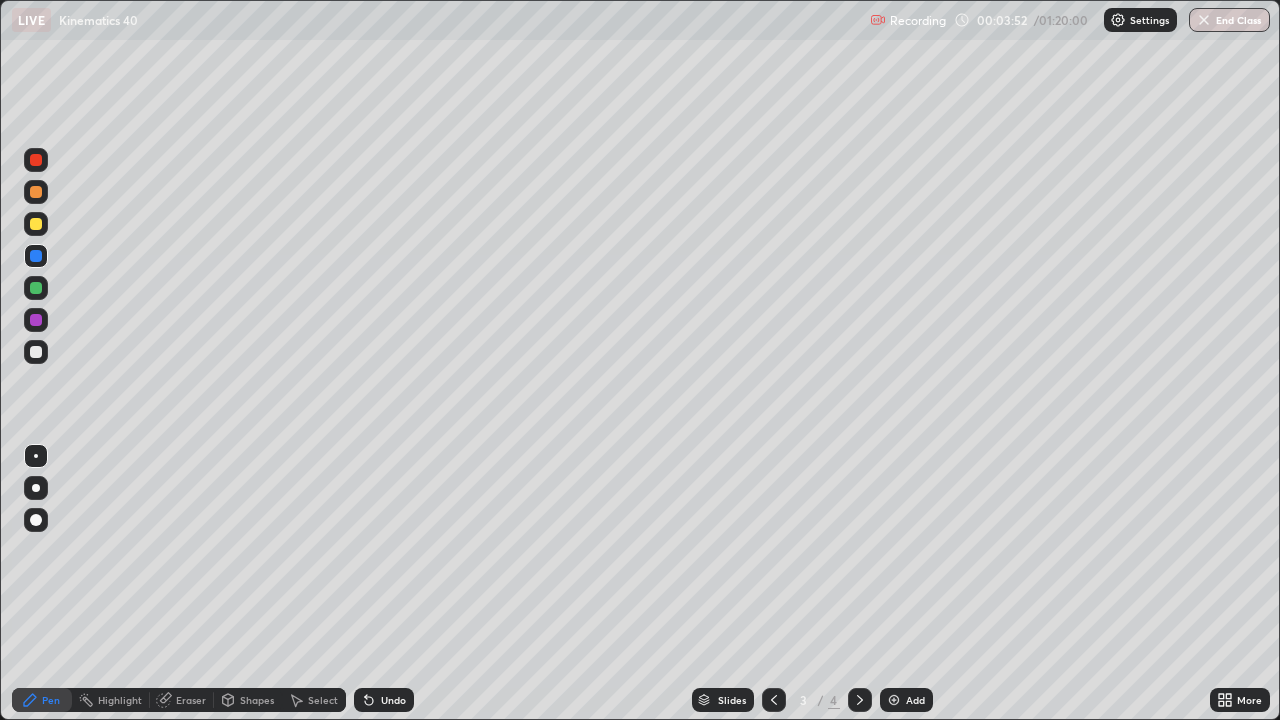 click at bounding box center (36, 352) 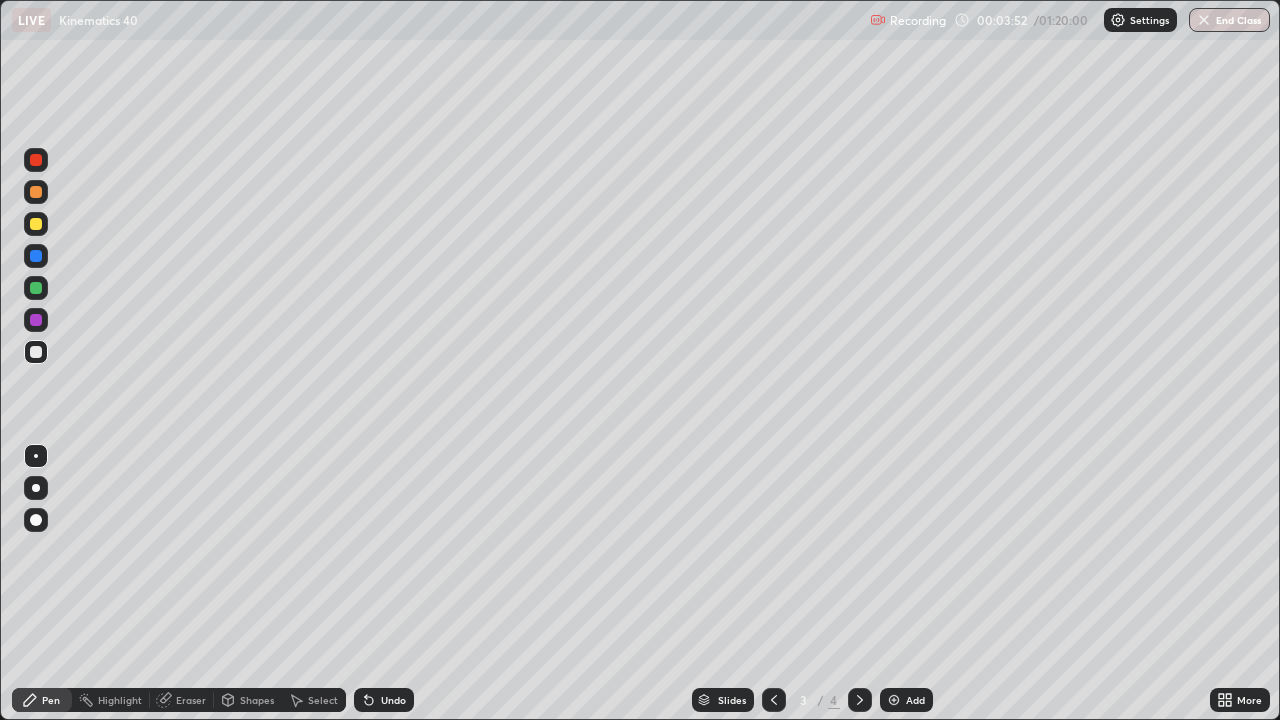 click at bounding box center [36, 520] 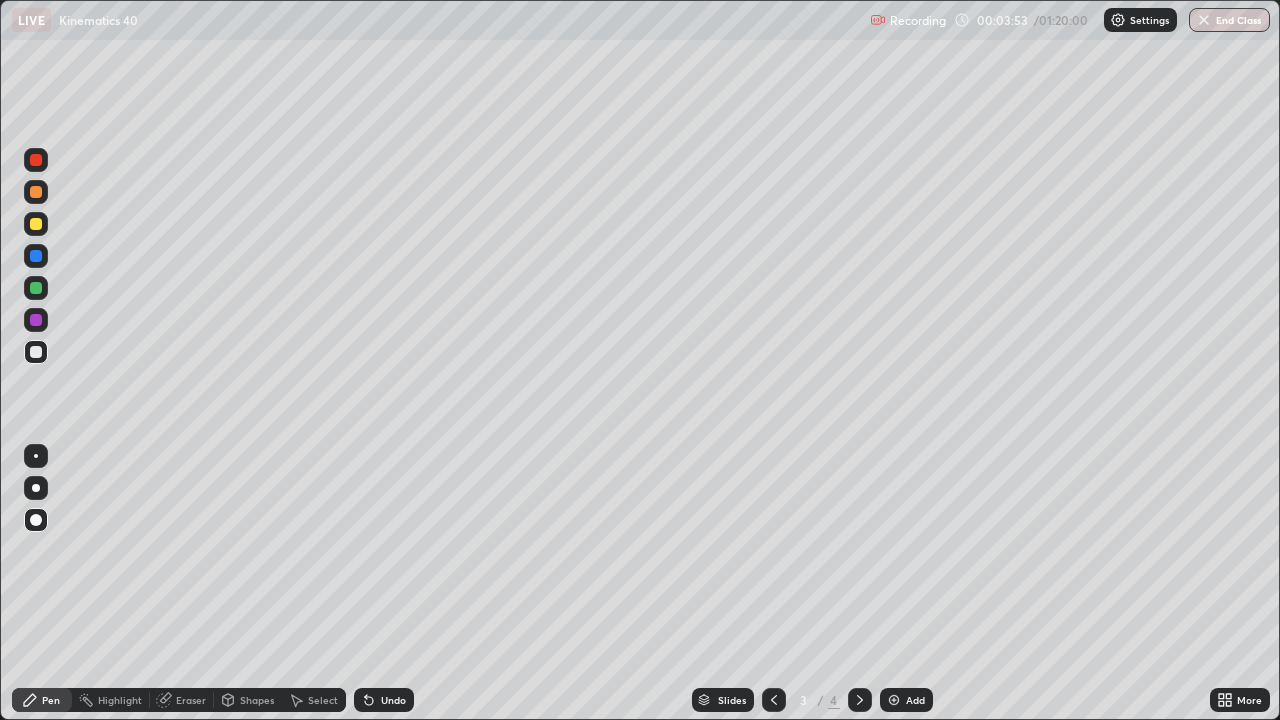 click at bounding box center [36, 256] 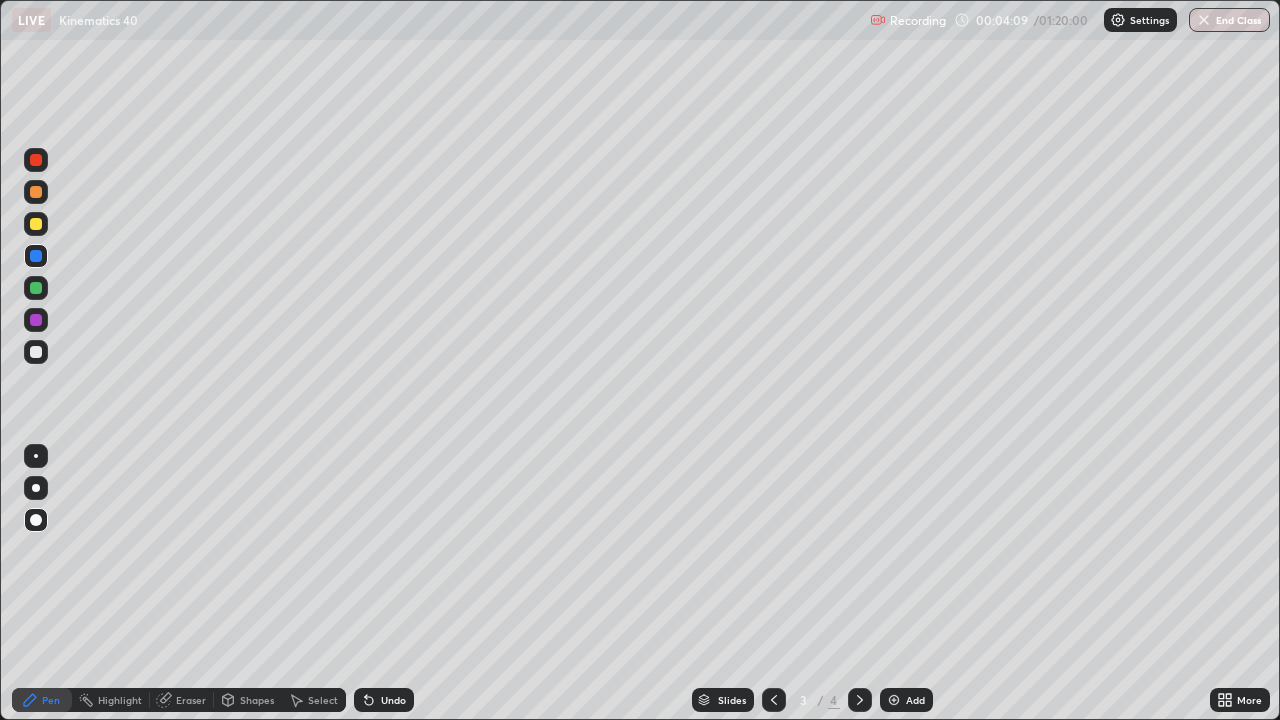 click at bounding box center (36, 320) 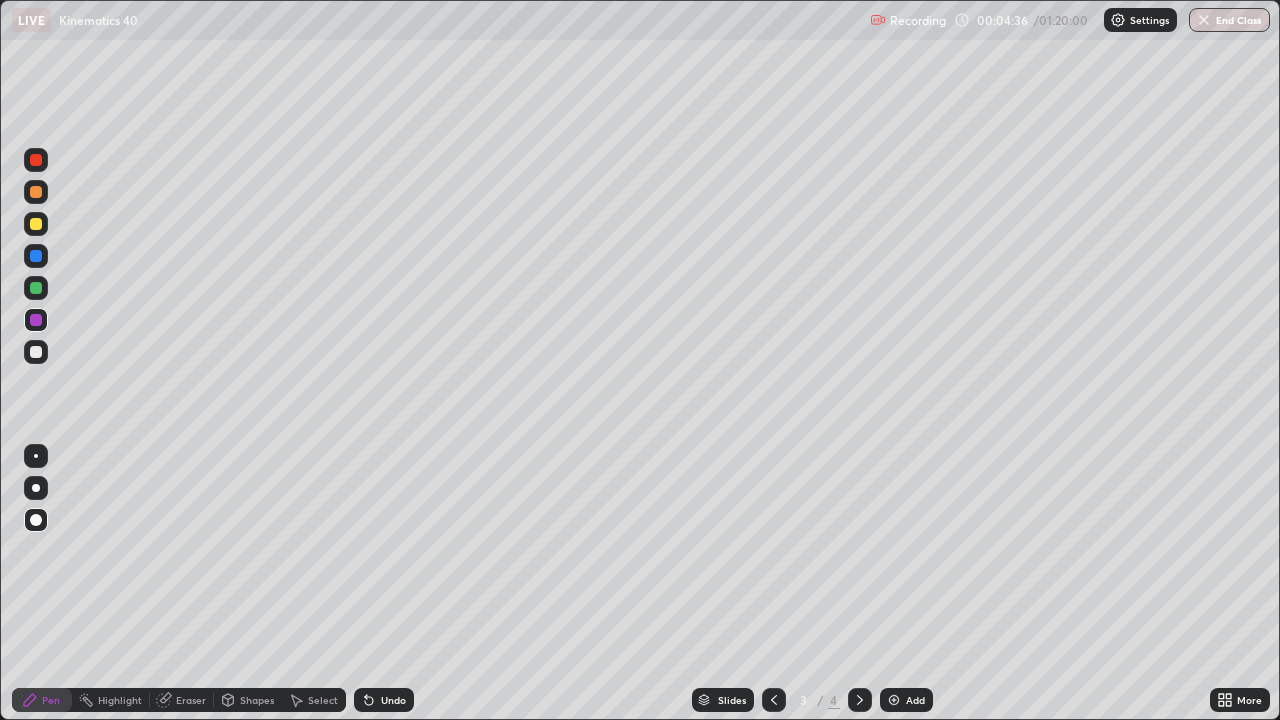 click at bounding box center [36, 352] 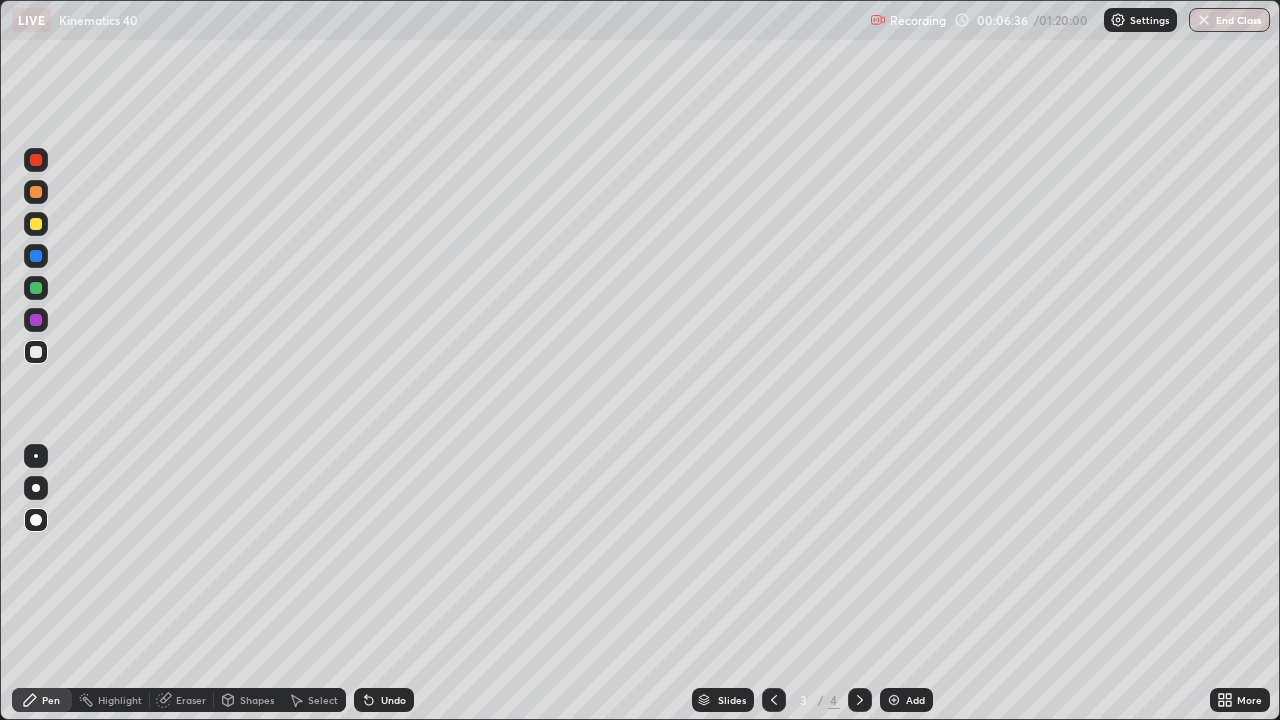 click at bounding box center (36, 352) 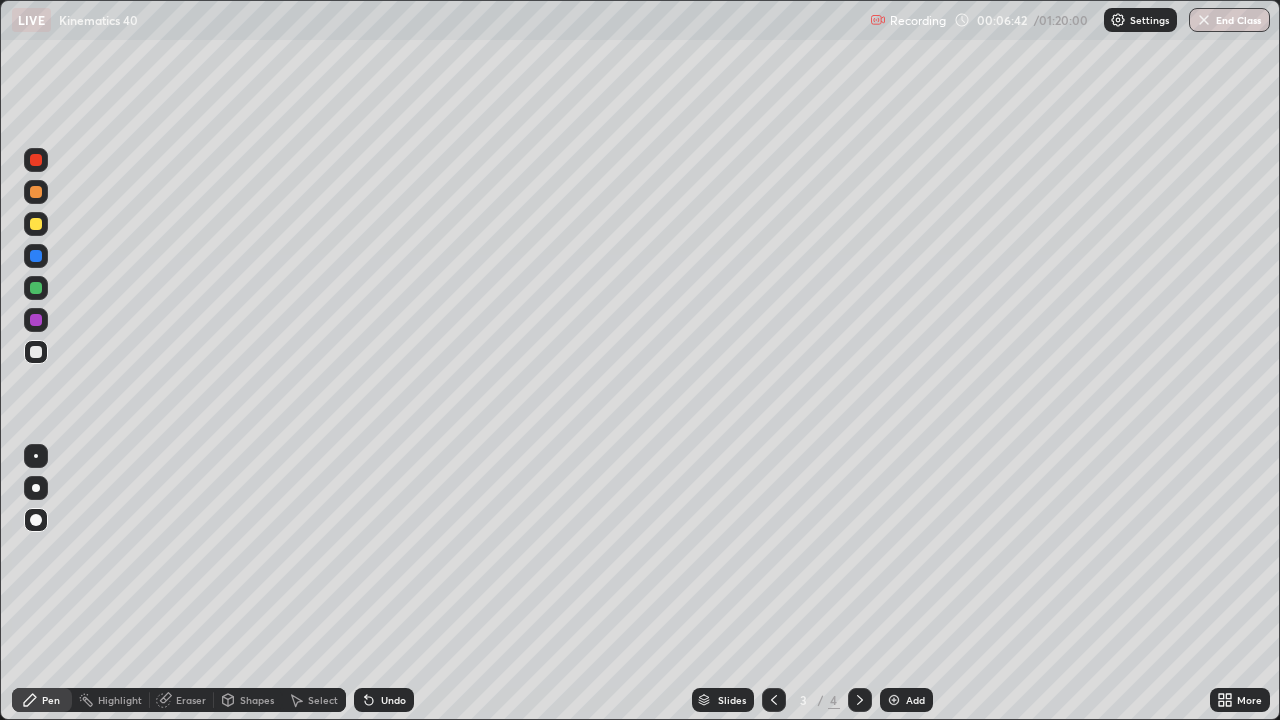 click on "Undo" at bounding box center [393, 700] 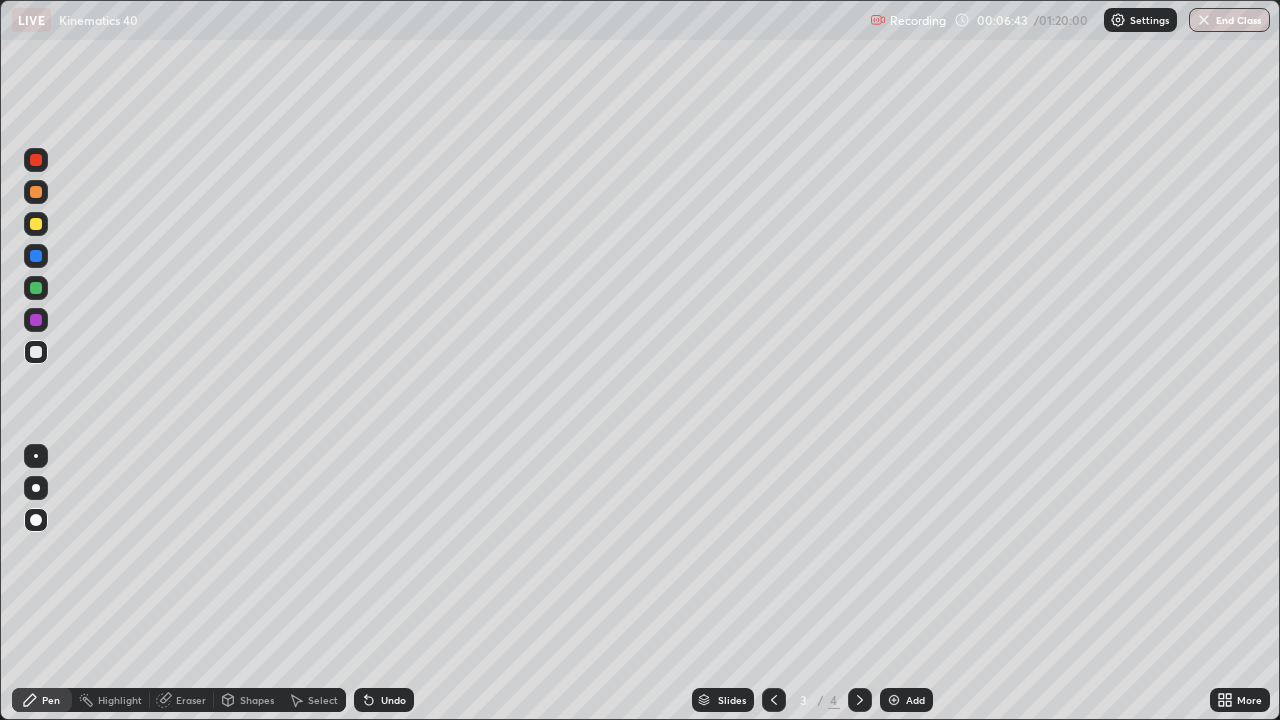 click on "Undo" at bounding box center [393, 700] 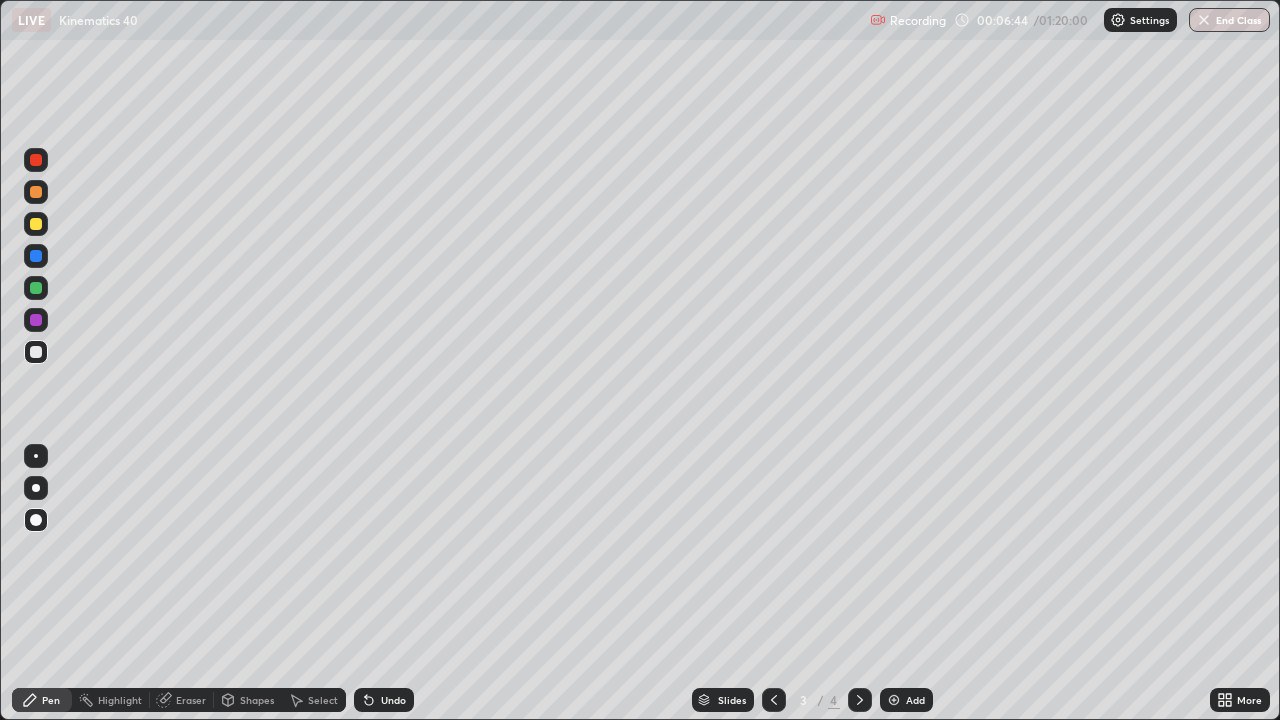 click on "Undo" at bounding box center [393, 700] 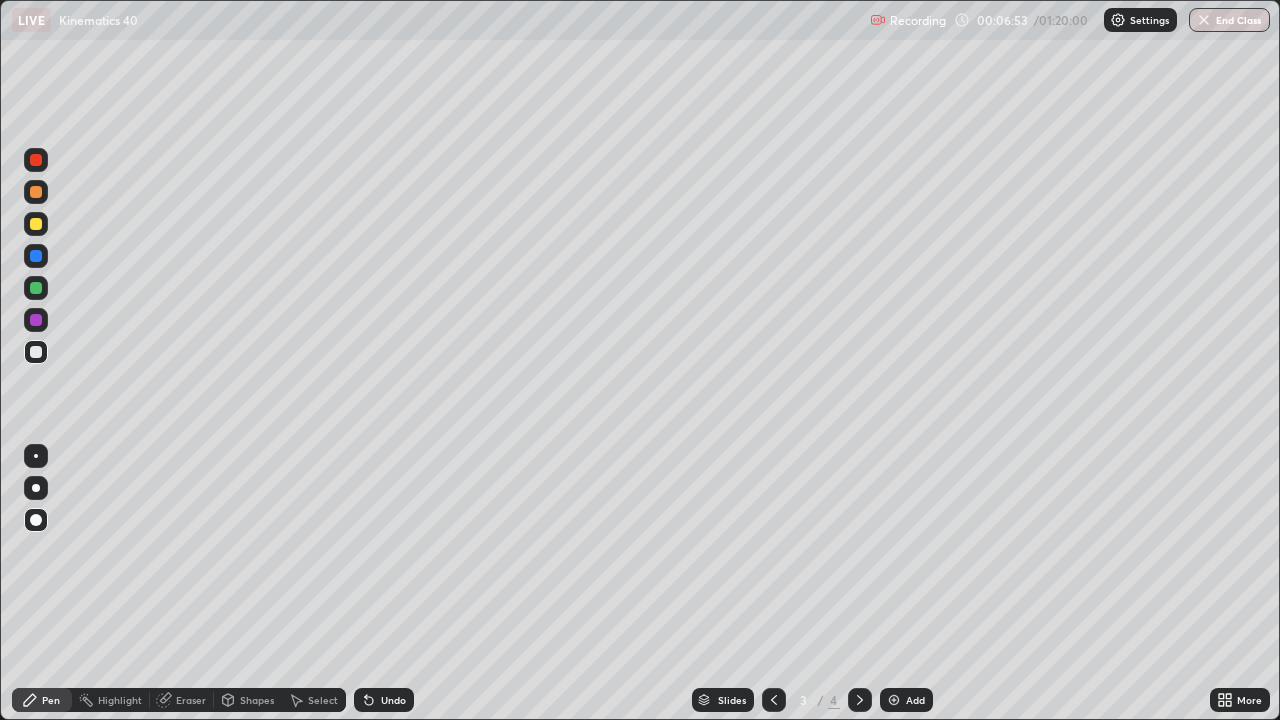 click at bounding box center [36, 288] 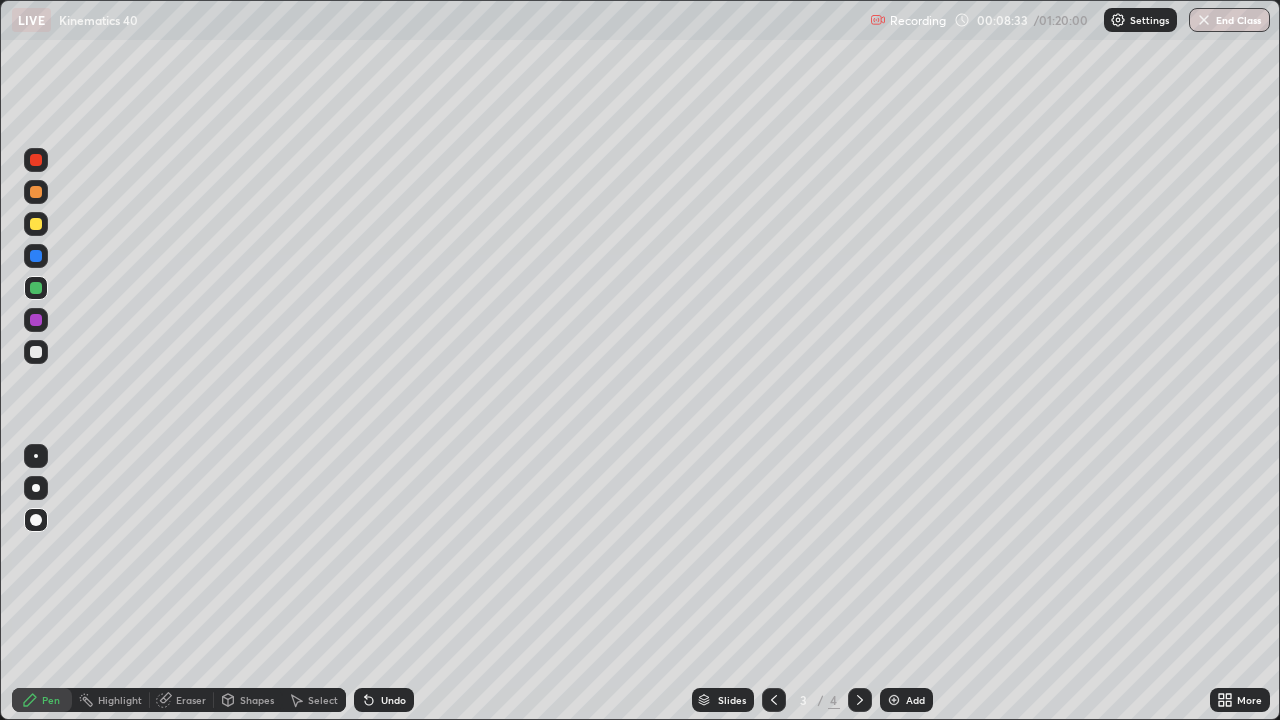 click on "Undo" at bounding box center (384, 700) 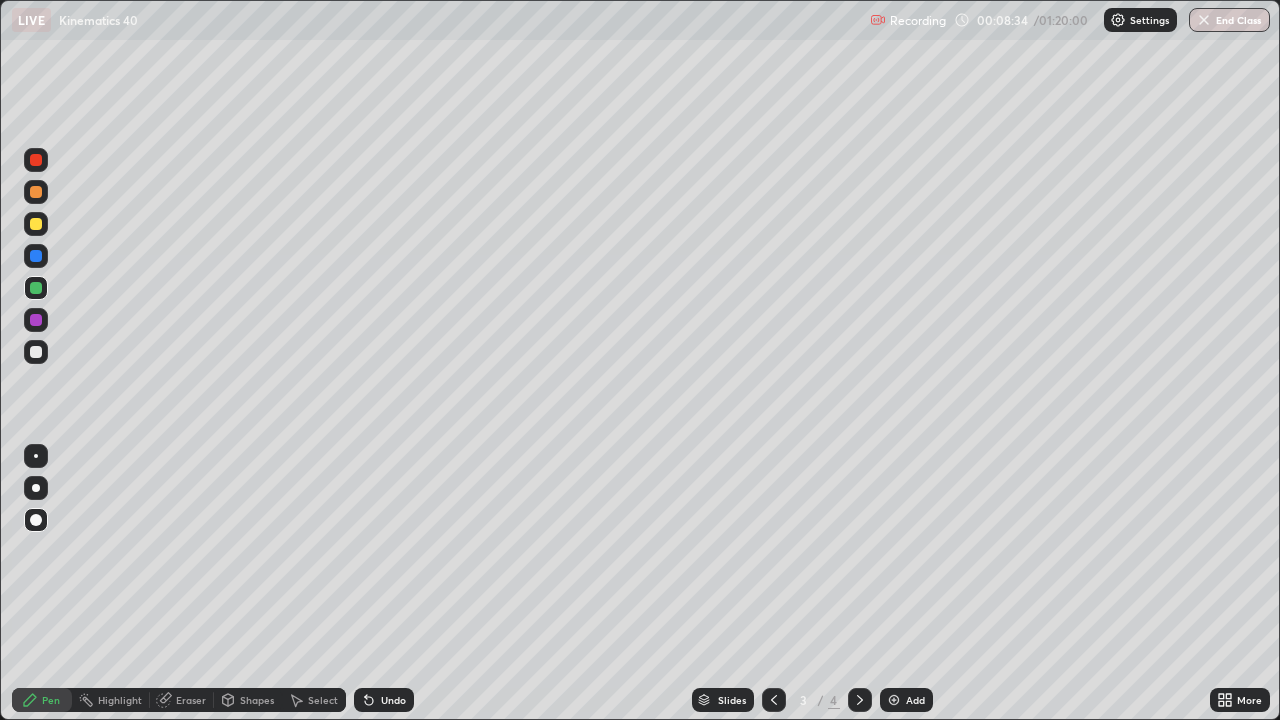 click on "Undo" at bounding box center [384, 700] 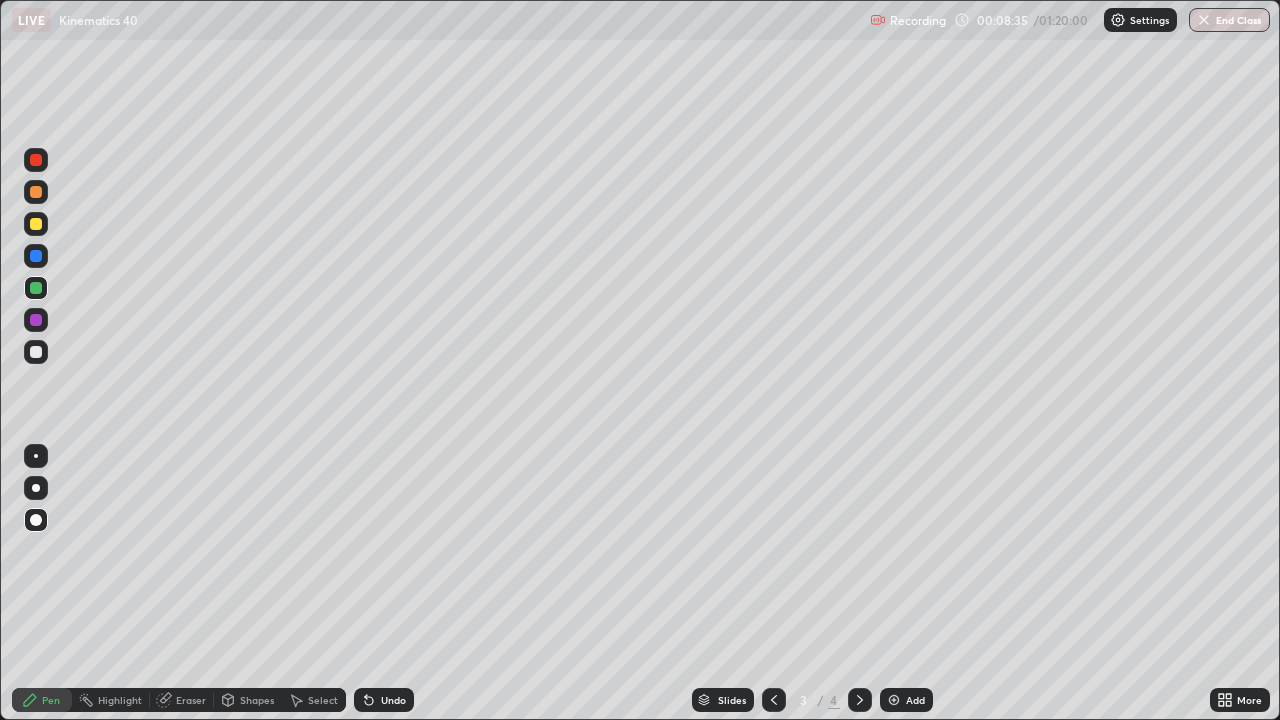 click on "Undo" at bounding box center [393, 700] 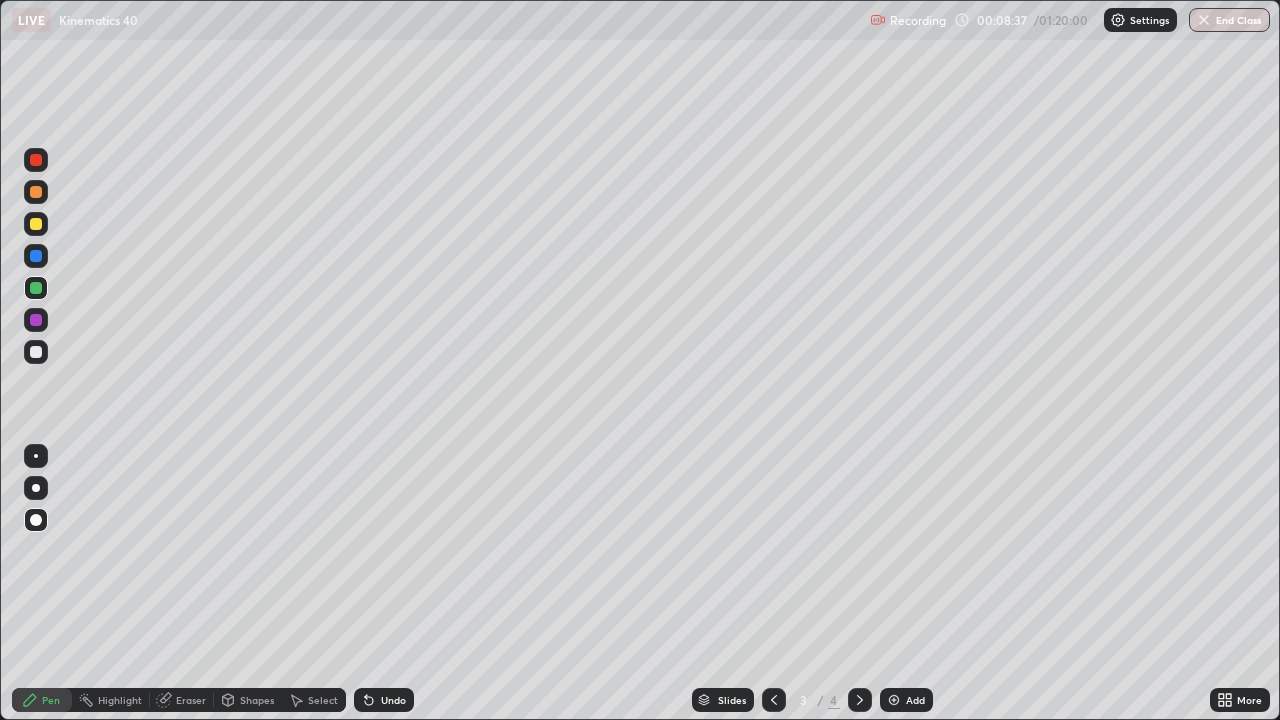 click at bounding box center [36, 352] 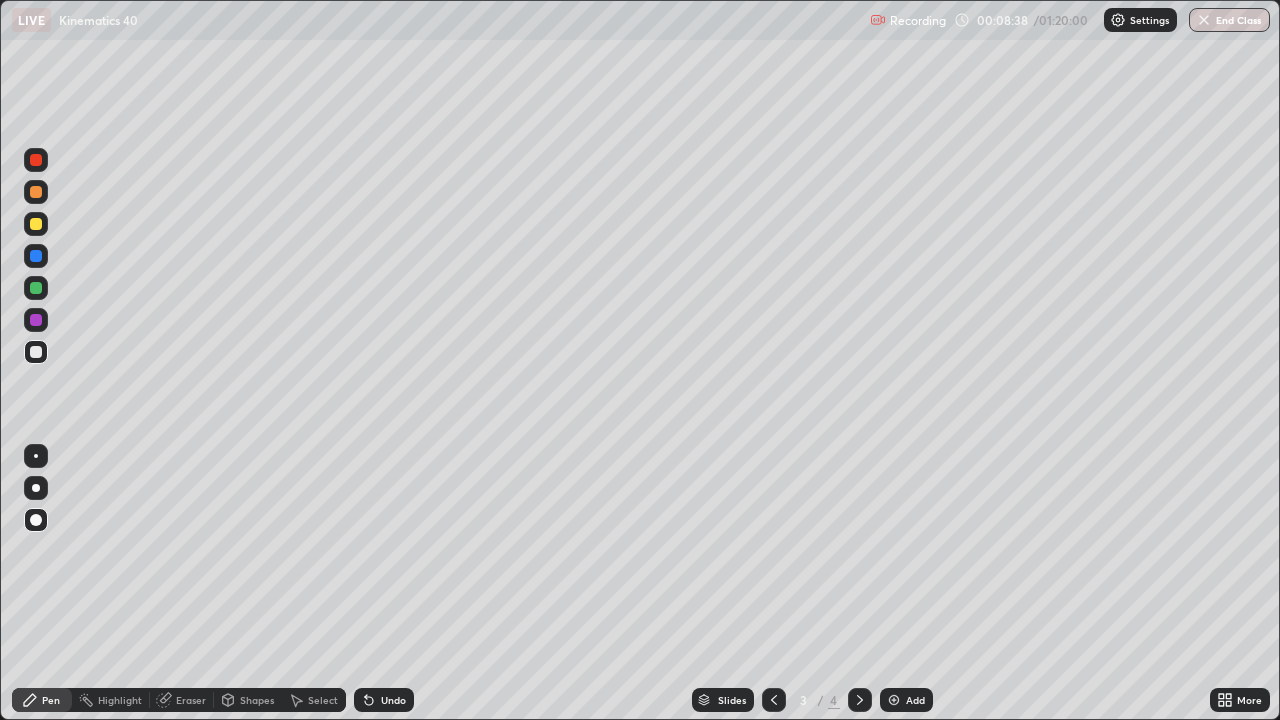 click at bounding box center [36, 520] 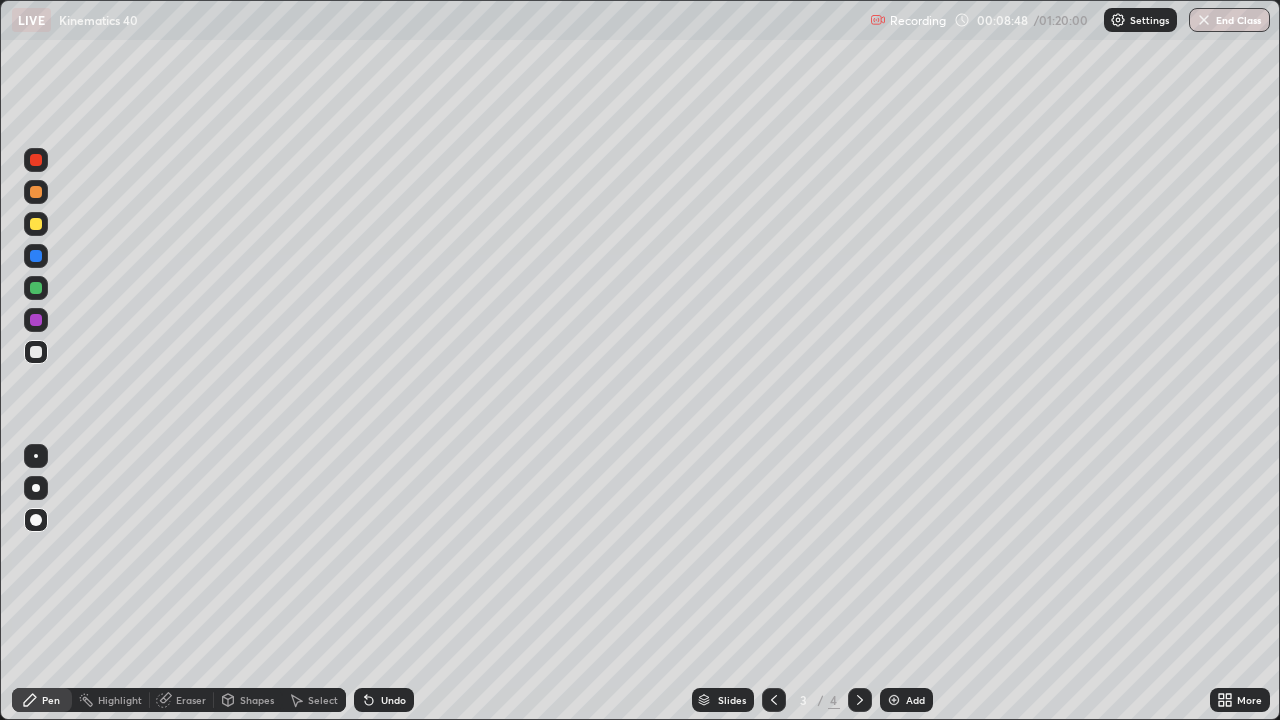 click at bounding box center (36, 256) 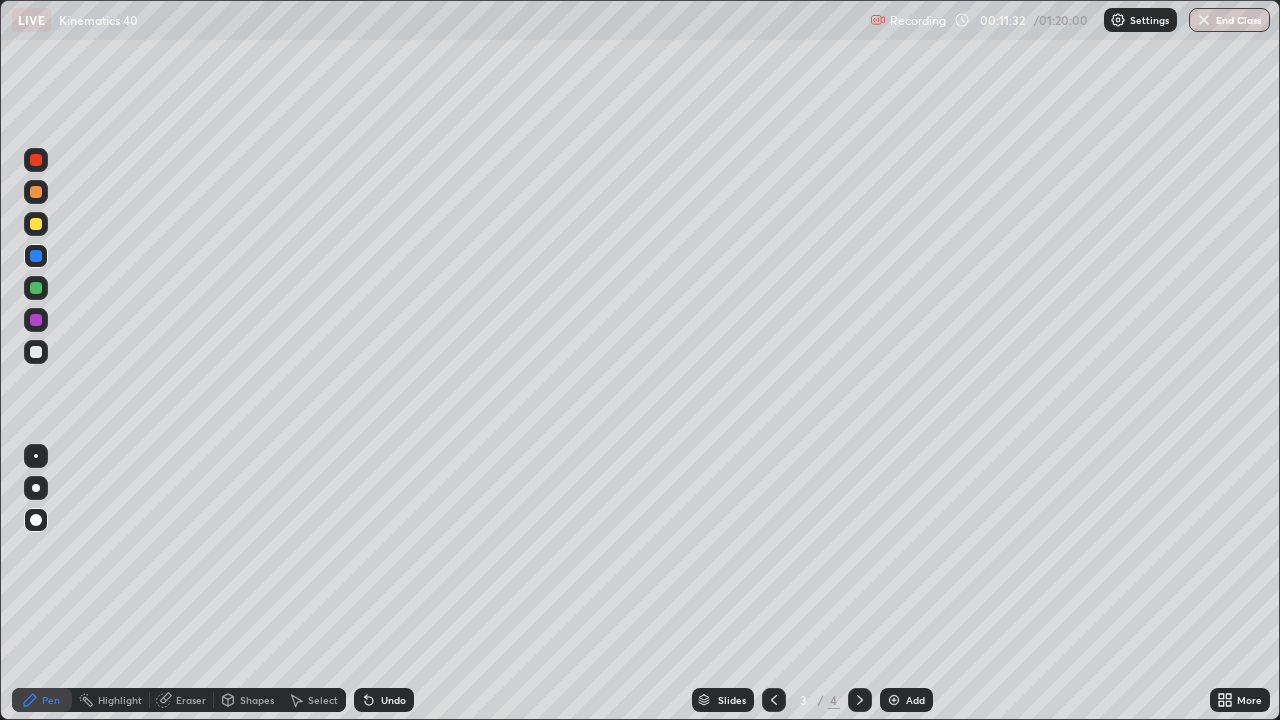 click at bounding box center (36, 352) 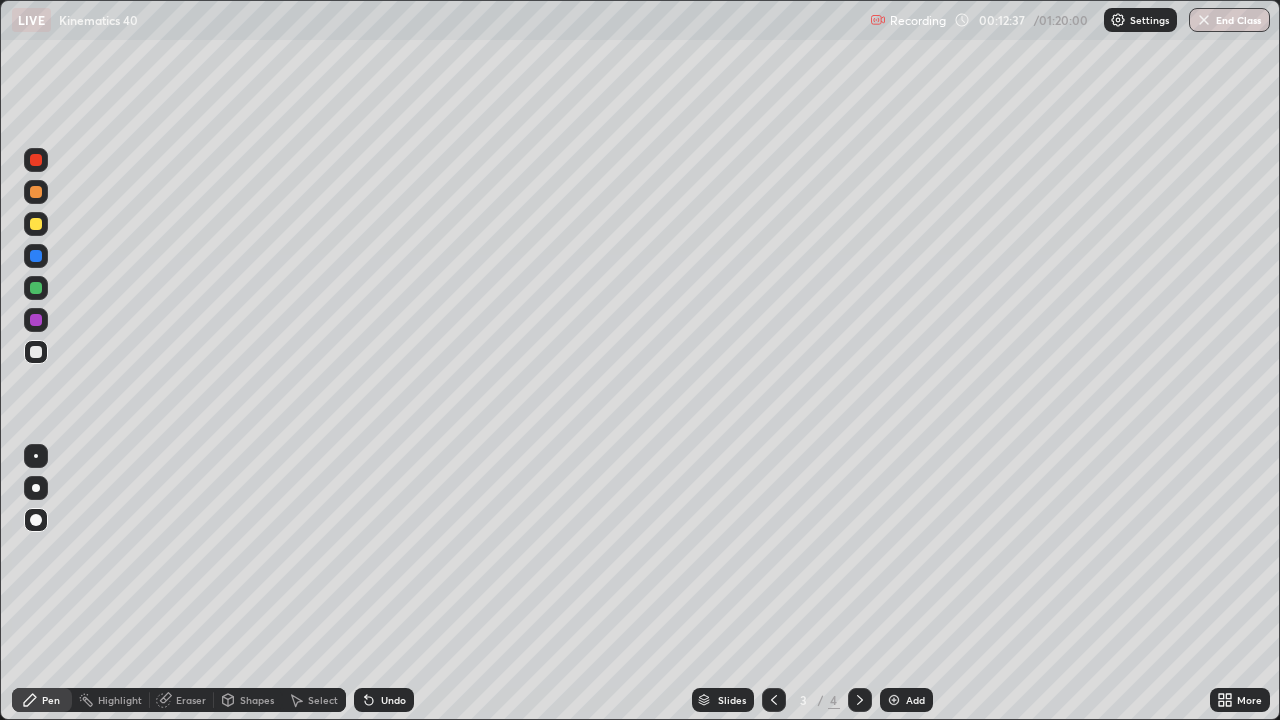 click at bounding box center [36, 288] 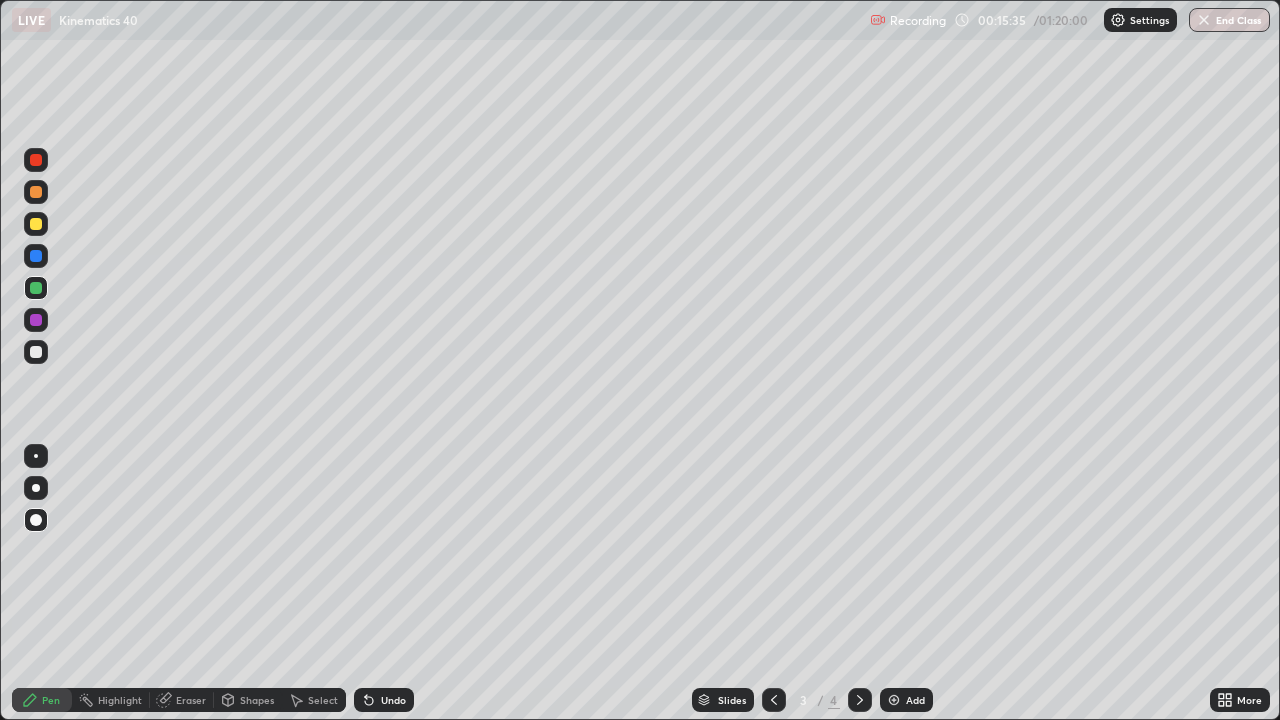 click at bounding box center [36, 224] 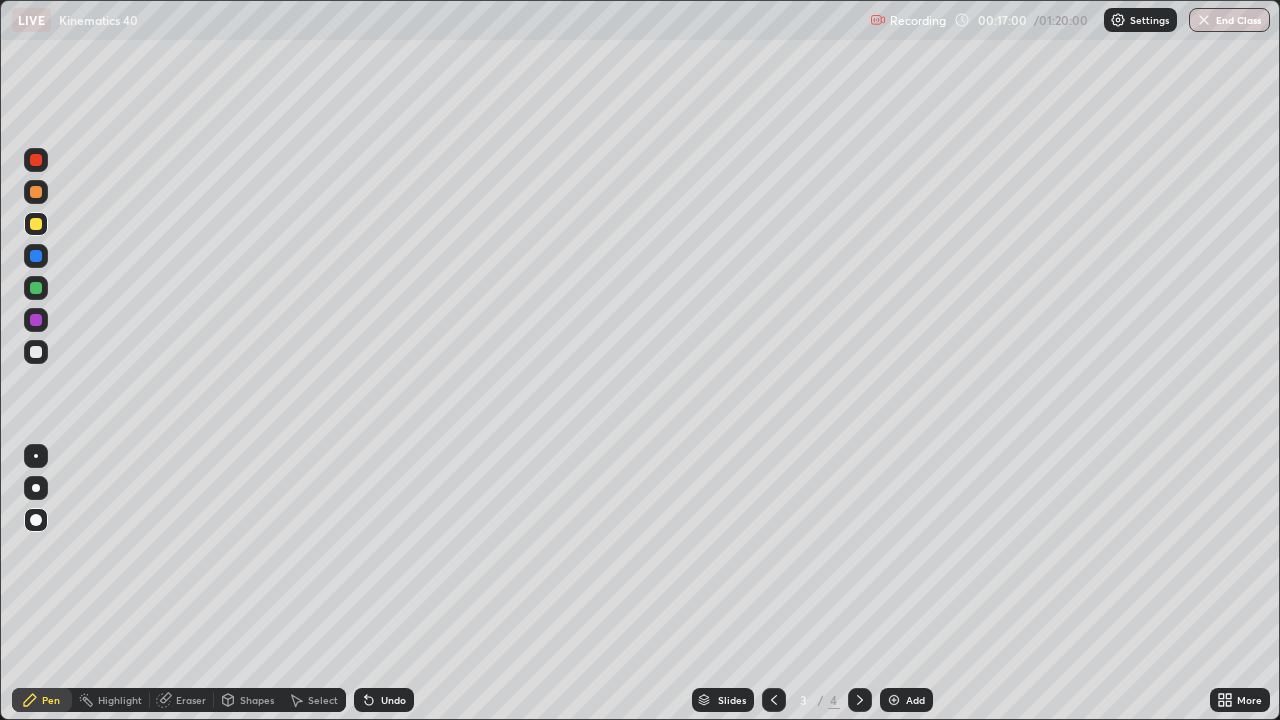 click at bounding box center [36, 288] 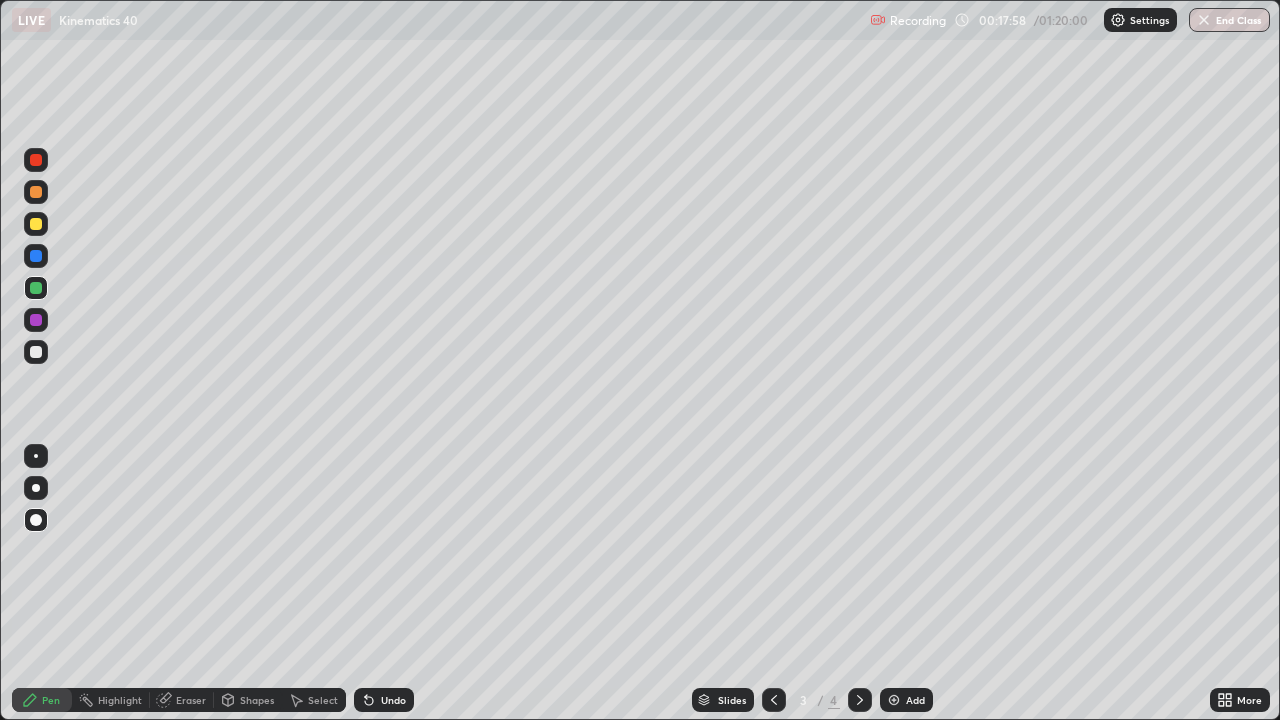 click on "Eraser" at bounding box center [191, 700] 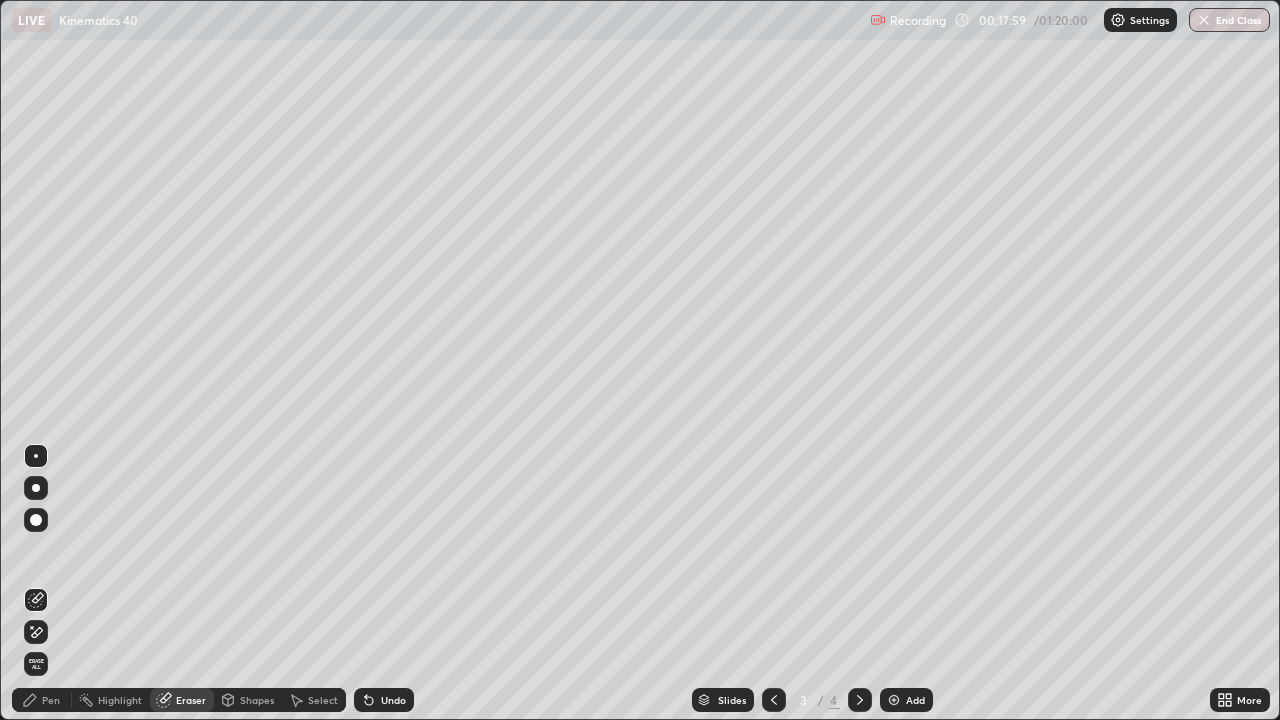 click on "Pen" at bounding box center [51, 700] 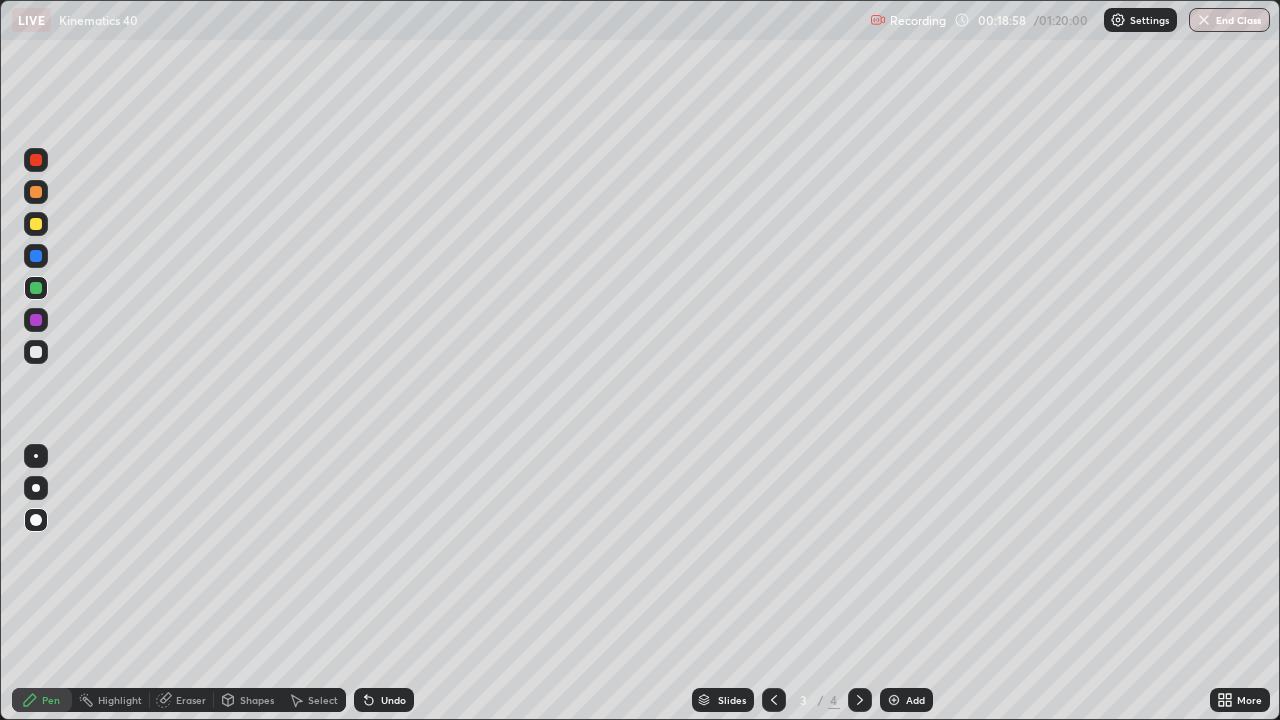 click on "Eraser" at bounding box center (182, 700) 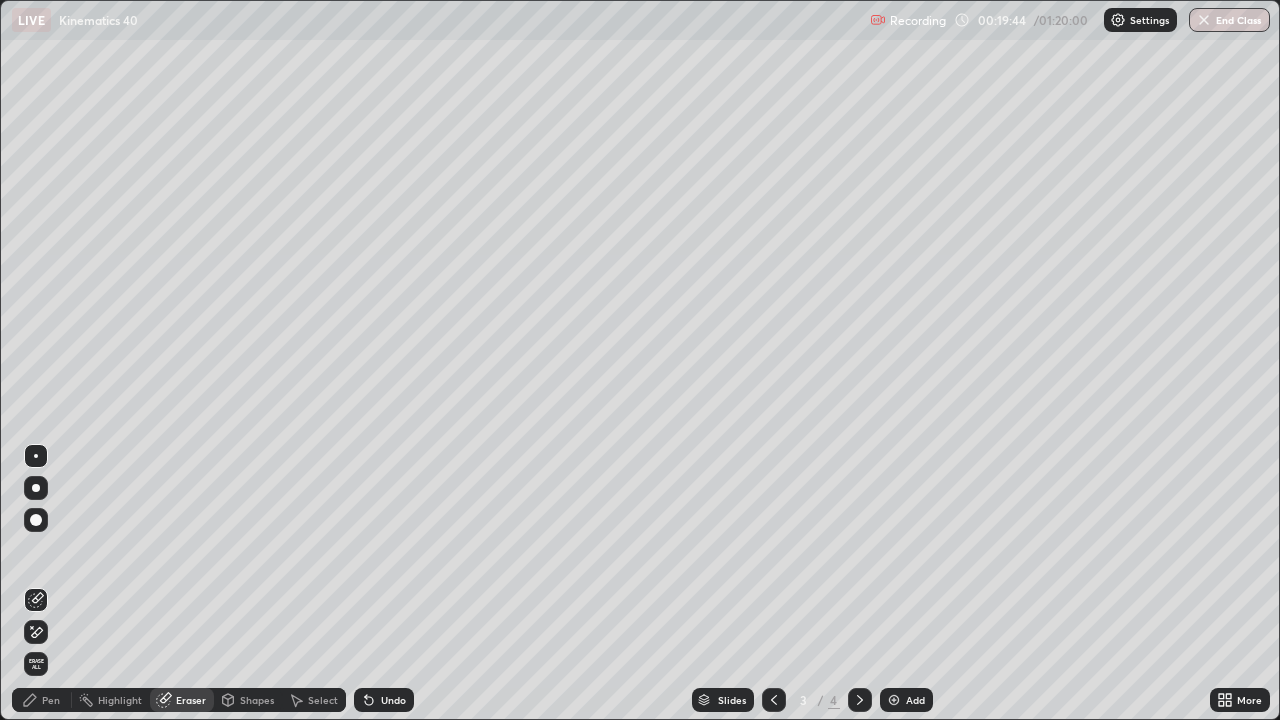 click at bounding box center [860, 700] 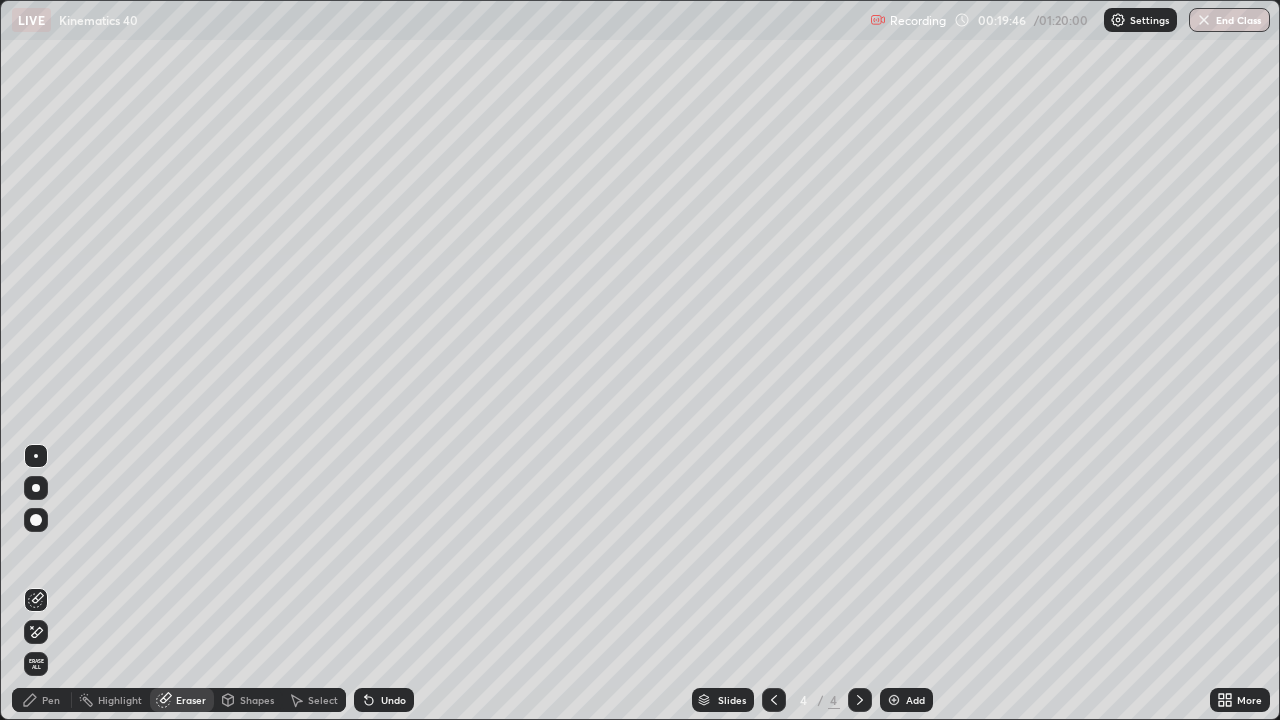 click on "Pen" at bounding box center [51, 700] 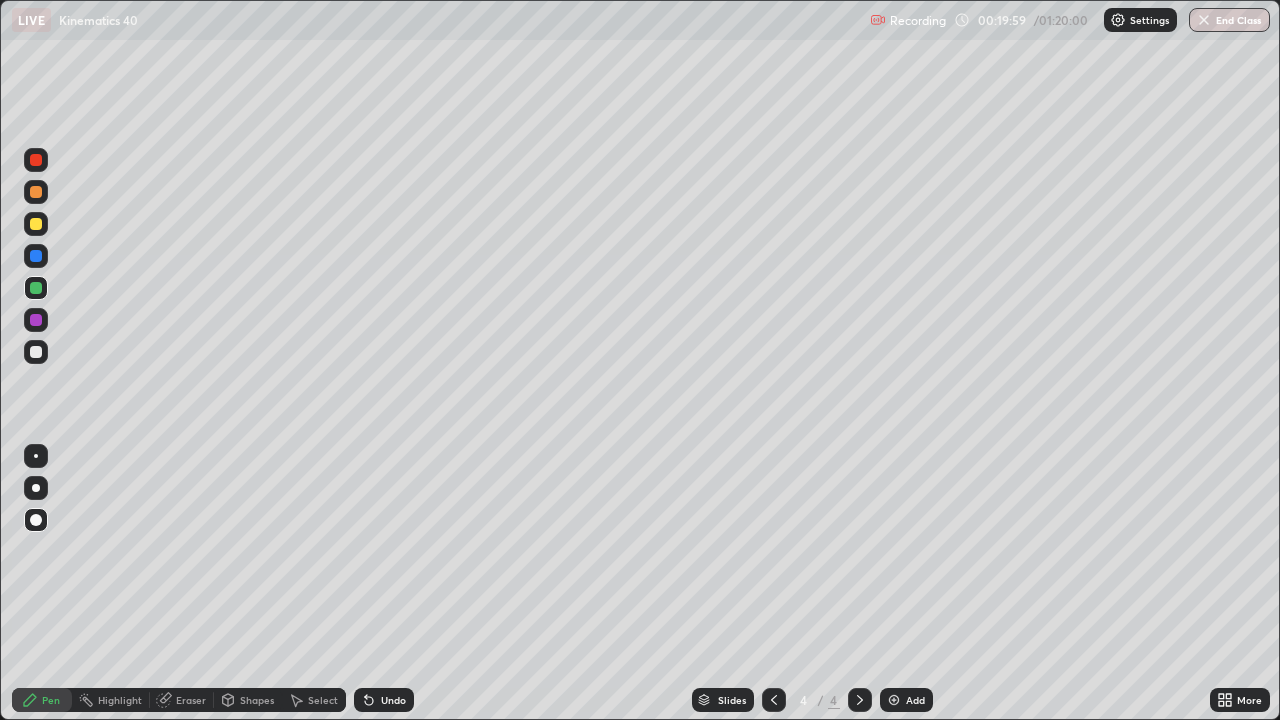 click at bounding box center (36, 352) 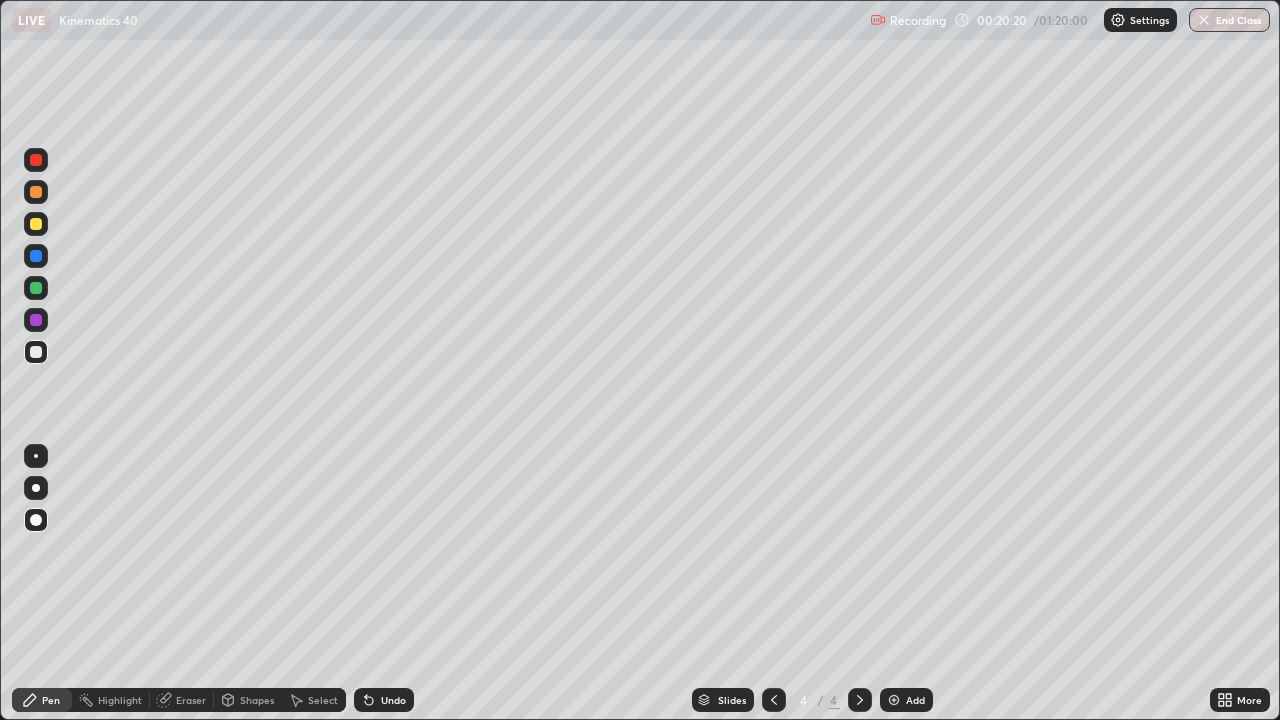 click at bounding box center (36, 256) 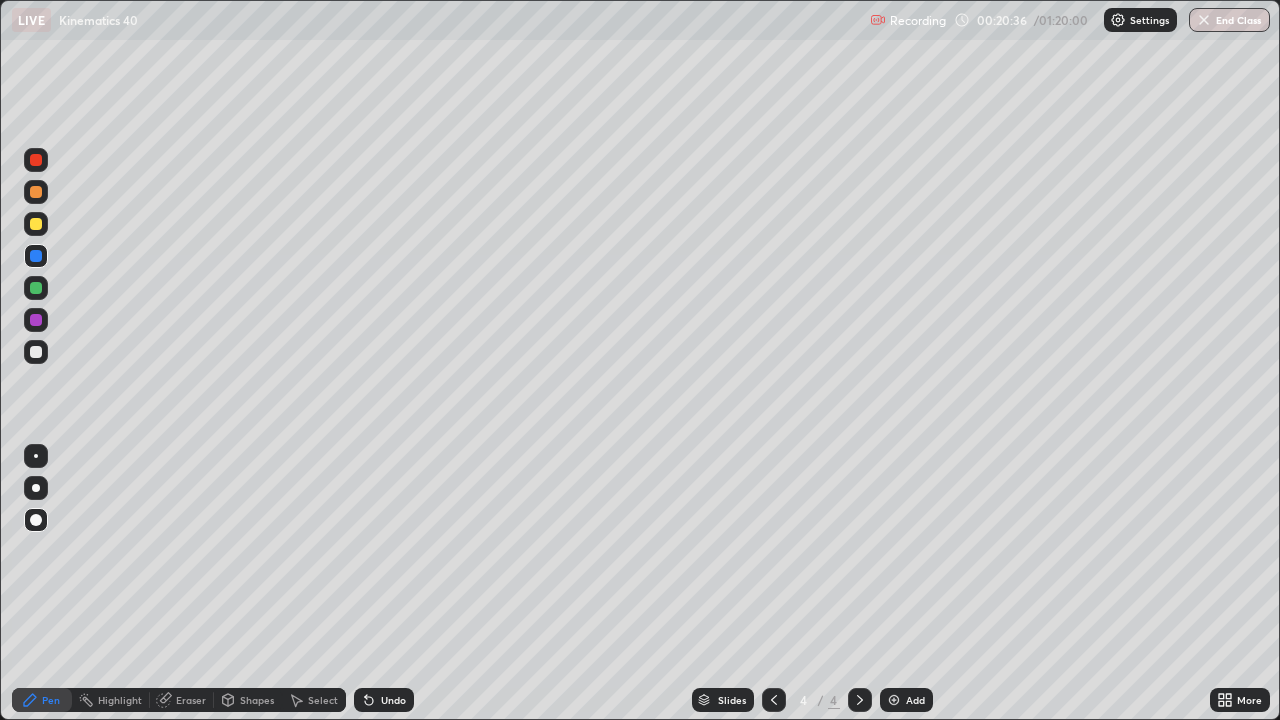 click at bounding box center [36, 352] 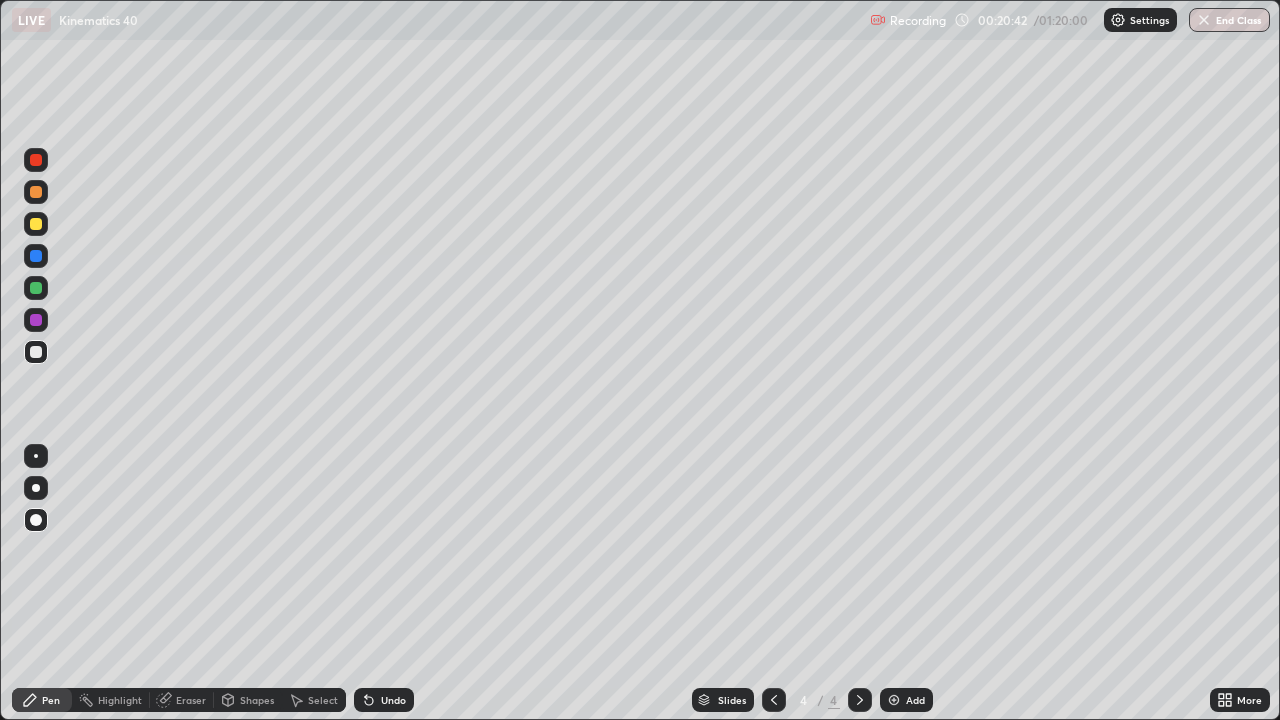 click at bounding box center [36, 320] 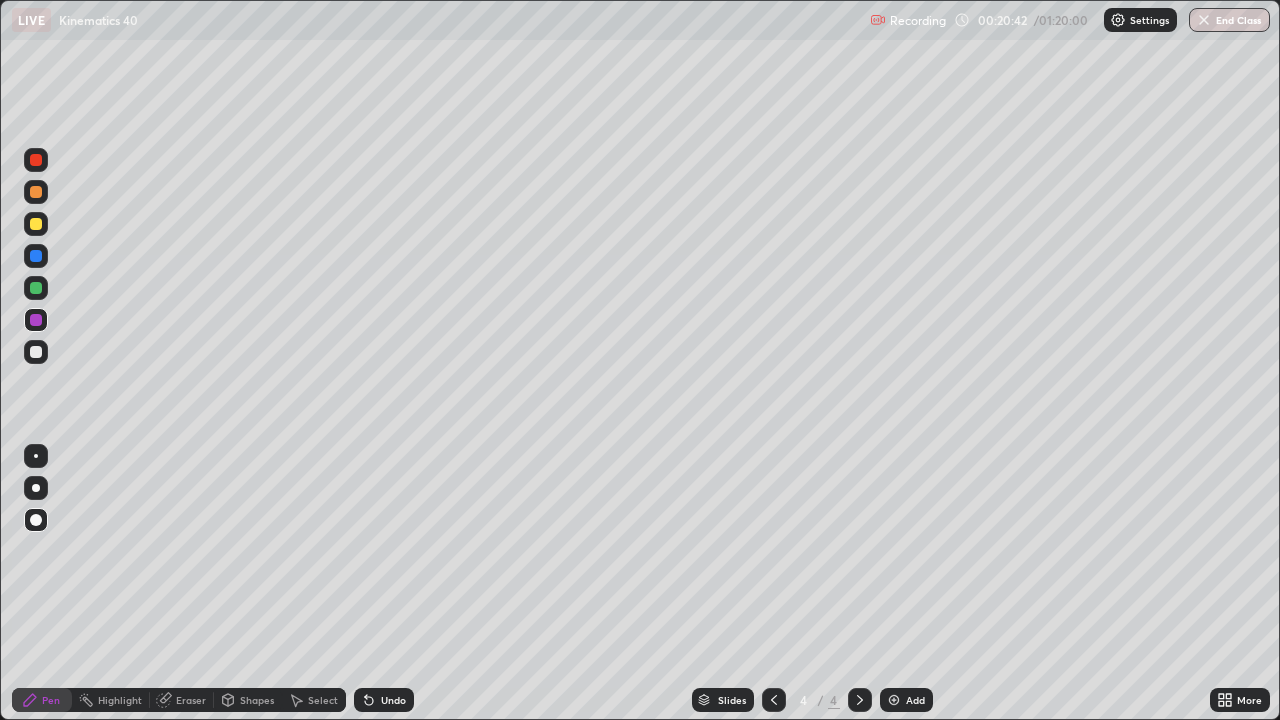 click at bounding box center (36, 352) 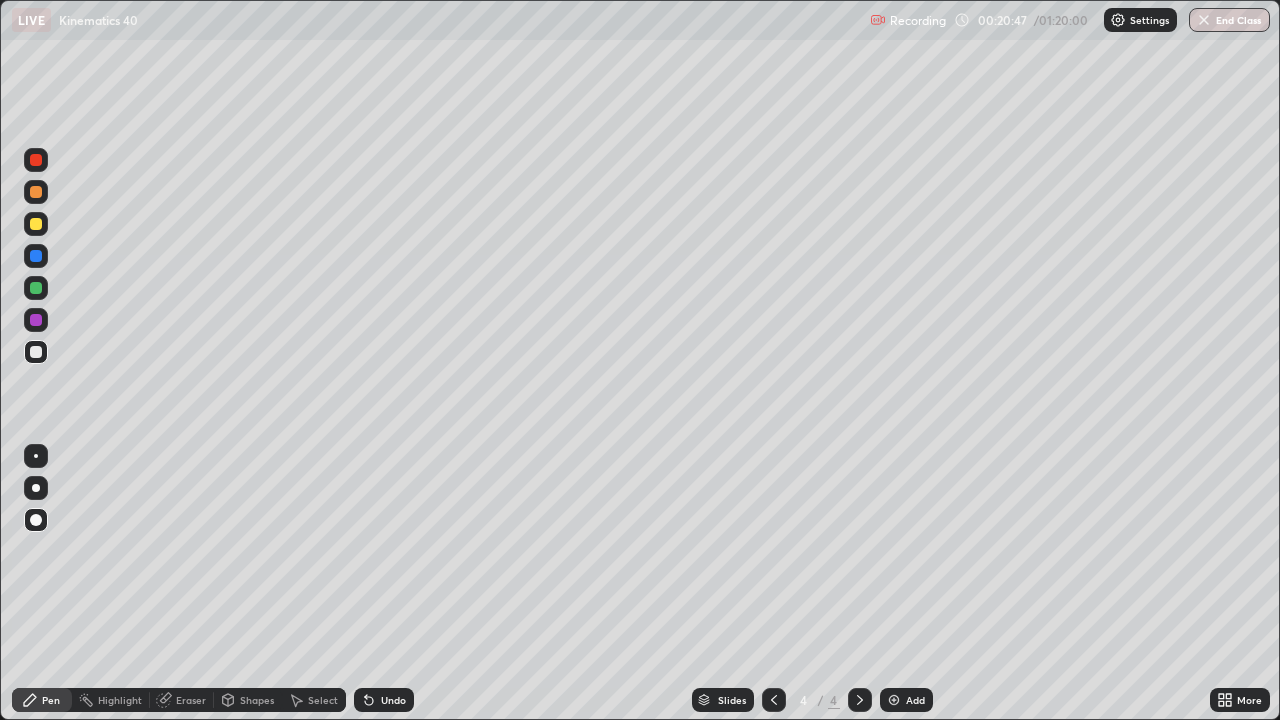 click on "Undo" at bounding box center [393, 700] 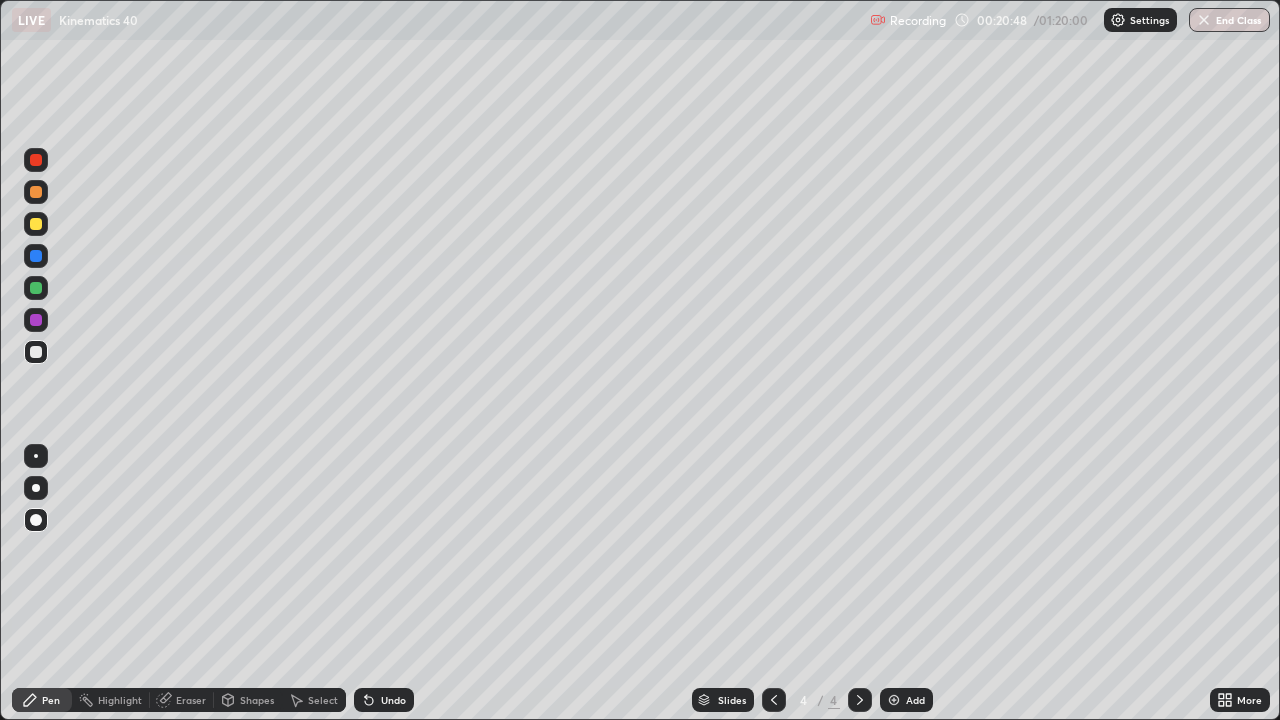 click on "Undo" at bounding box center [393, 700] 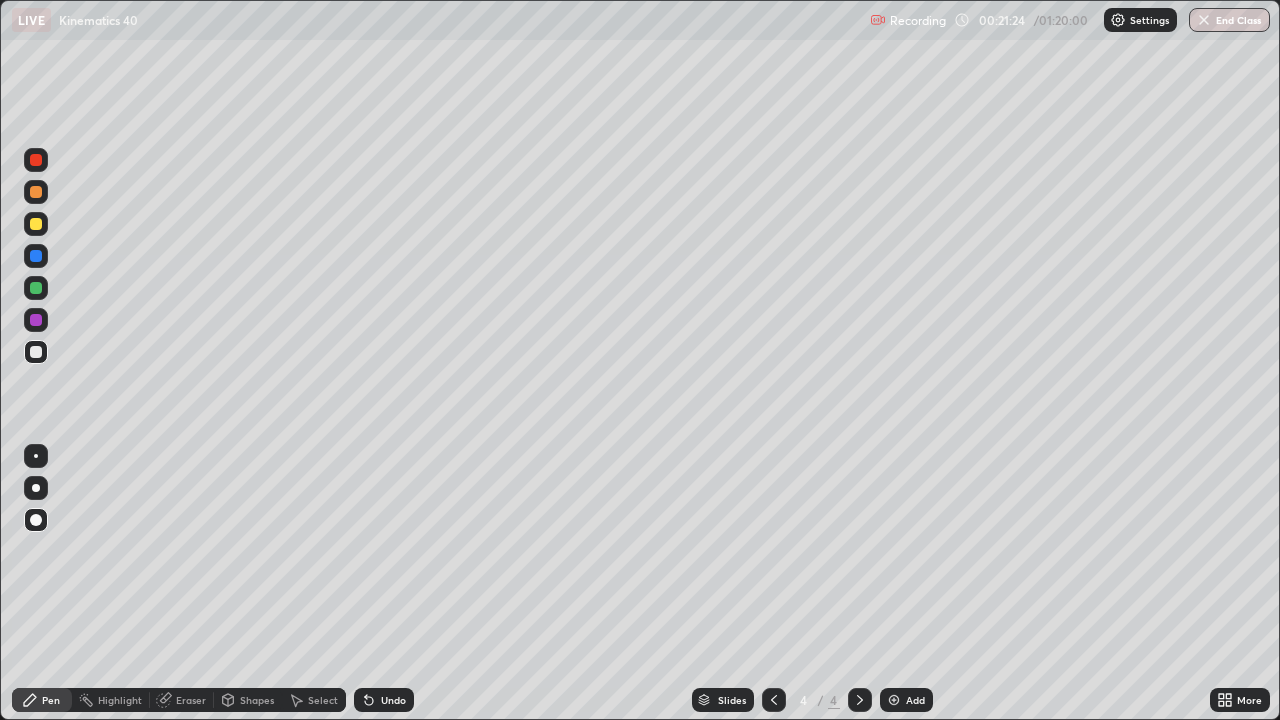 click at bounding box center (36, 320) 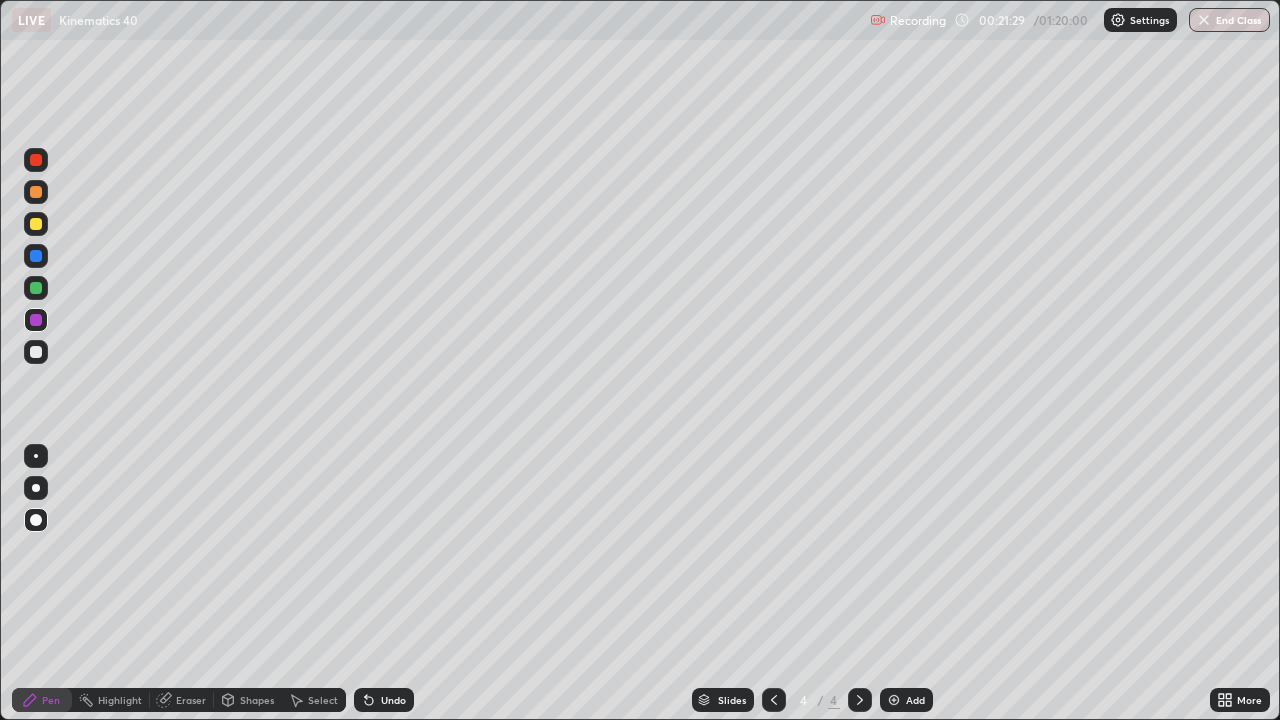 click at bounding box center [36, 352] 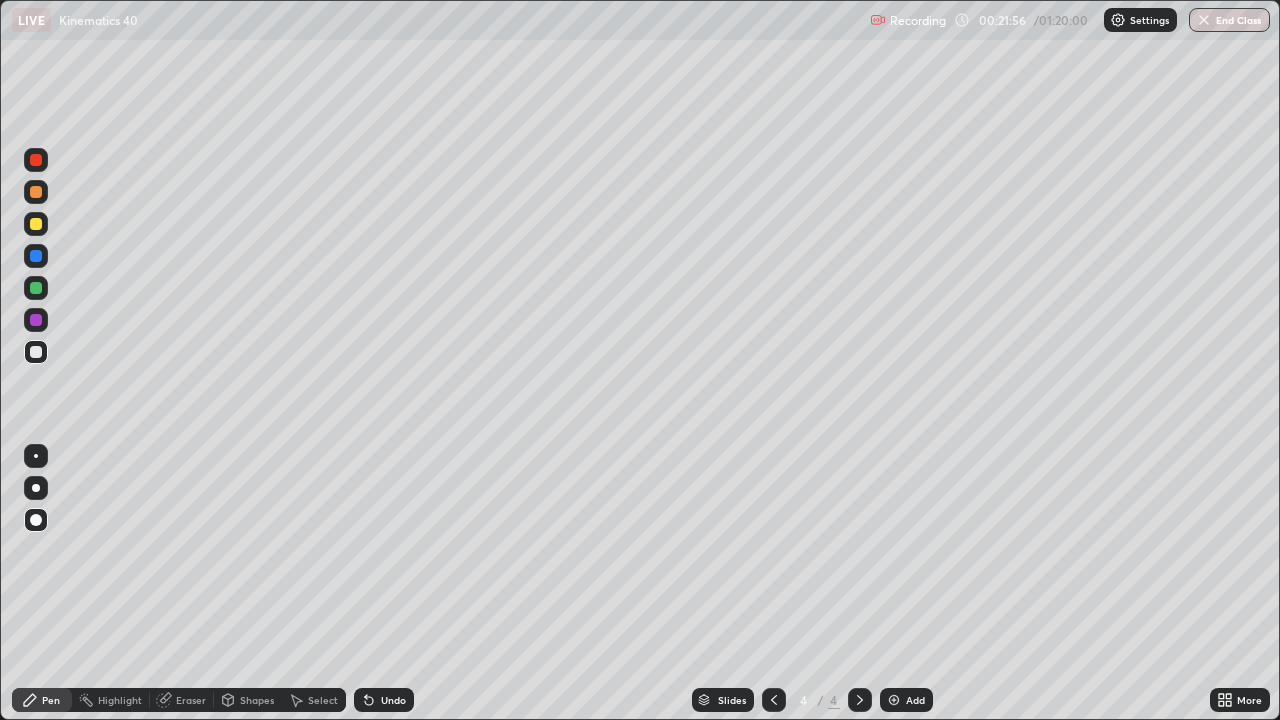 click at bounding box center (36, 256) 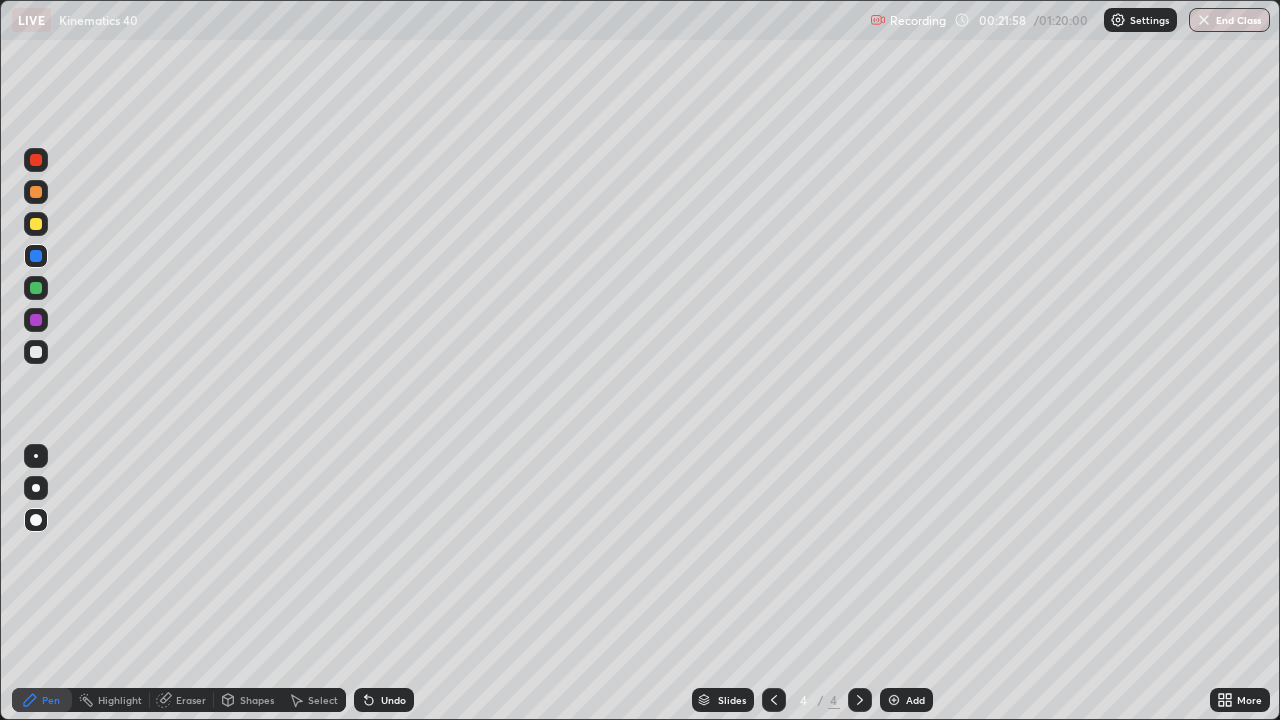 click at bounding box center (36, 192) 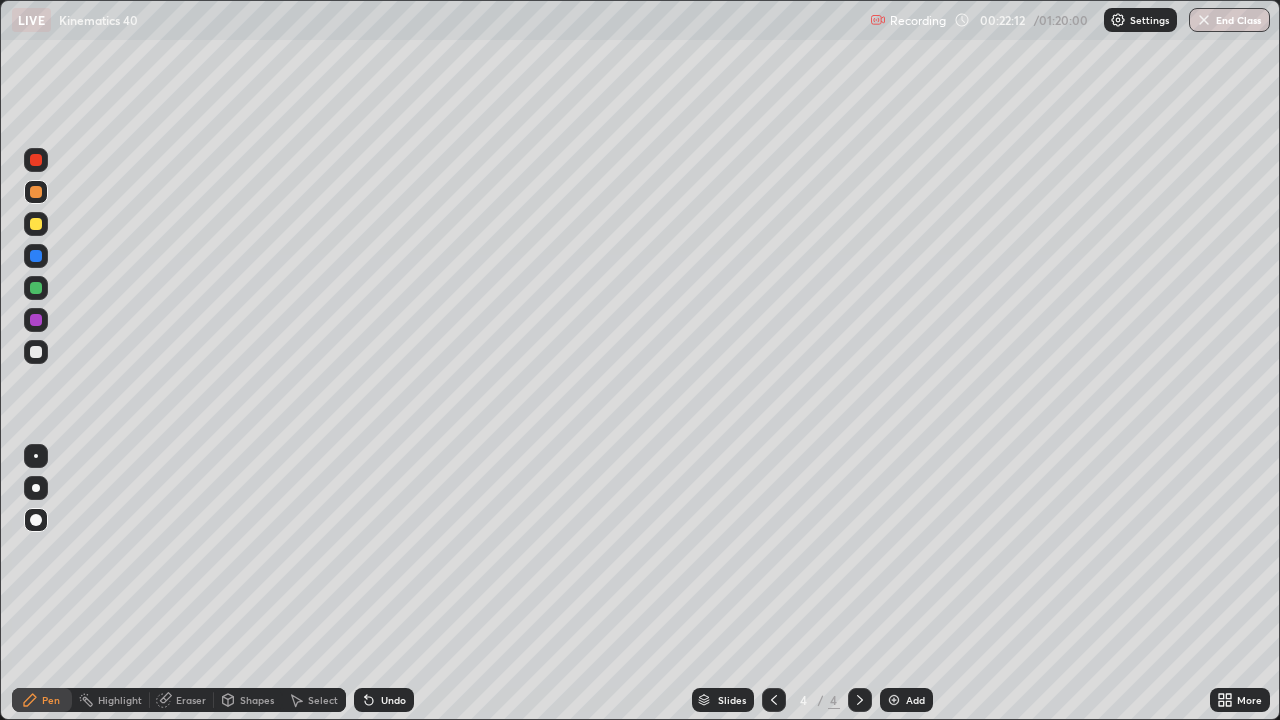 click at bounding box center (36, 352) 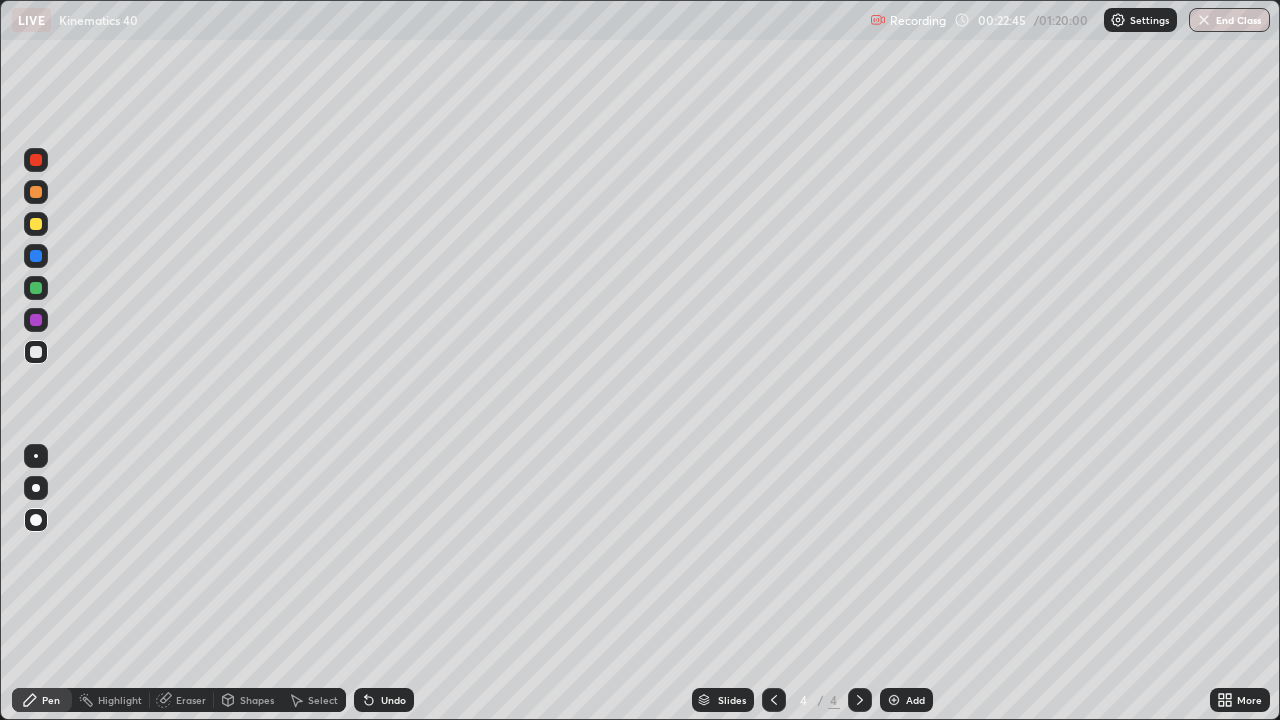 click on "Undo" at bounding box center [384, 700] 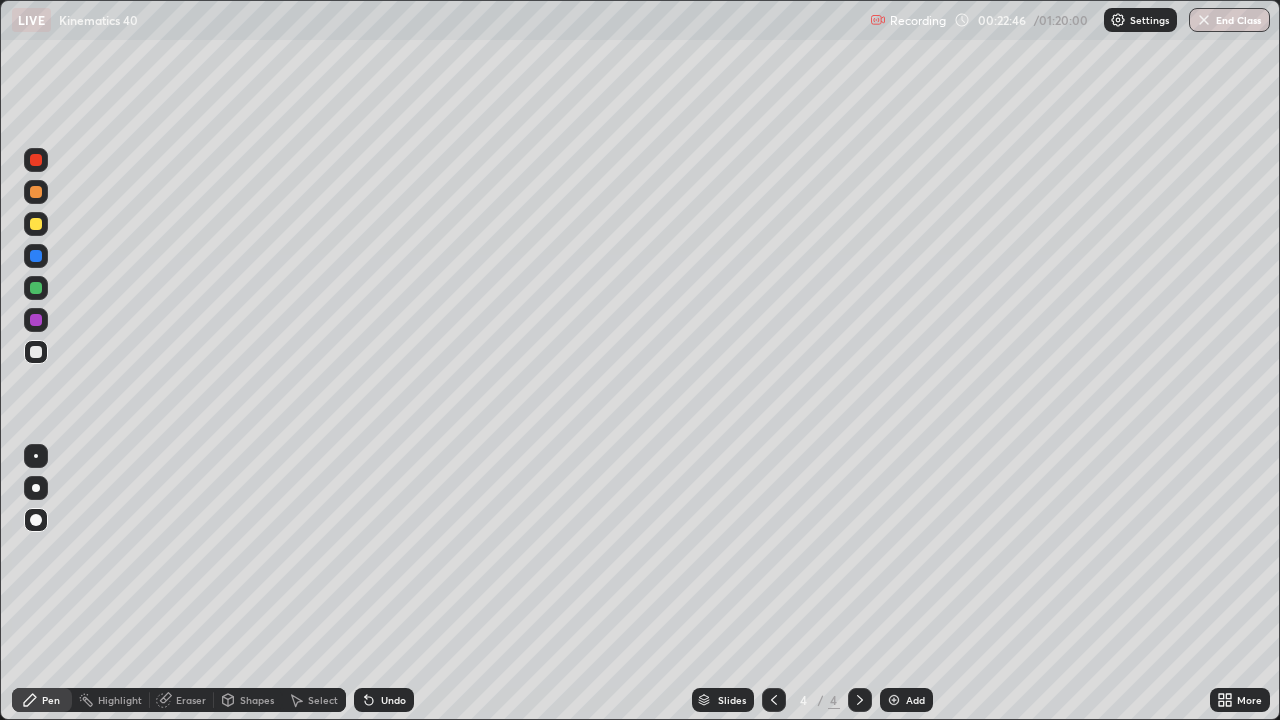 click on "Undo" at bounding box center [384, 700] 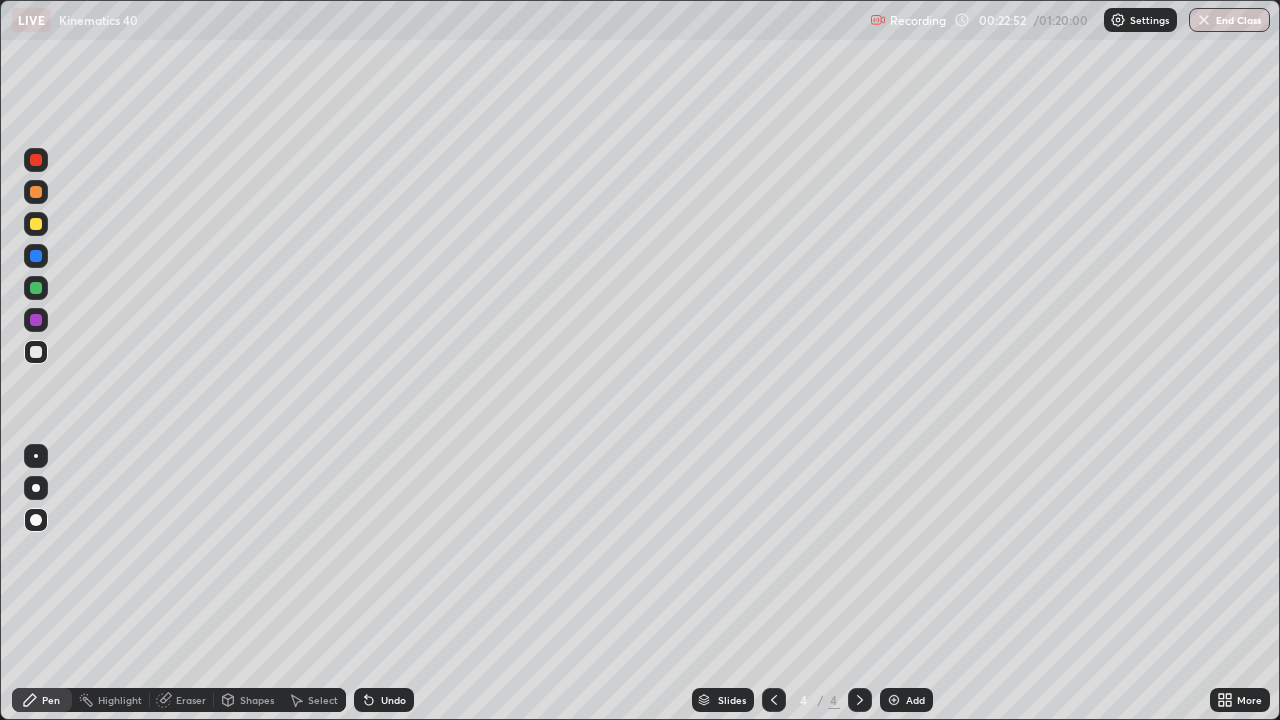 click on "Undo" at bounding box center (393, 700) 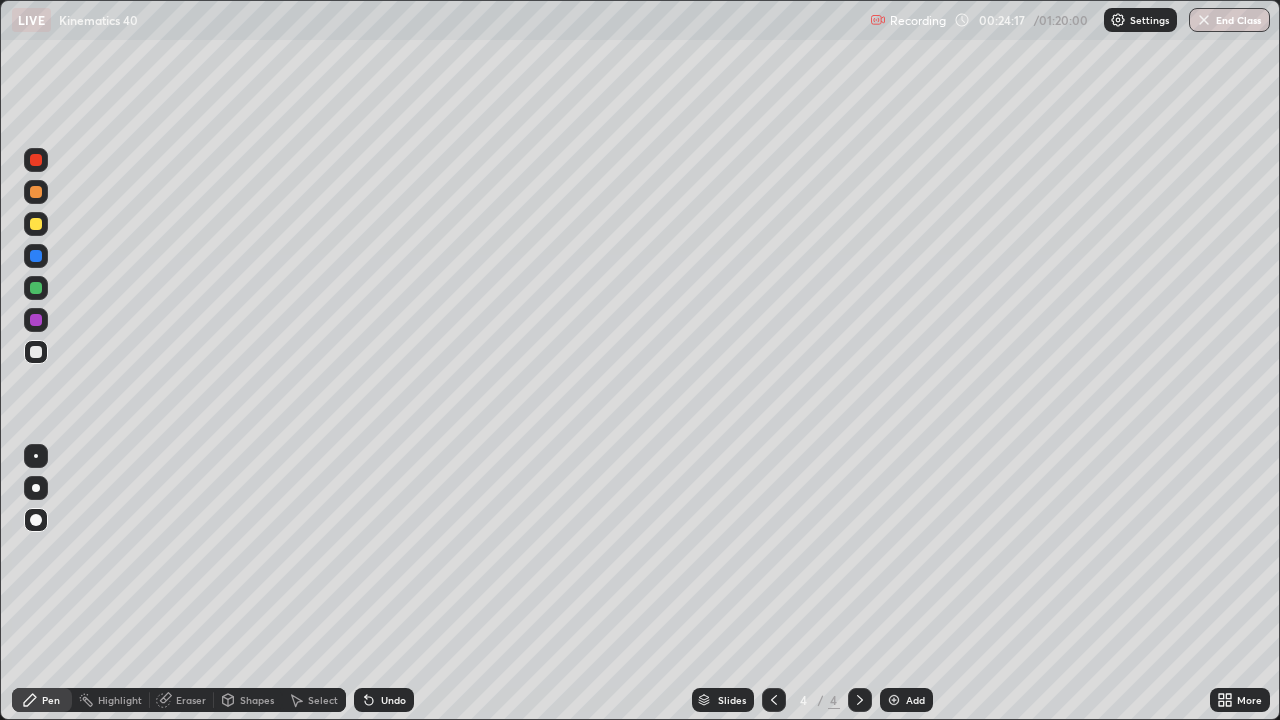 click on "Undo" at bounding box center [384, 700] 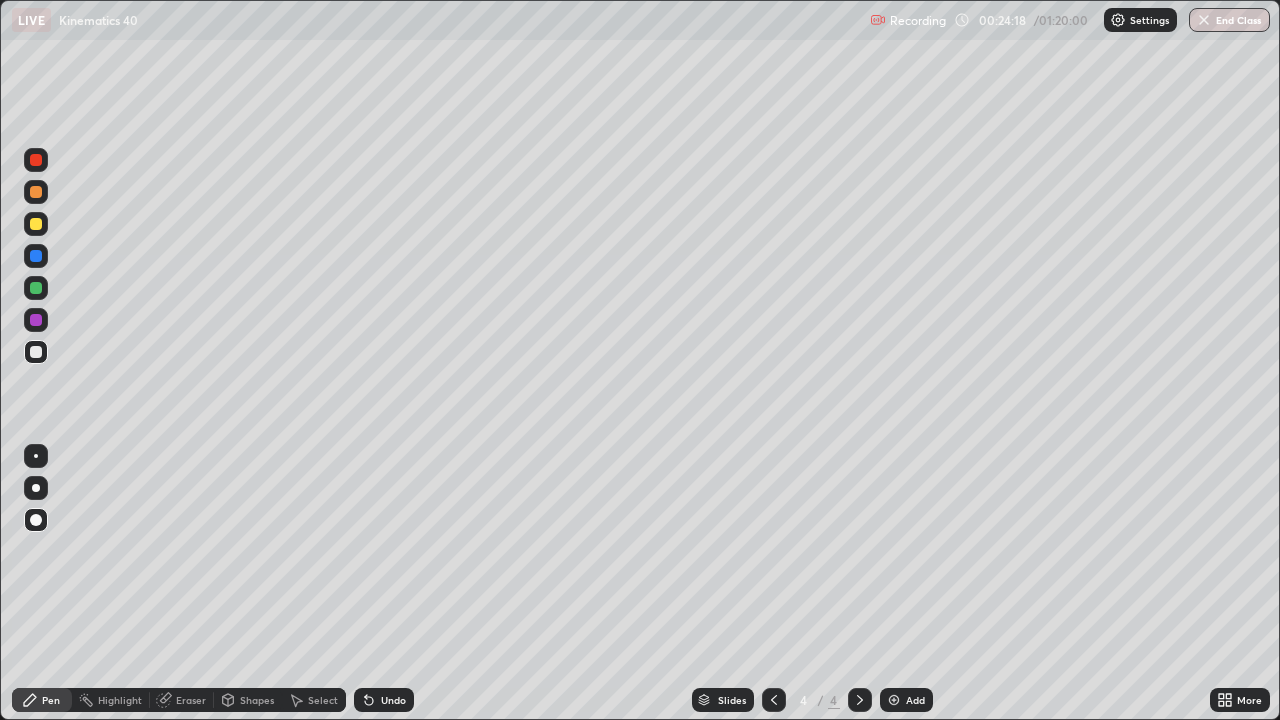click on "Undo" at bounding box center (393, 700) 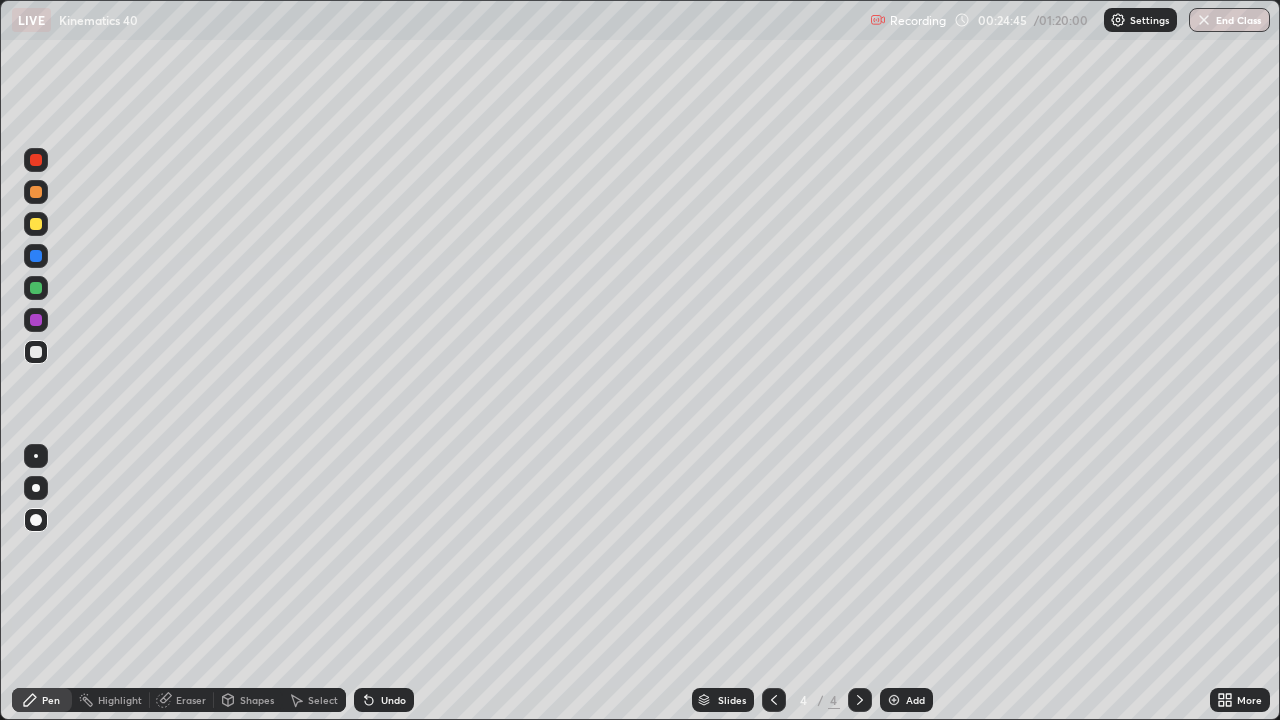 click on "Add" at bounding box center [915, 700] 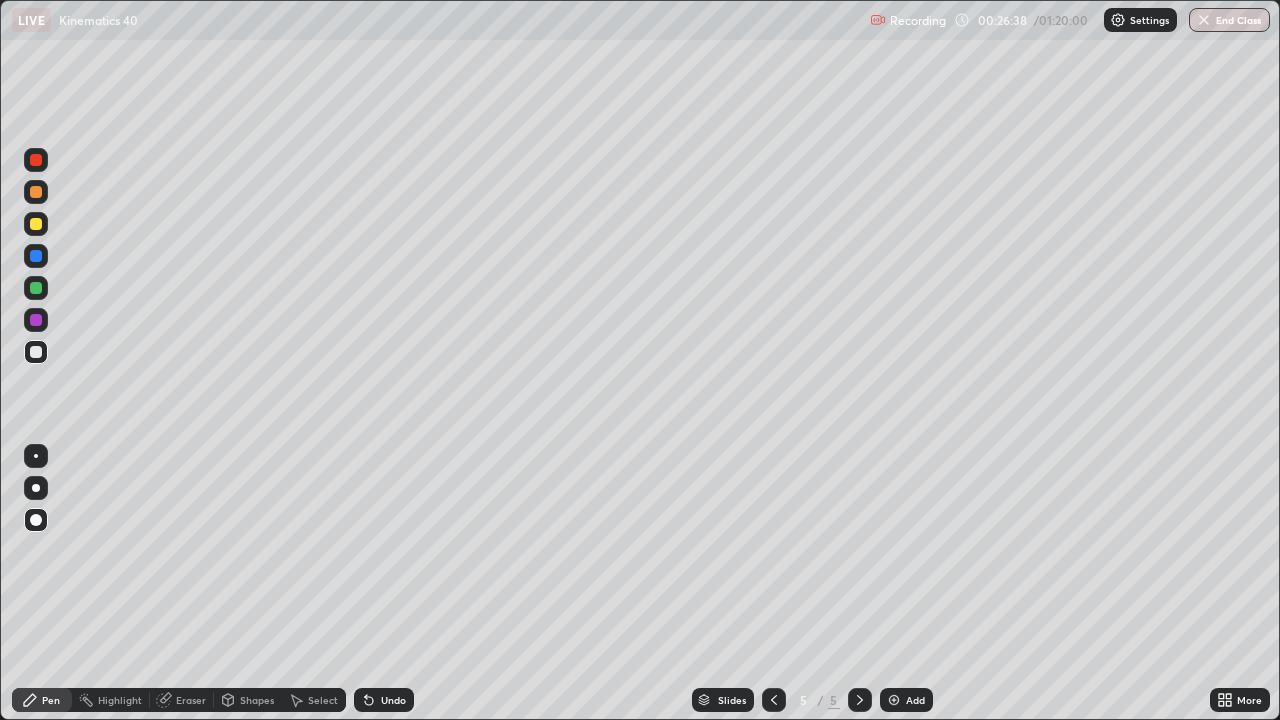 click at bounding box center (36, 320) 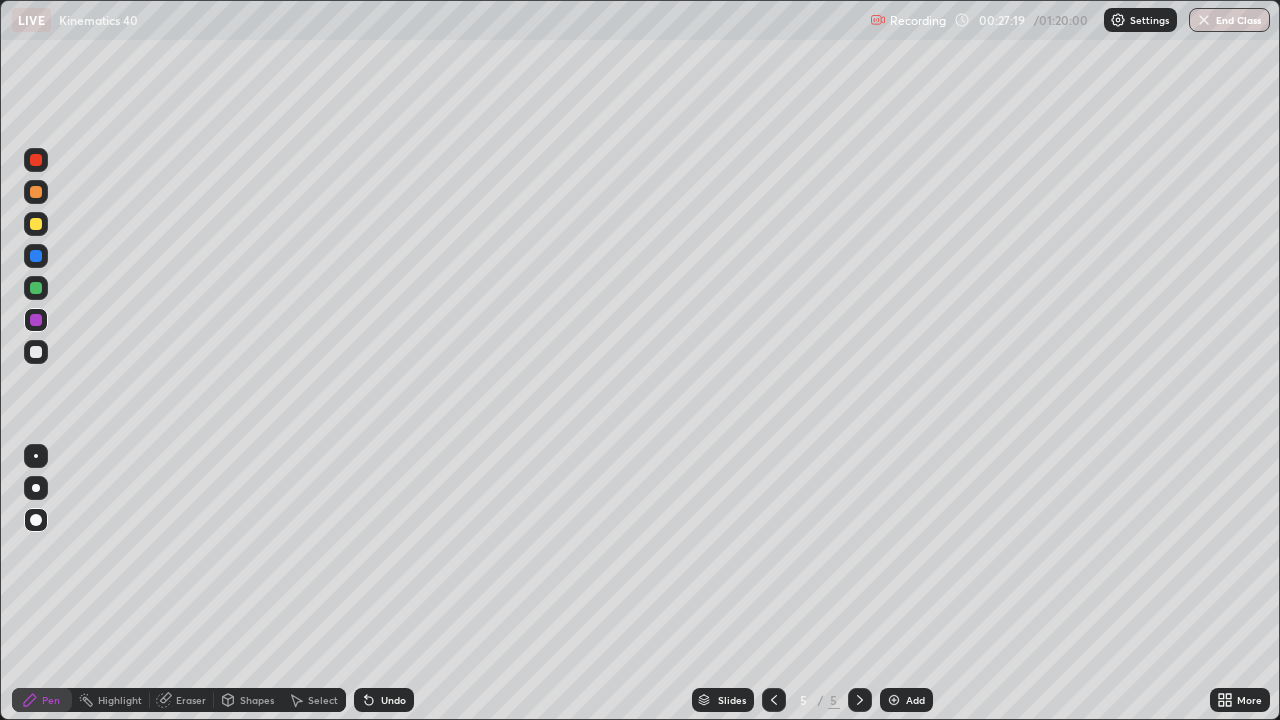 click at bounding box center (36, 288) 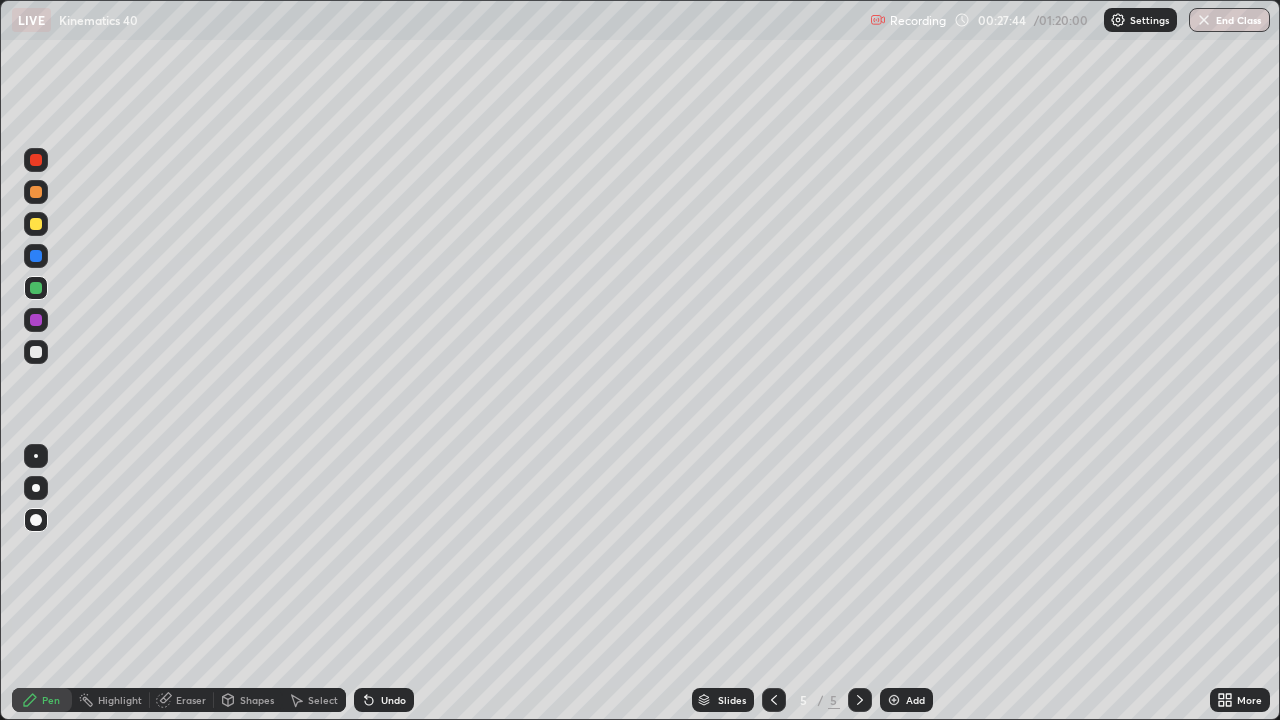click 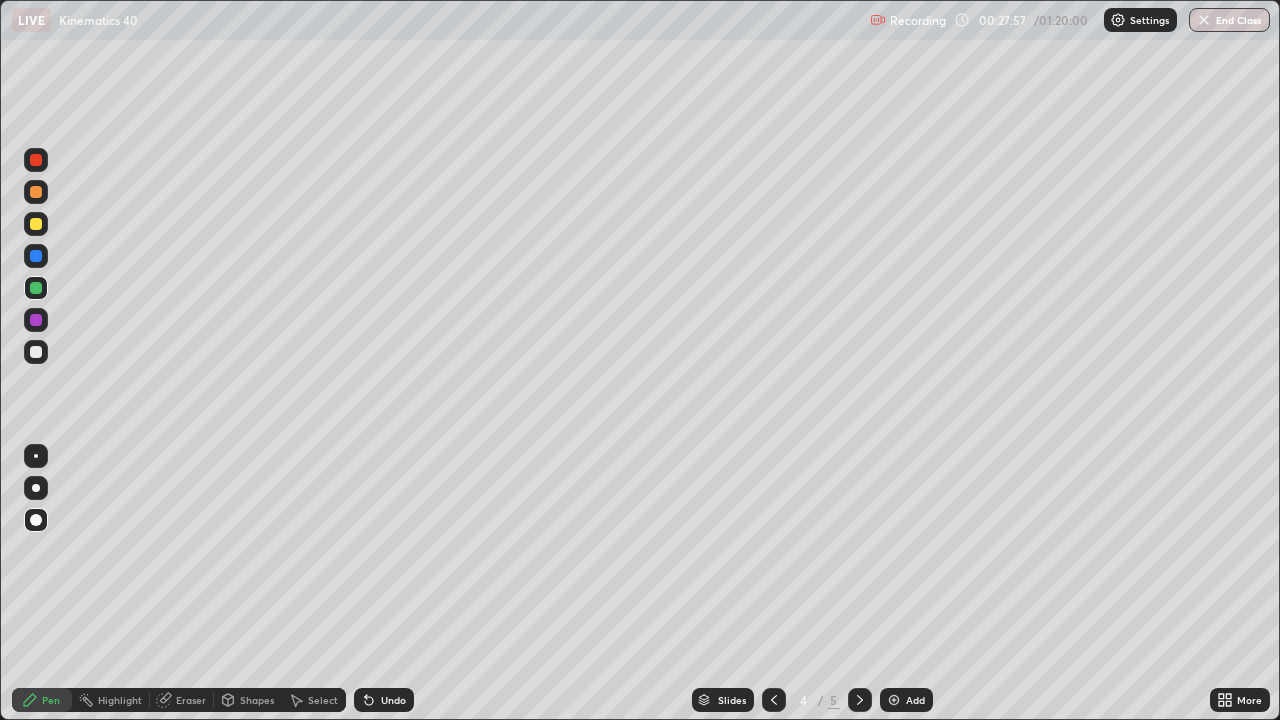 click on "Undo" at bounding box center (393, 700) 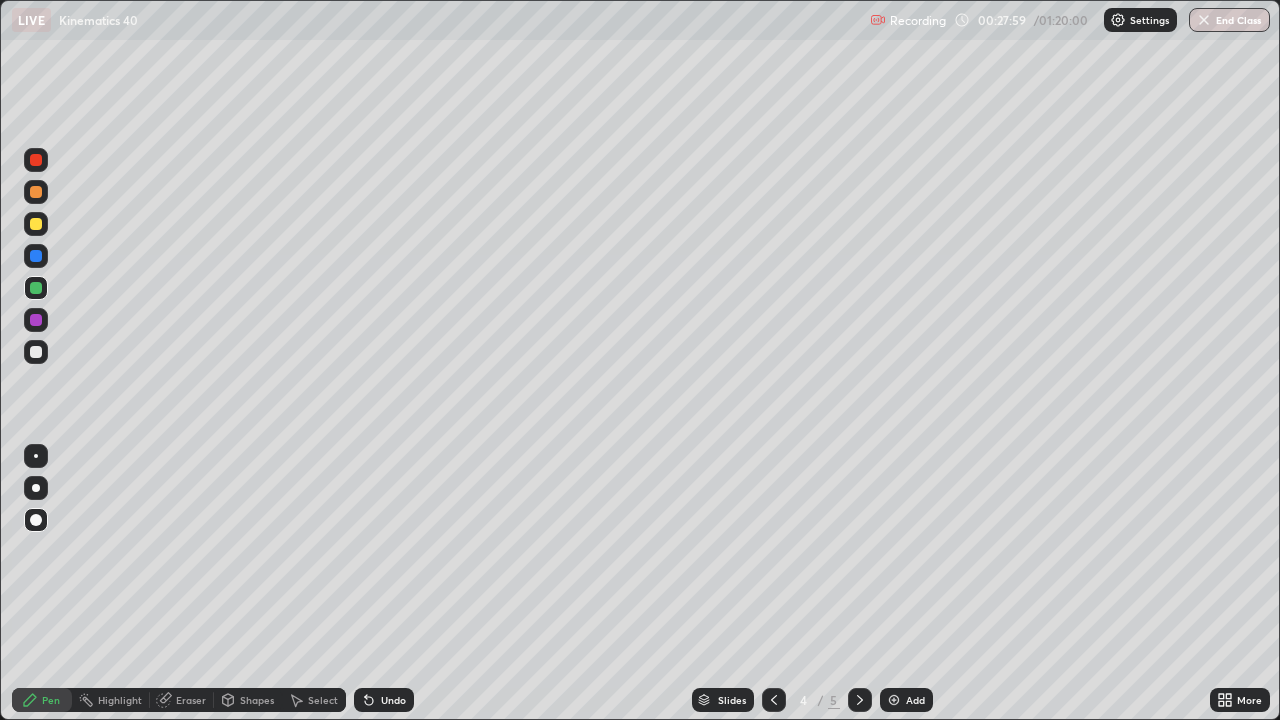 click 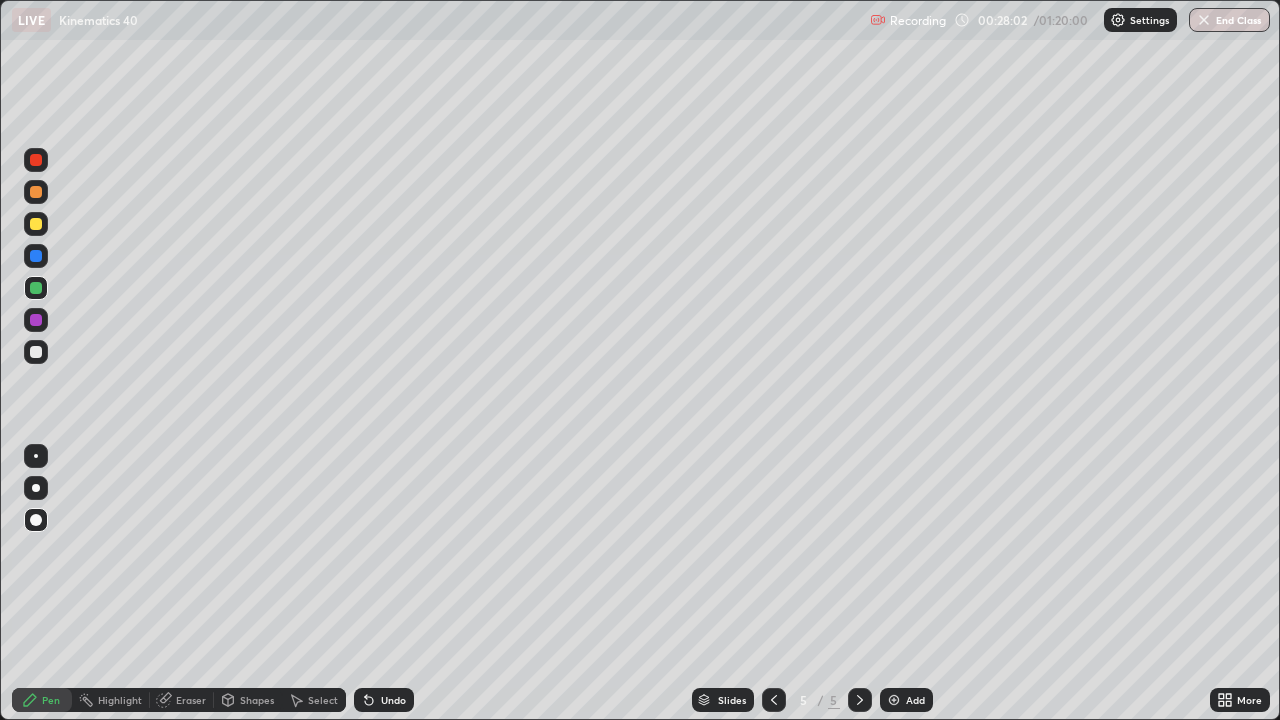 click at bounding box center (36, 352) 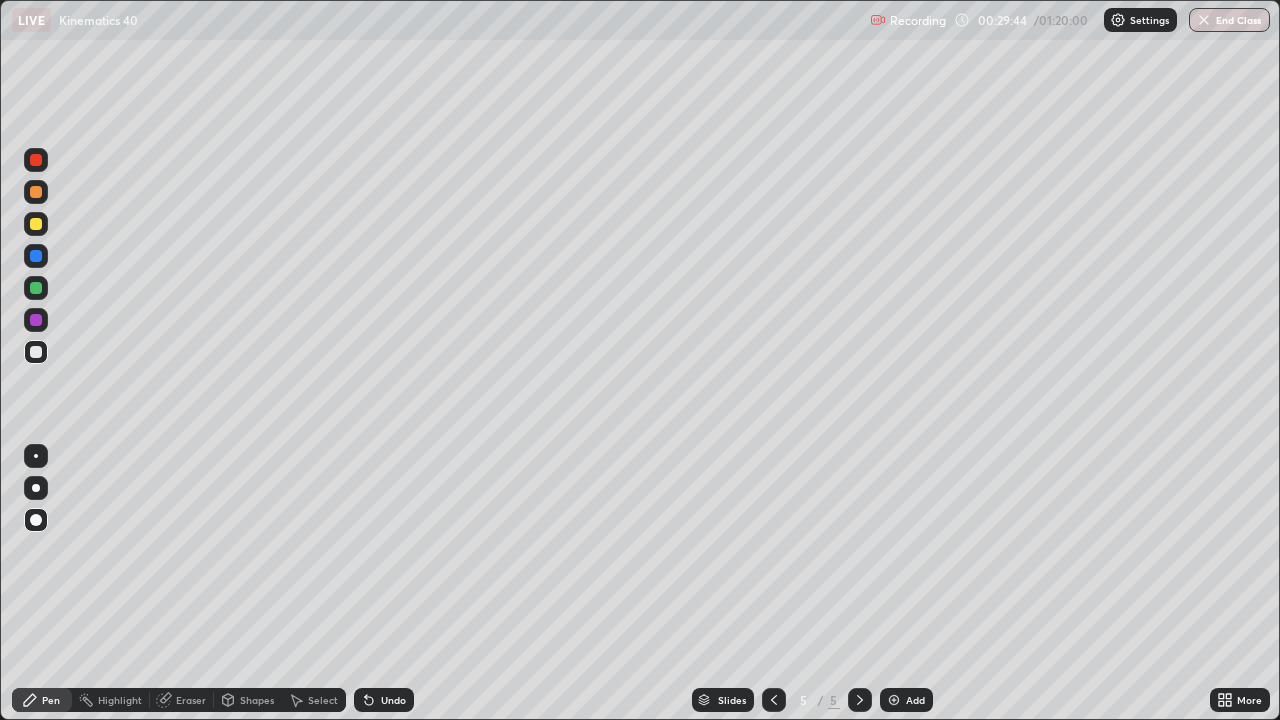 click at bounding box center [36, 288] 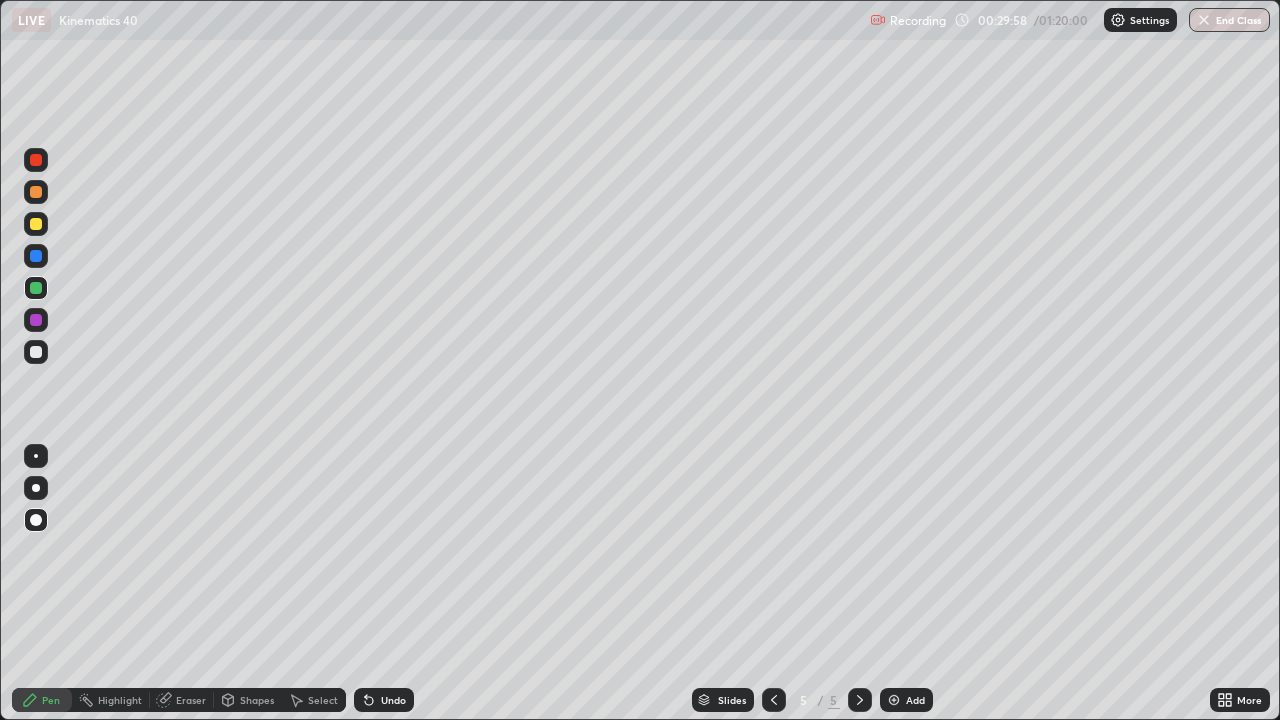 click on "Undo" at bounding box center (384, 700) 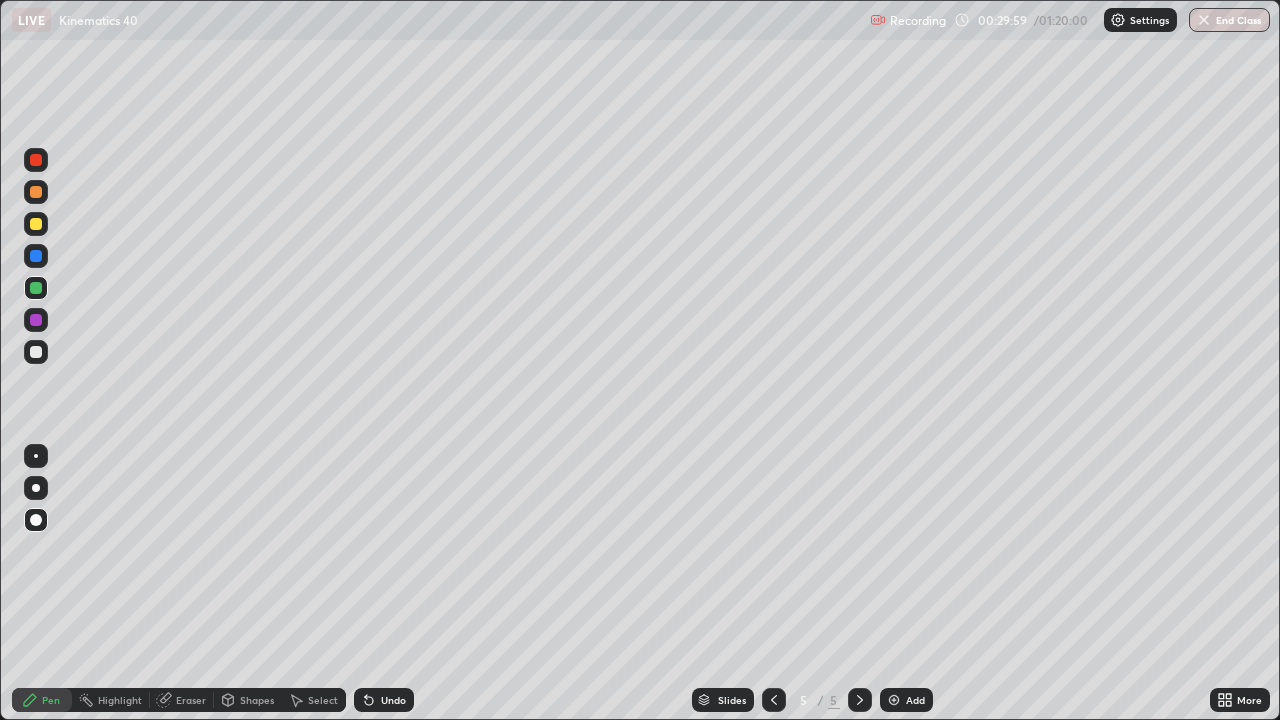 click on "Undo" at bounding box center (384, 700) 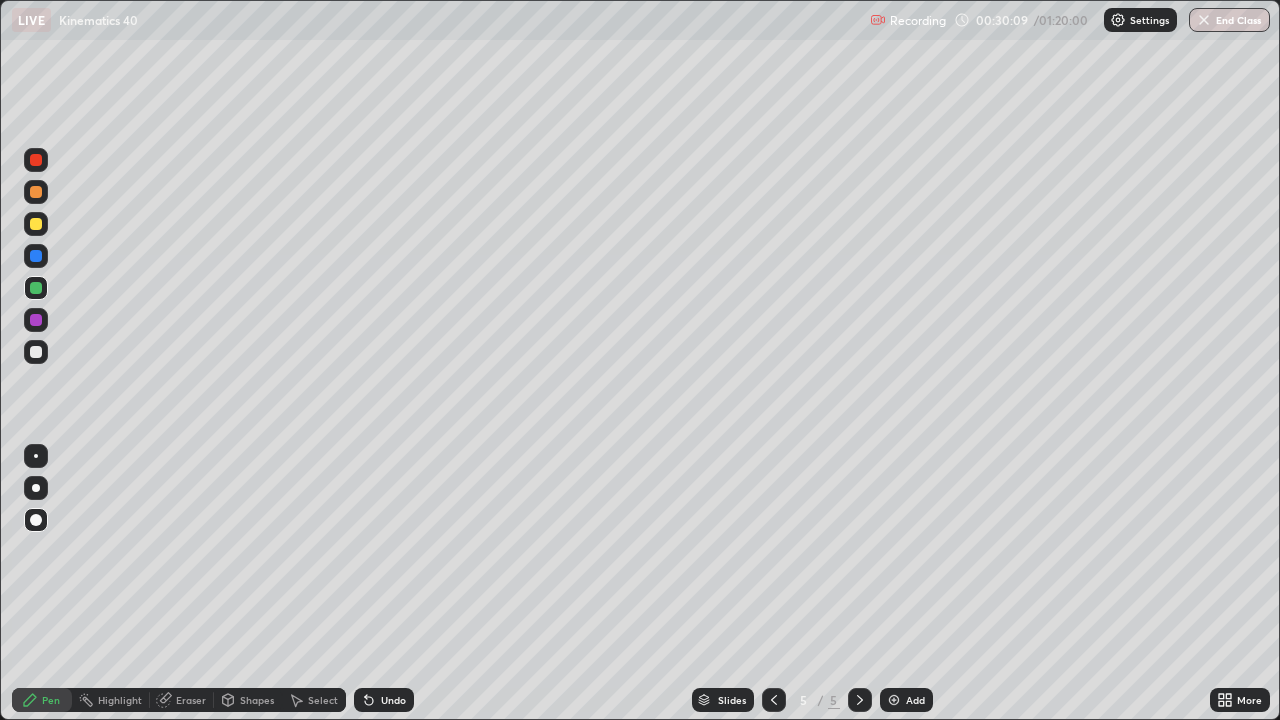 click at bounding box center [36, 320] 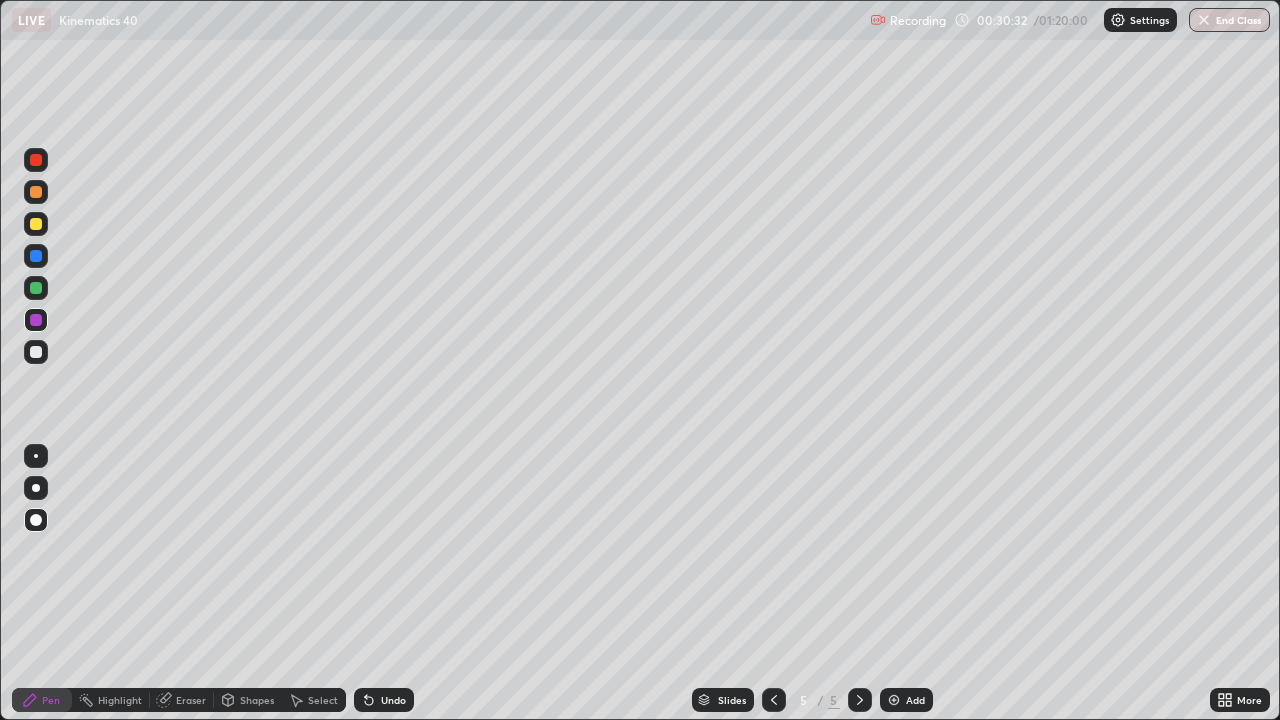 click at bounding box center [36, 352] 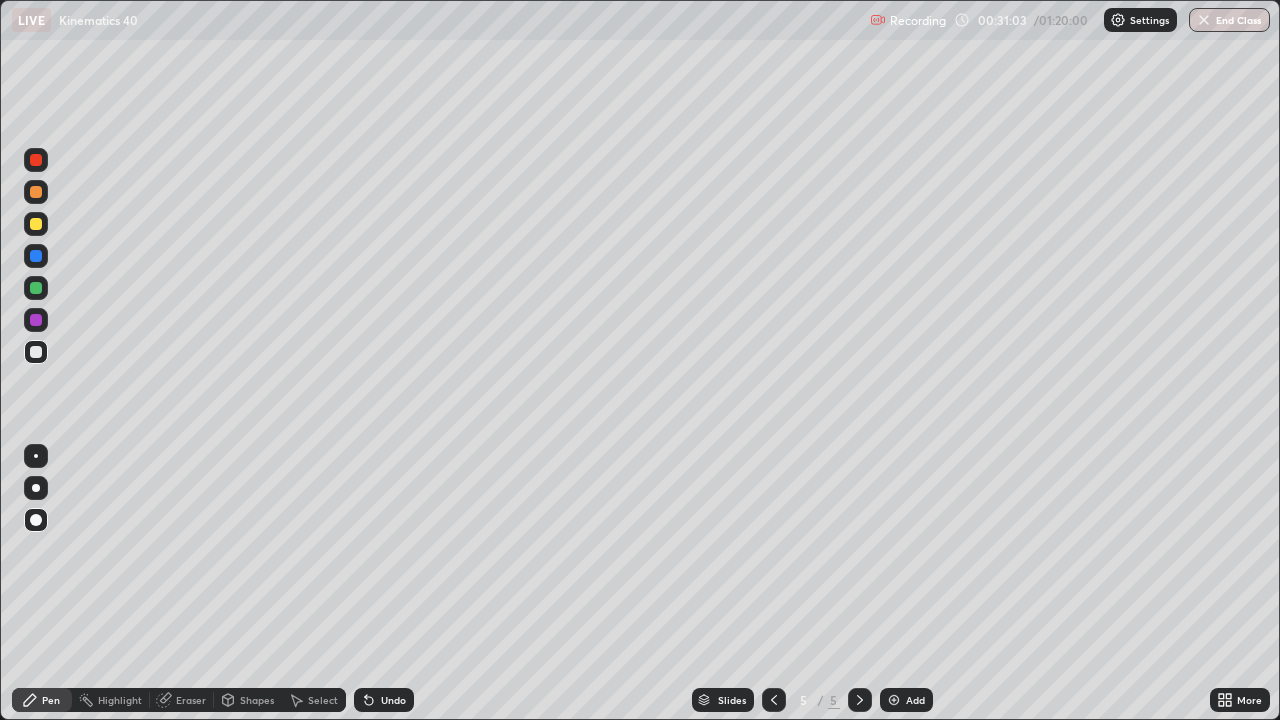 click on "Undo" at bounding box center (384, 700) 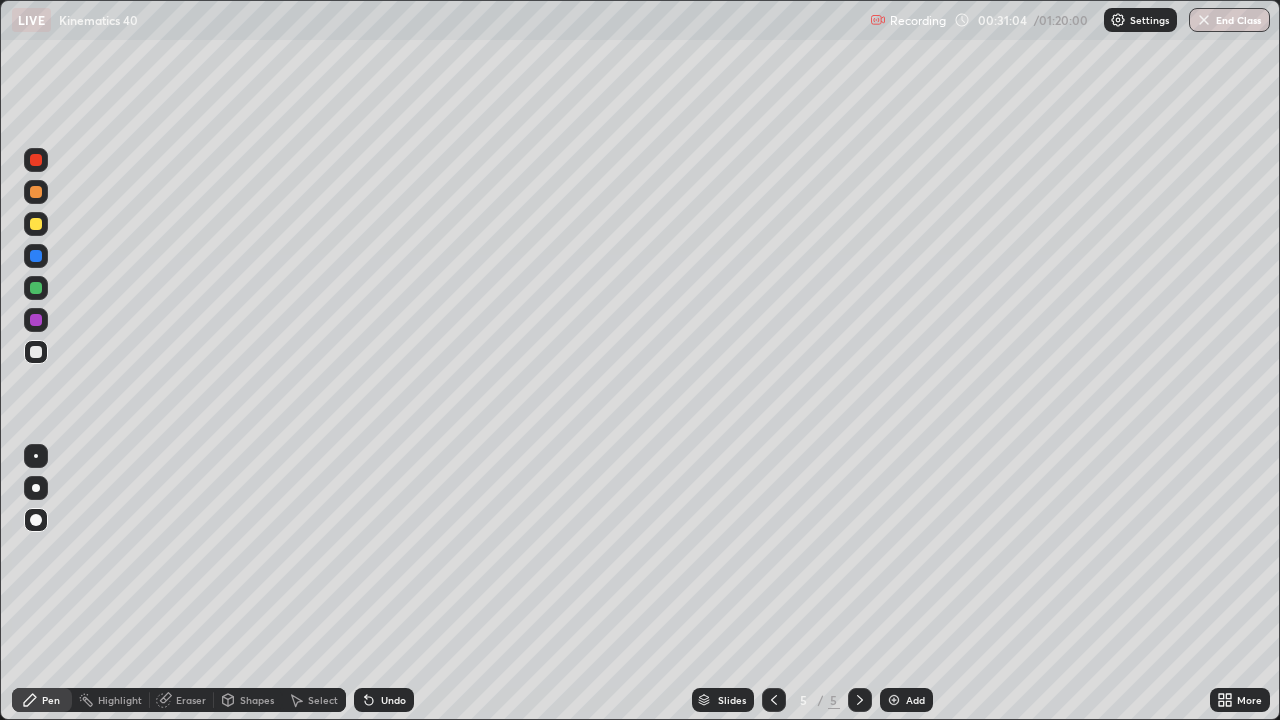 click on "Undo" at bounding box center [384, 700] 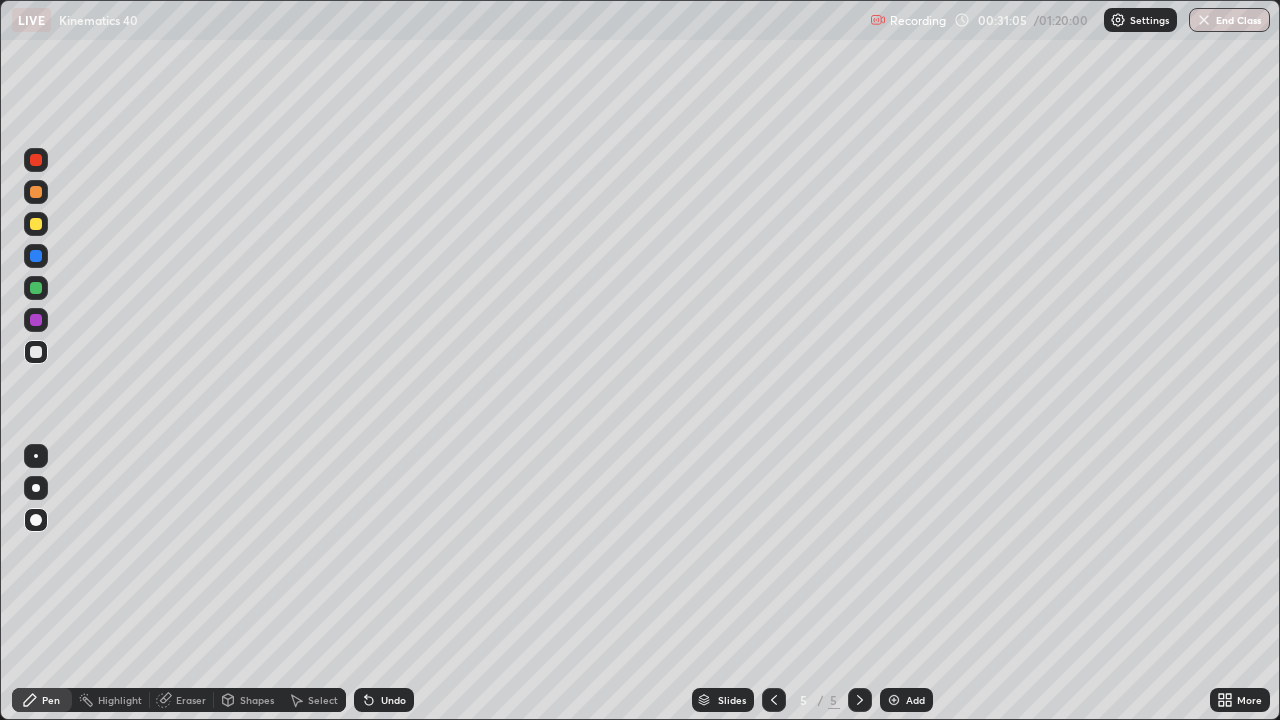 click on "Undo" at bounding box center (384, 700) 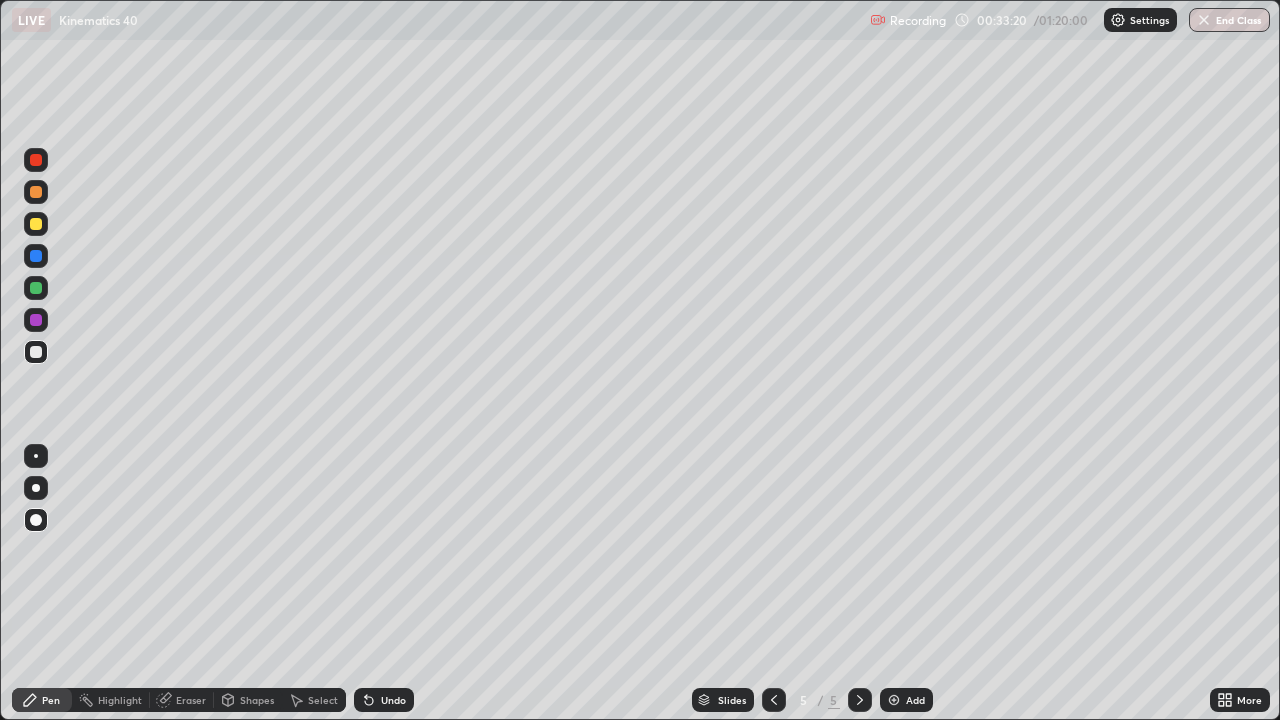 click 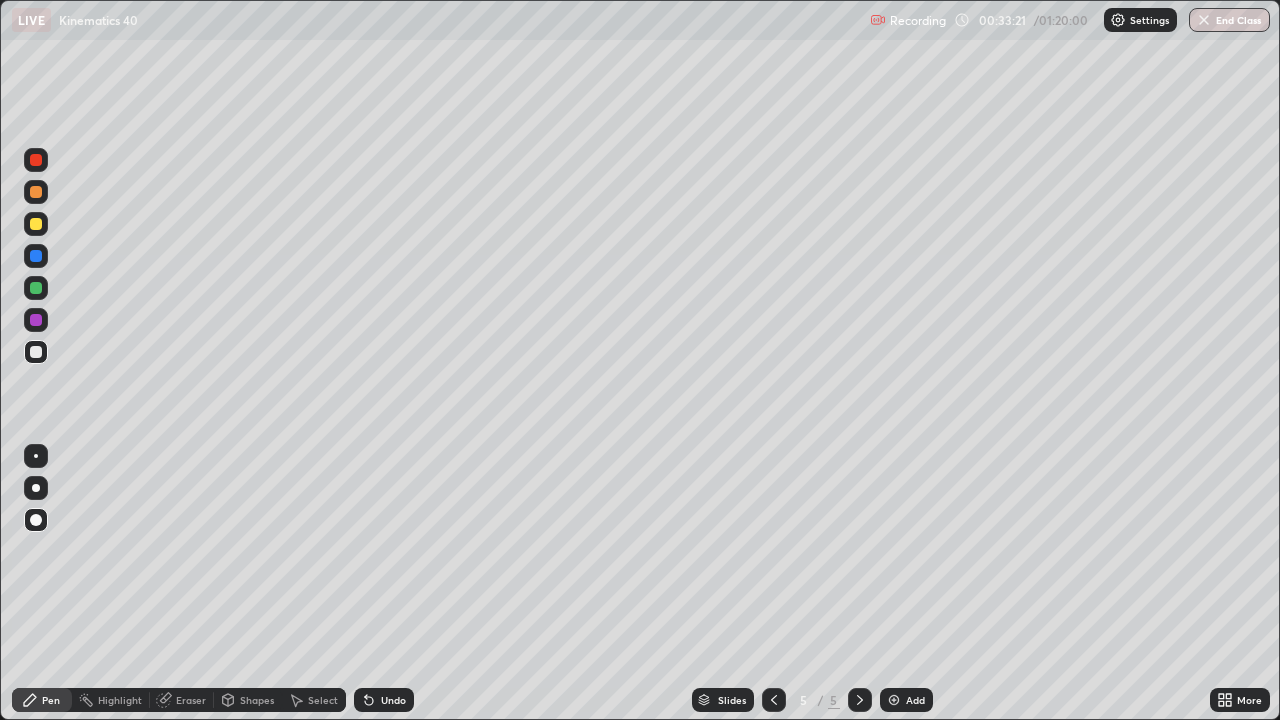 click on "Add" at bounding box center [915, 700] 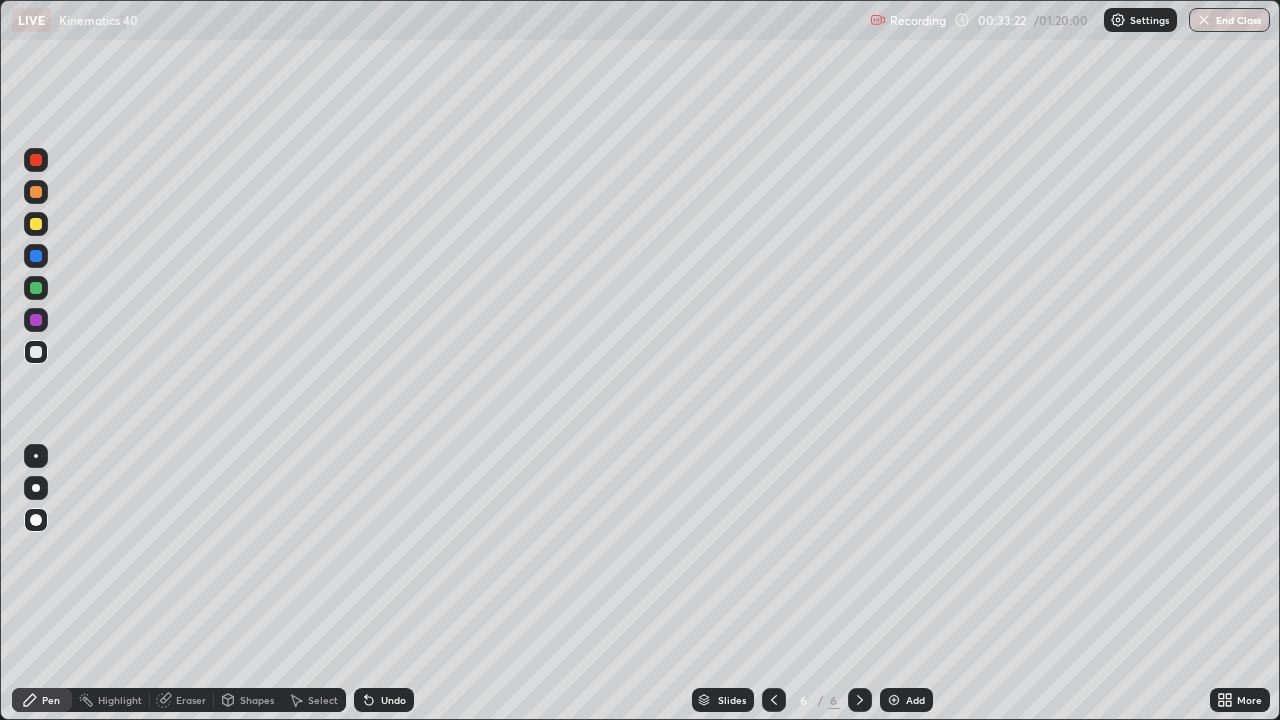click on "Pen" at bounding box center [51, 700] 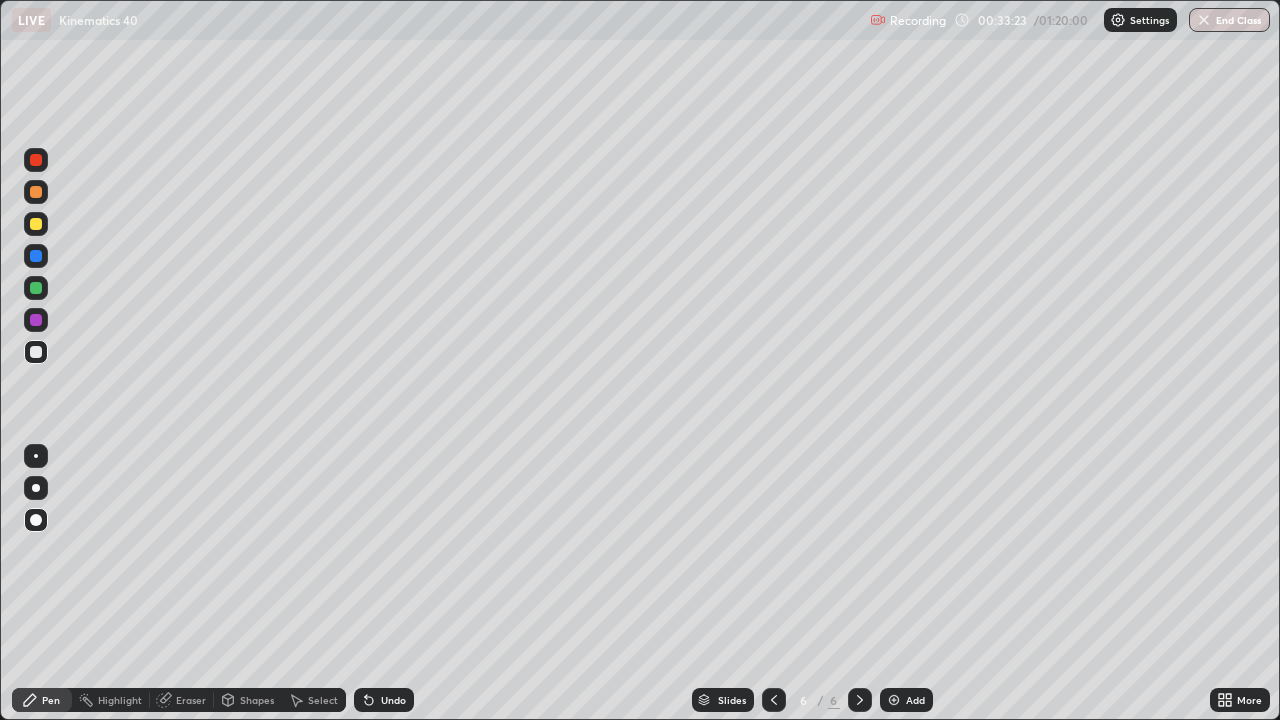 click at bounding box center [36, 352] 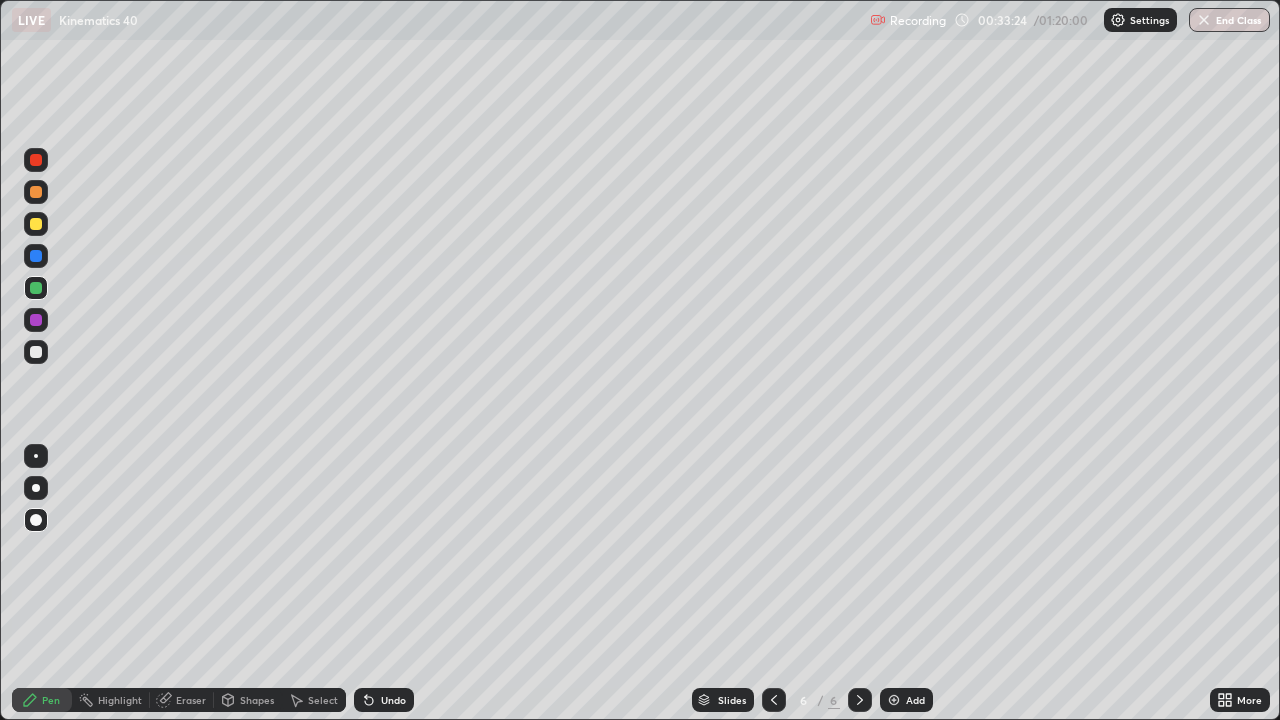 click at bounding box center (36, 256) 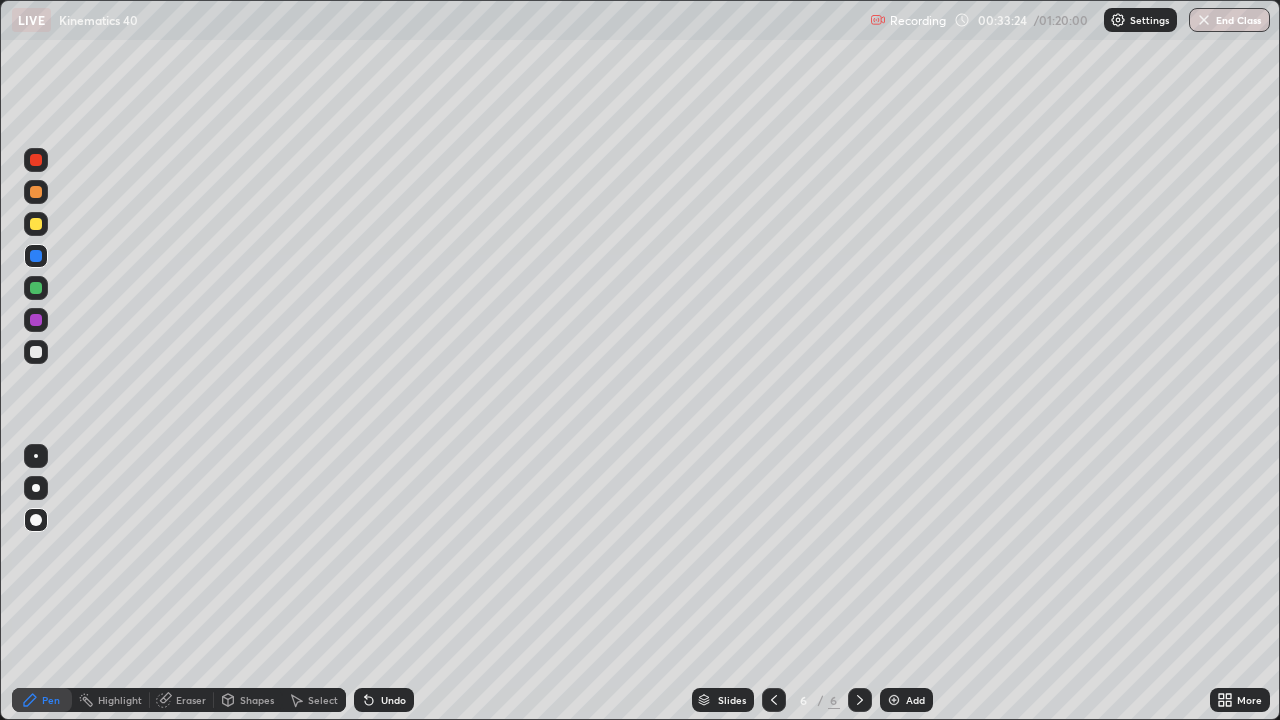 click at bounding box center [36, 224] 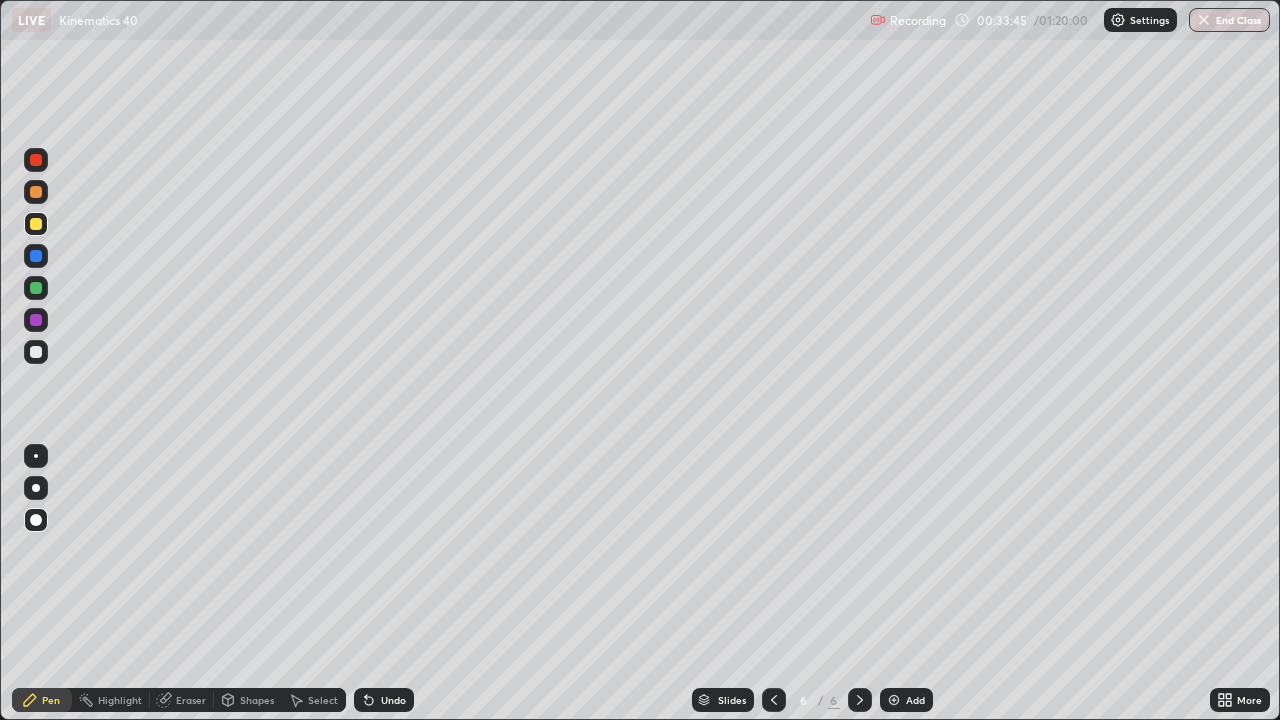 click at bounding box center (36, 352) 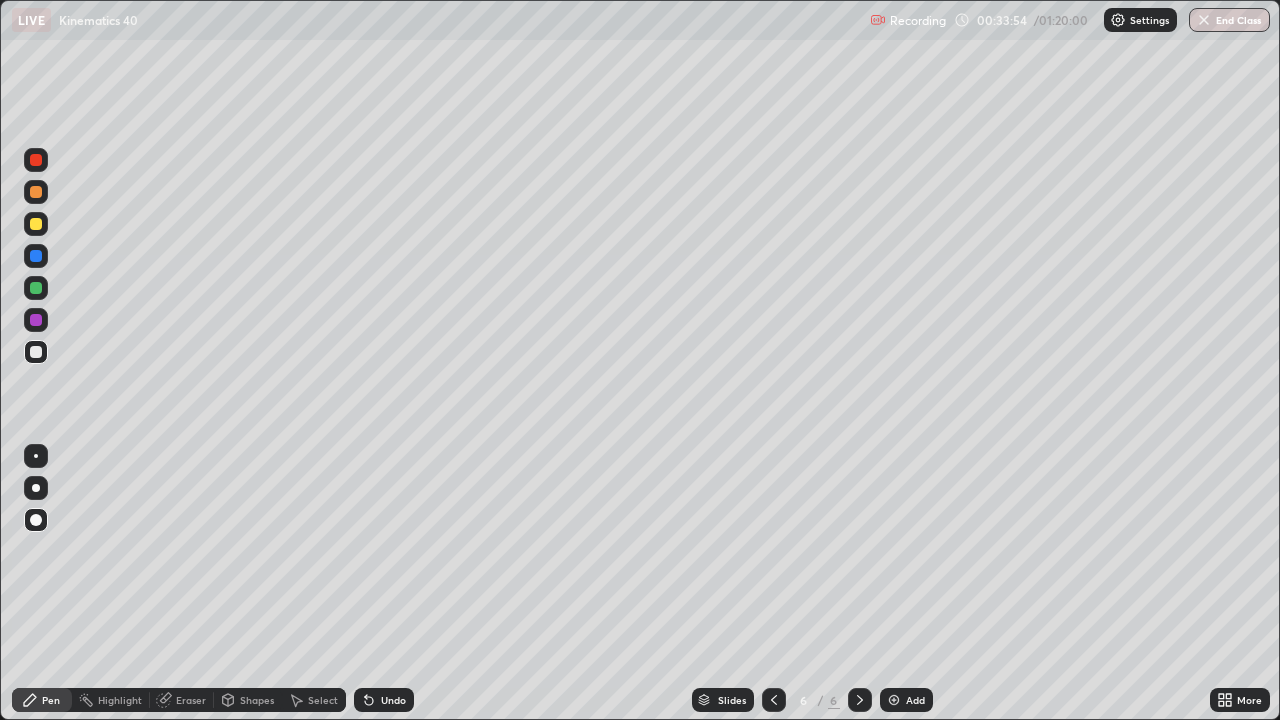 click on "Undo" at bounding box center (393, 700) 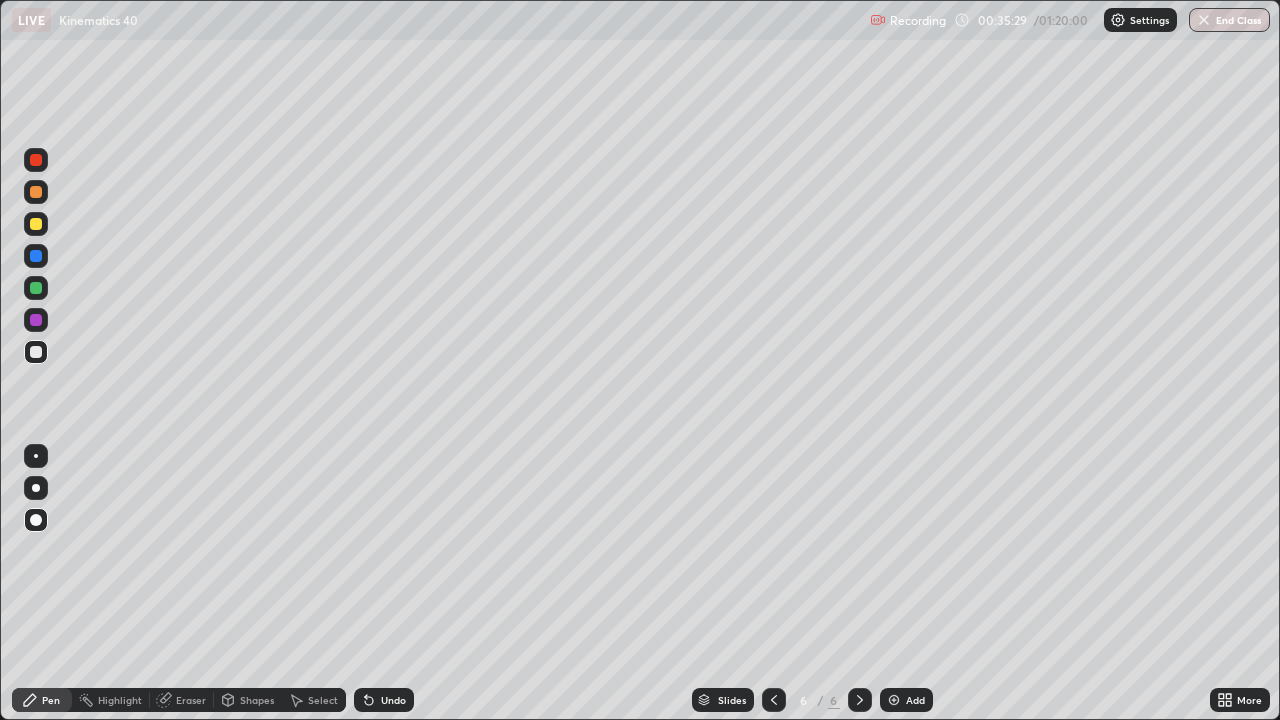 click on "Select" at bounding box center (323, 700) 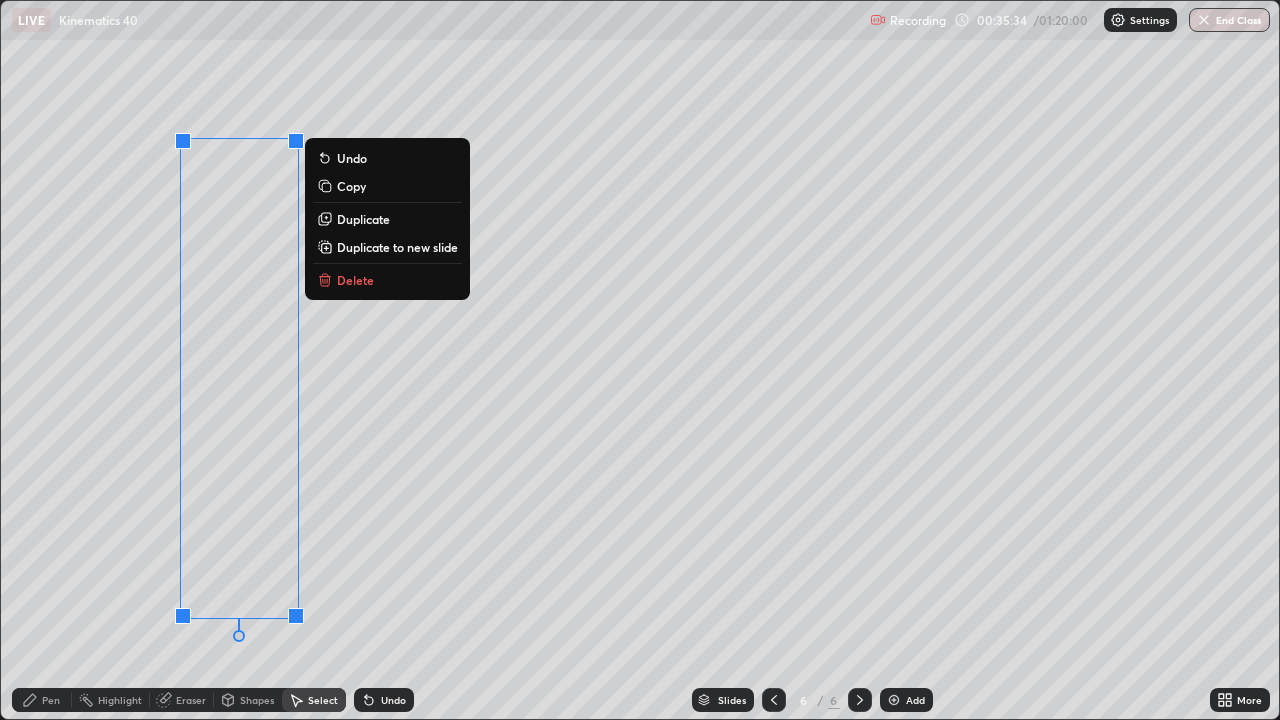 click on "0 ° Undo Copy Duplicate Duplicate to new slide Delete" at bounding box center (640, 360) 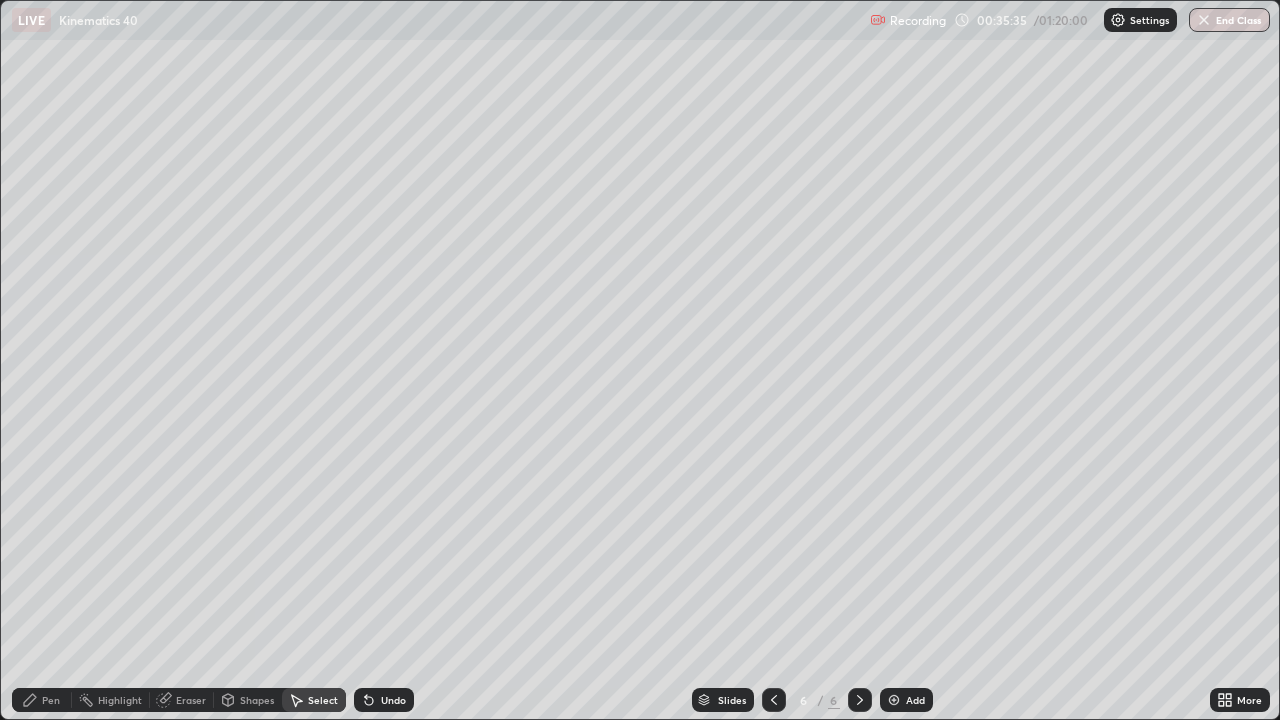 click on "Pen" at bounding box center (51, 700) 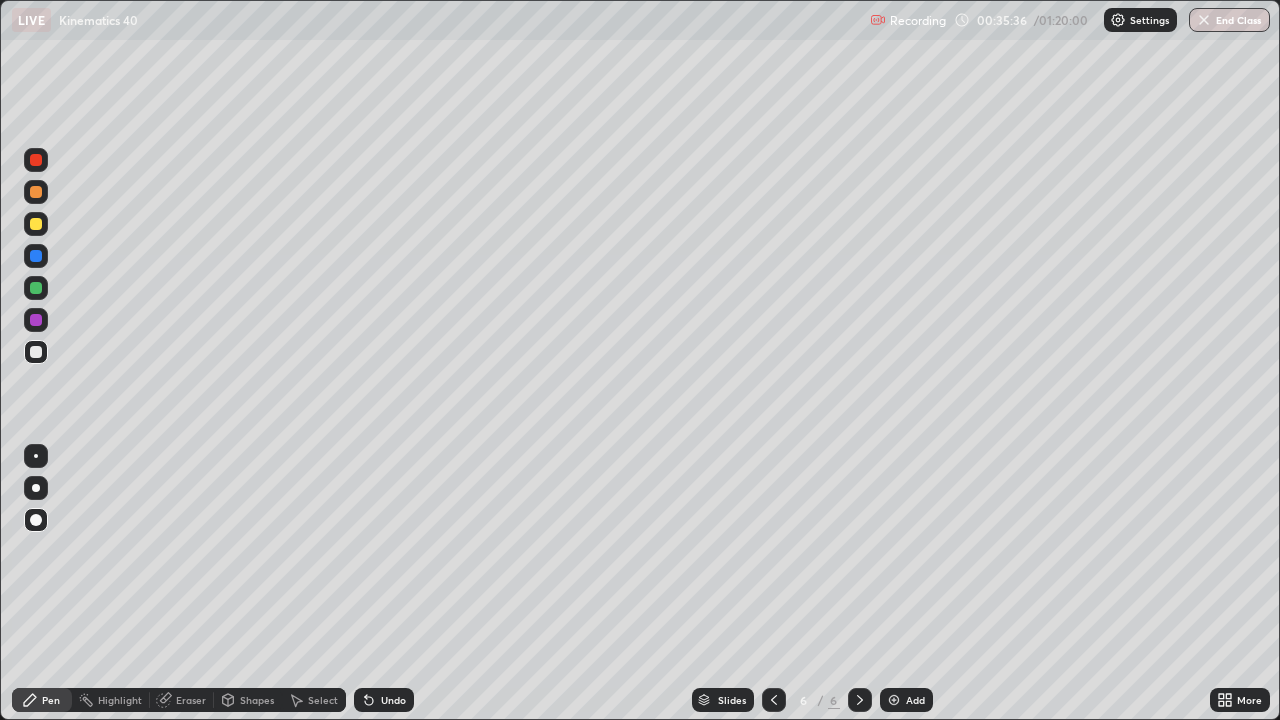 click at bounding box center [36, 320] 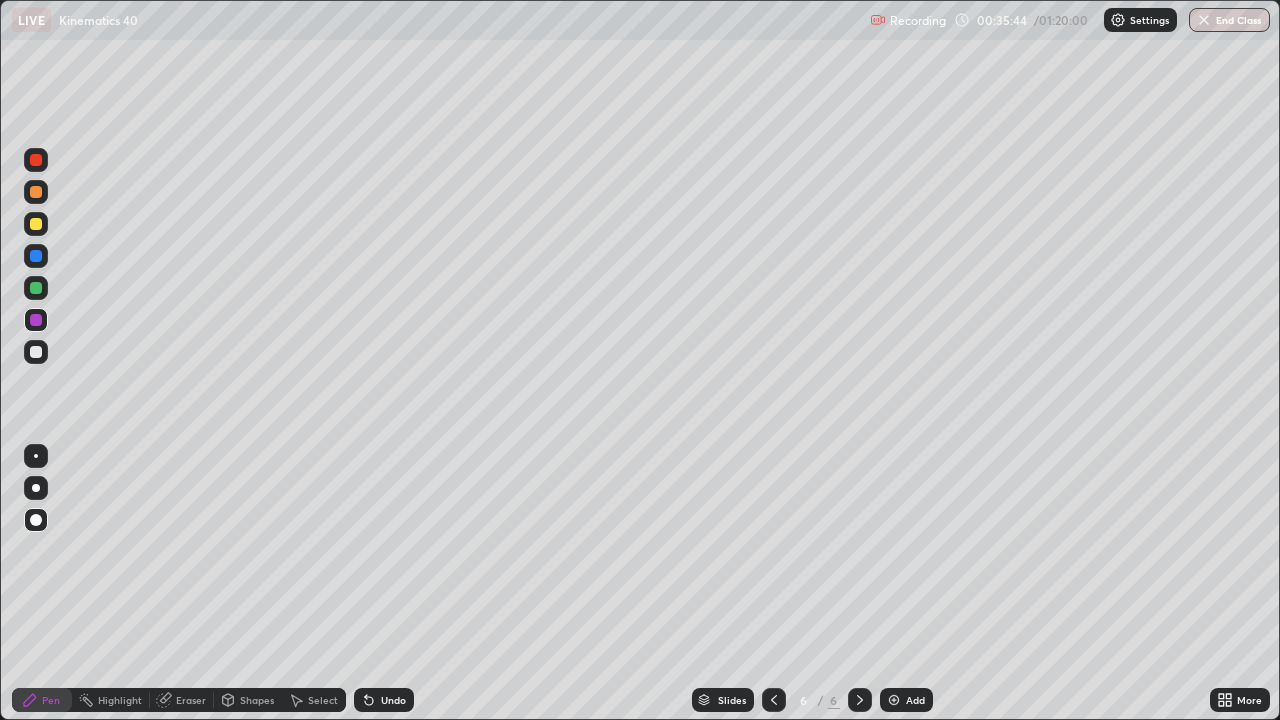 click at bounding box center (36, 352) 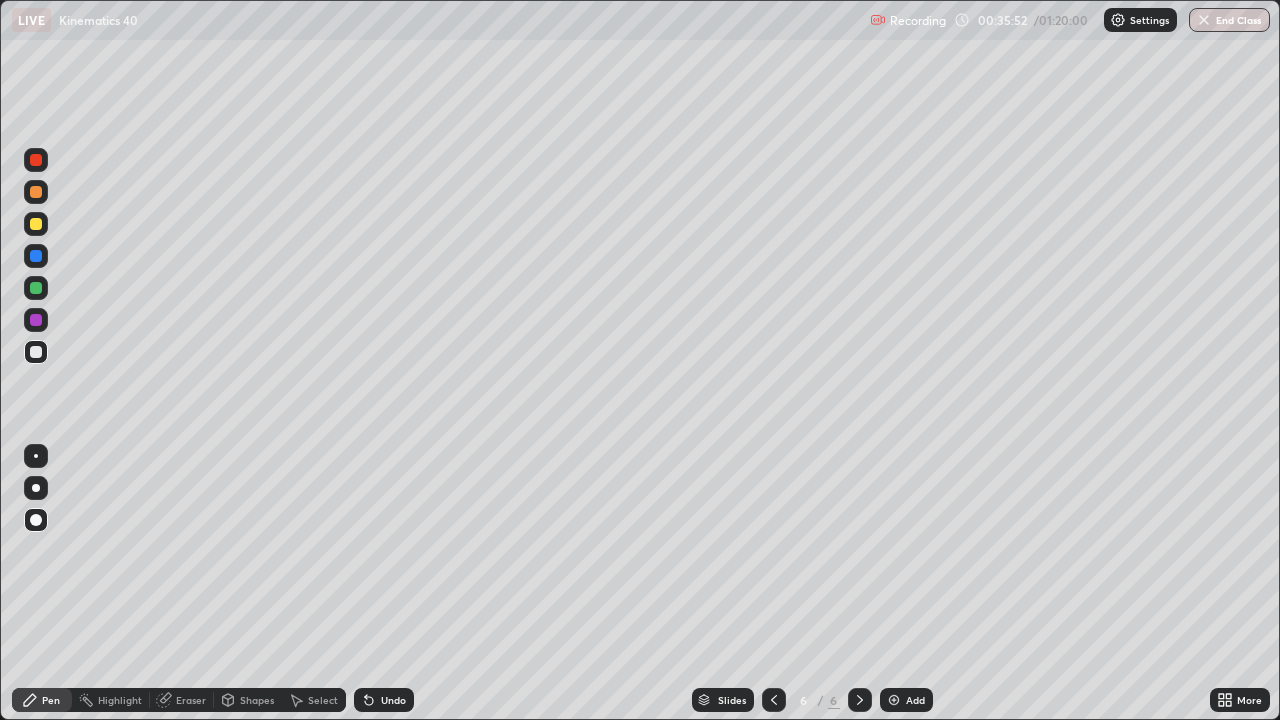 click at bounding box center (36, 160) 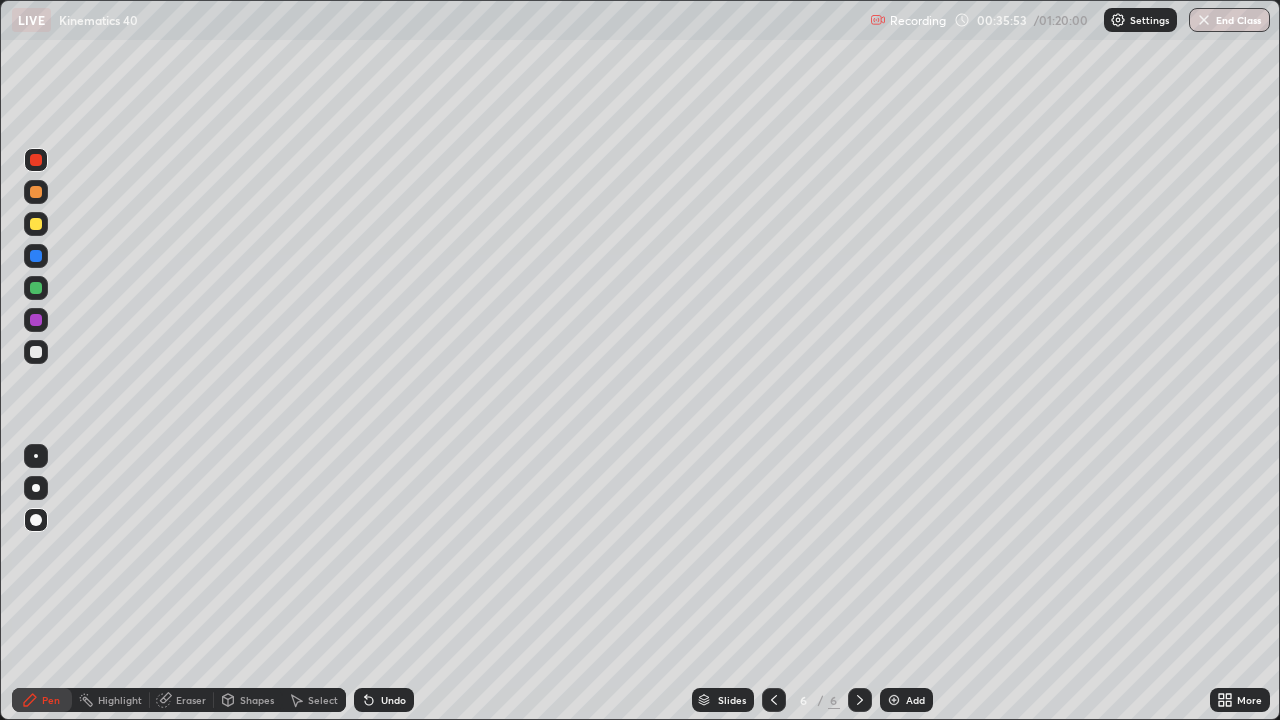 click at bounding box center (36, 160) 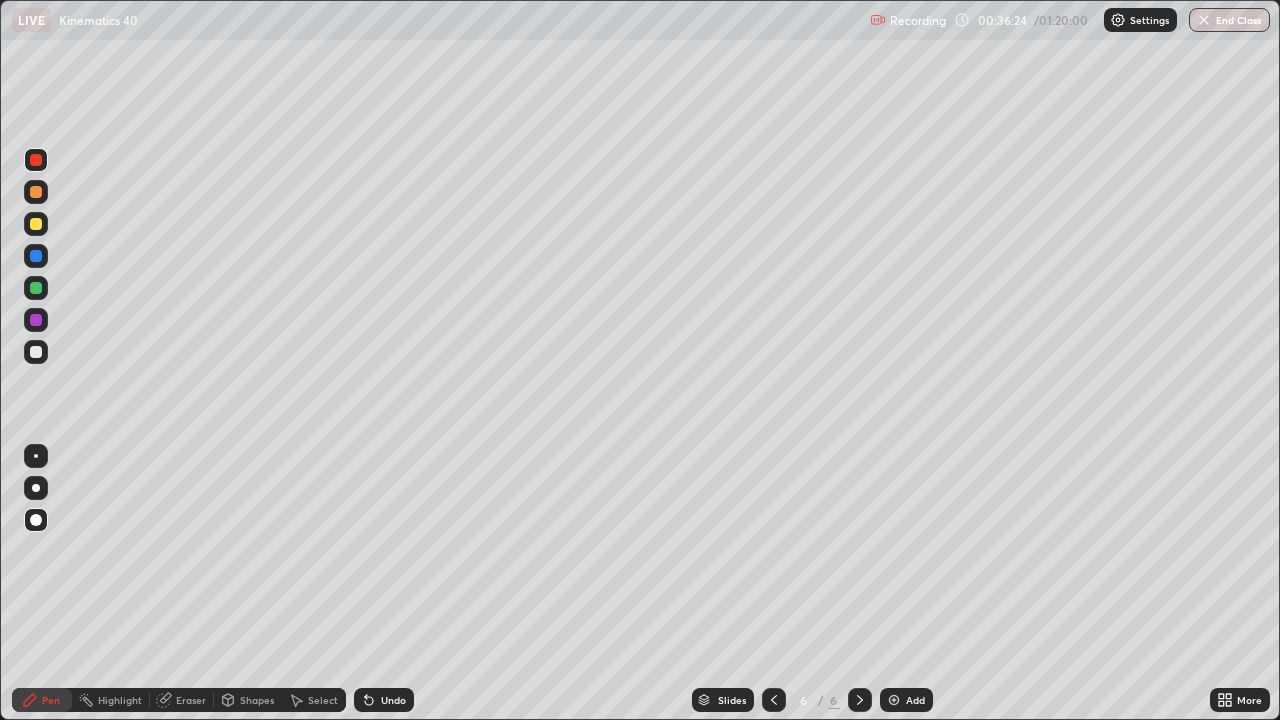 click on "Undo" at bounding box center [393, 700] 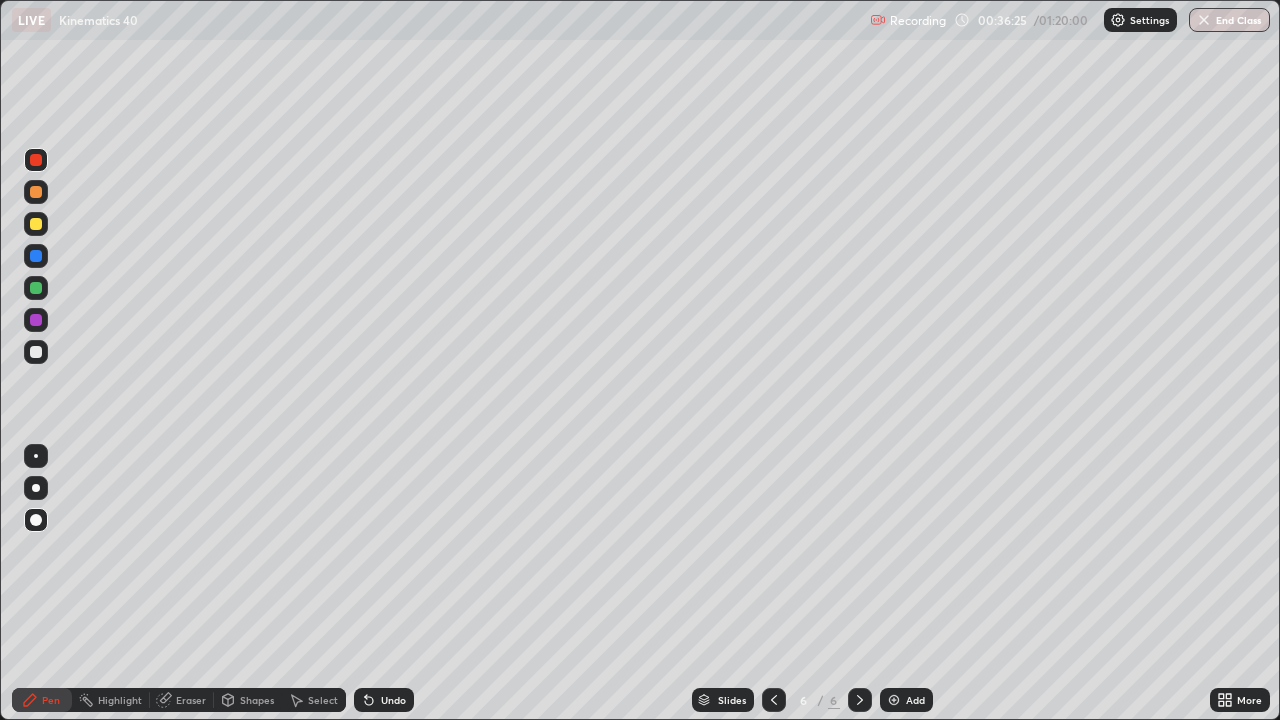 click on "Undo" at bounding box center [393, 700] 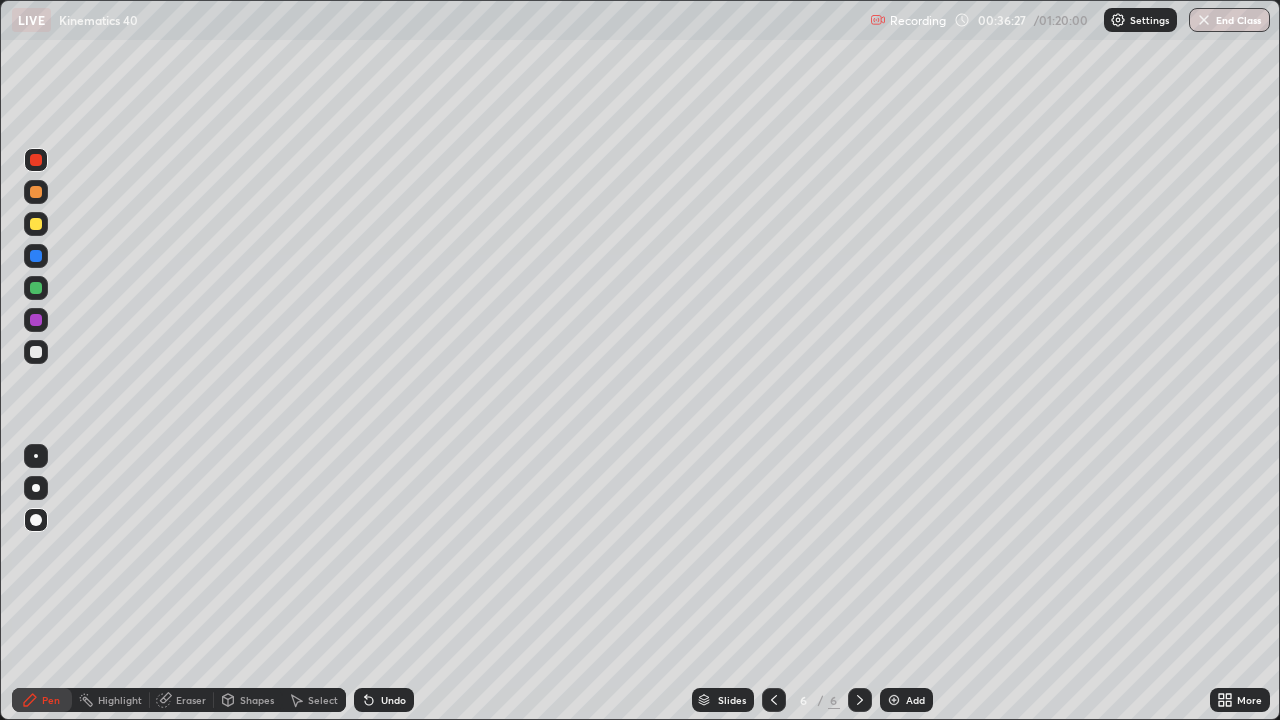 click at bounding box center (36, 352) 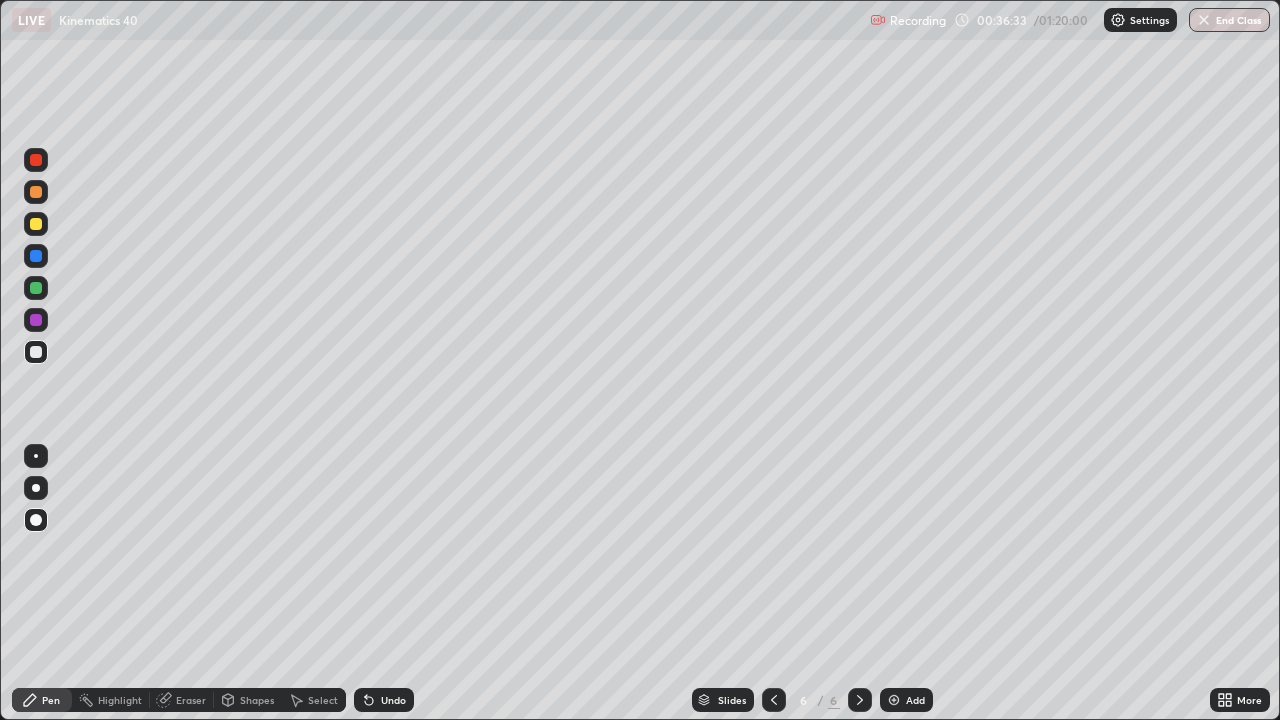 click at bounding box center [36, 288] 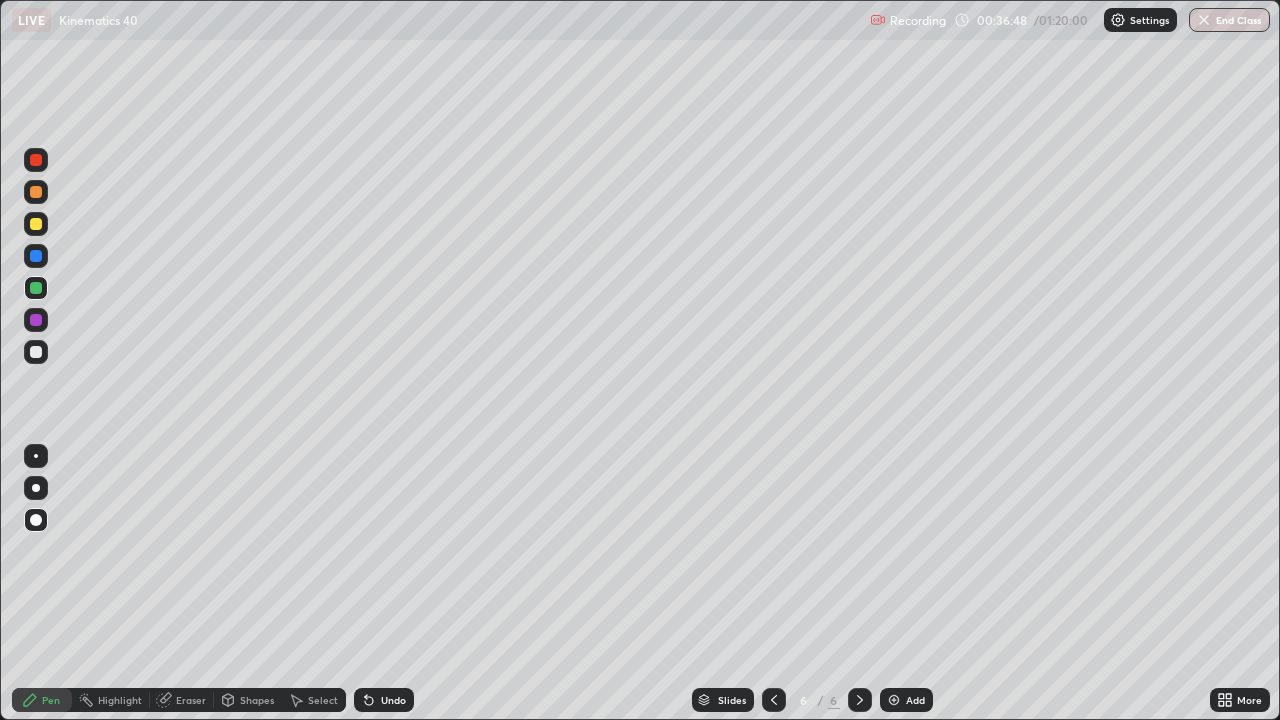 click on "Undo" at bounding box center (393, 700) 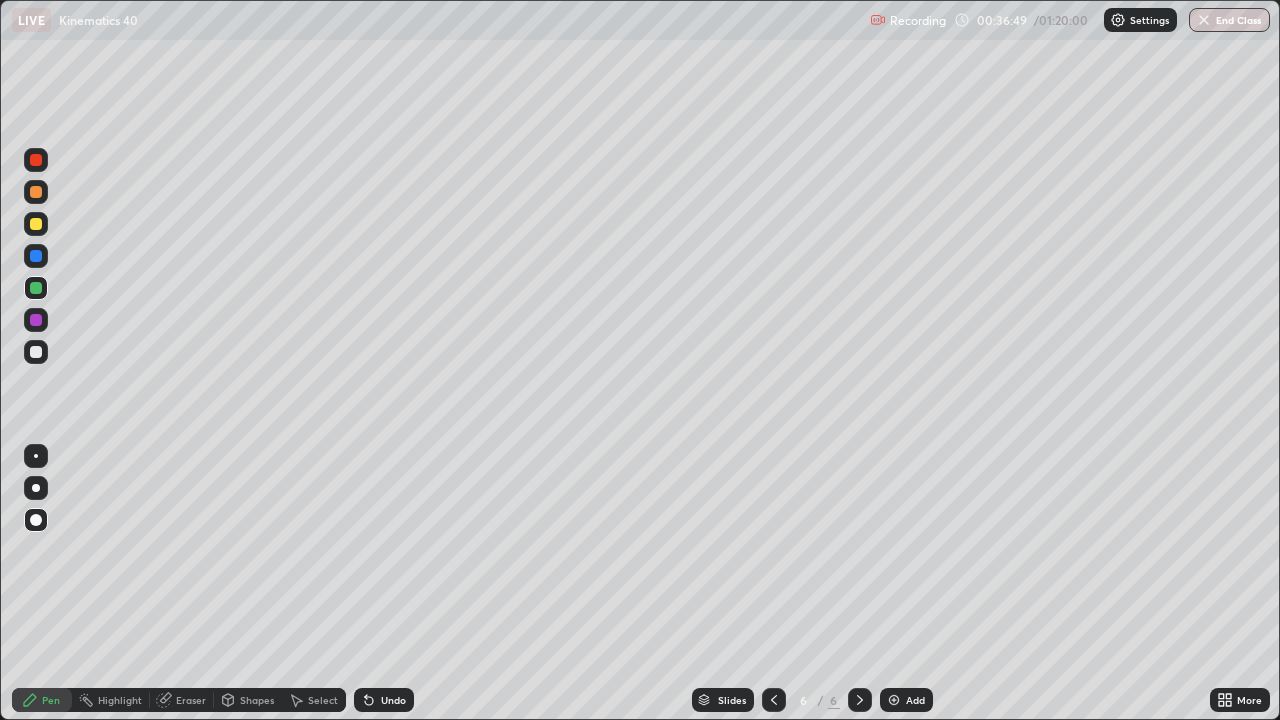 click on "Undo" at bounding box center (384, 700) 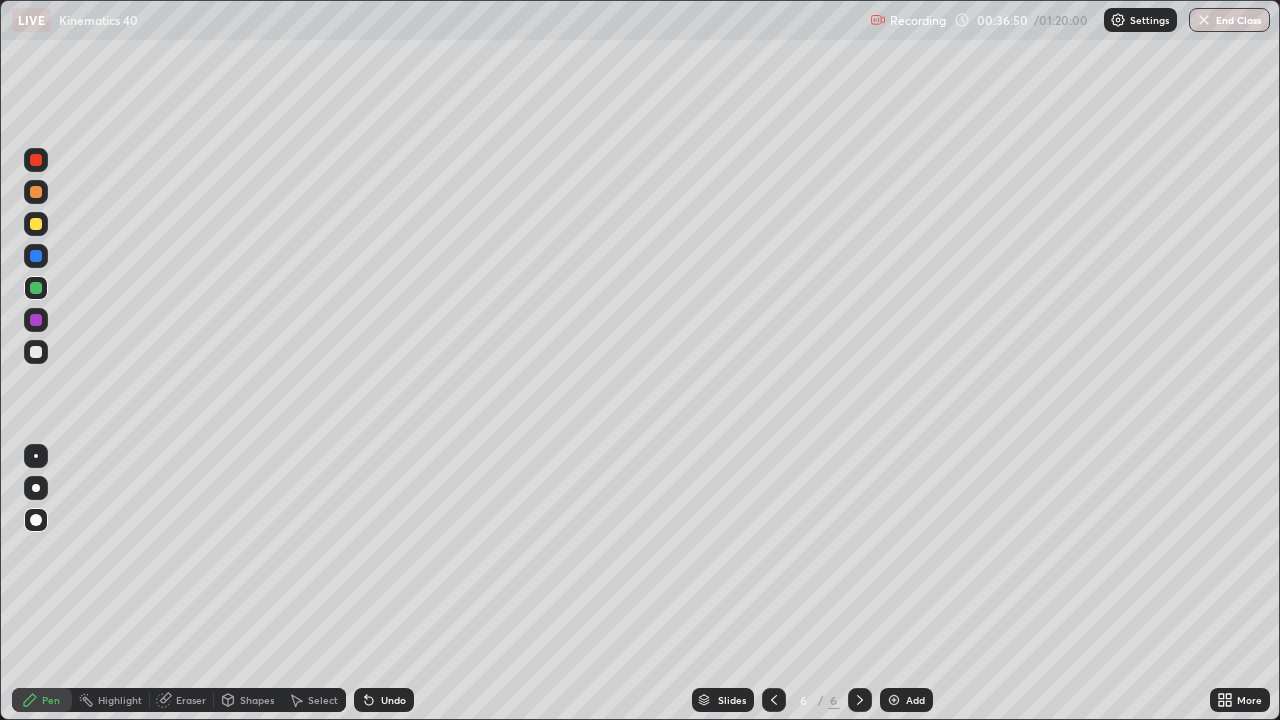 click on "Undo" at bounding box center (384, 700) 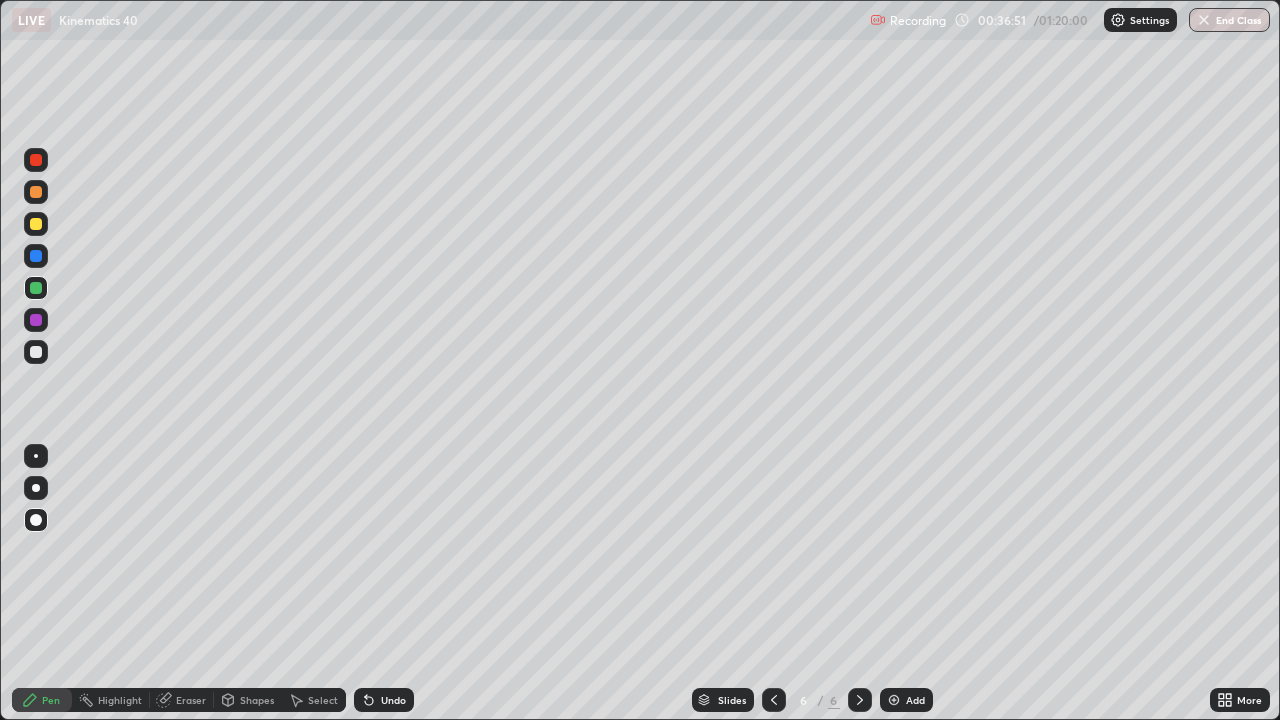click on "Undo" at bounding box center (393, 700) 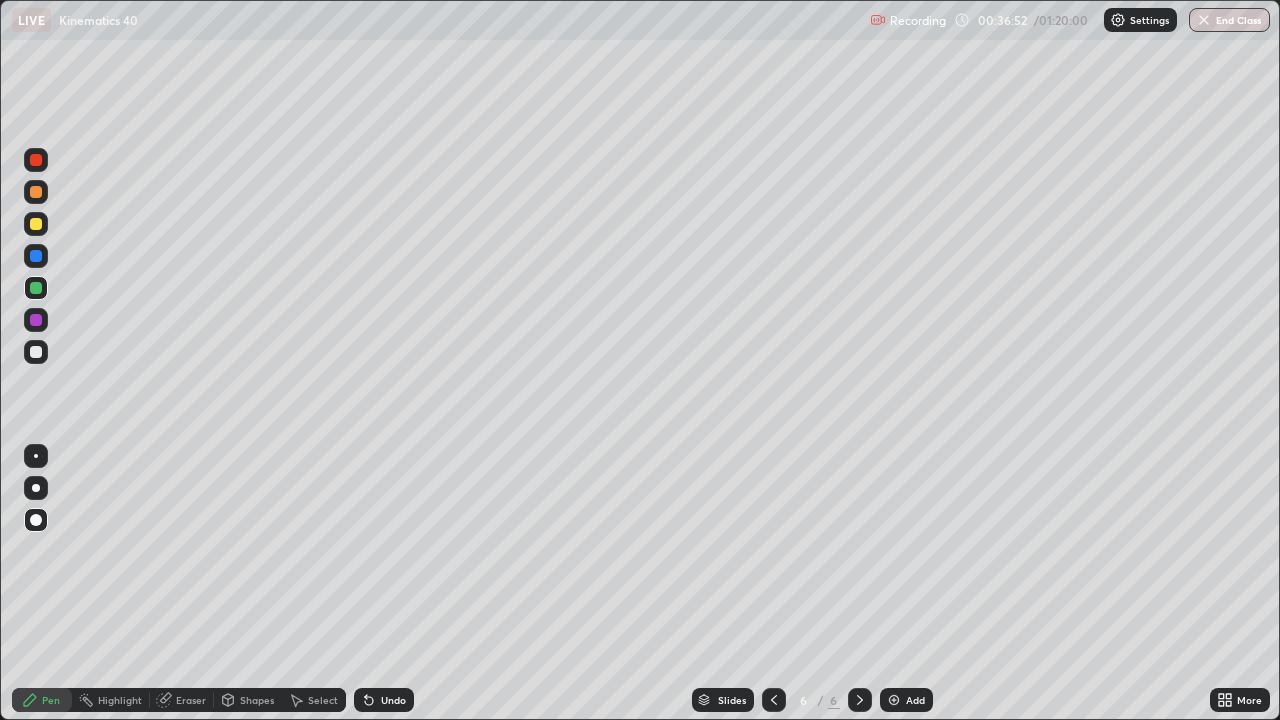 click on "Undo" at bounding box center (384, 700) 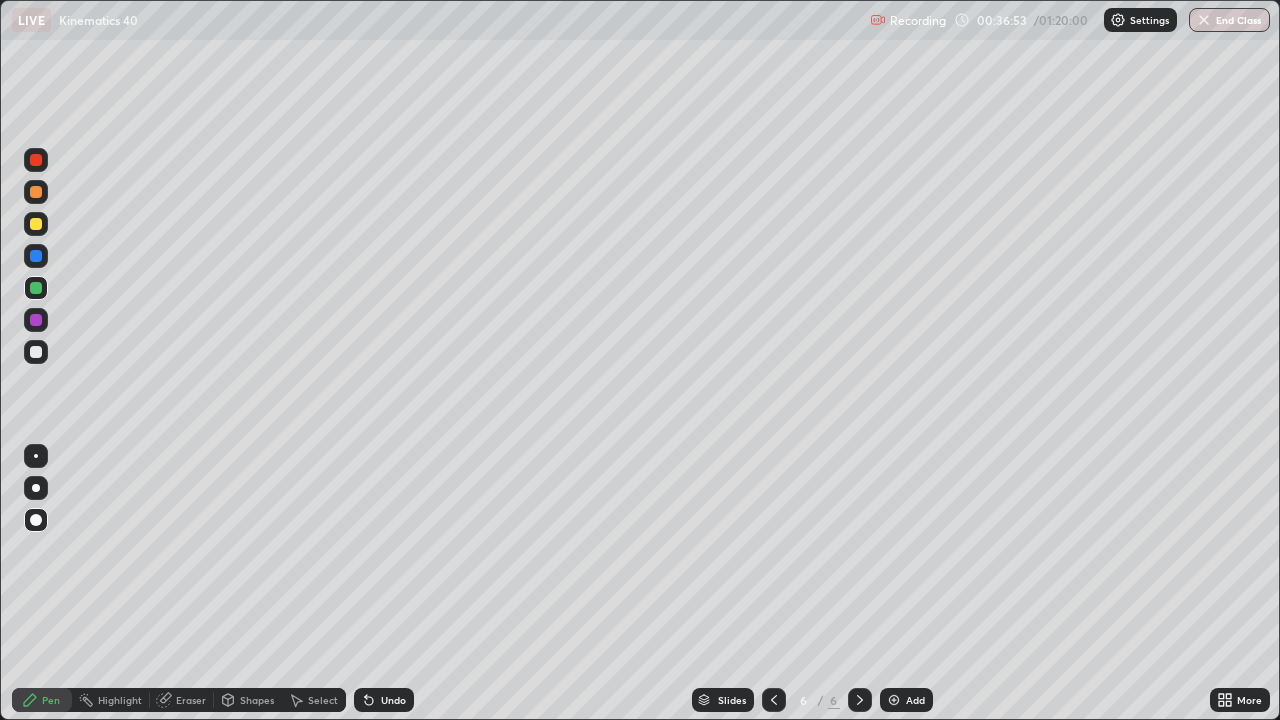 click 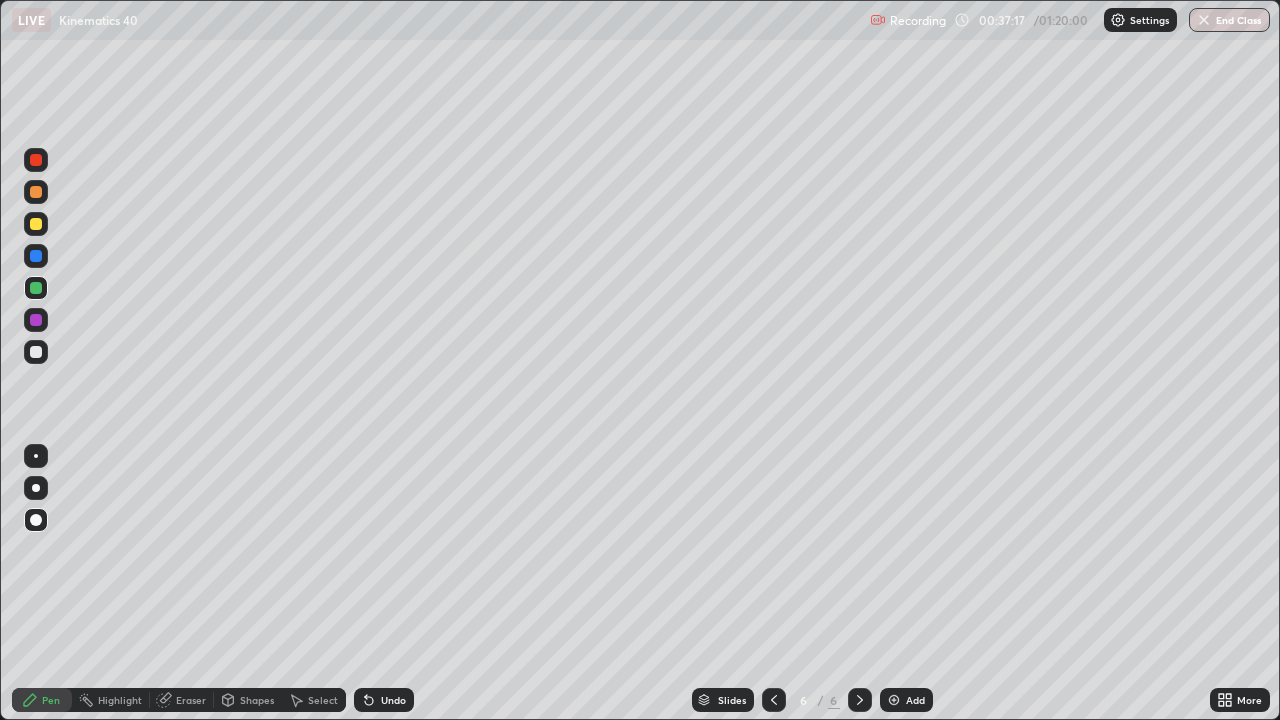 click at bounding box center (36, 256) 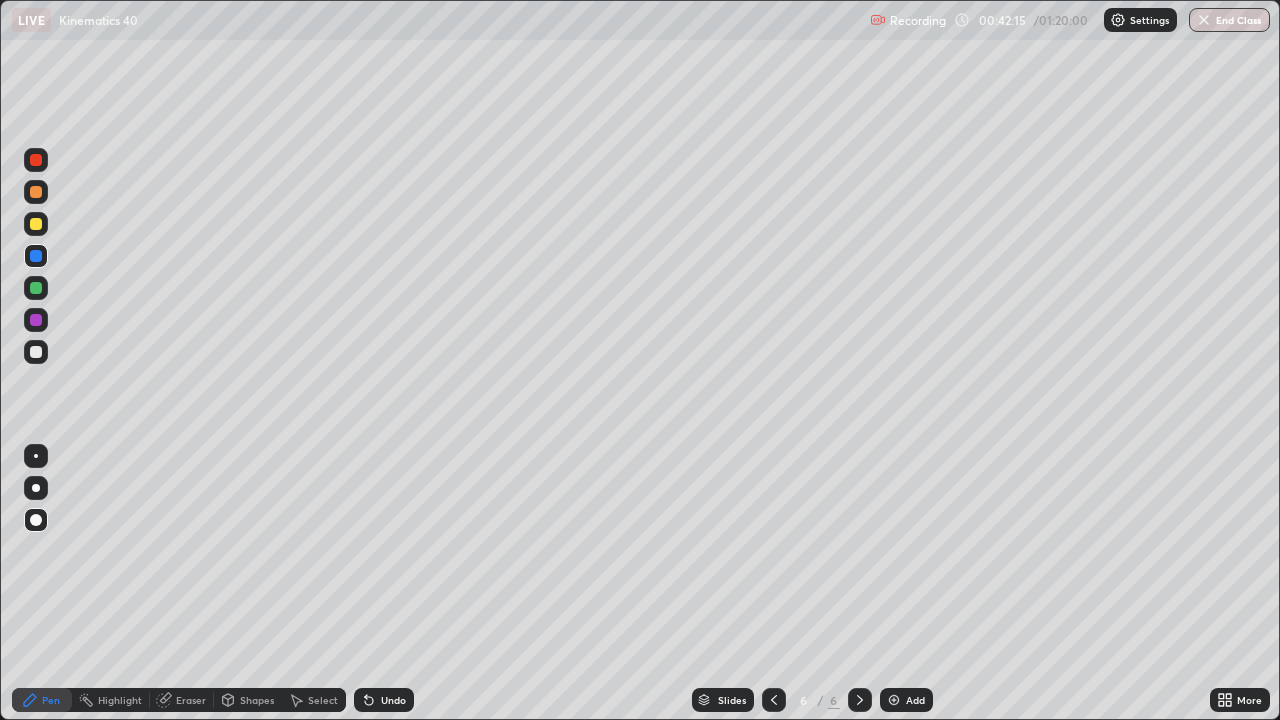click at bounding box center (36, 160) 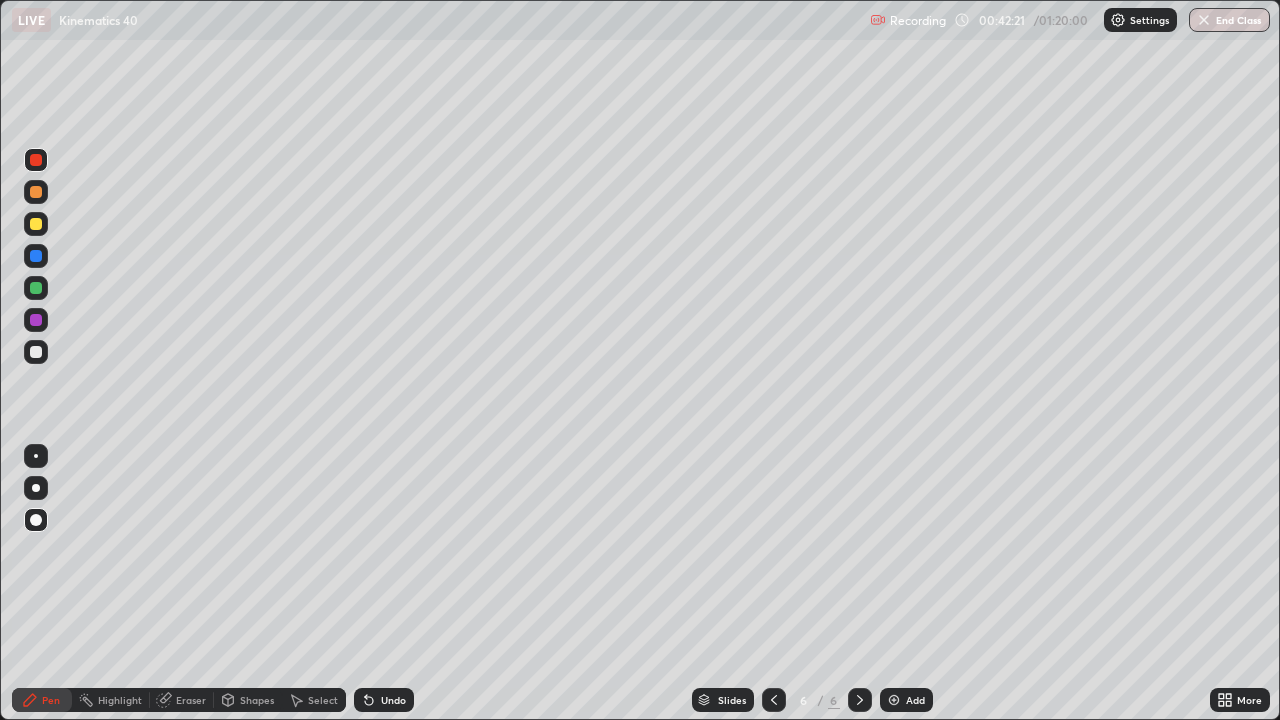 click at bounding box center [36, 352] 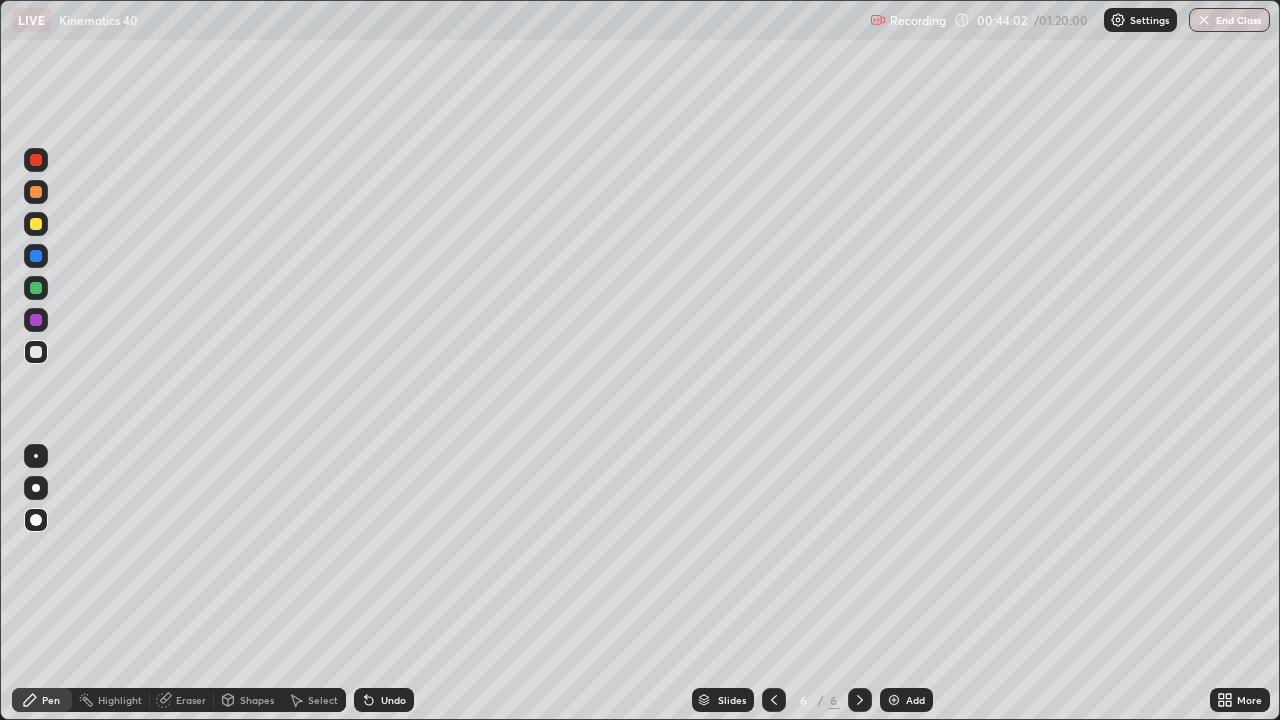 click at bounding box center (36, 352) 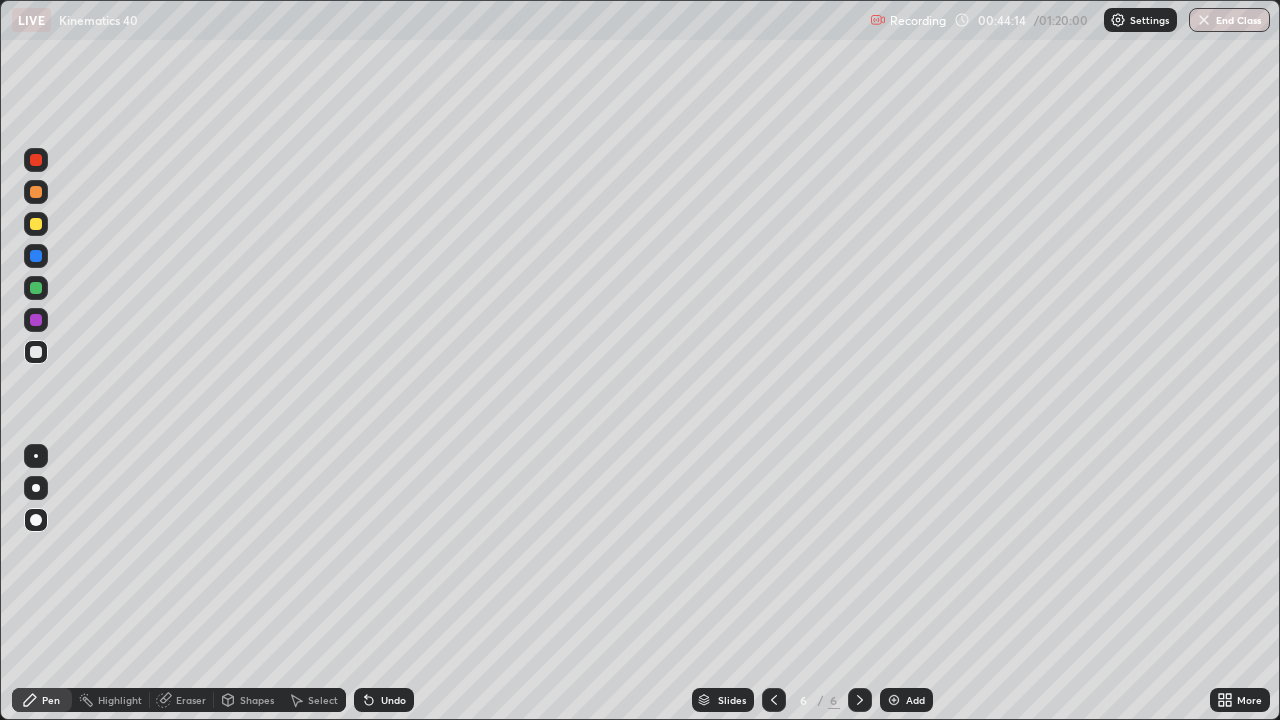 click at bounding box center (36, 288) 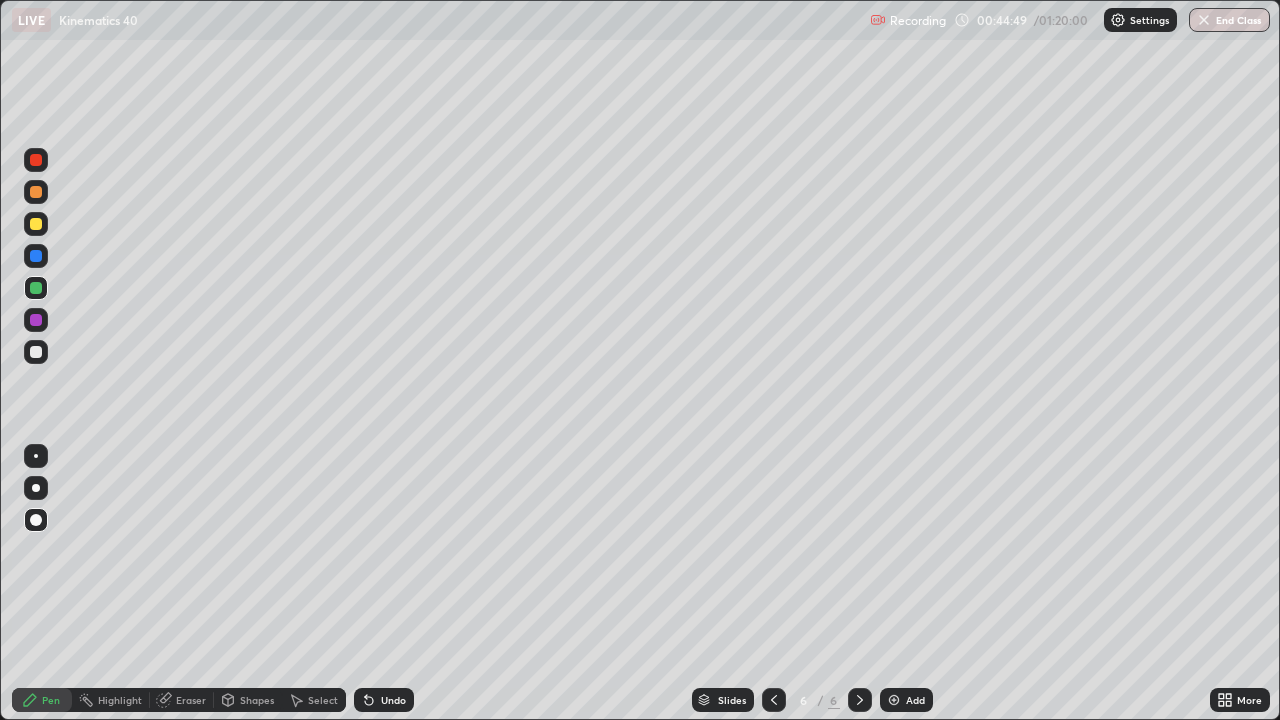 click at bounding box center (36, 352) 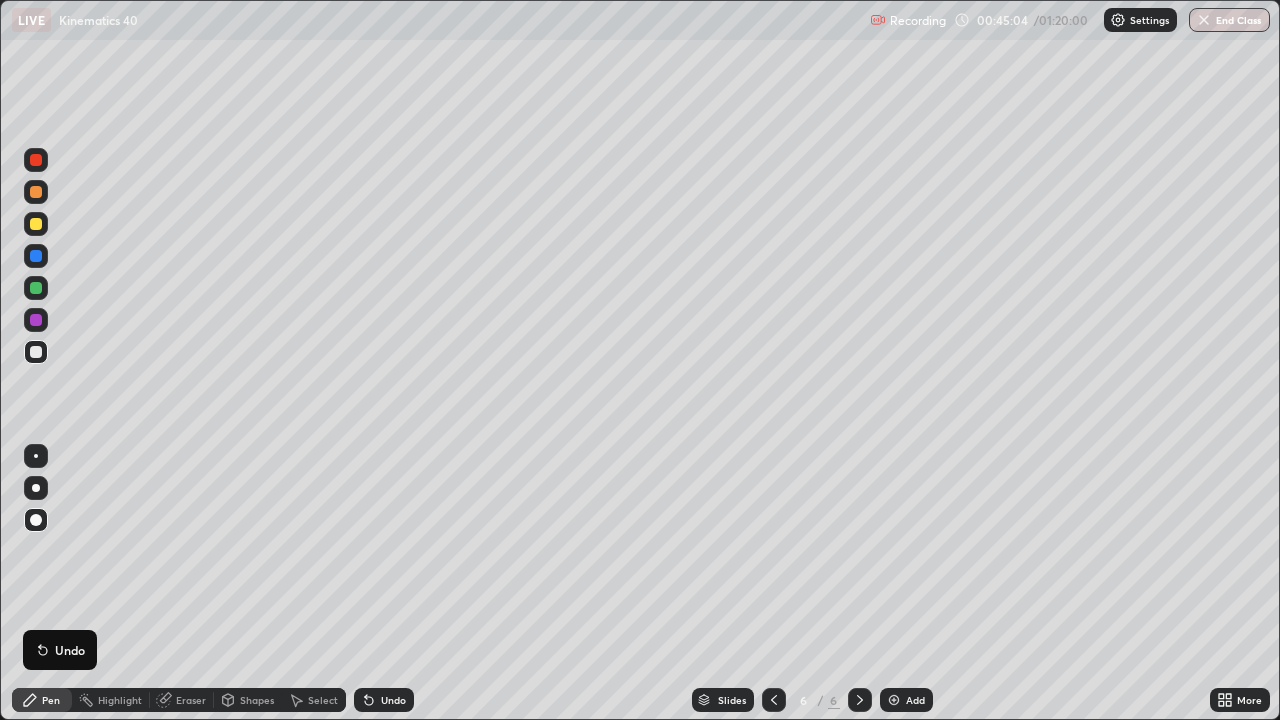 click on "Pen" at bounding box center (42, 700) 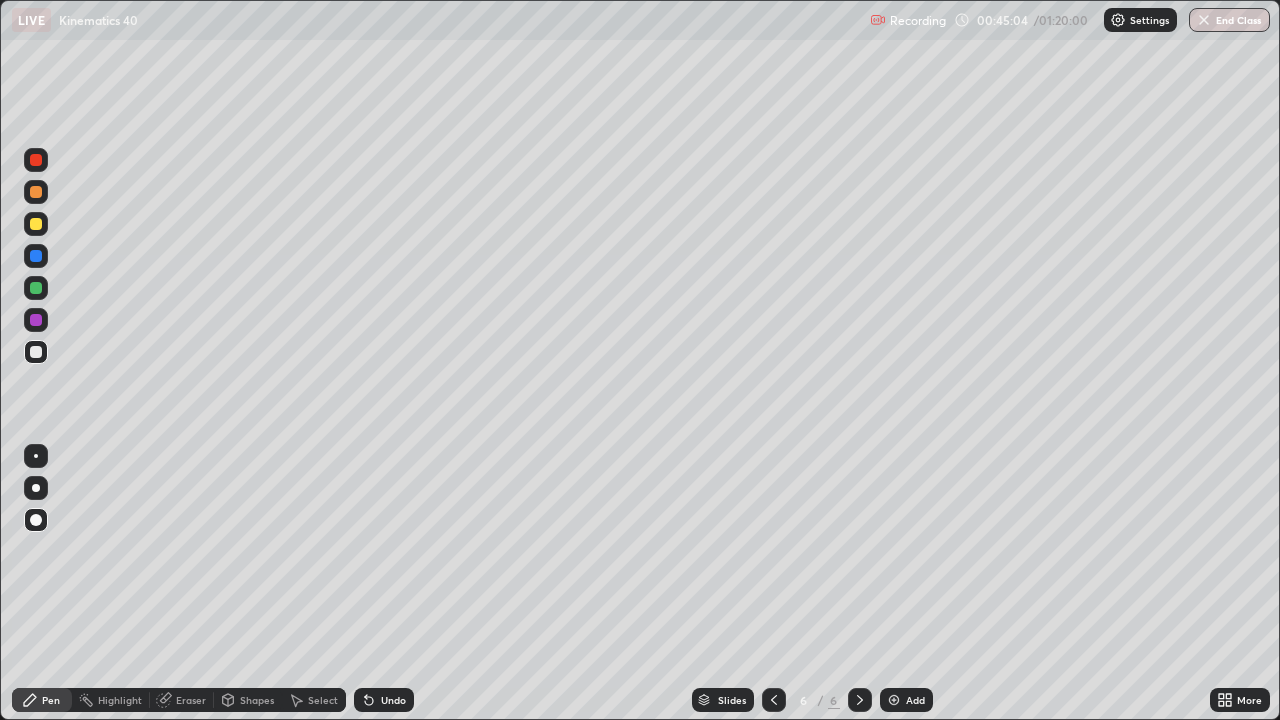 click at bounding box center (36, 352) 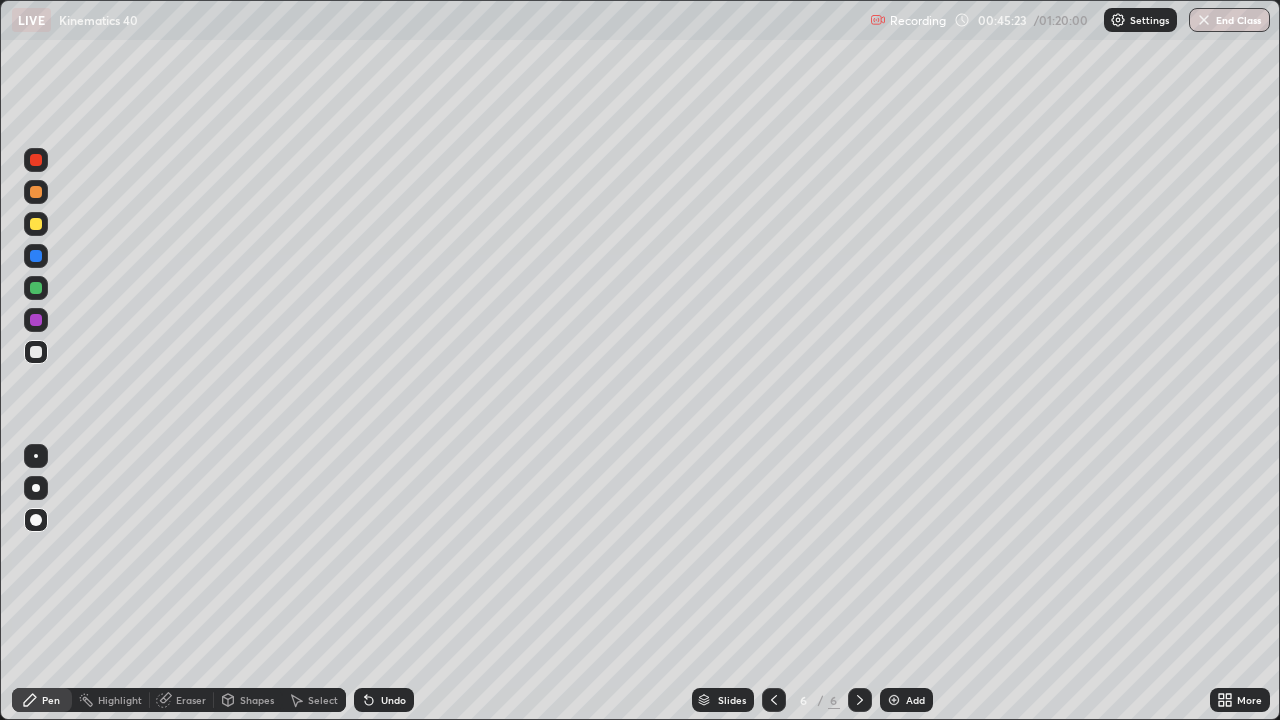 click at bounding box center [36, 320] 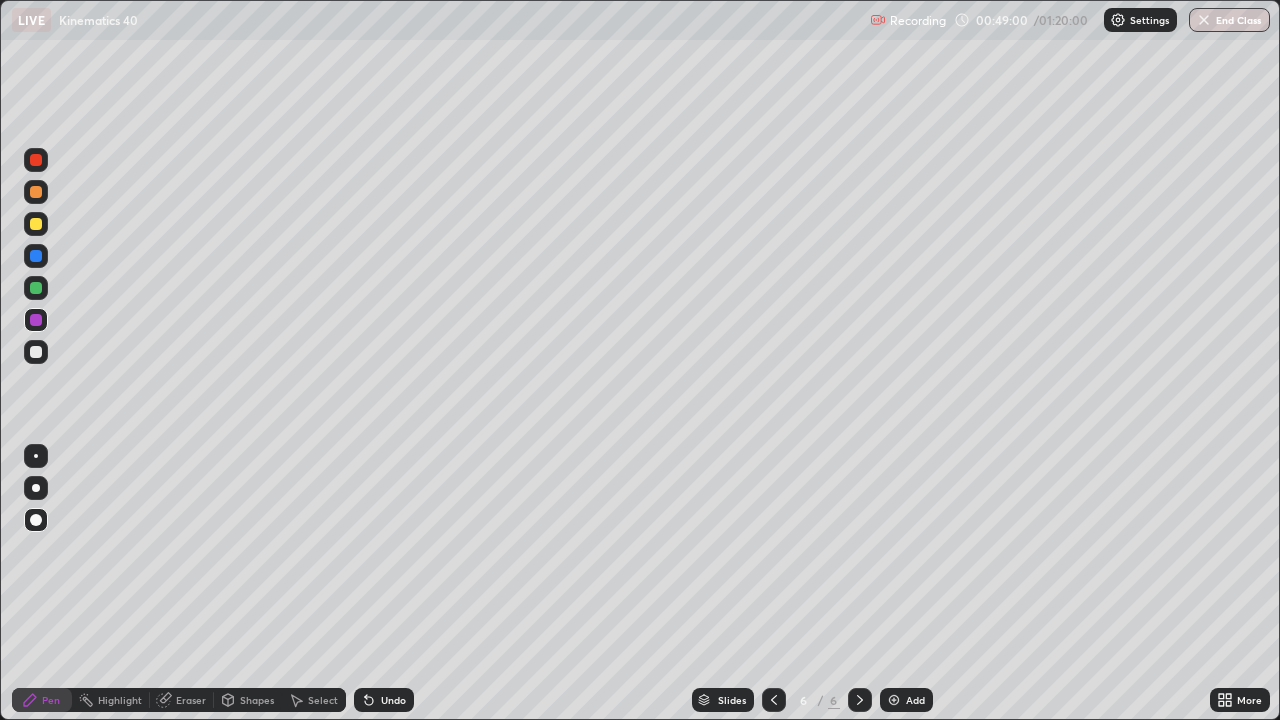 click at bounding box center [36, 352] 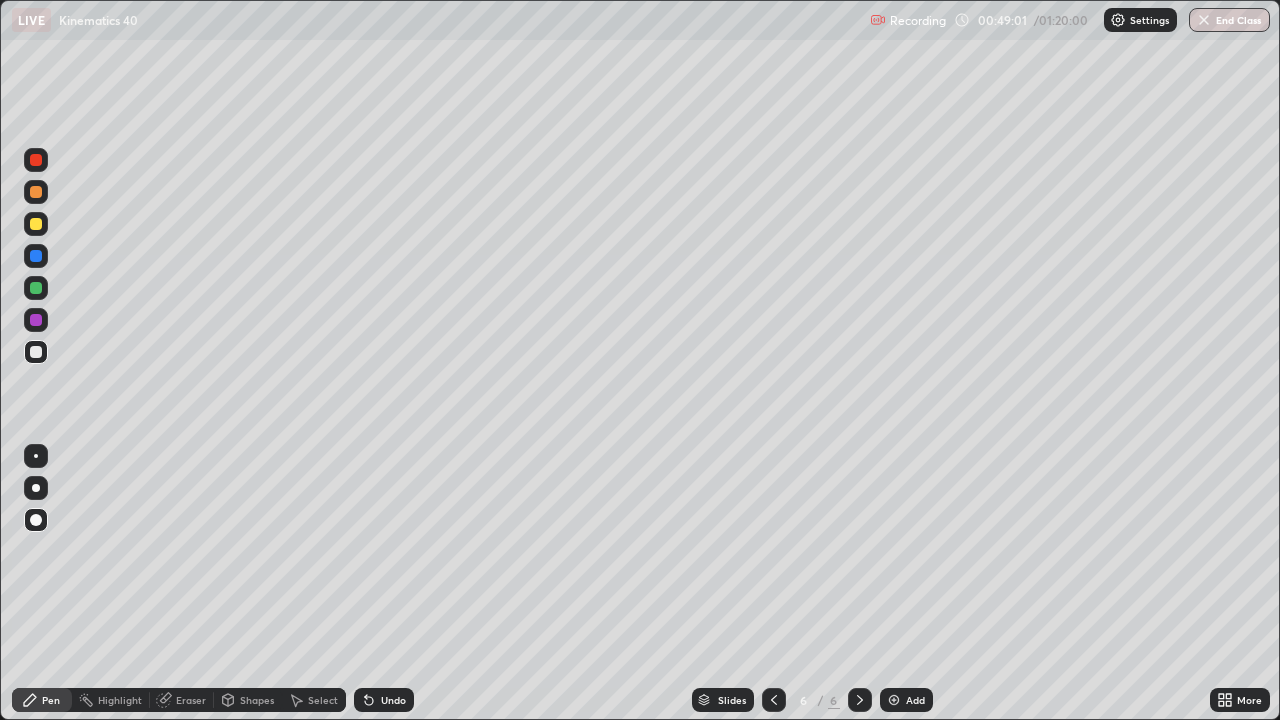 click at bounding box center (36, 320) 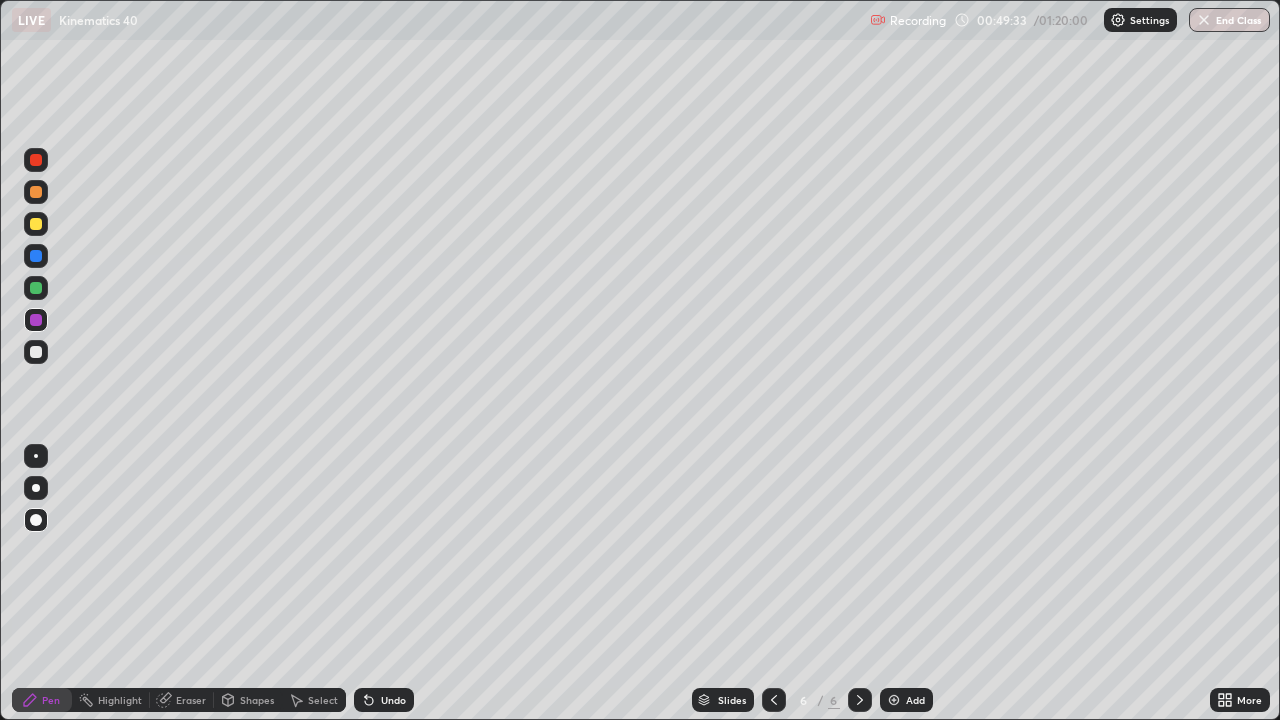 click on "Eraser" at bounding box center [191, 700] 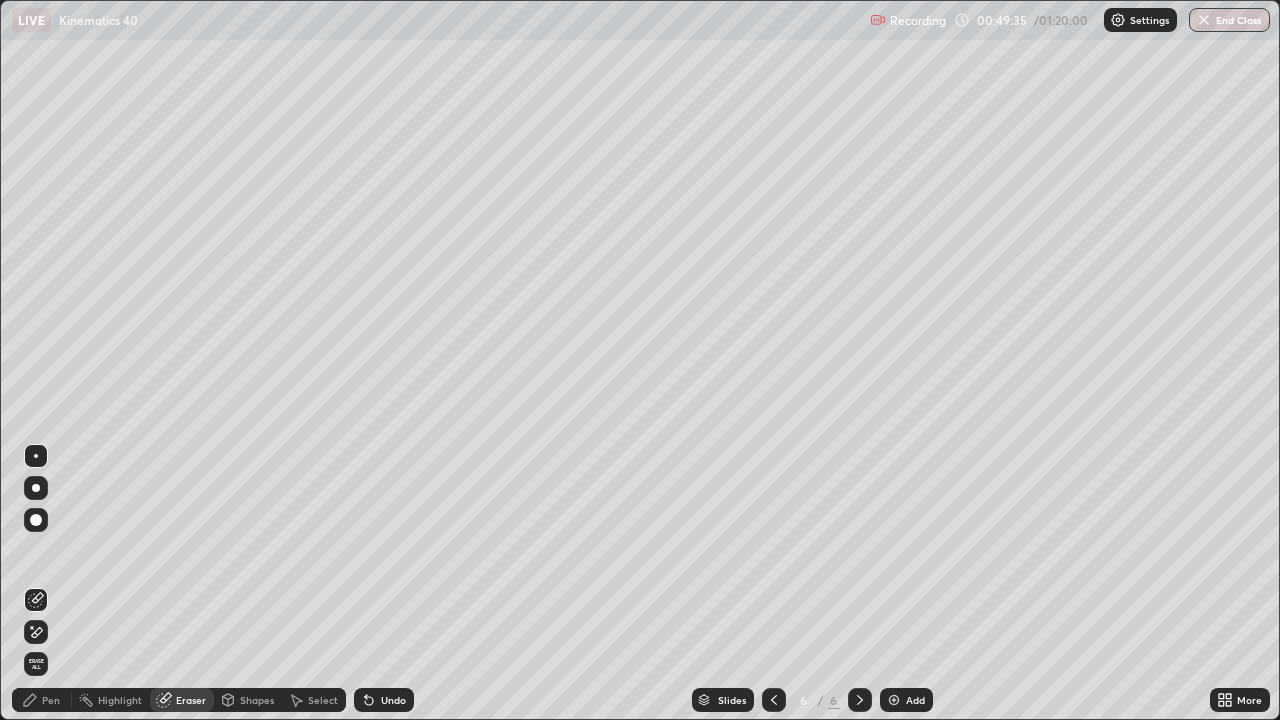 click on "Pen" at bounding box center (42, 700) 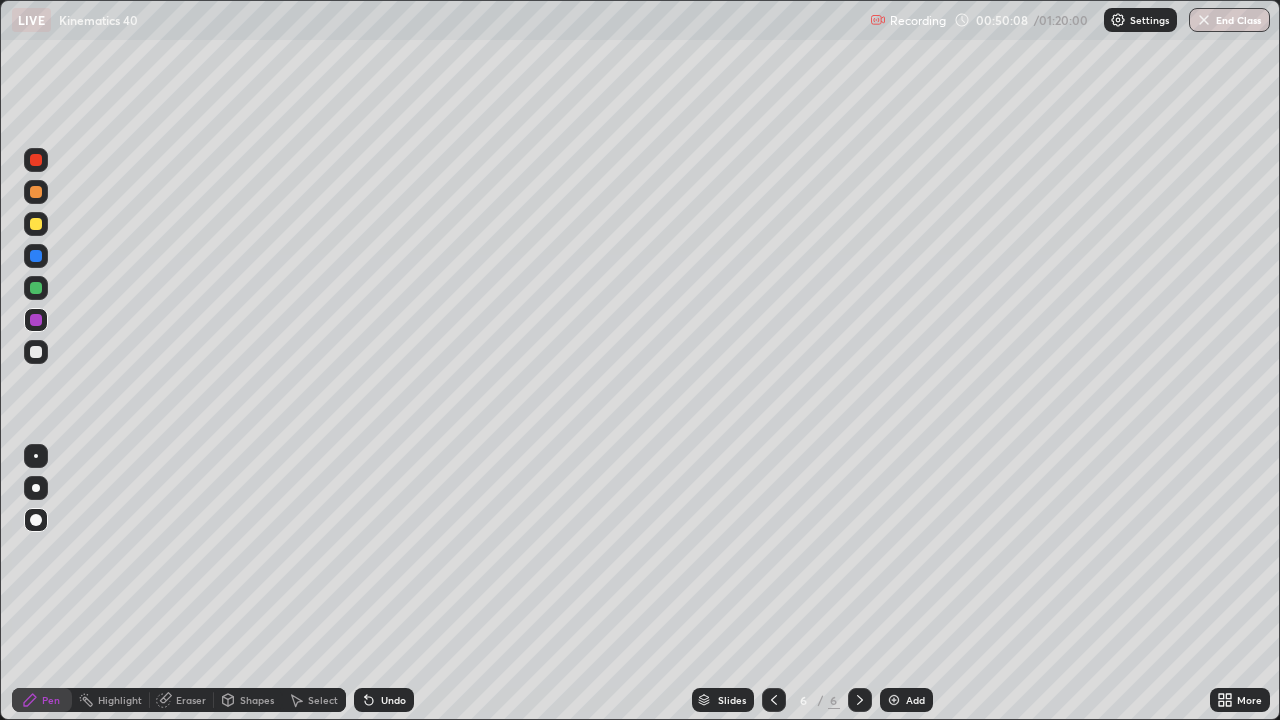 click at bounding box center [36, 288] 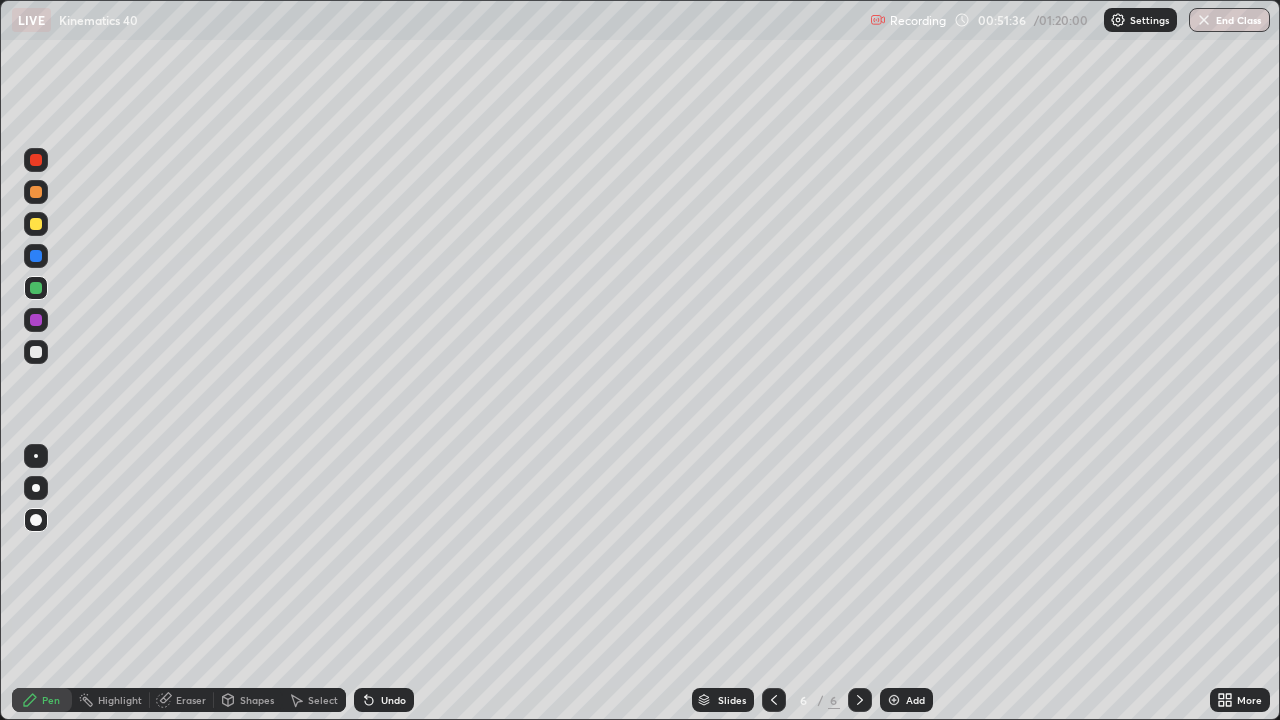 click on "Undo" at bounding box center (384, 700) 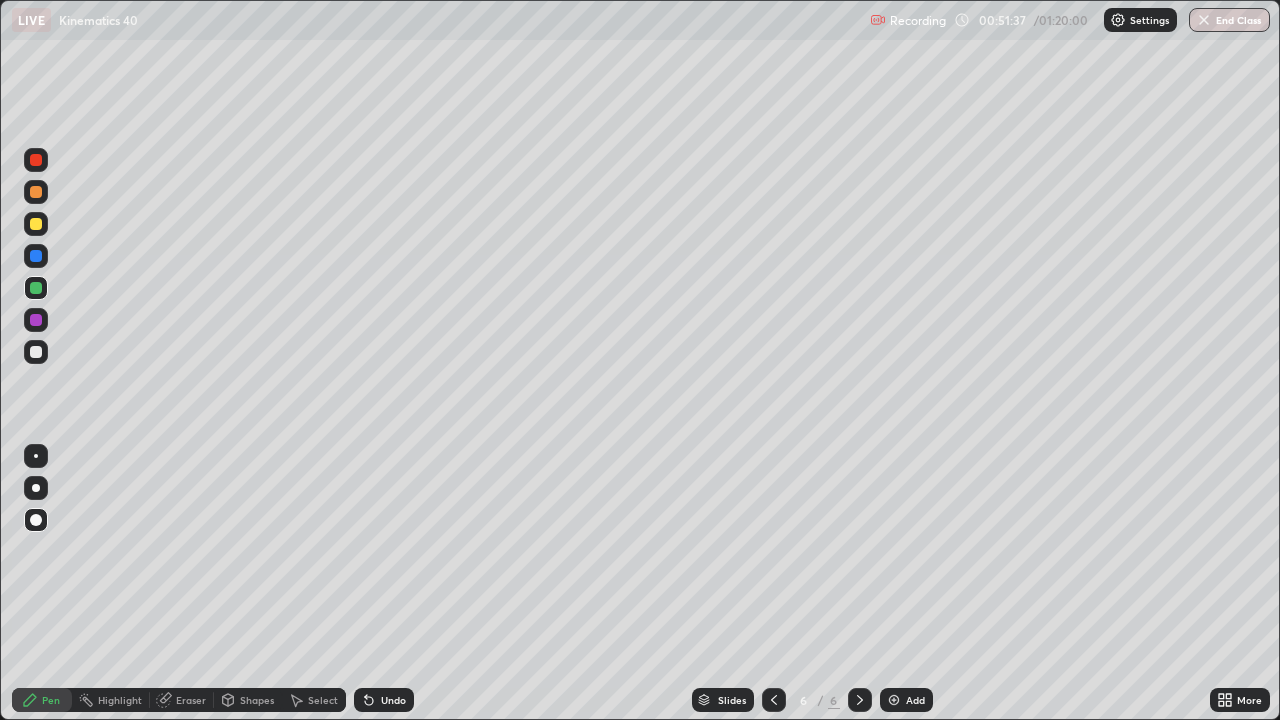 click on "Undo" at bounding box center (384, 700) 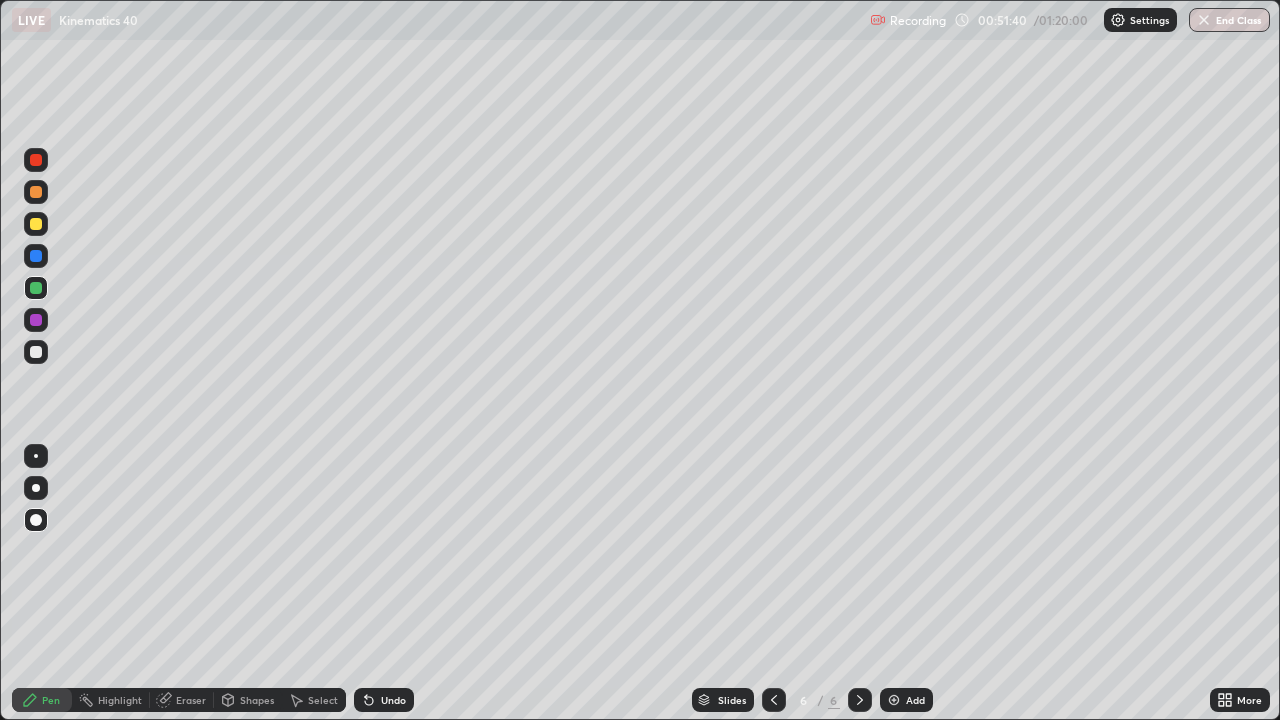 click at bounding box center (36, 256) 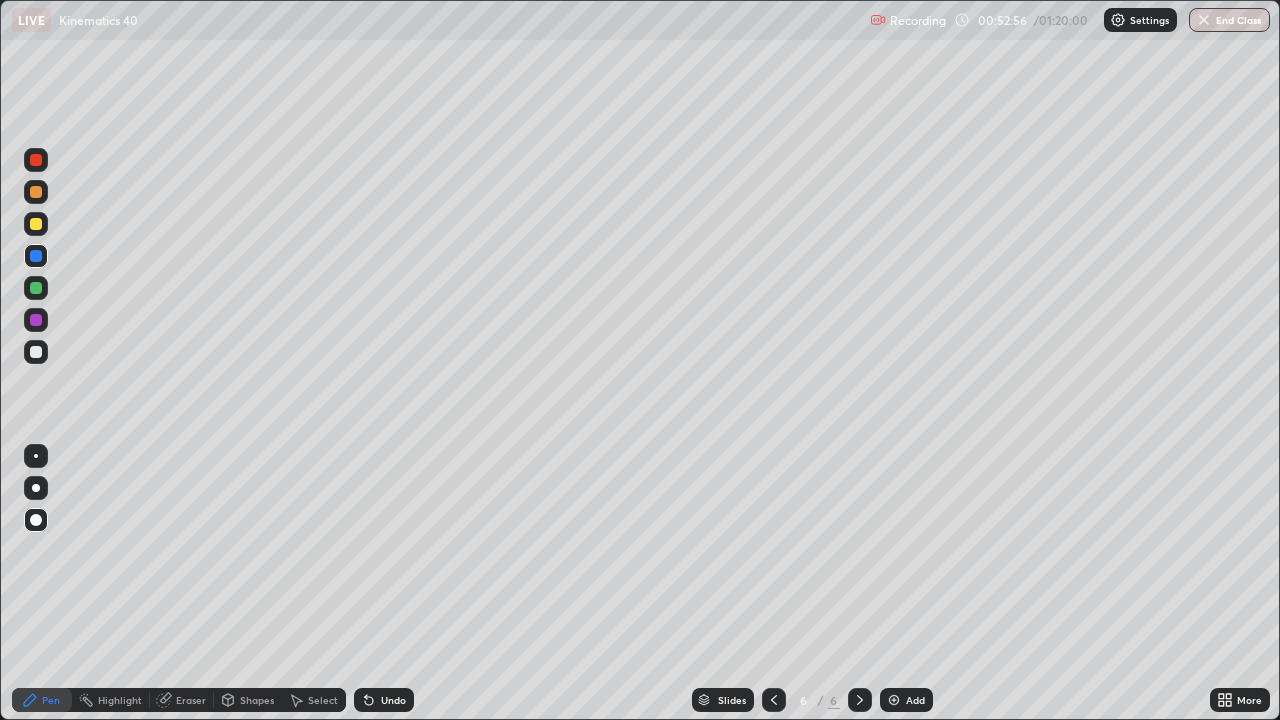 click on "Eraser" at bounding box center [191, 700] 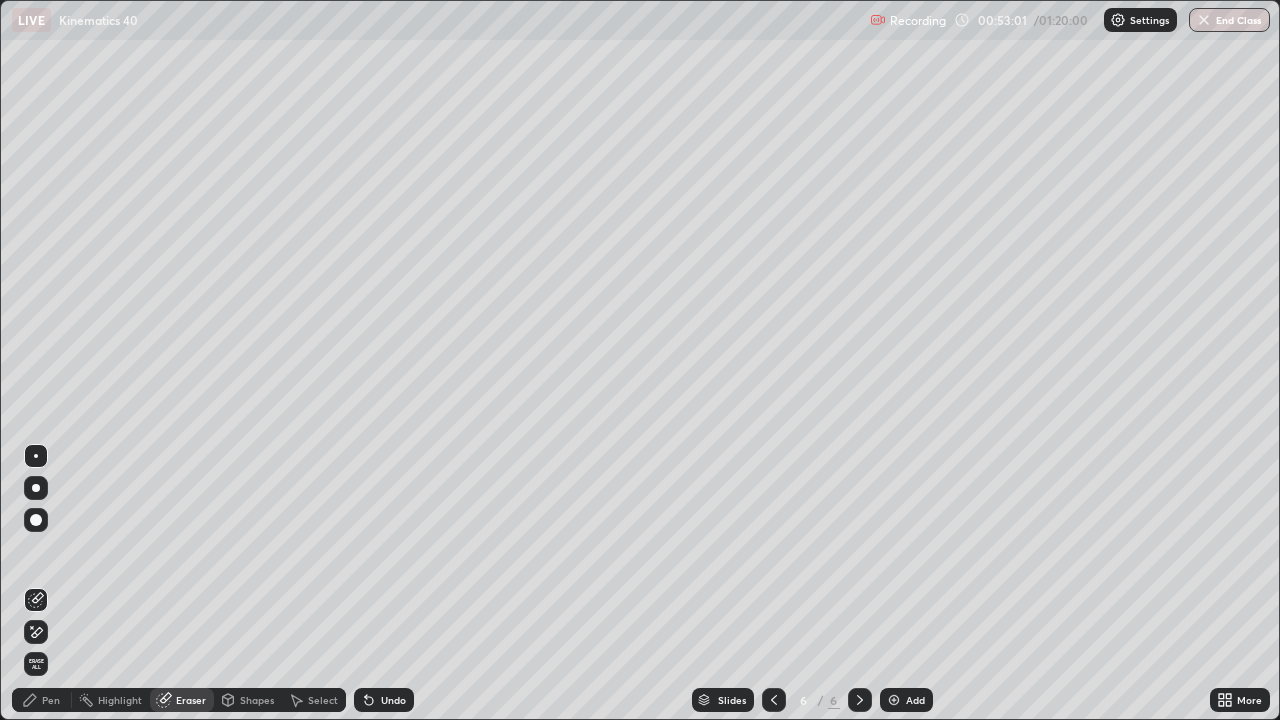 click on "Pen" at bounding box center [51, 700] 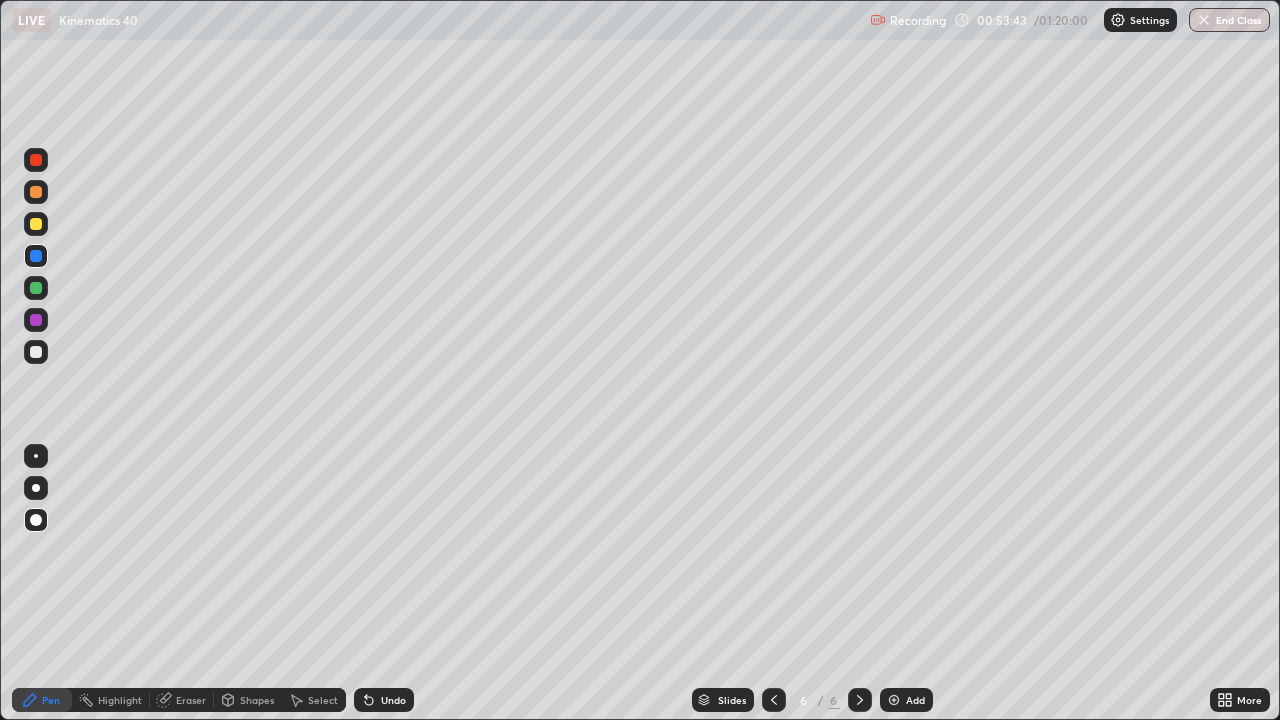 click at bounding box center [36, 160] 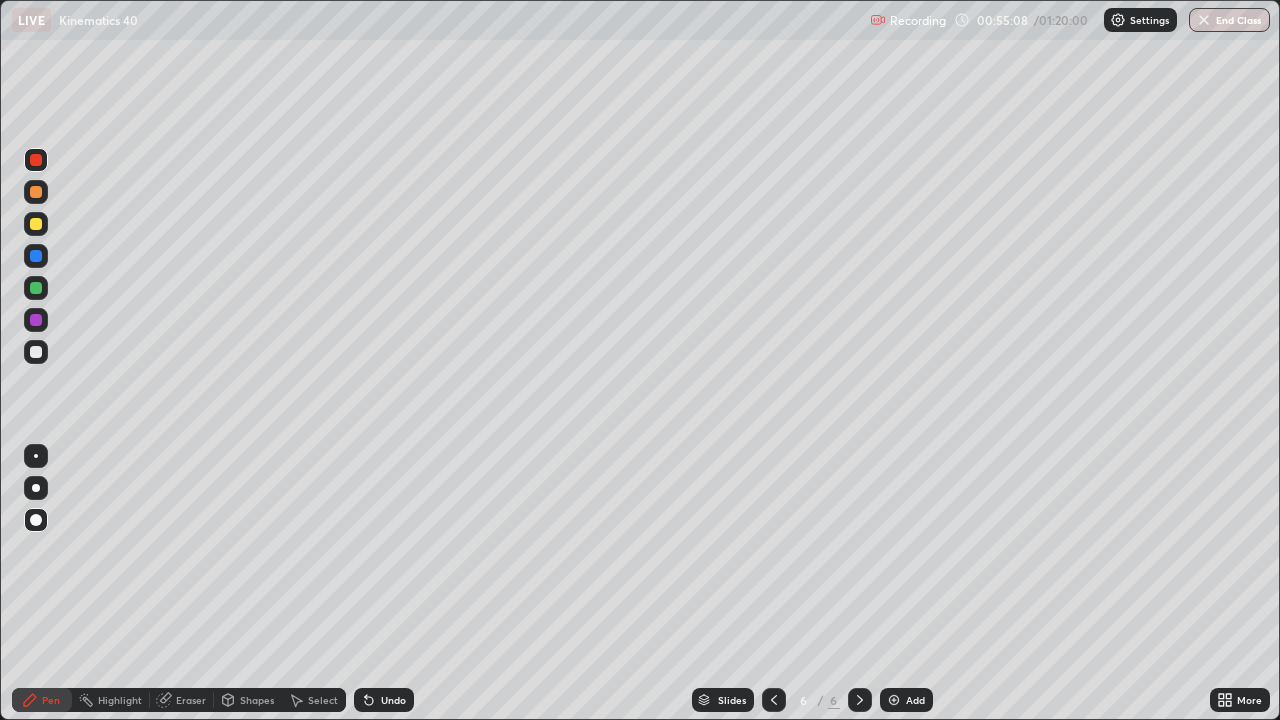 click at bounding box center (36, 256) 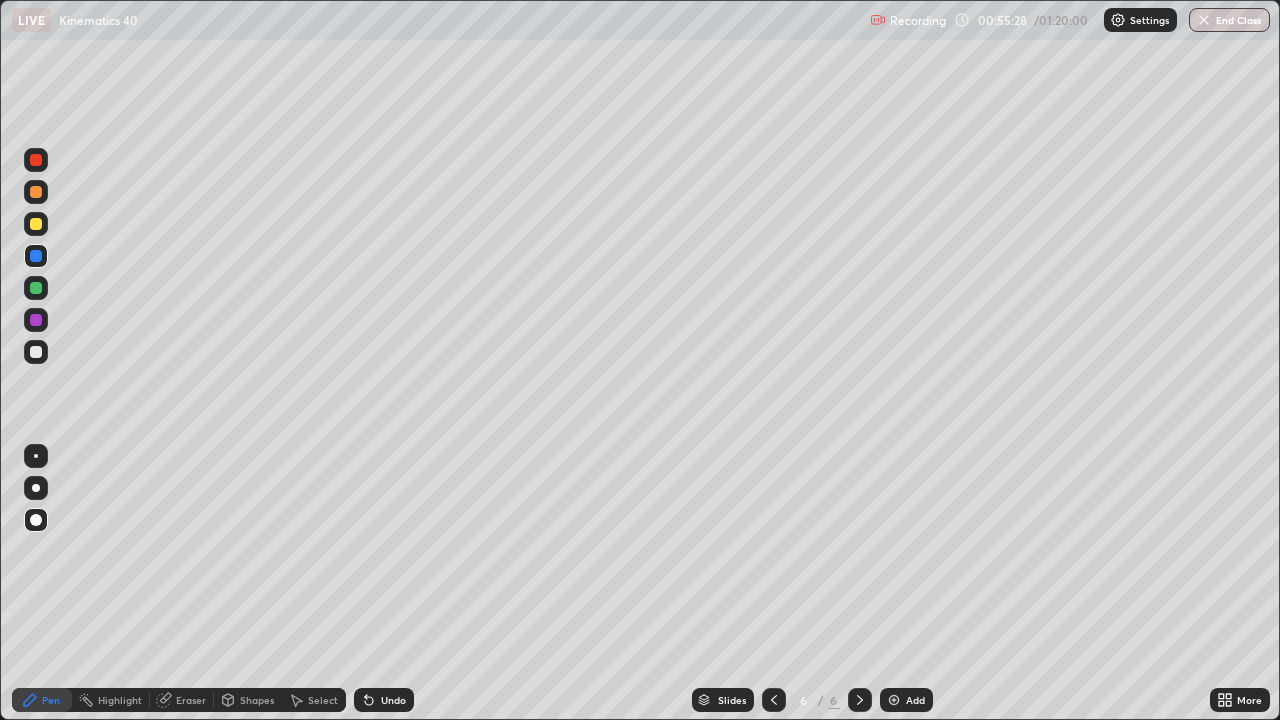 click on "Undo" at bounding box center [384, 700] 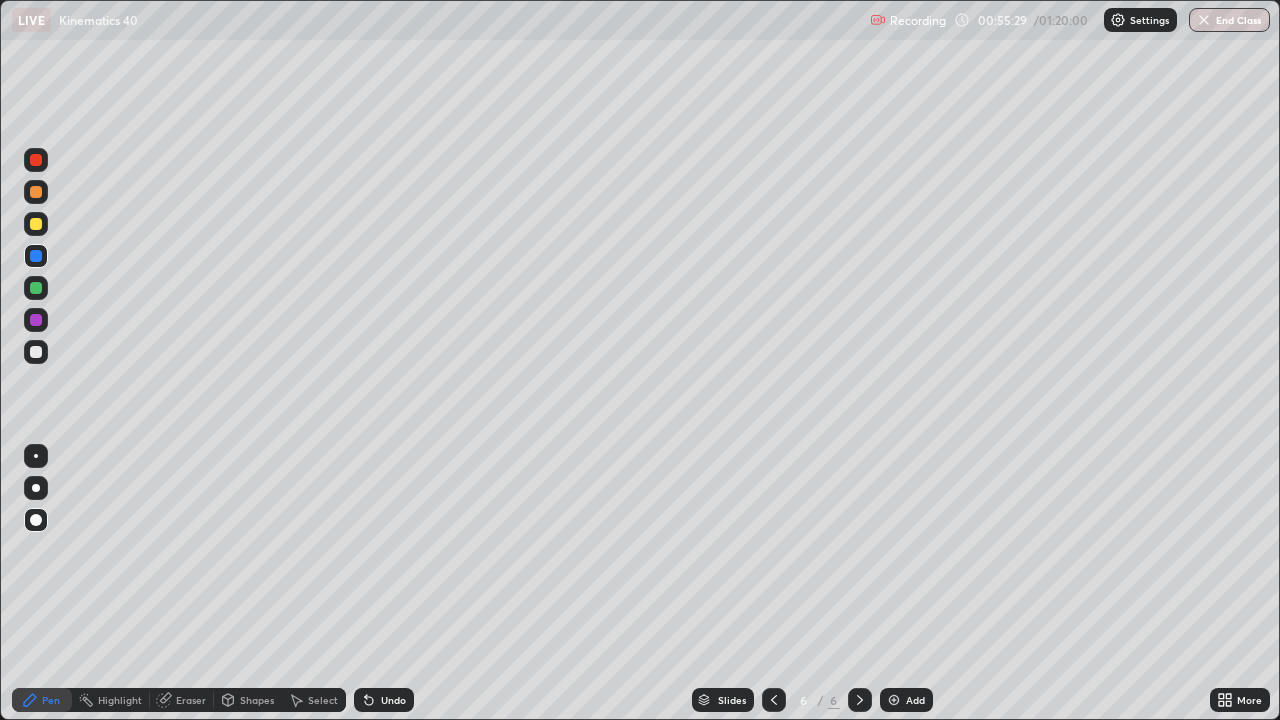 click 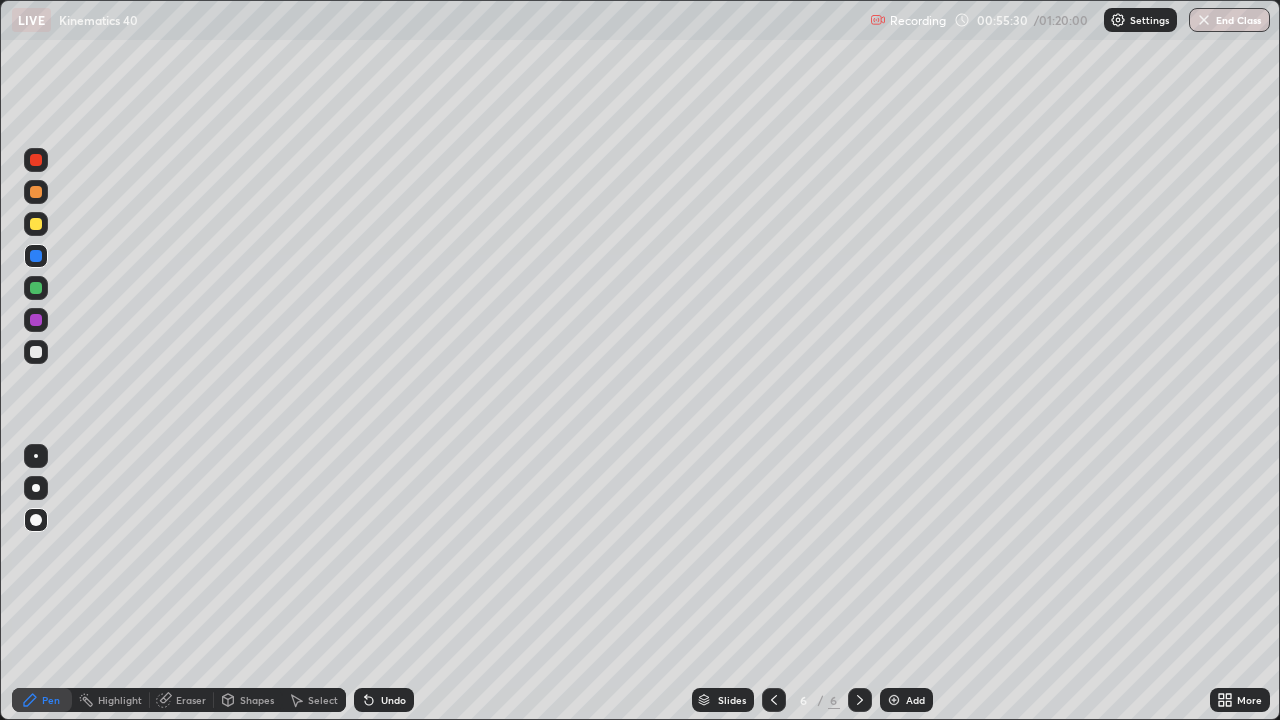 click on "Undo" at bounding box center (384, 700) 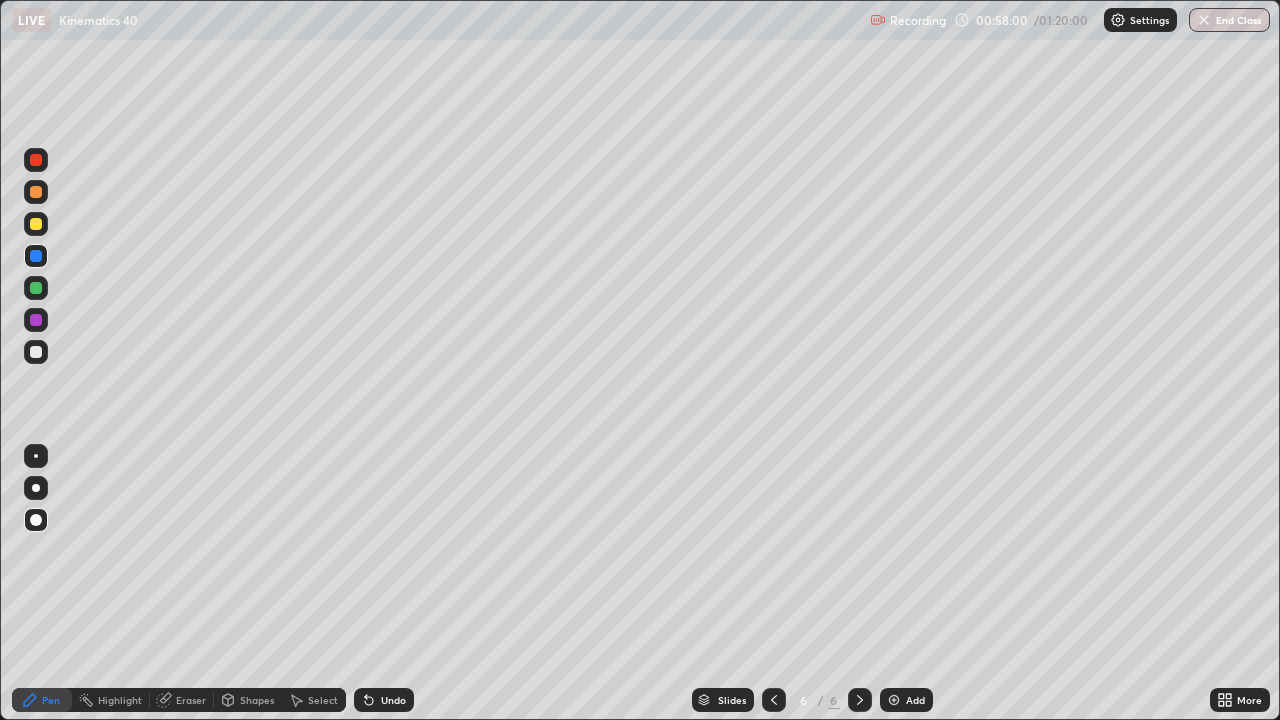 click on "Undo" at bounding box center (384, 700) 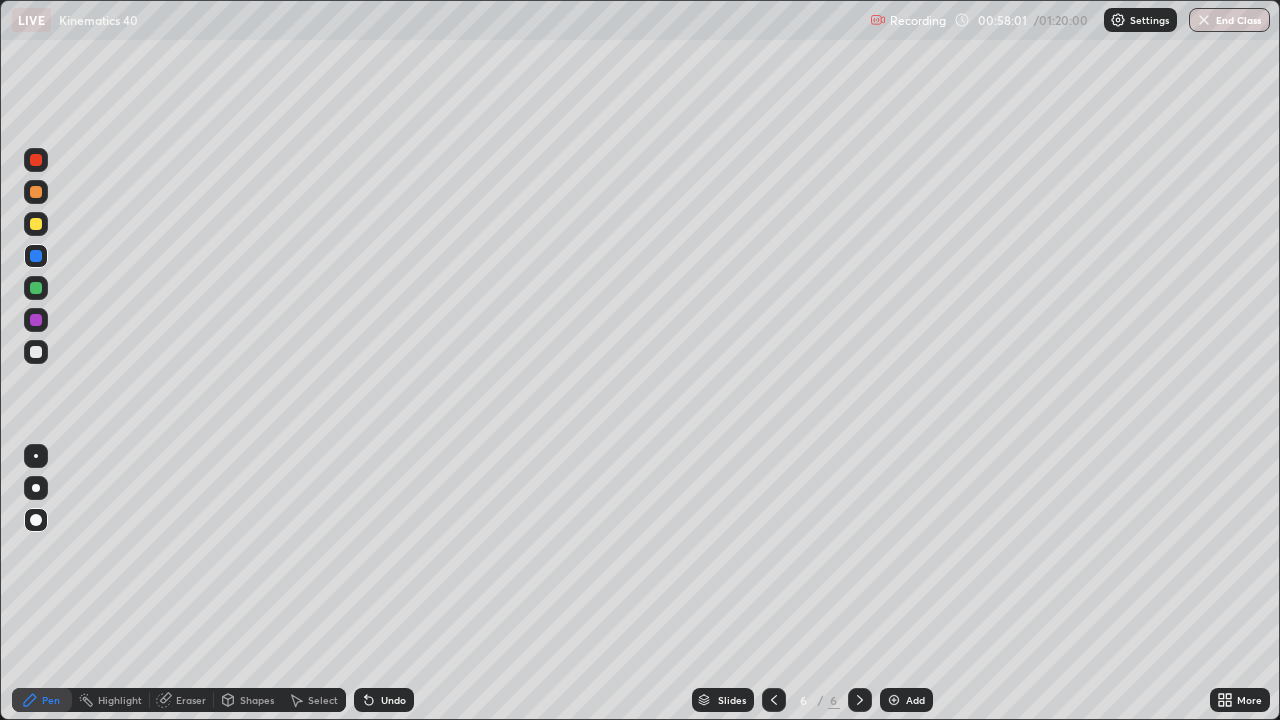 click on "Undo" at bounding box center [384, 700] 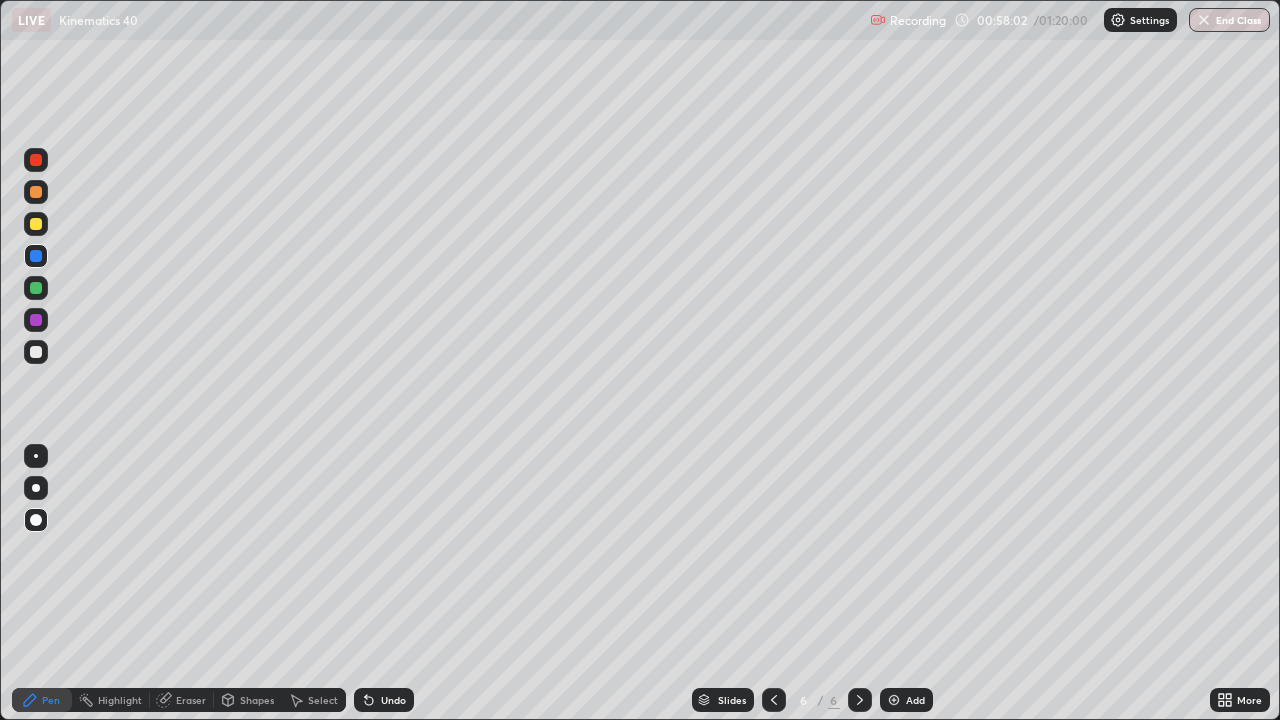 click on "Undo" at bounding box center (384, 700) 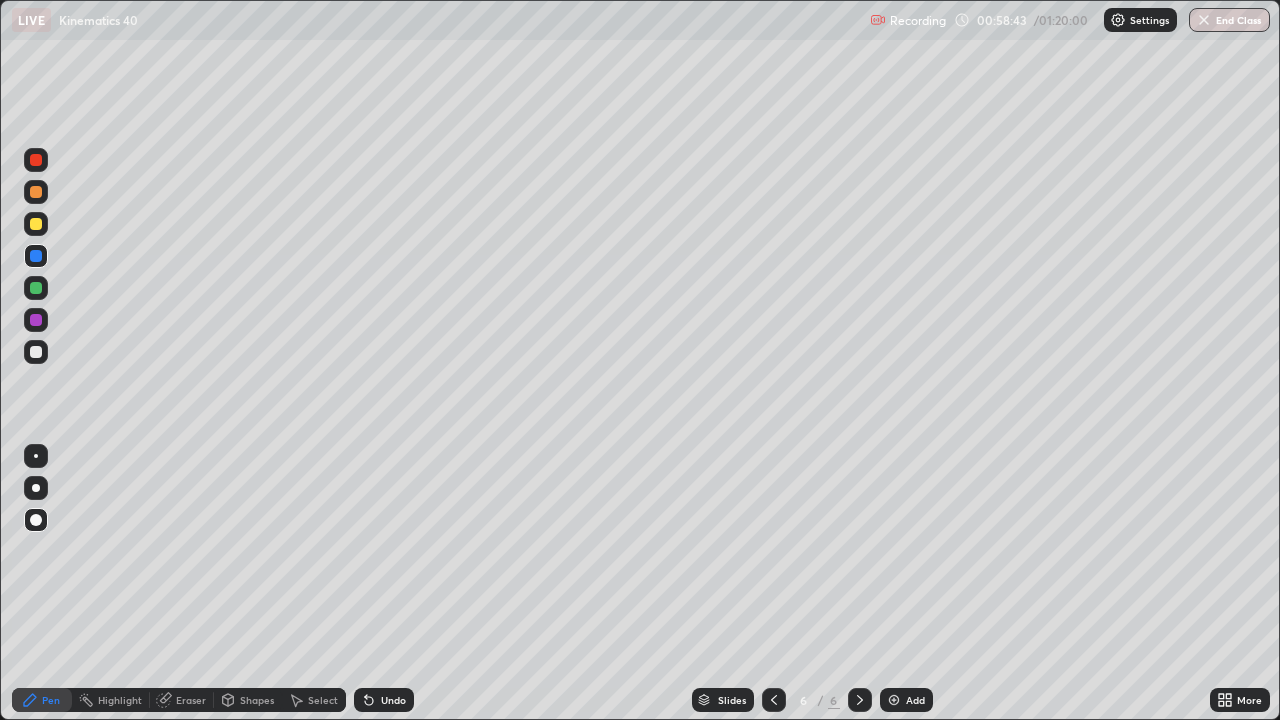 click at bounding box center (36, 160) 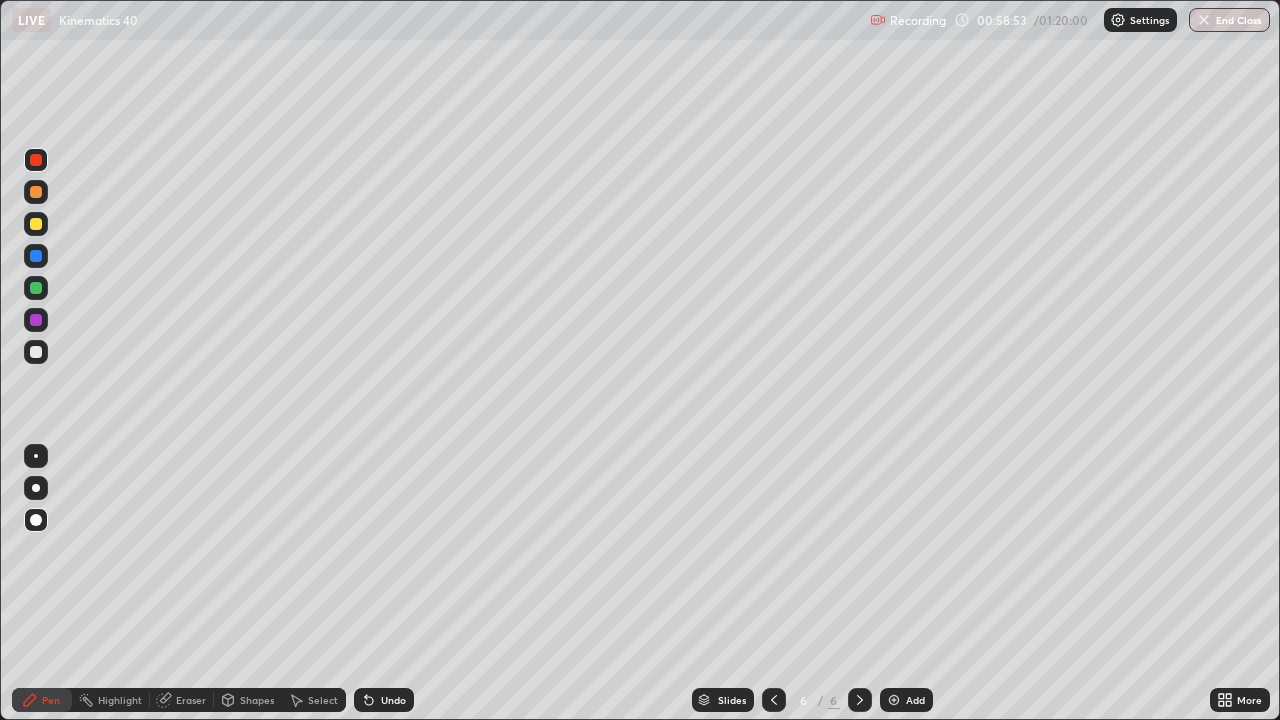 click at bounding box center (36, 192) 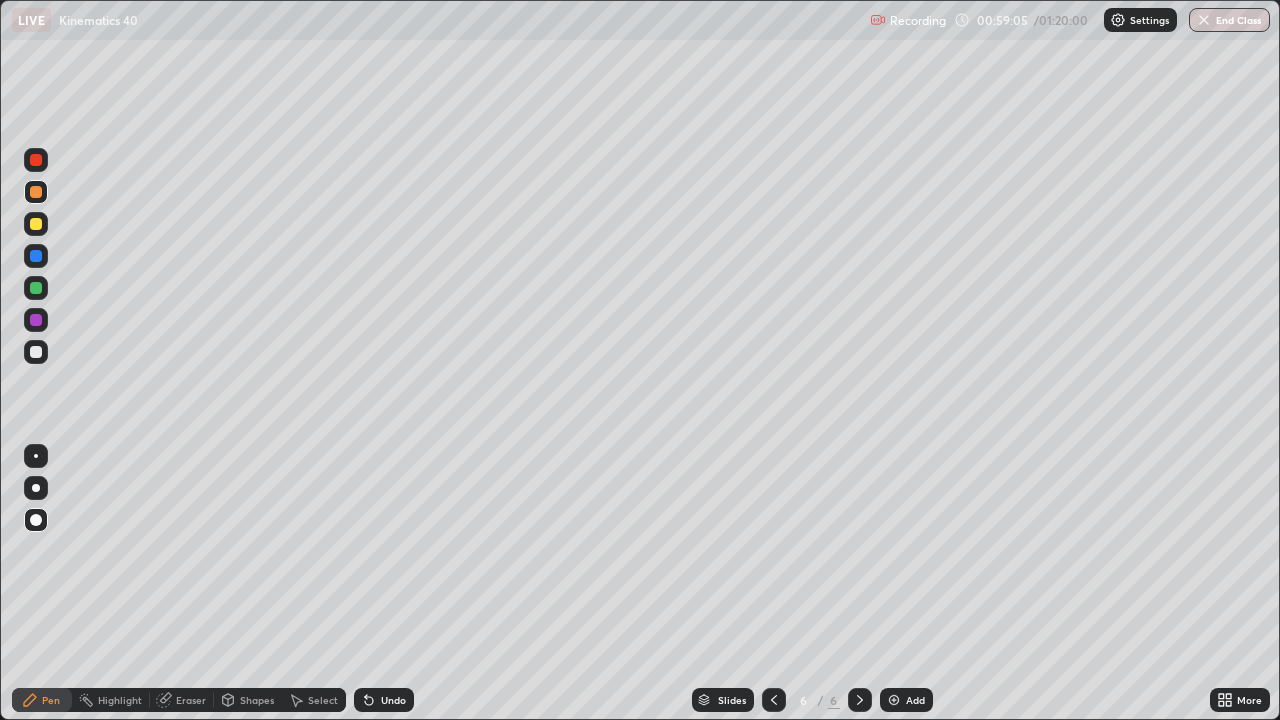 click on "Undo" at bounding box center [393, 700] 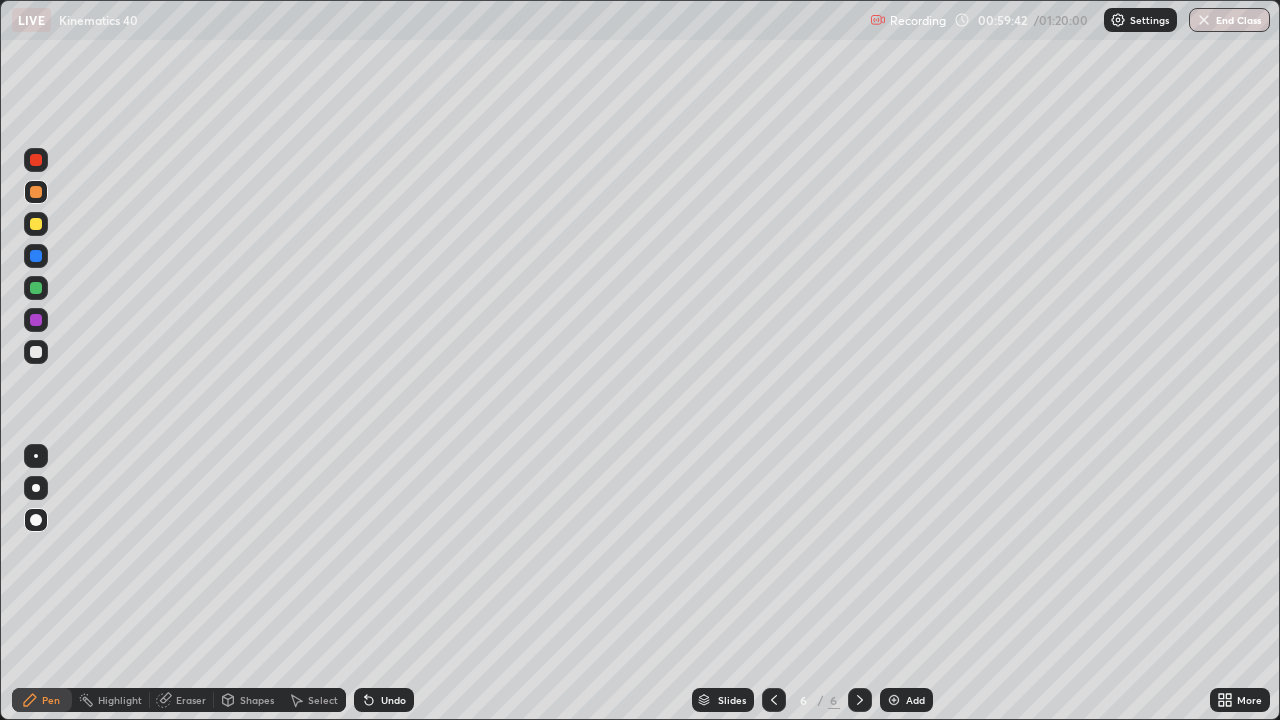 click on "Eraser" at bounding box center [191, 700] 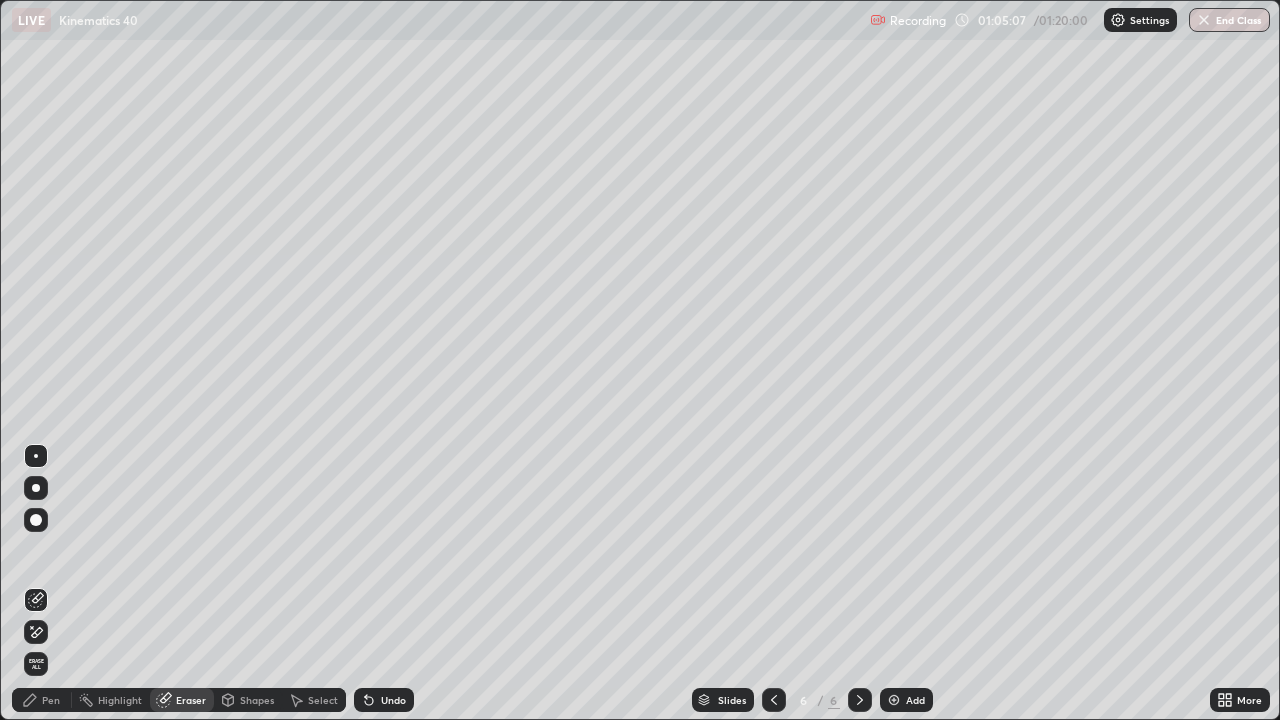 click on "Pen" at bounding box center [51, 700] 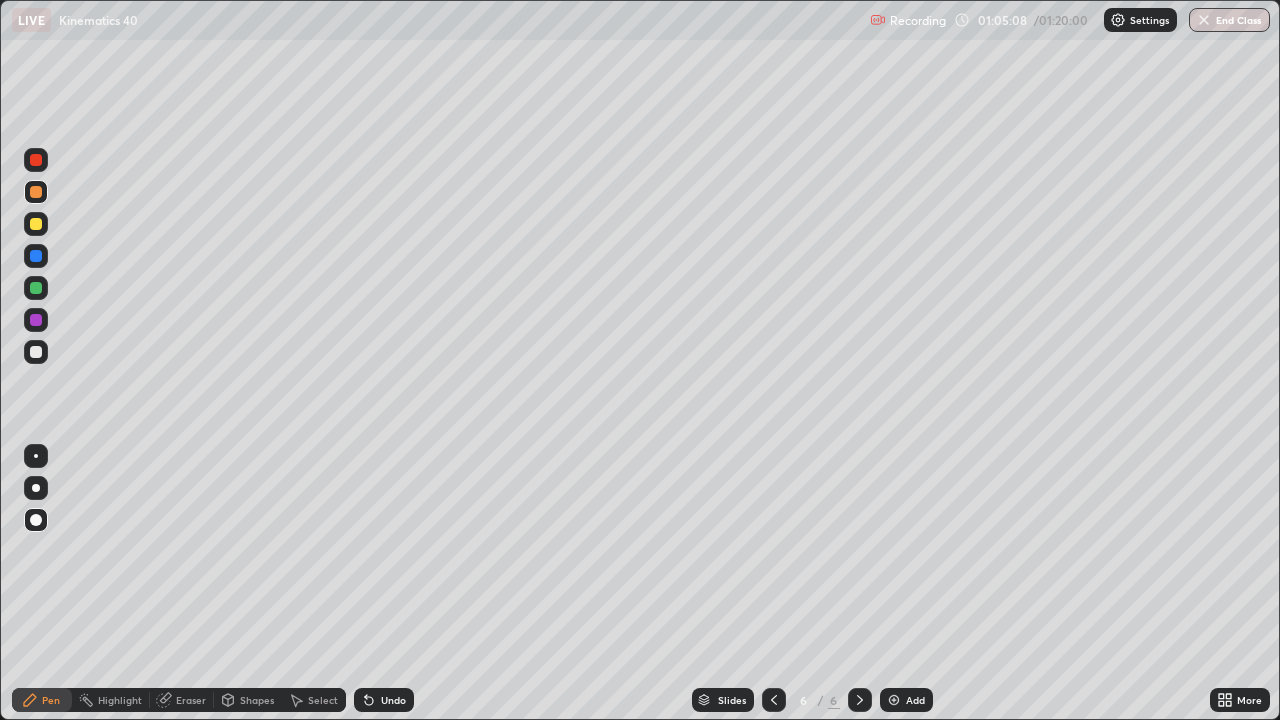 click at bounding box center [36, 352] 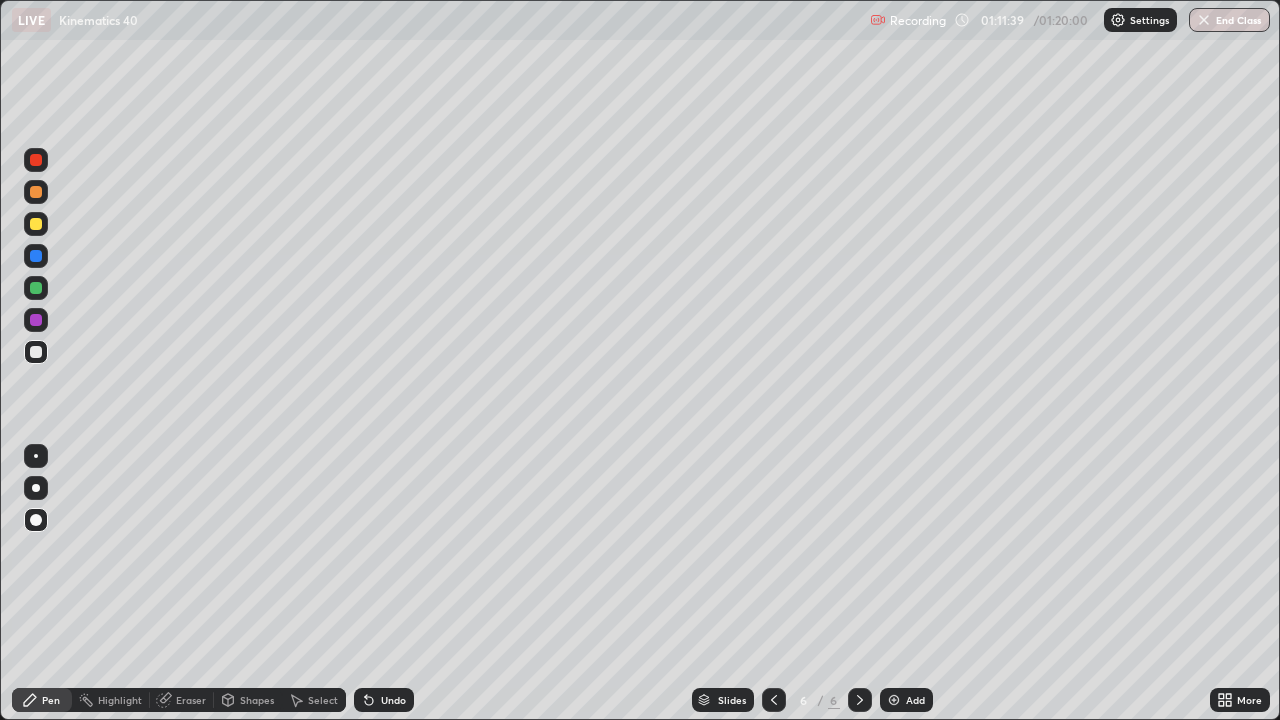 click on "Add" at bounding box center (915, 700) 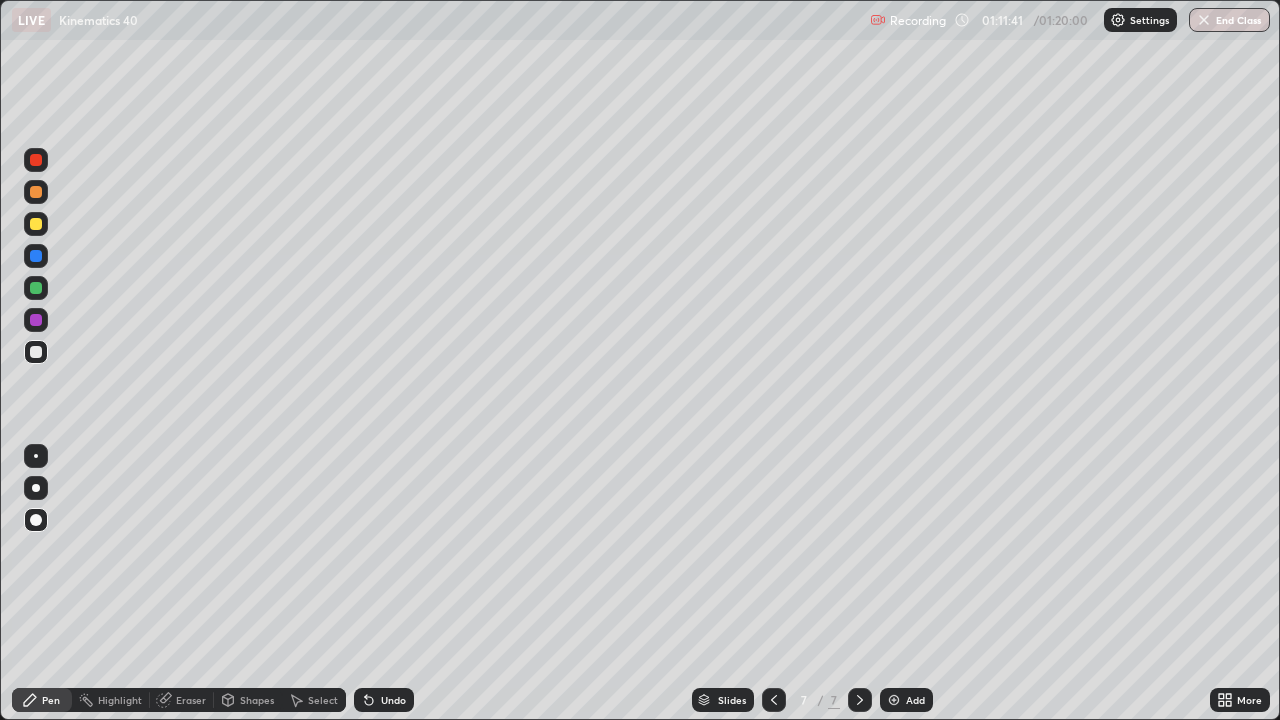 click at bounding box center (36, 352) 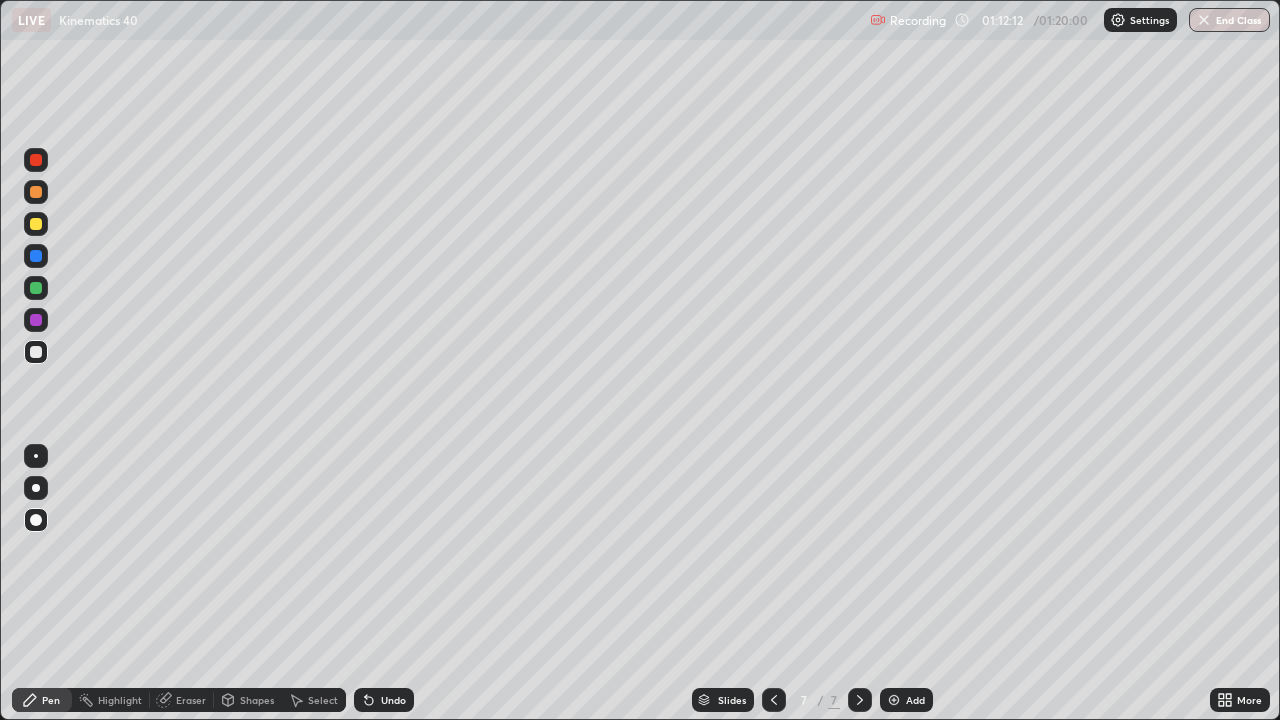 click at bounding box center [36, 288] 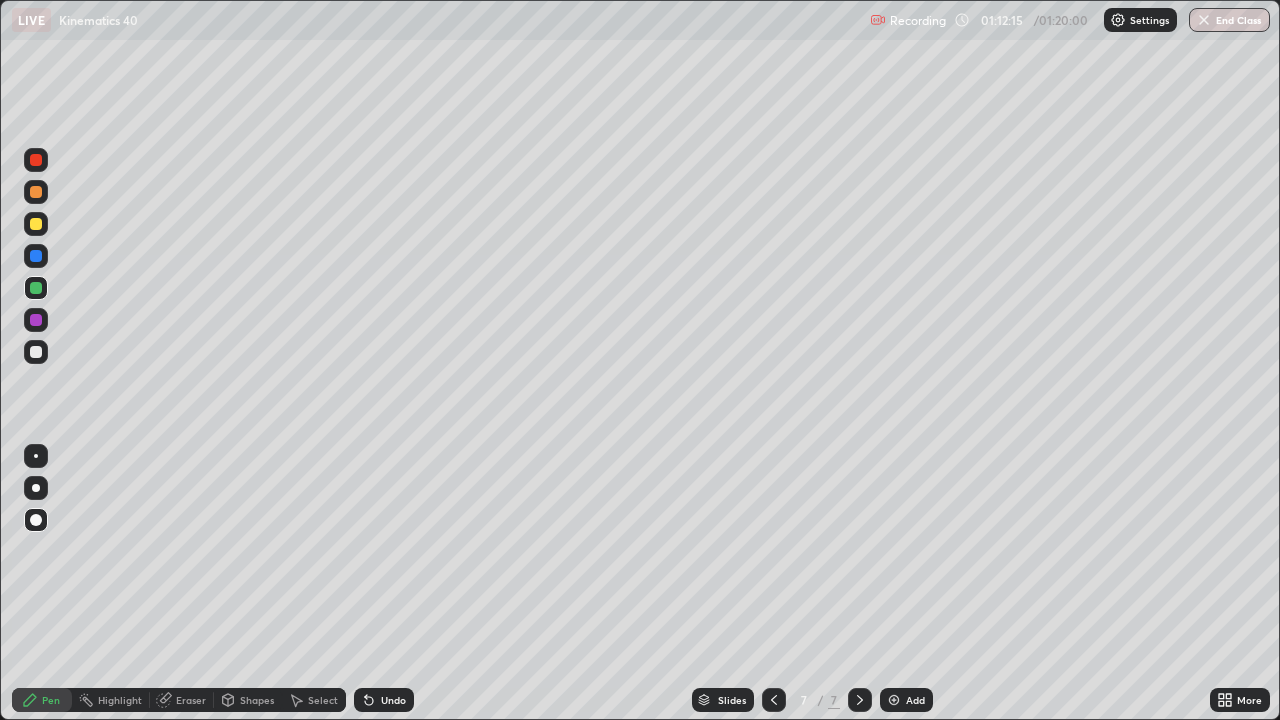click at bounding box center [36, 352] 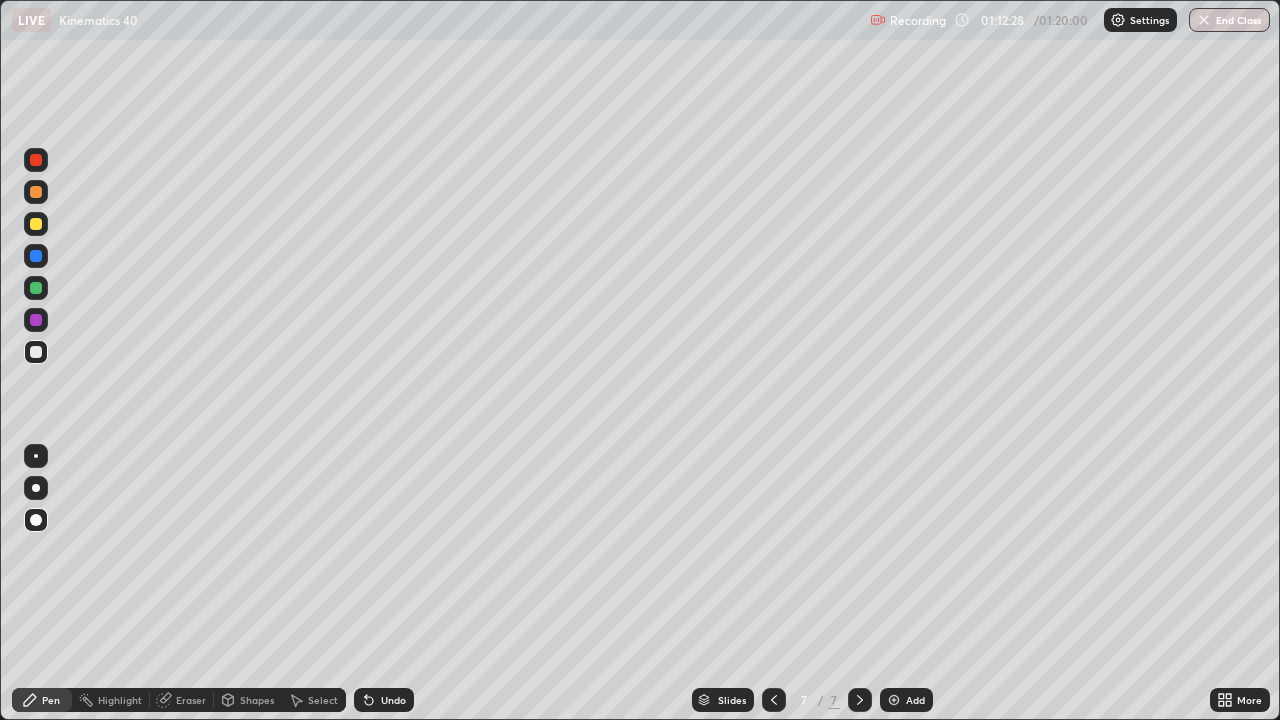 click at bounding box center [36, 320] 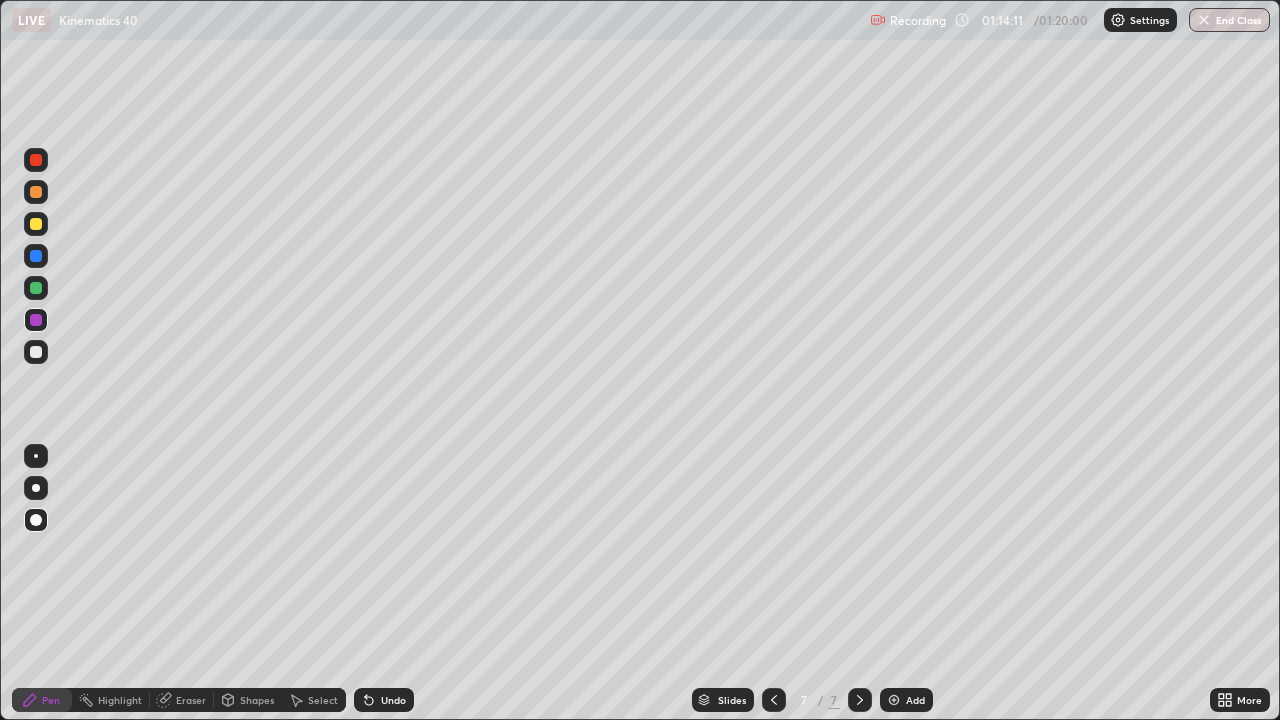 click at bounding box center (36, 352) 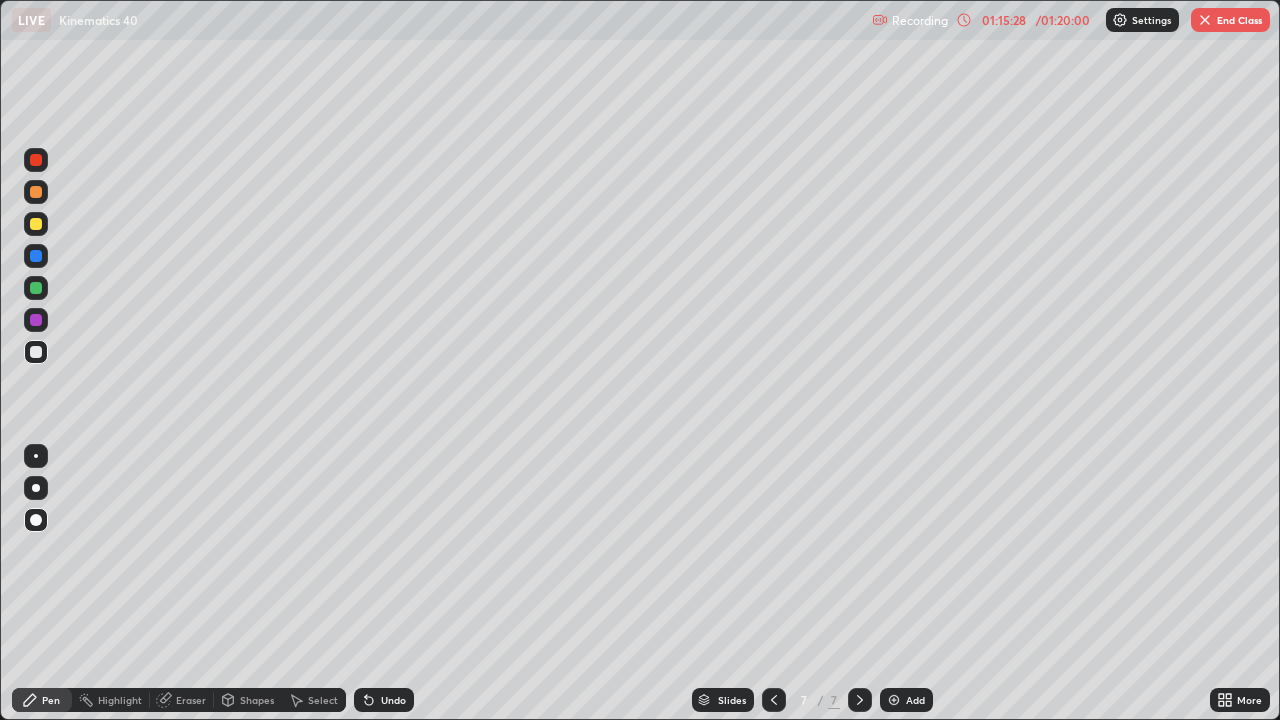 click at bounding box center (36, 320) 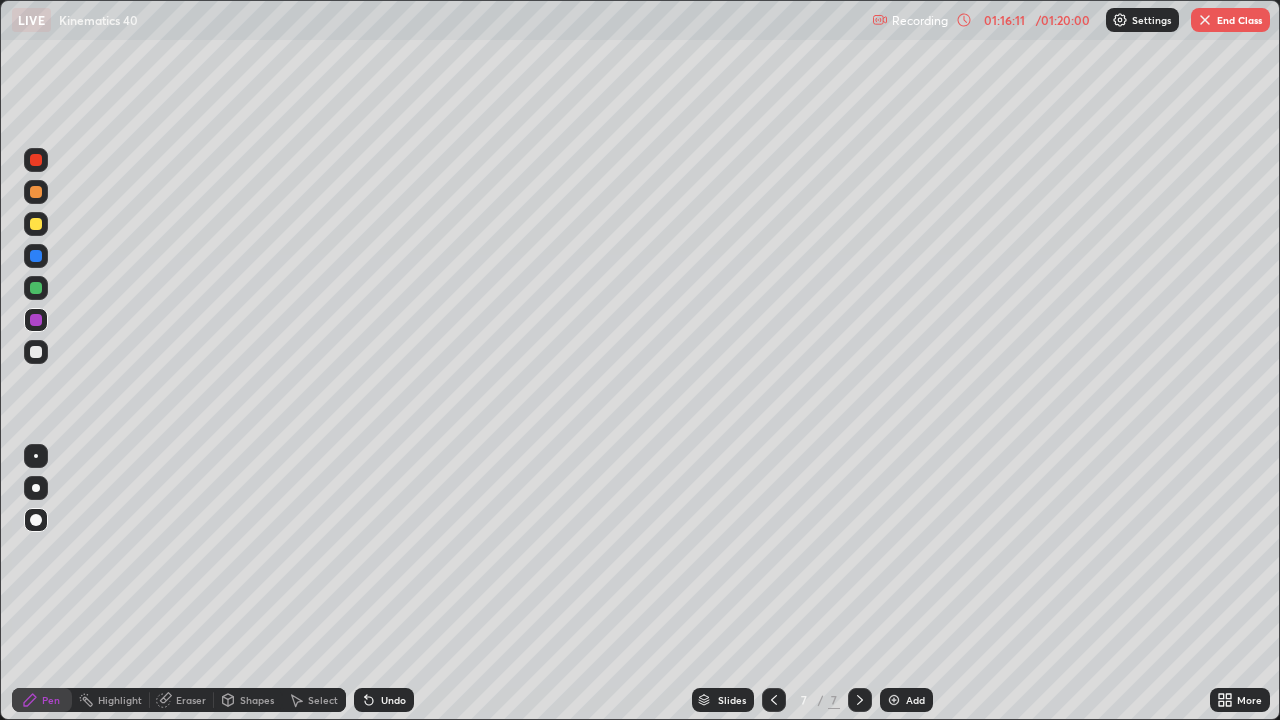 click at bounding box center [36, 352] 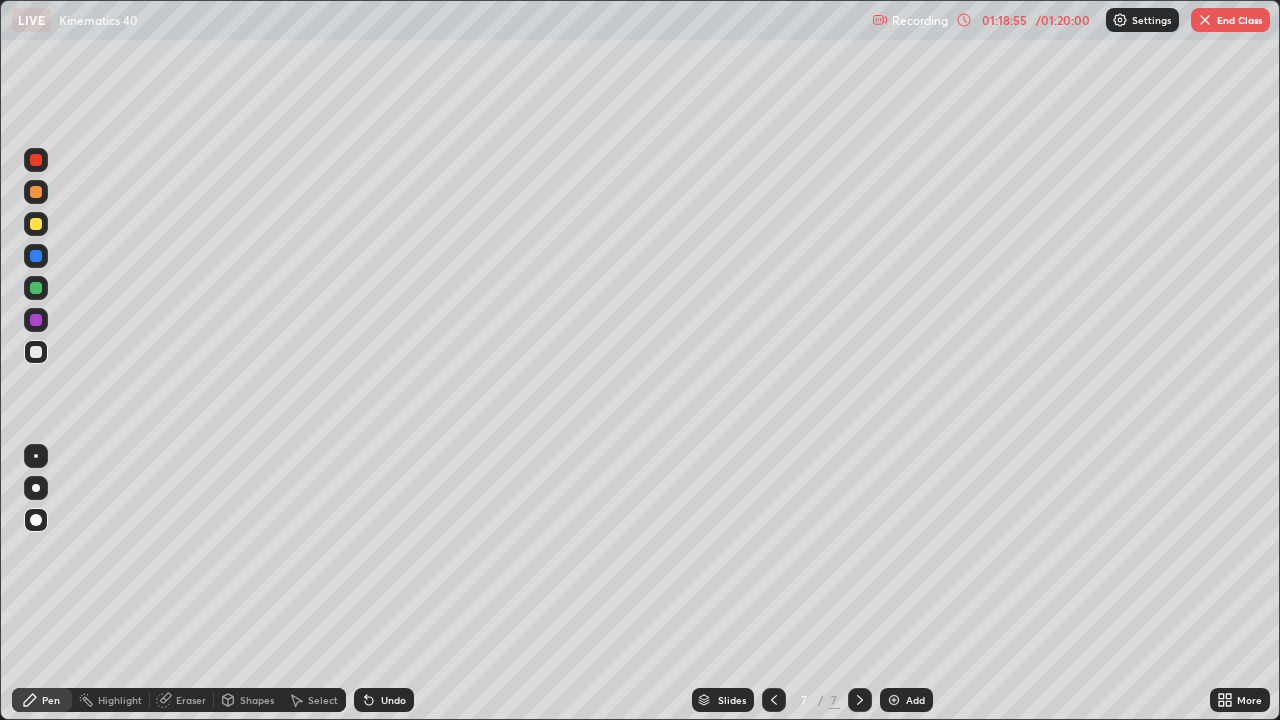 click on "End Class" at bounding box center [1230, 20] 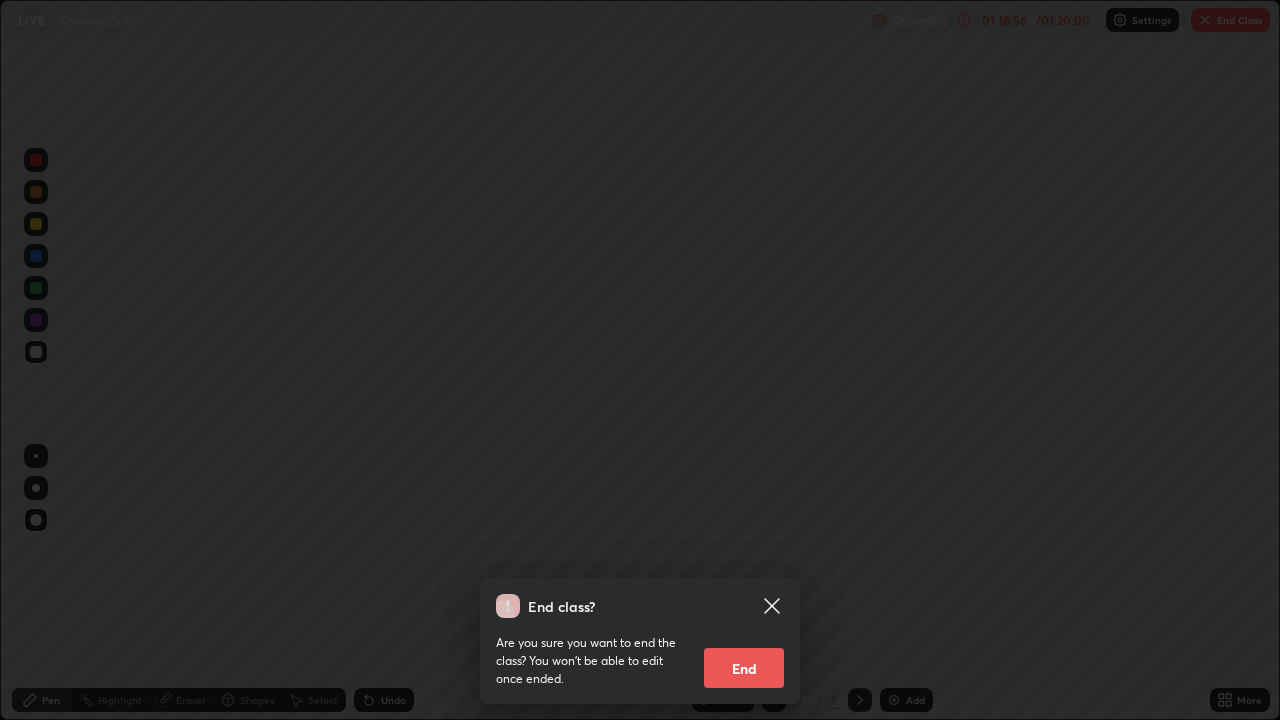 click on "End" at bounding box center (744, 668) 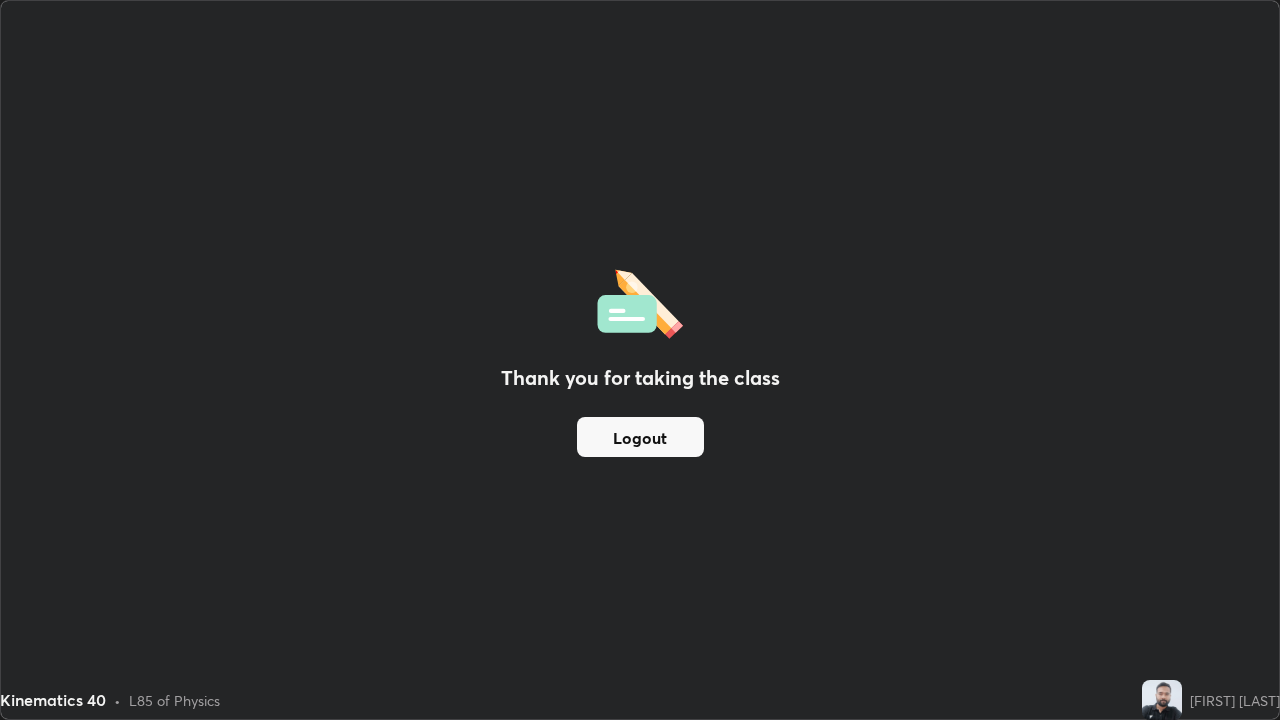 click on "Logout" at bounding box center [640, 437] 